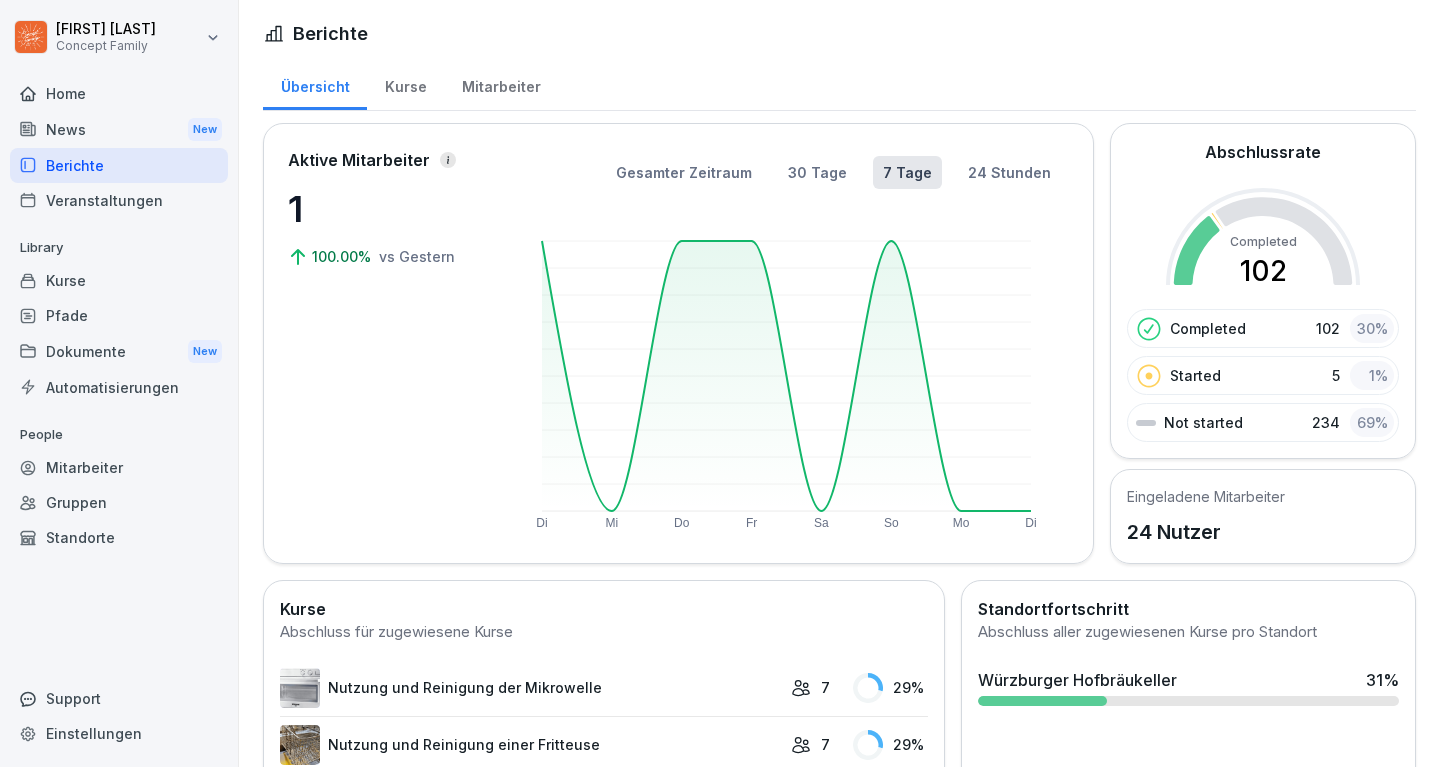 scroll, scrollTop: 0, scrollLeft: 0, axis: both 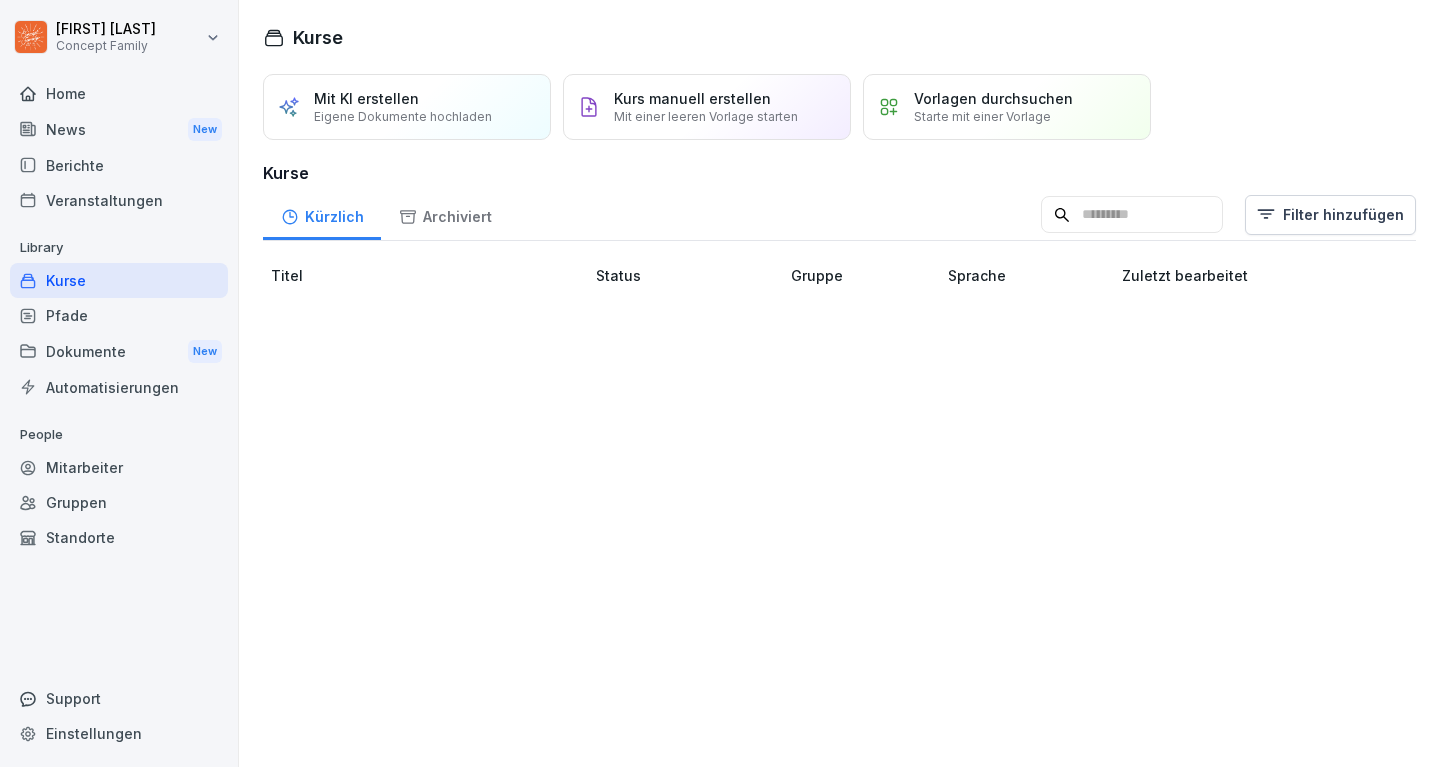 click on "Mitarbeiter" at bounding box center (119, 467) 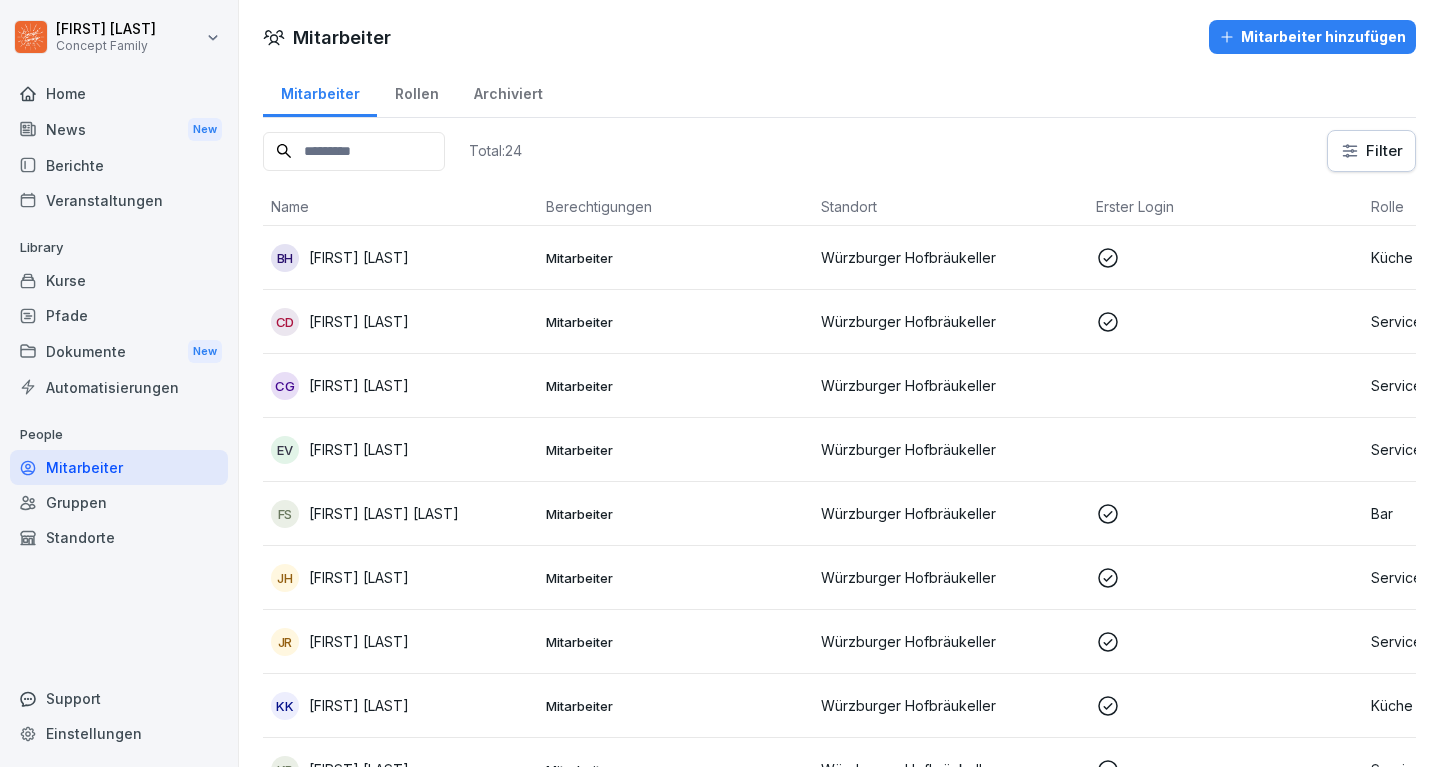 click on "Mitarbeiter hinzufügen" at bounding box center (1312, 37) 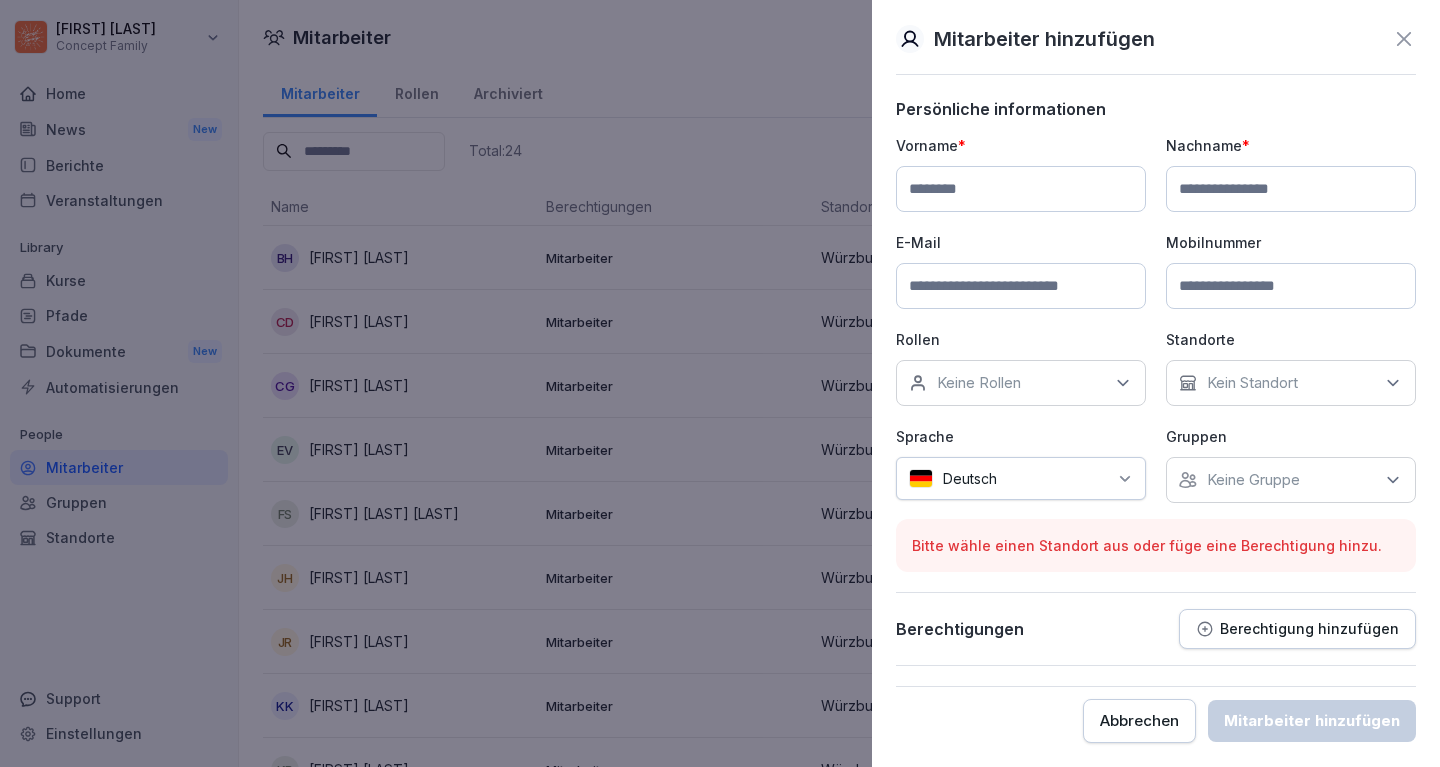 click on "Keine Gruppe" at bounding box center (1291, 480) 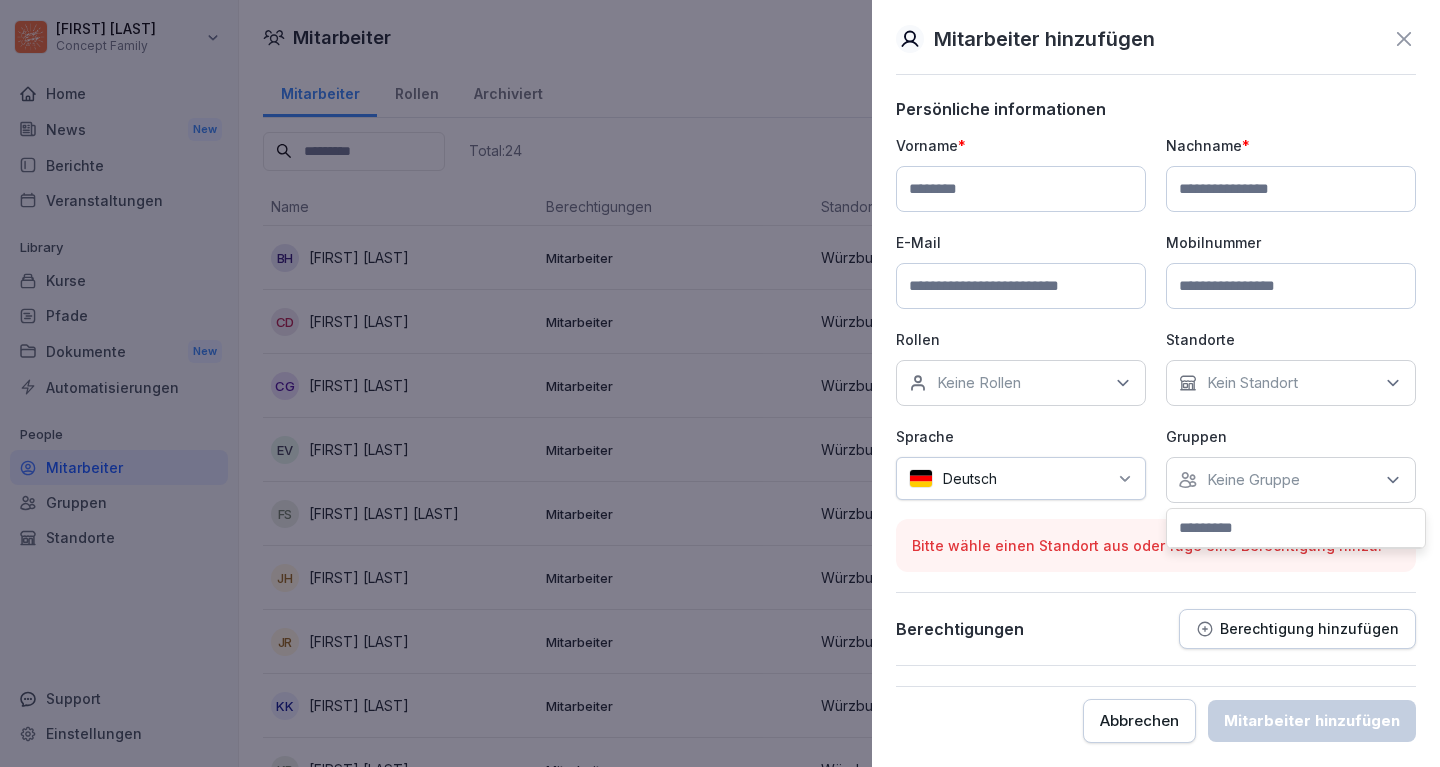 click on "Gruppen Keine Gruppe" at bounding box center [1291, 464] 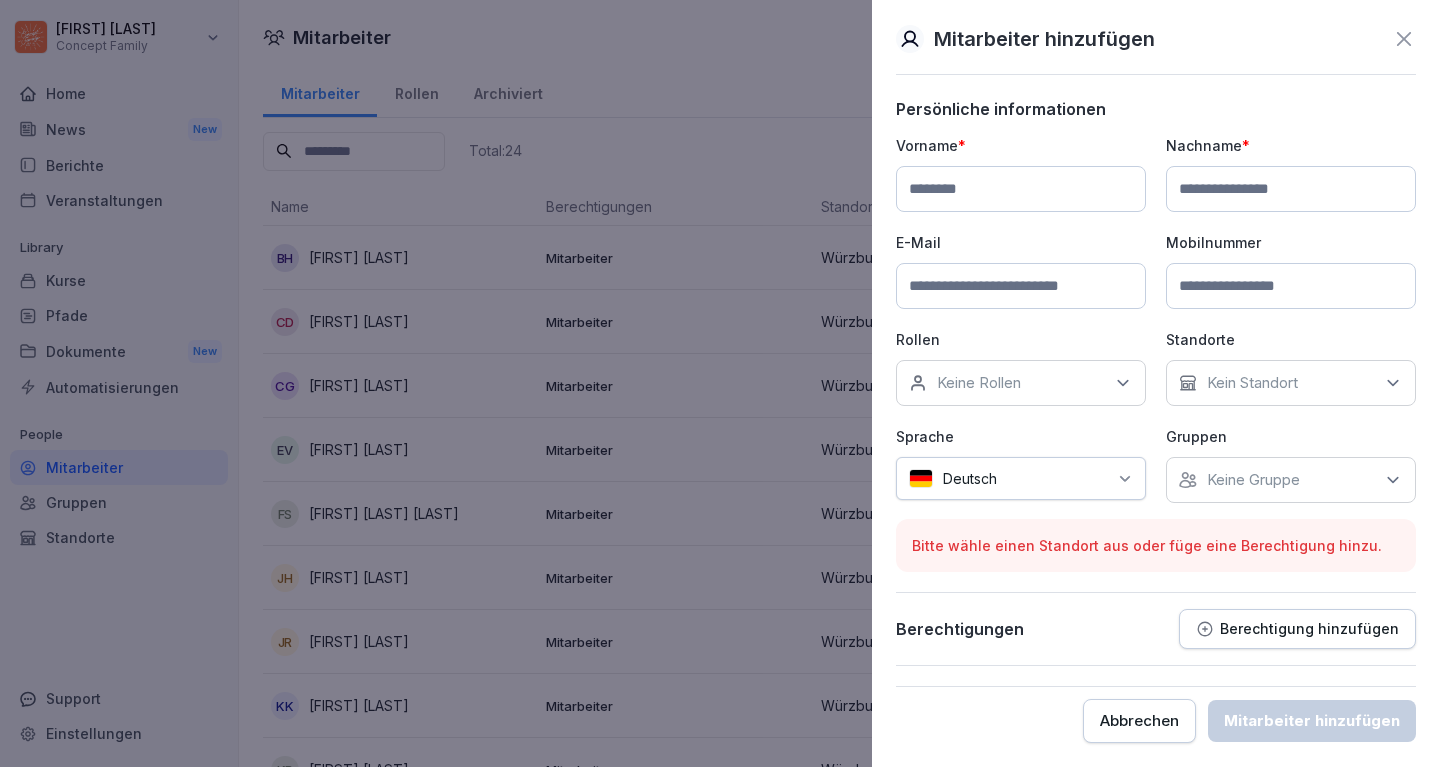 click at bounding box center (1021, 189) 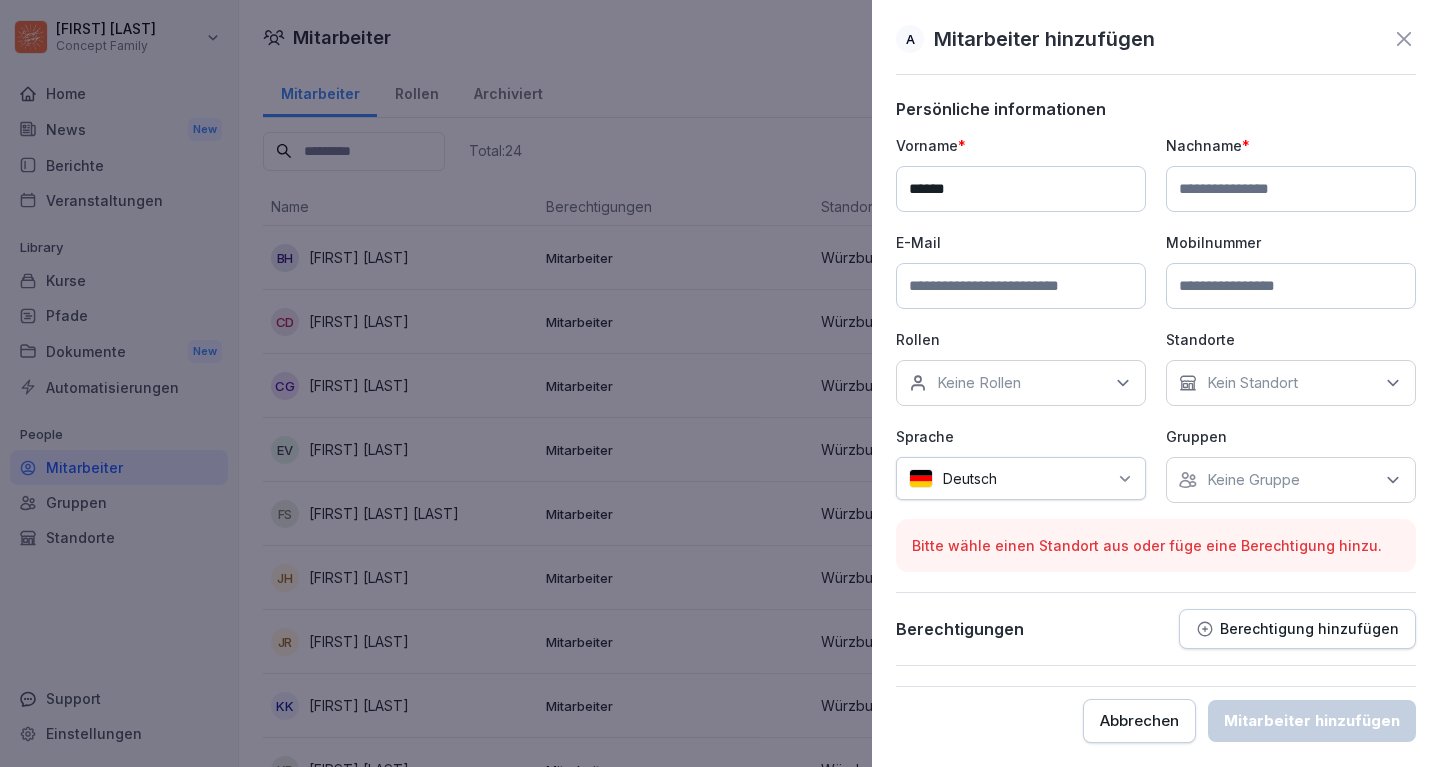type on "******" 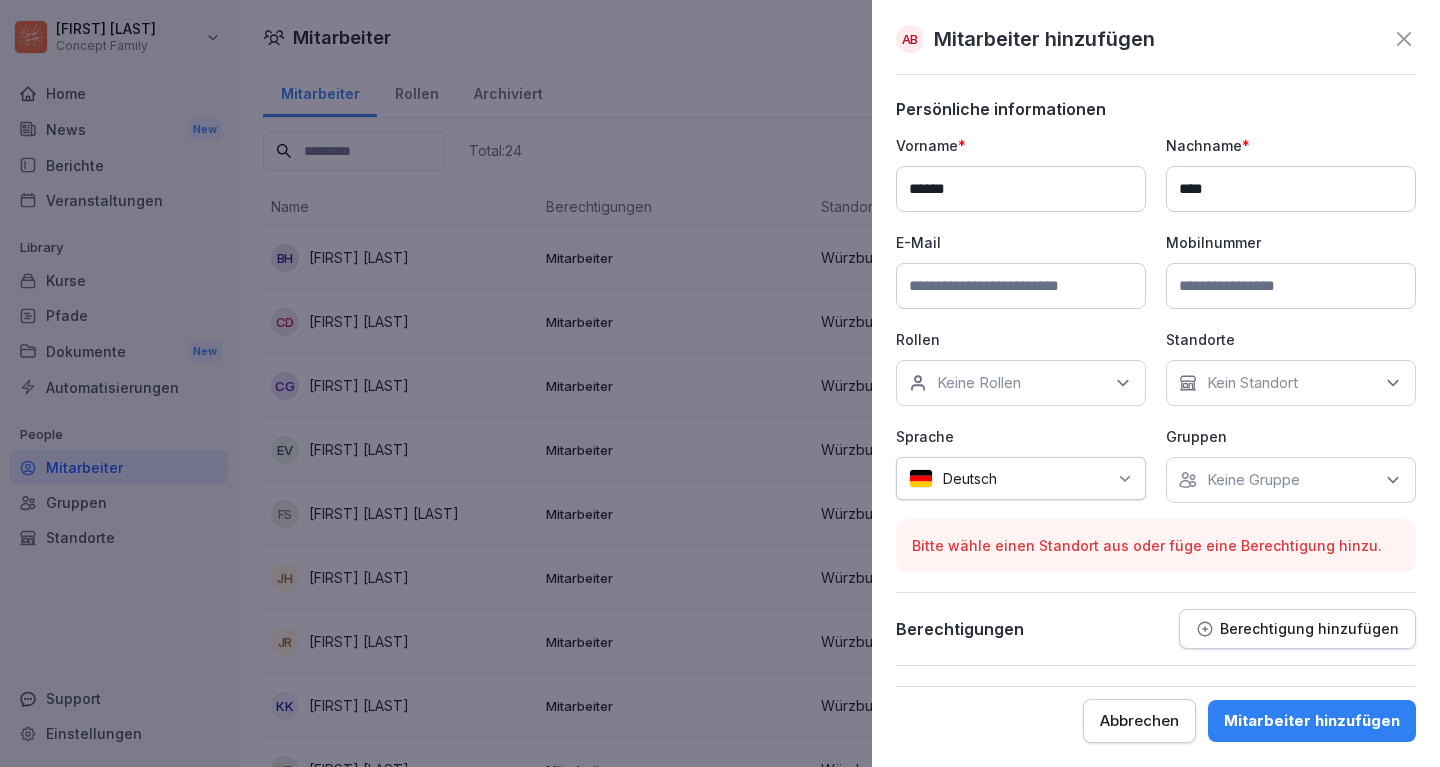 type on "****" 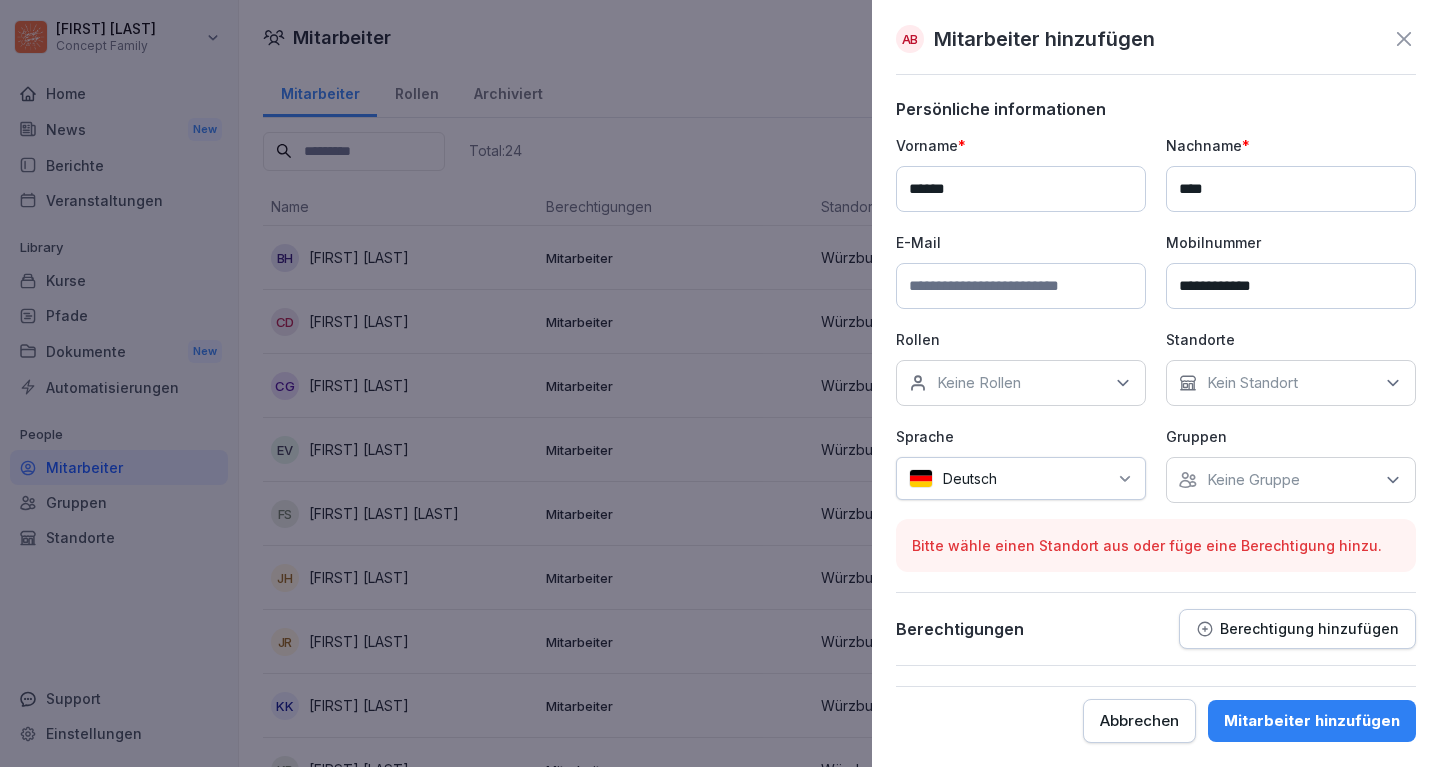 type on "**********" 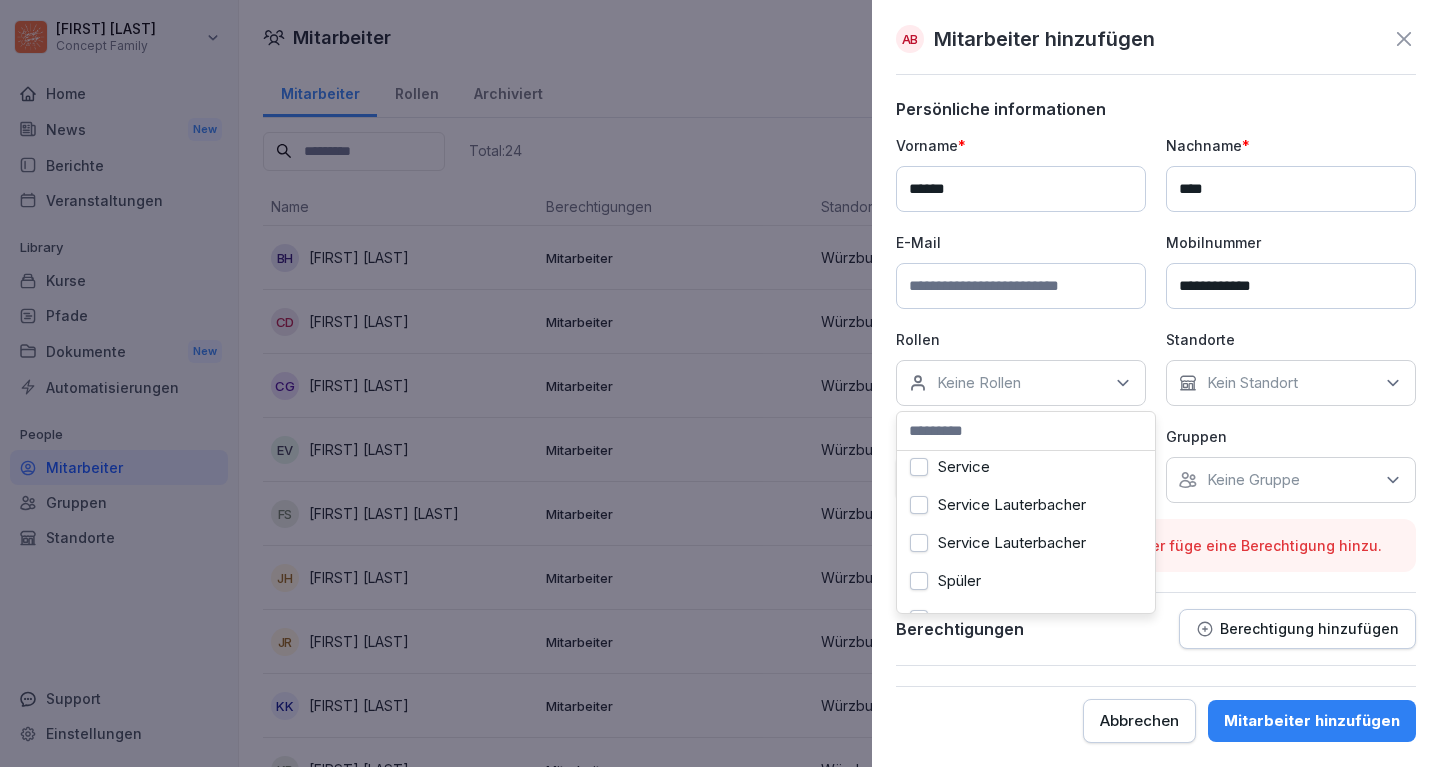 scroll, scrollTop: 694, scrollLeft: 0, axis: vertical 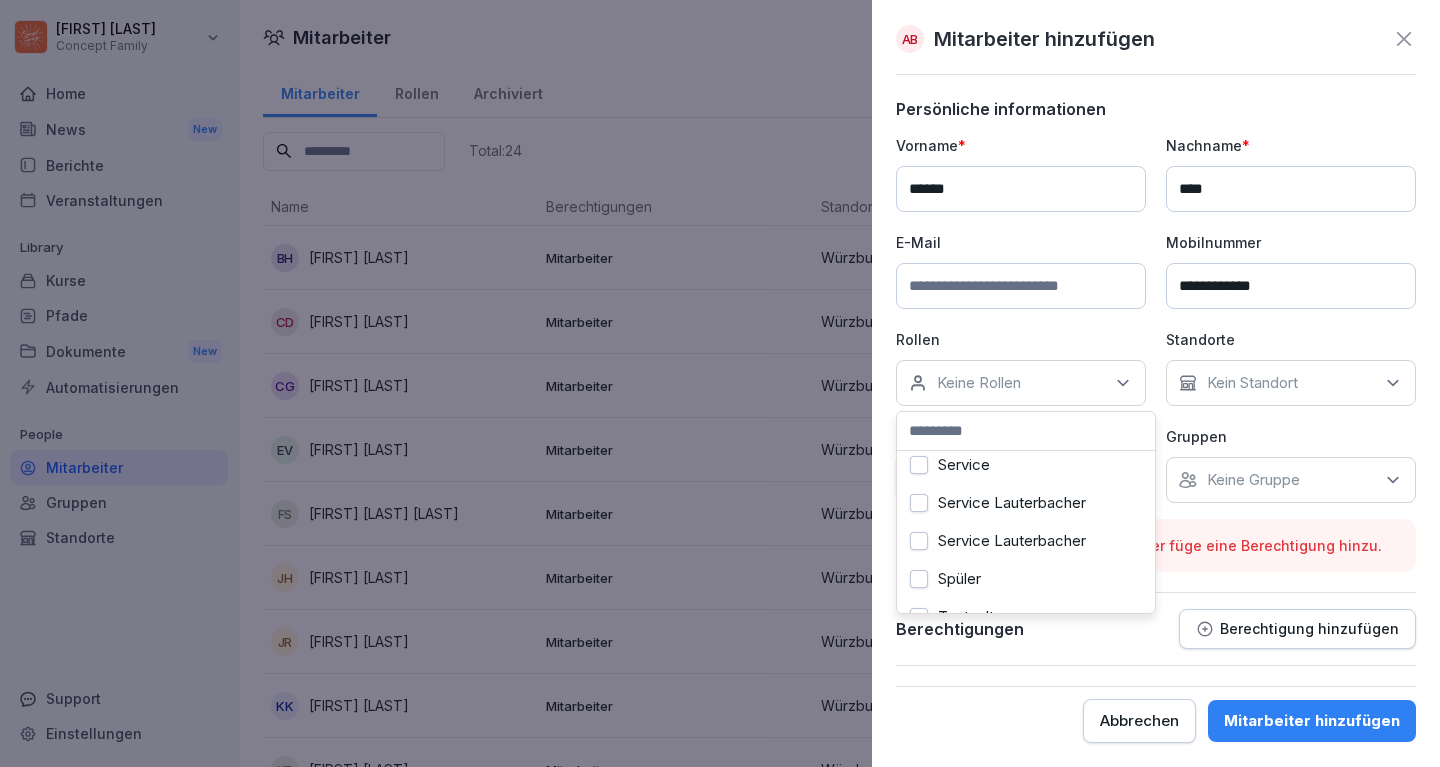 click on "Service" at bounding box center [919, 465] 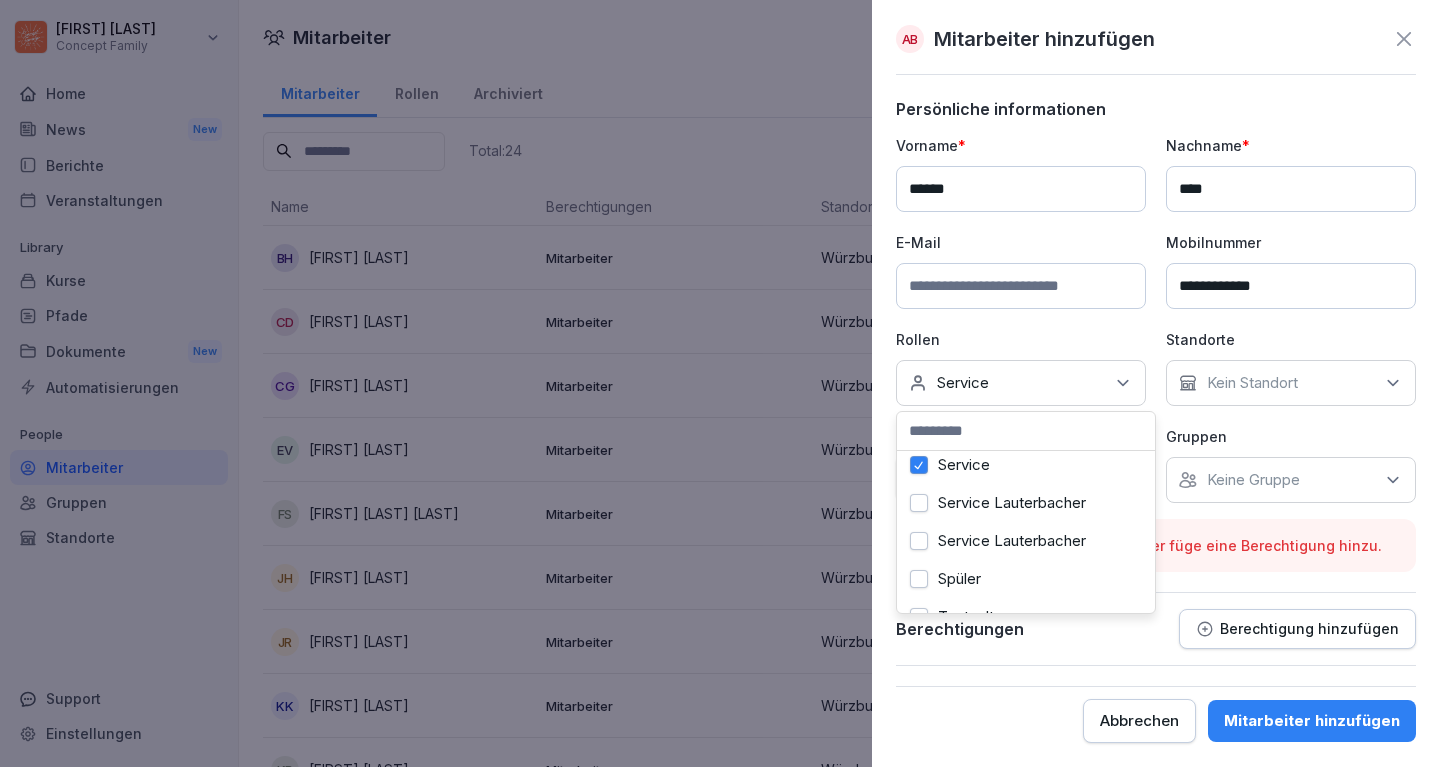 click on "Gruppen" at bounding box center (1291, 436) 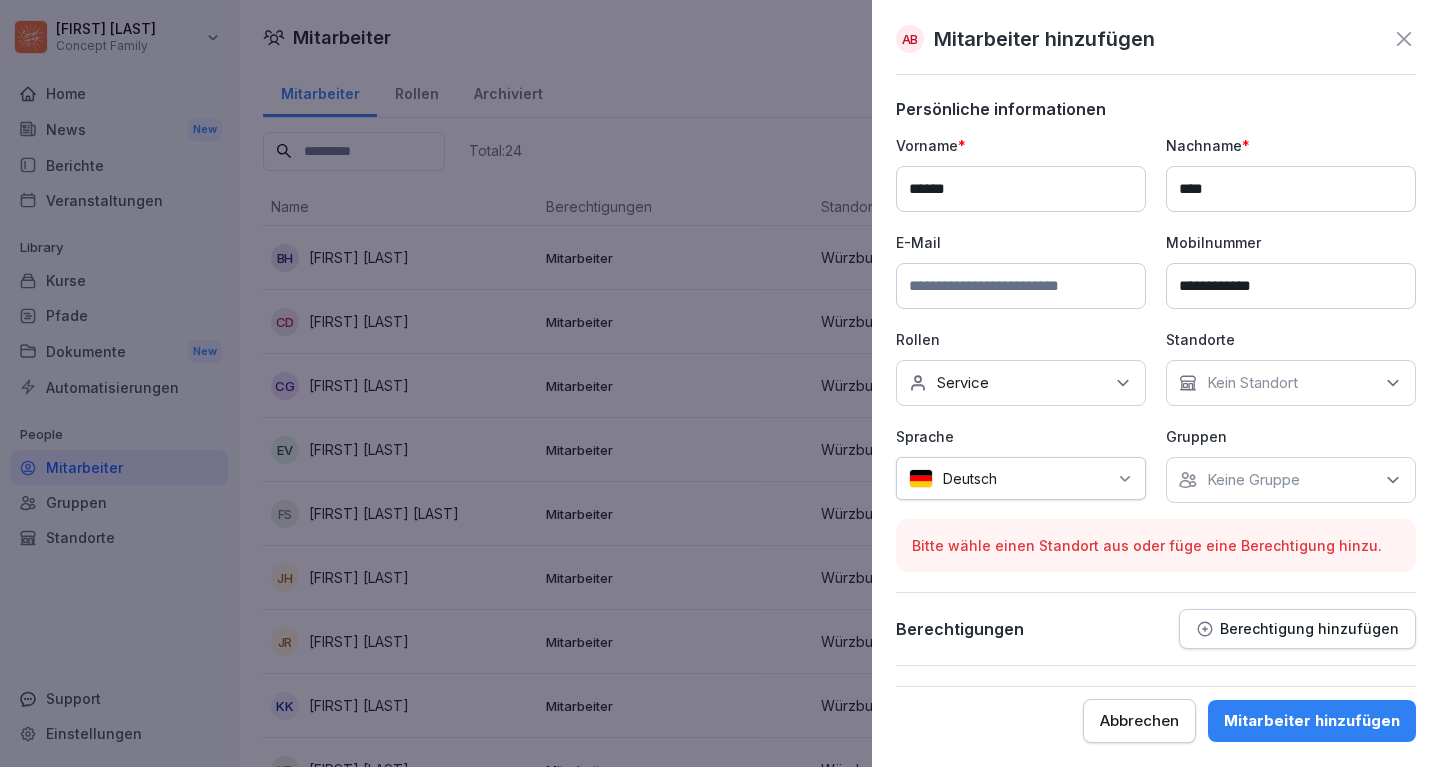 click on "Kein Standort" at bounding box center [1252, 383] 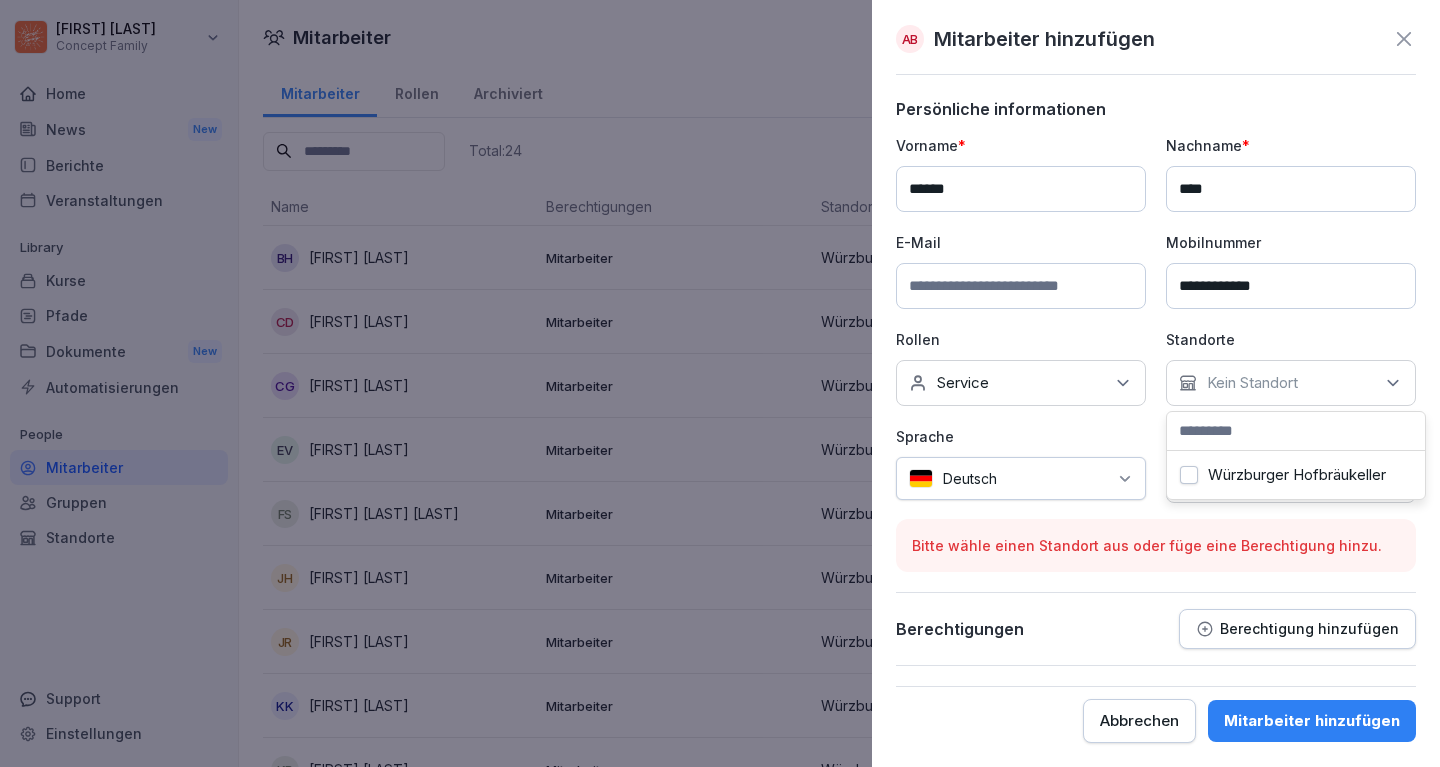 click on "Würzburger Hofbräukeller" at bounding box center (1189, 475) 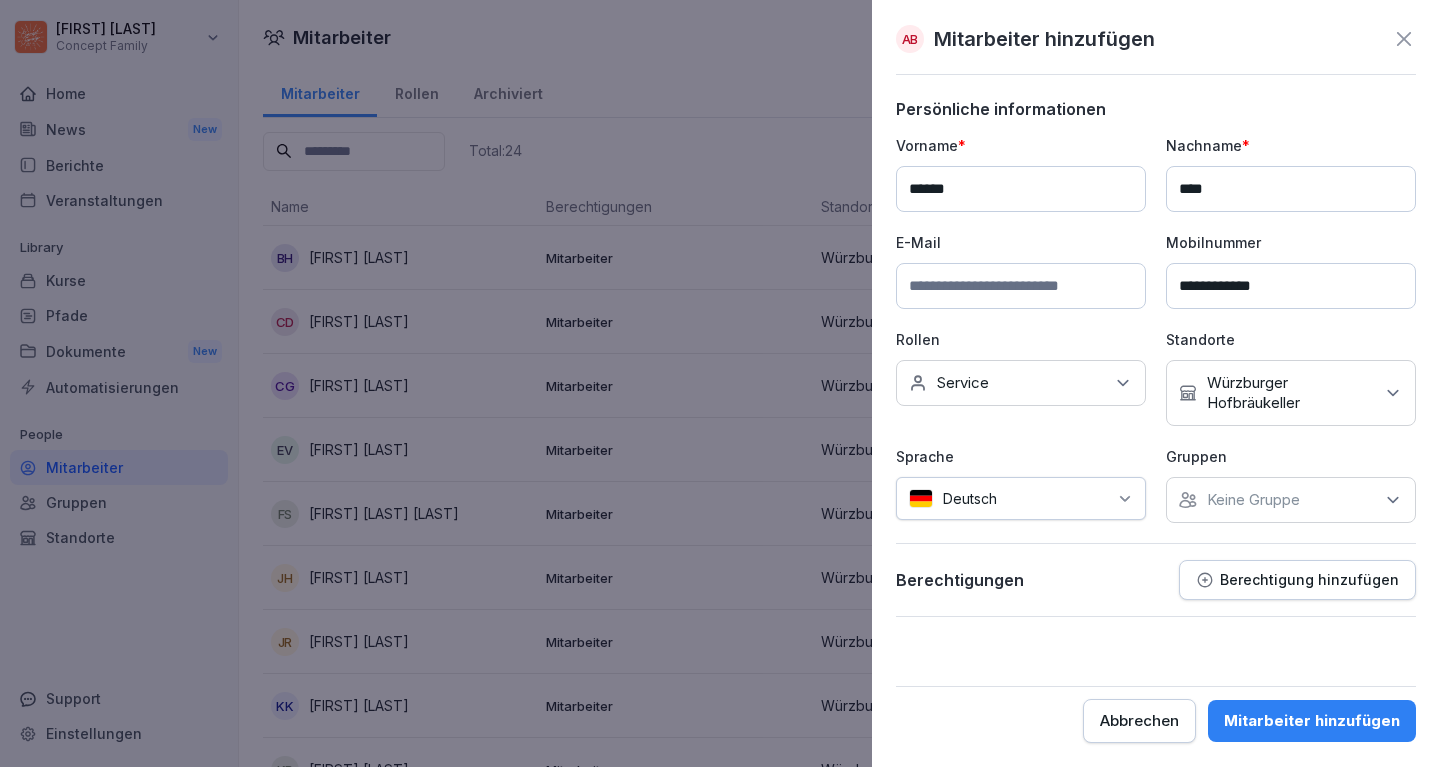 click on "Berechtigungen Berechtigung hinzufügen" at bounding box center (1156, 580) 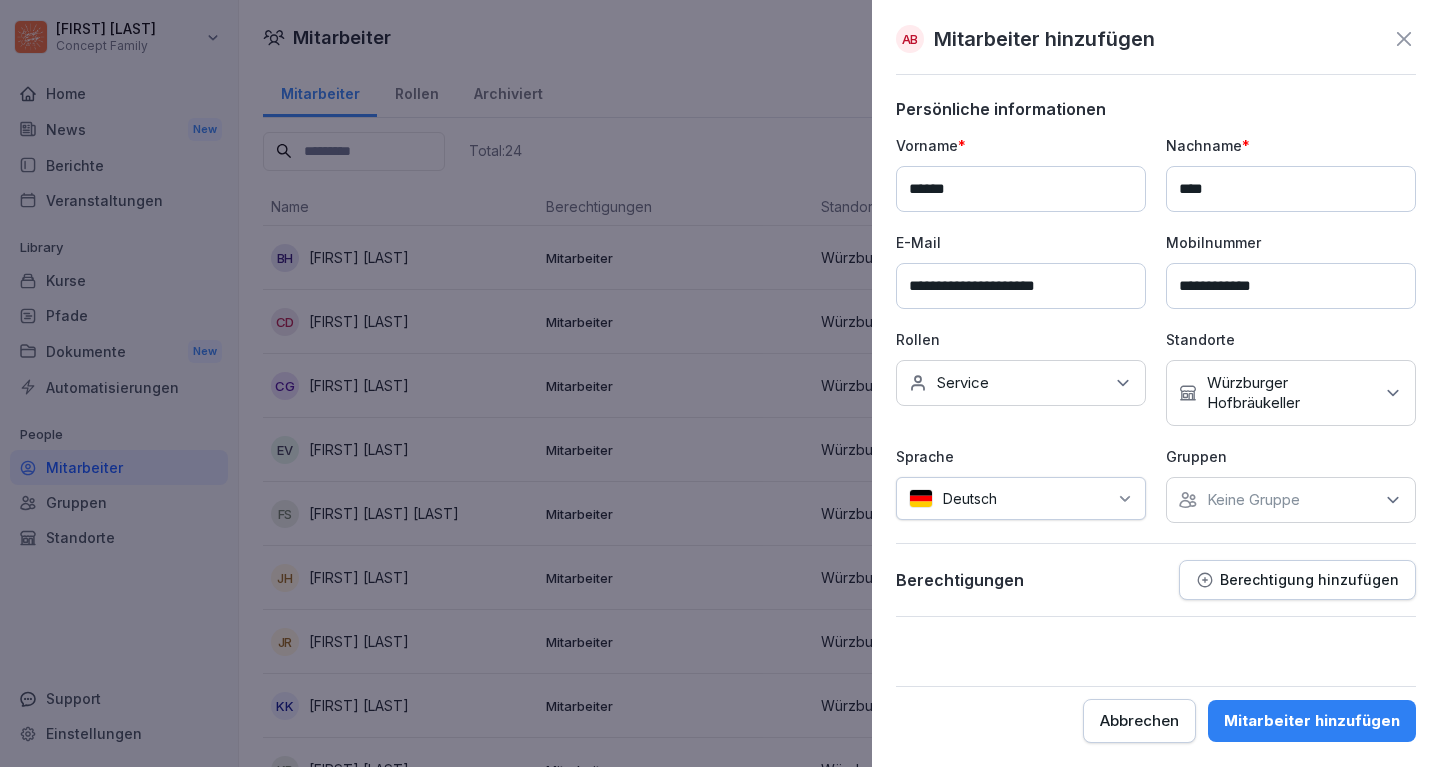 type on "**********" 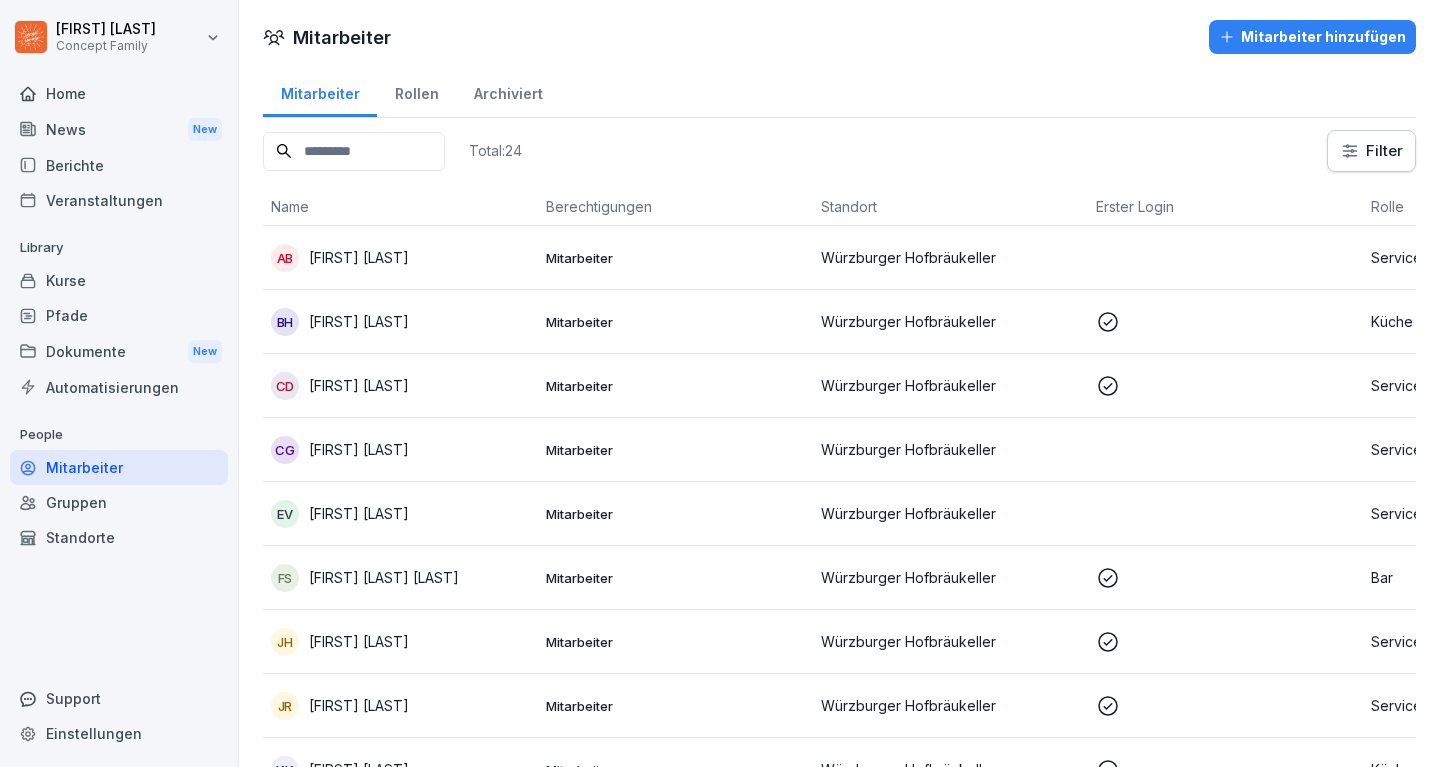 scroll, scrollTop: 0, scrollLeft: 0, axis: both 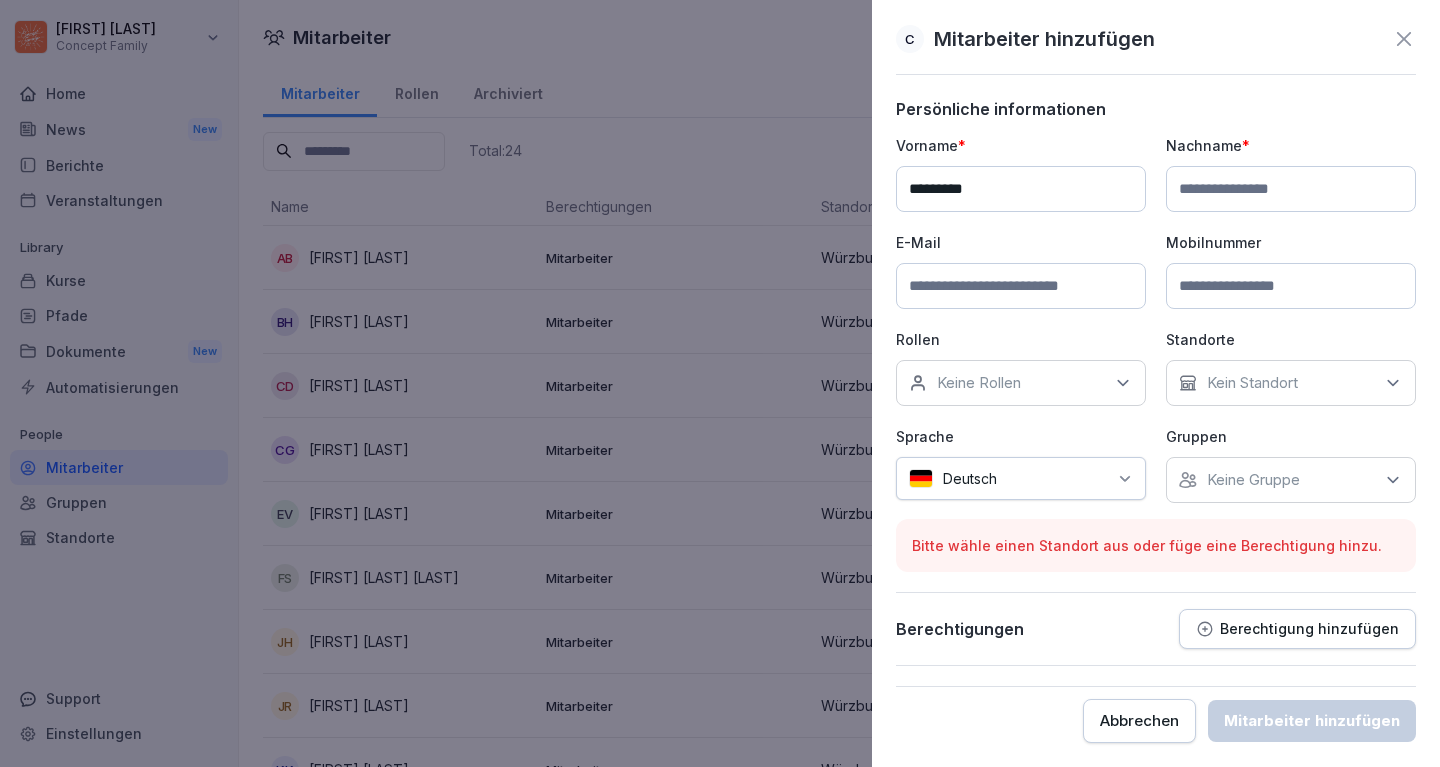 type on "*********" 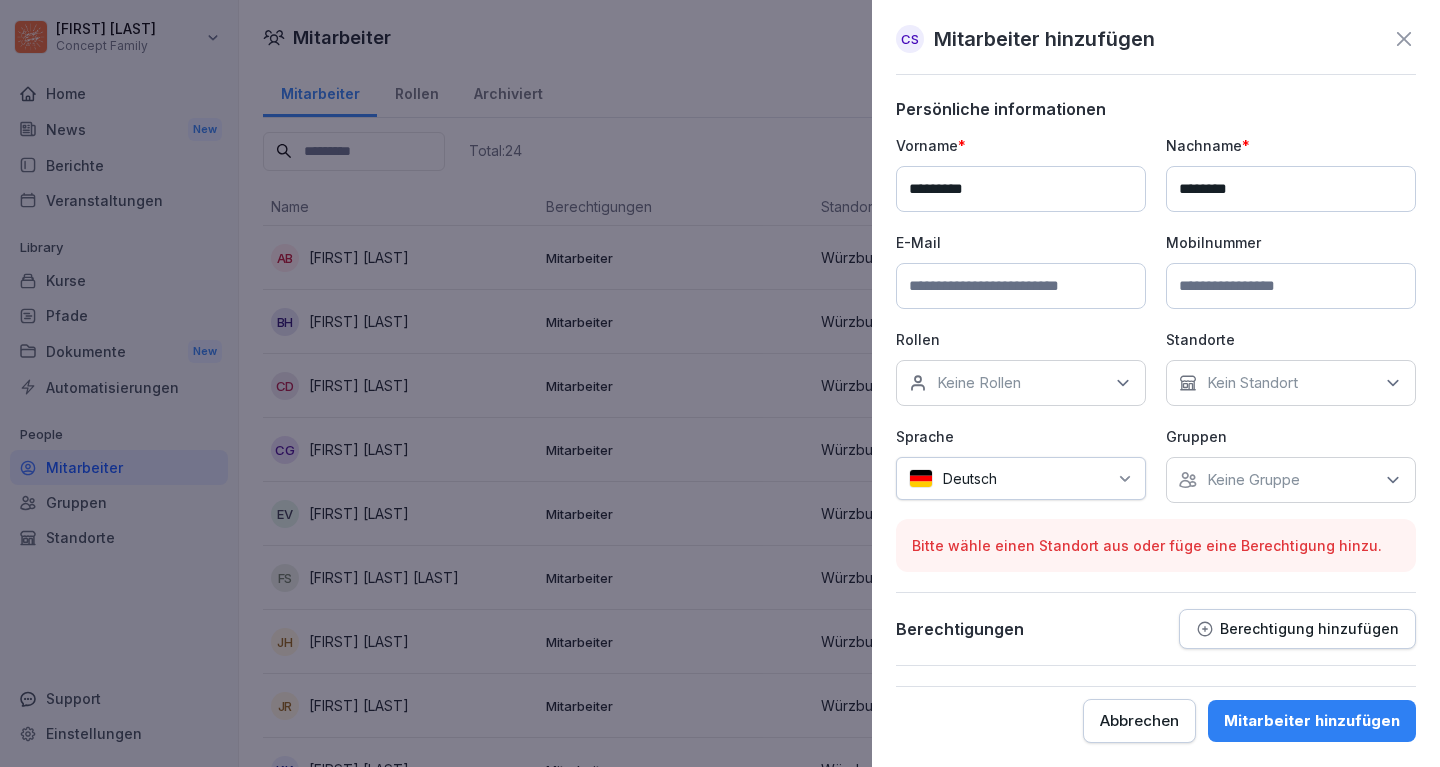 type on "********" 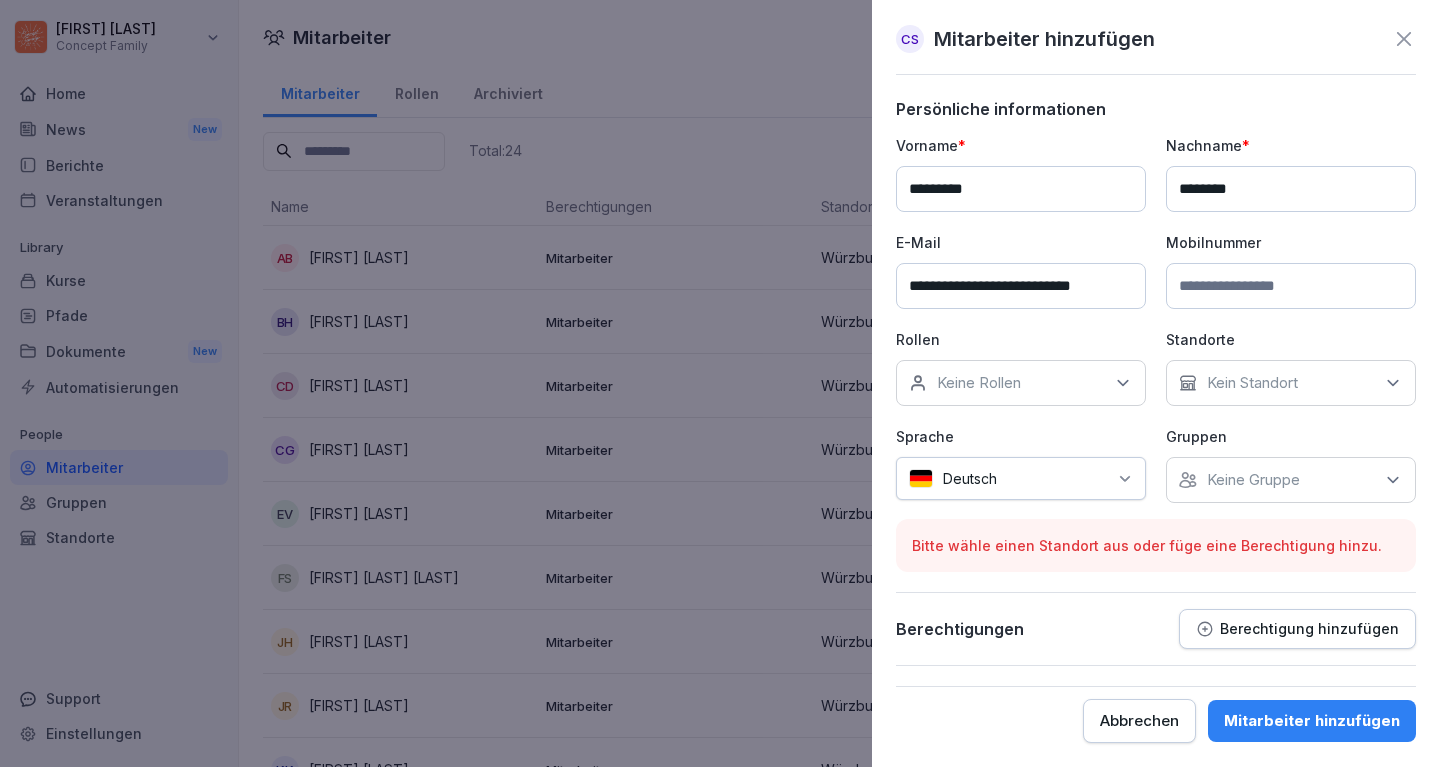 type on "**********" 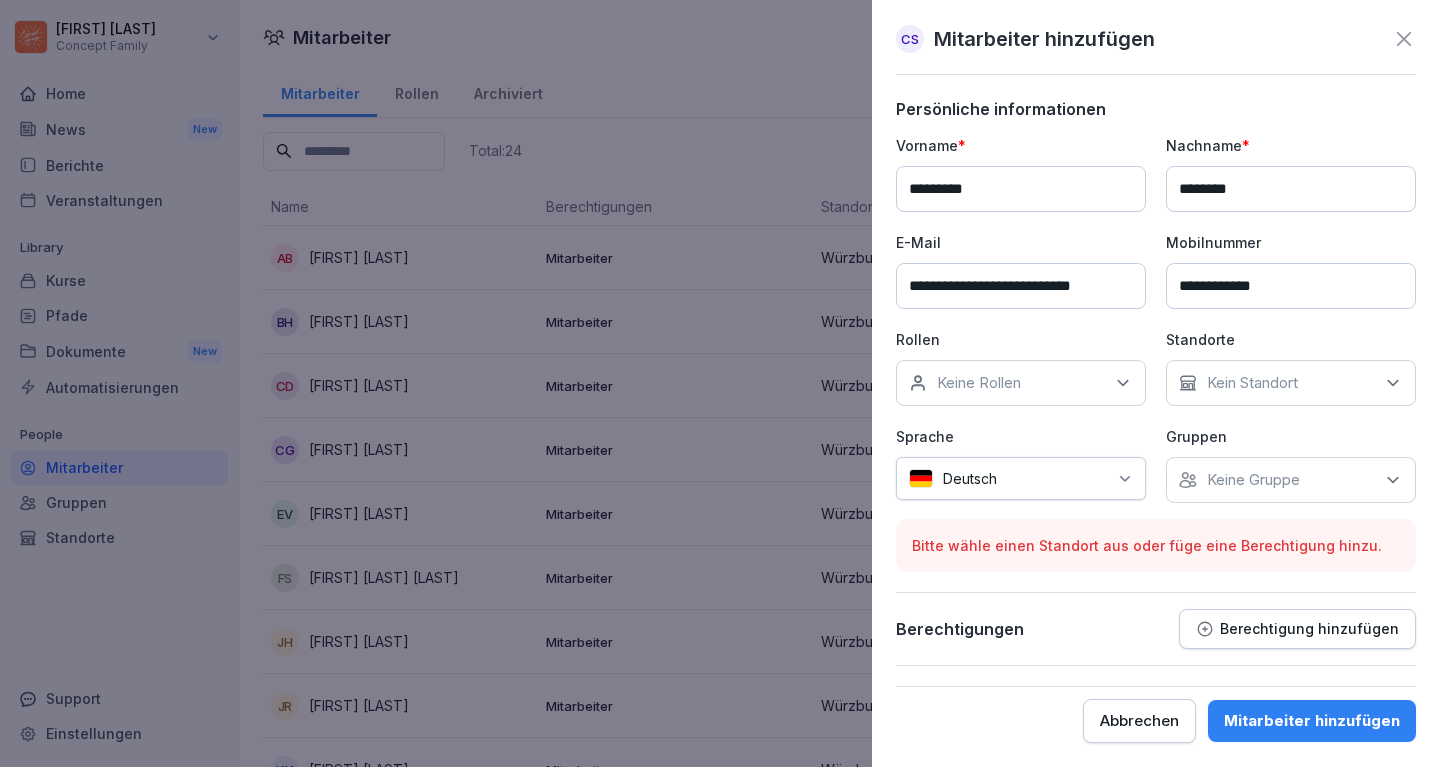 type on "**********" 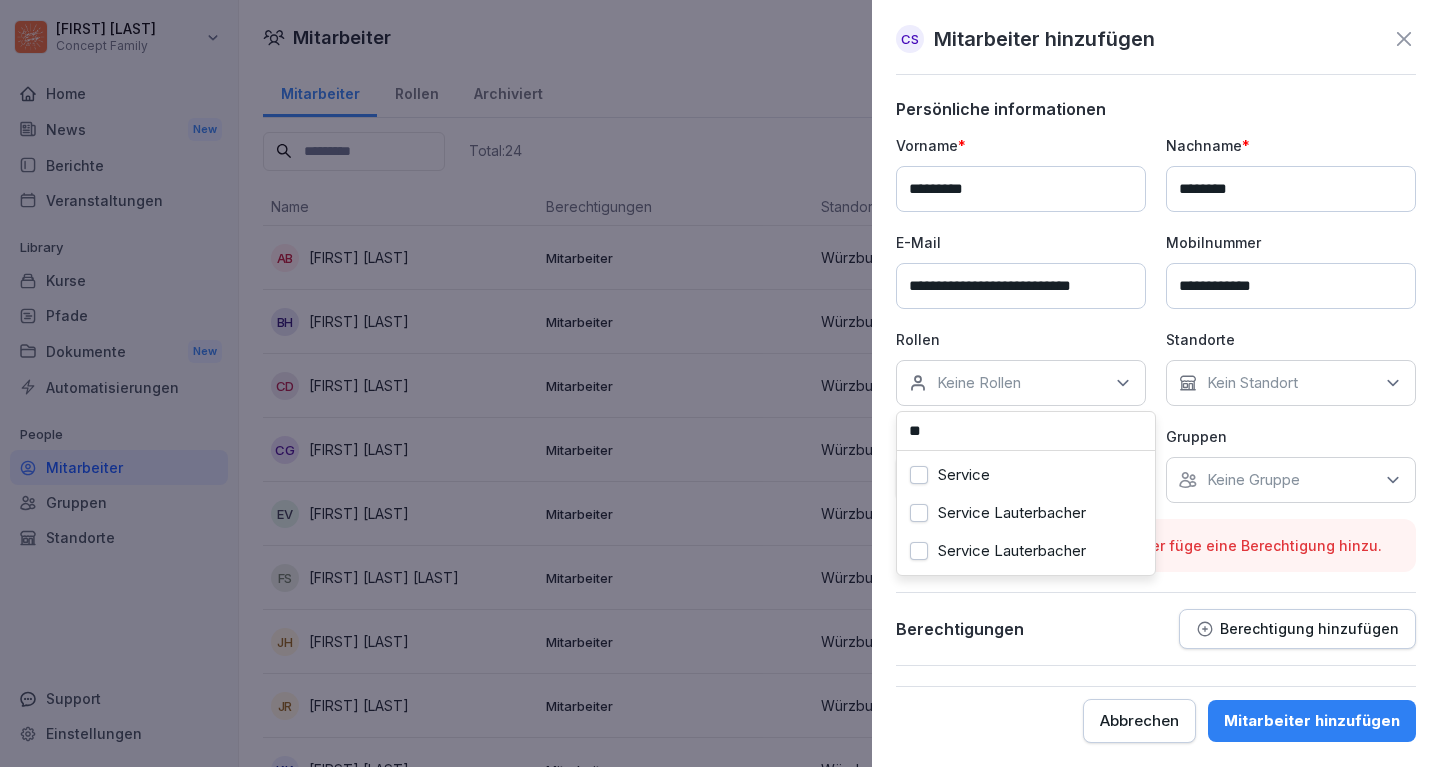 type on "**" 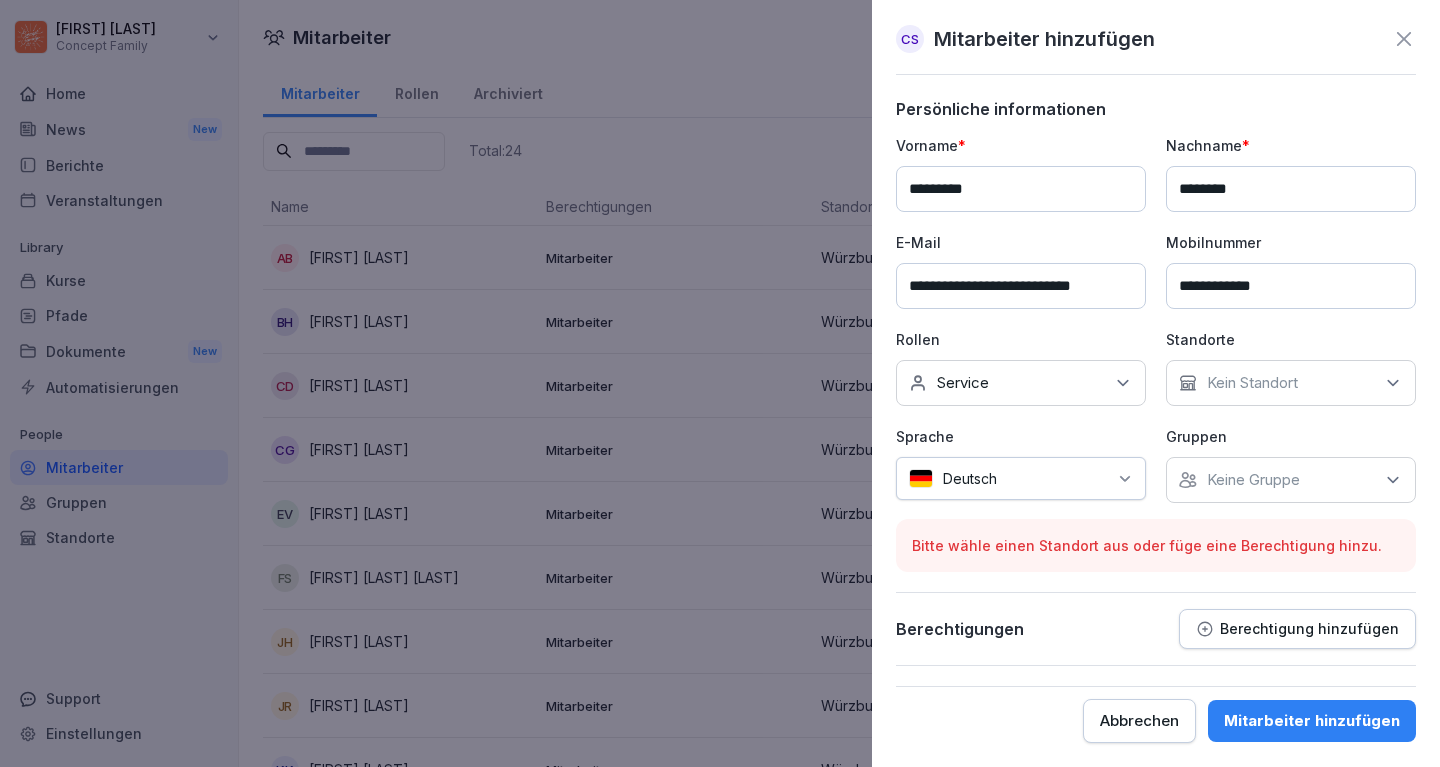 click on "Kein Standort" at bounding box center (1291, 383) 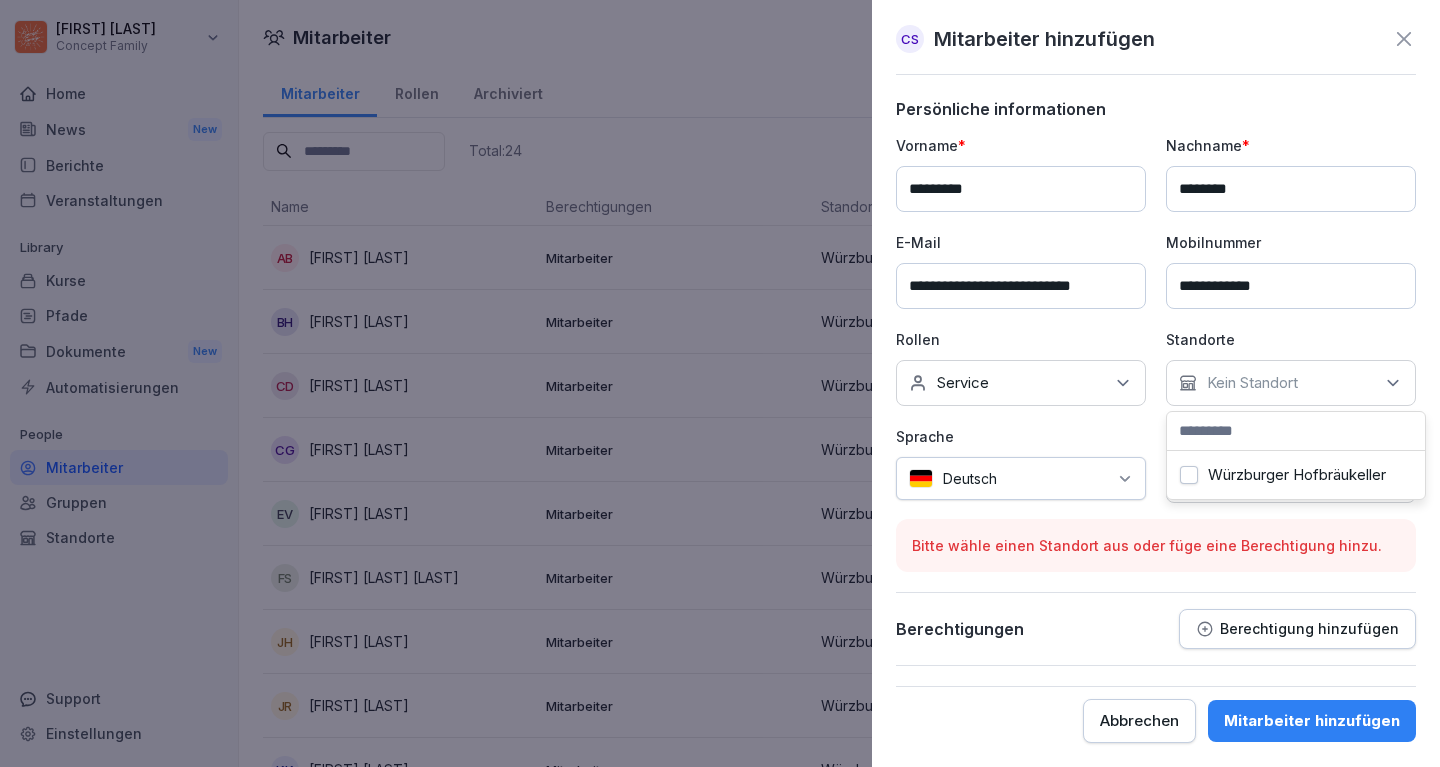 click on "Würzburger Hofbräukeller" at bounding box center [1189, 475] 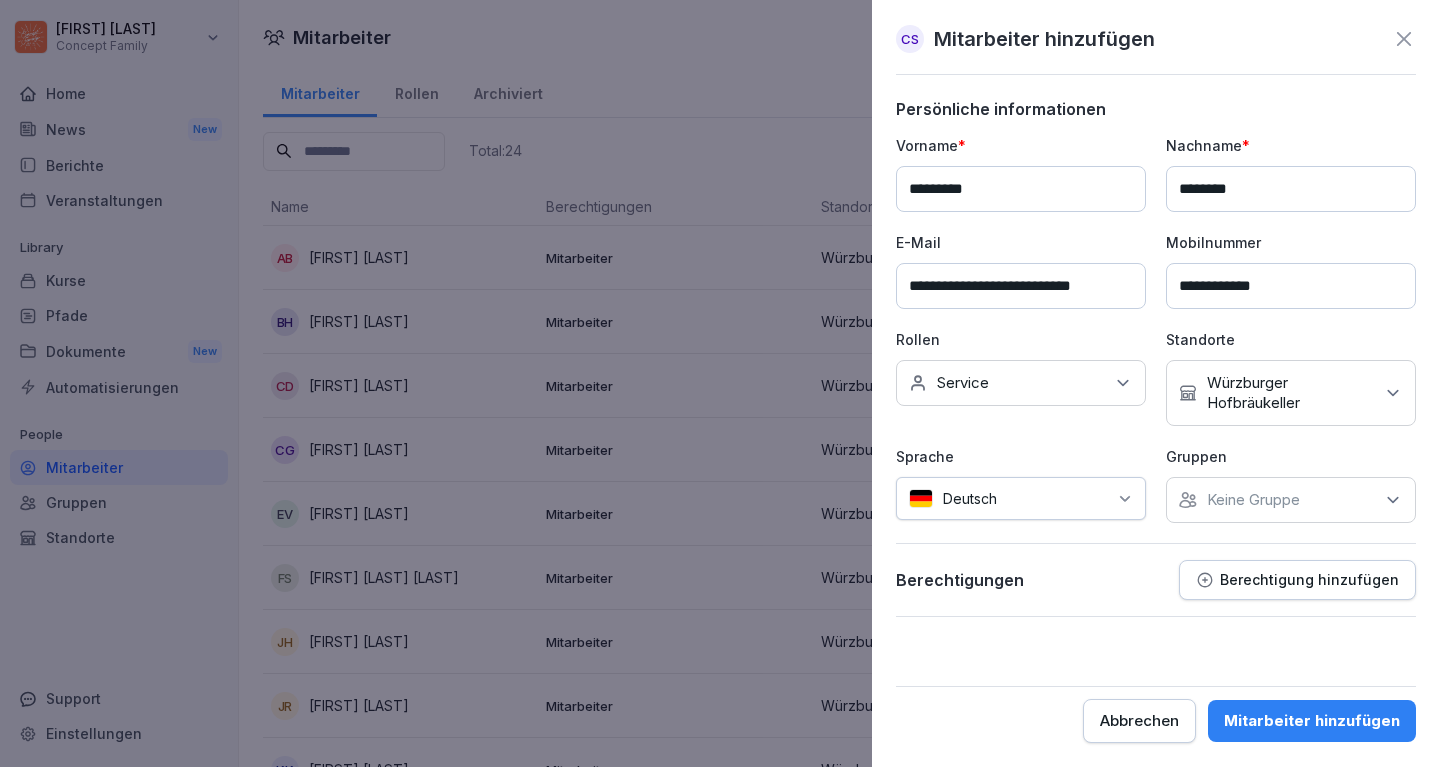 click on "**********" at bounding box center [1156, 421] 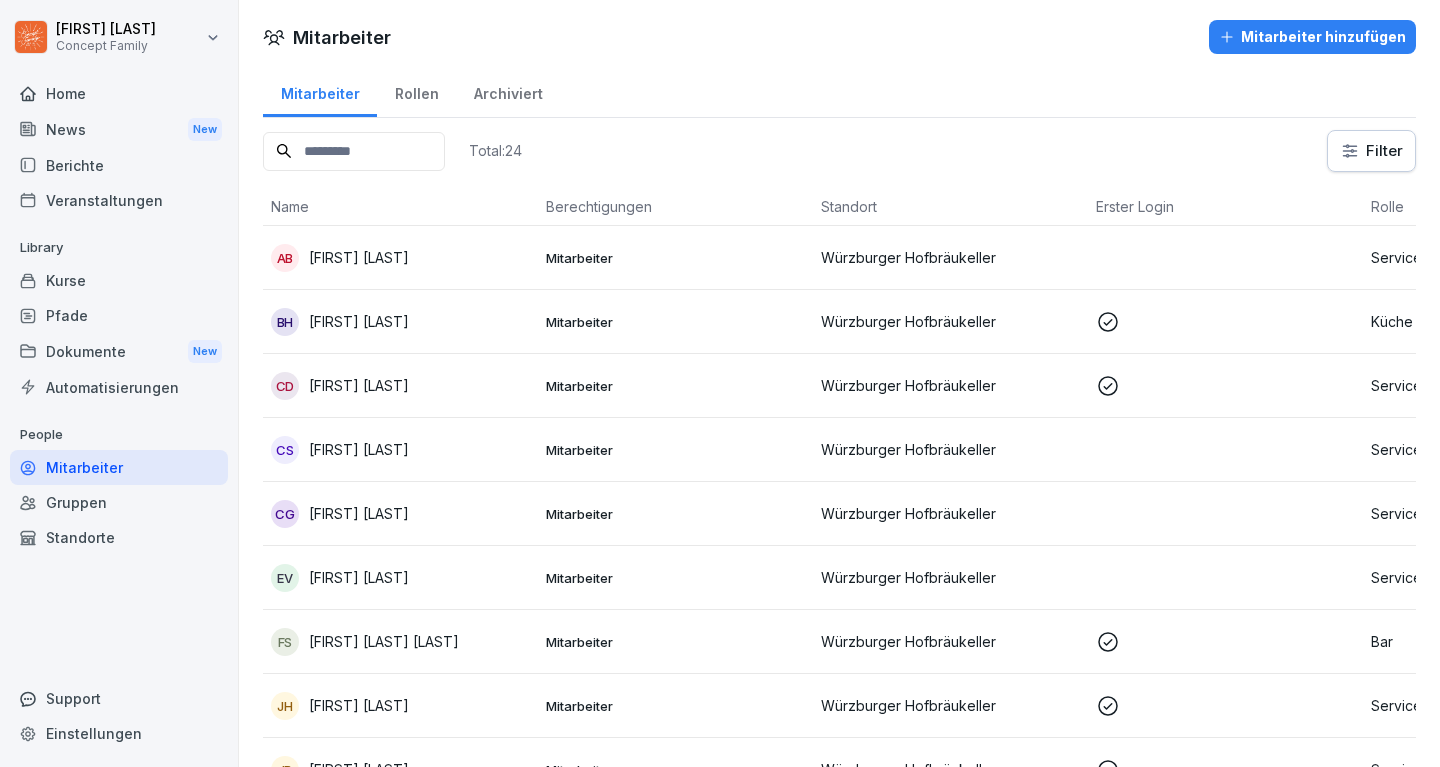 click on "Mitarbeiter hinzufügen" at bounding box center (1312, 37) 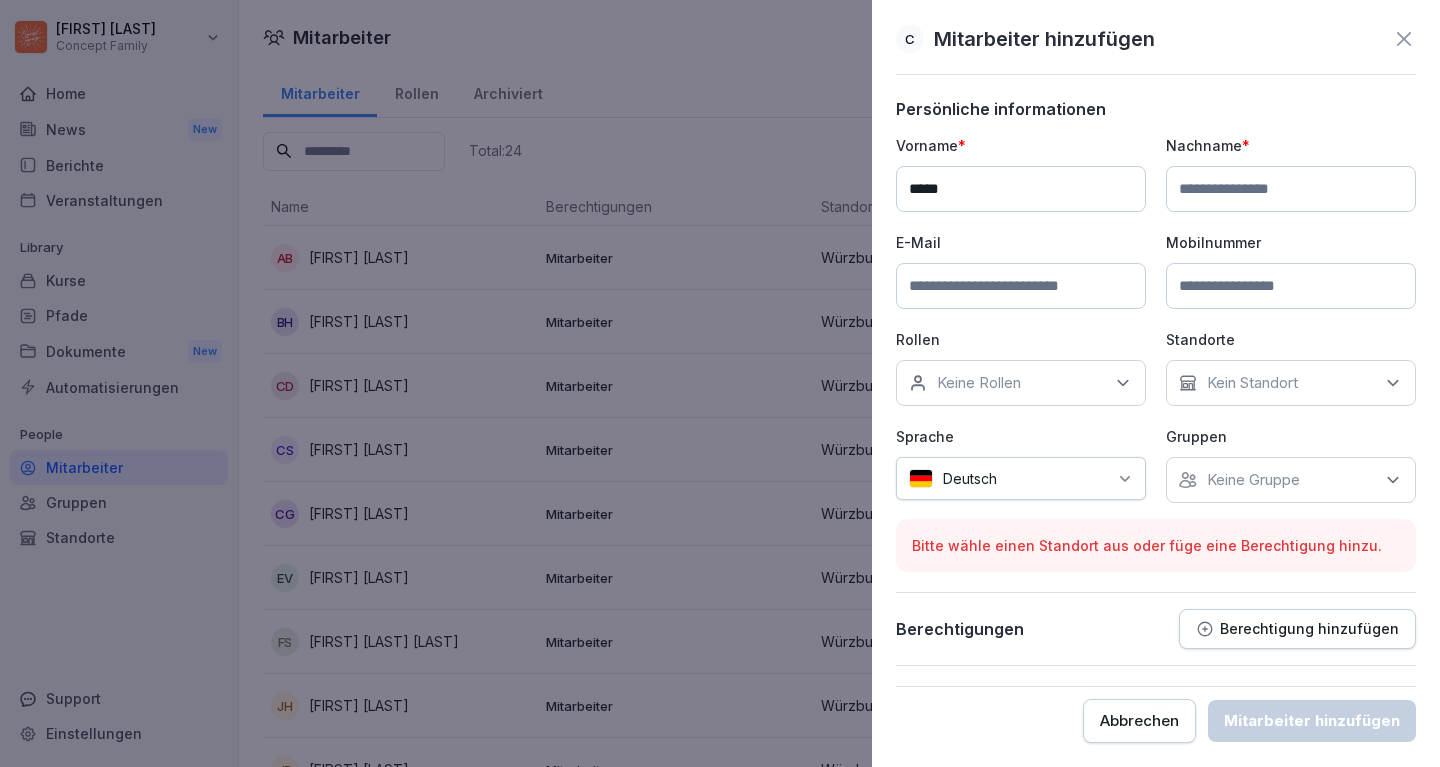 type on "*****" 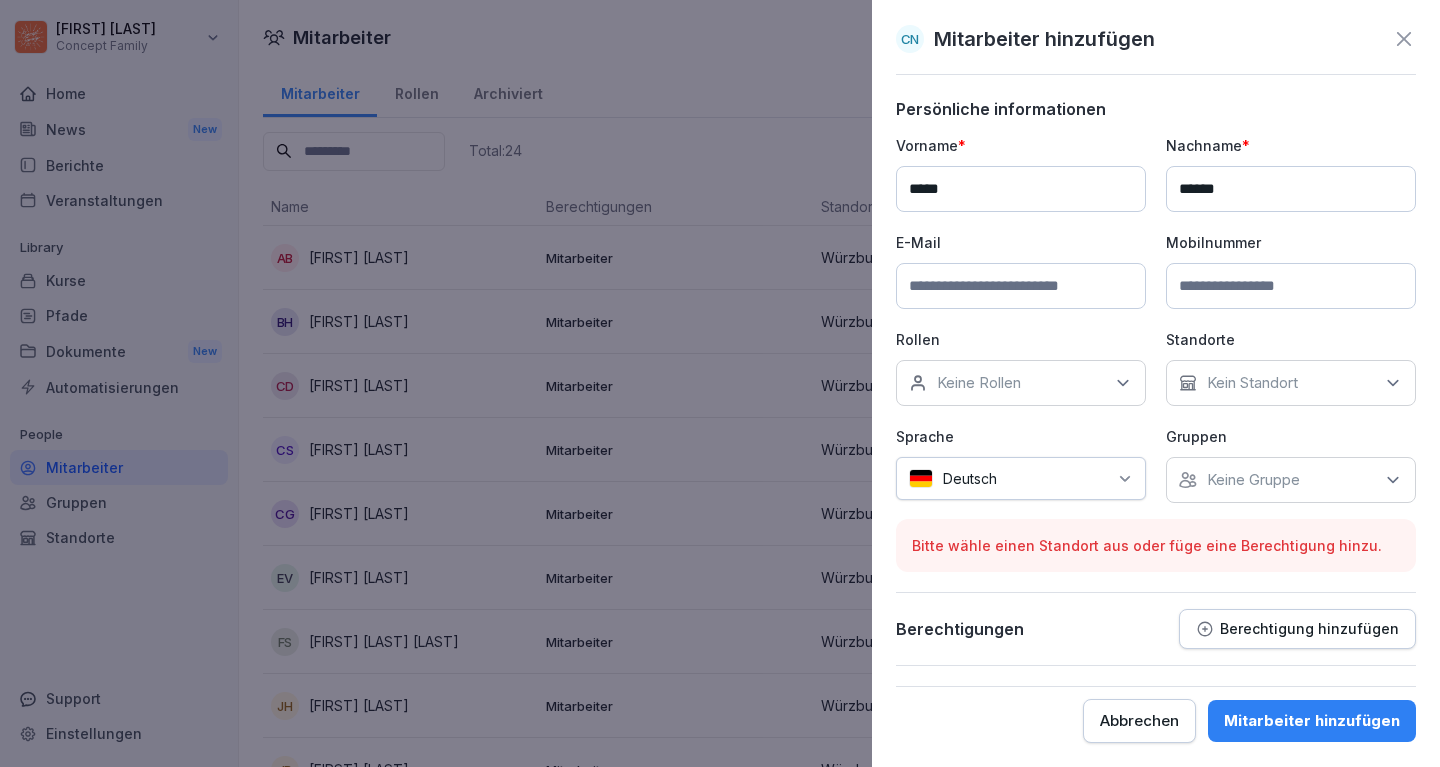 type on "******" 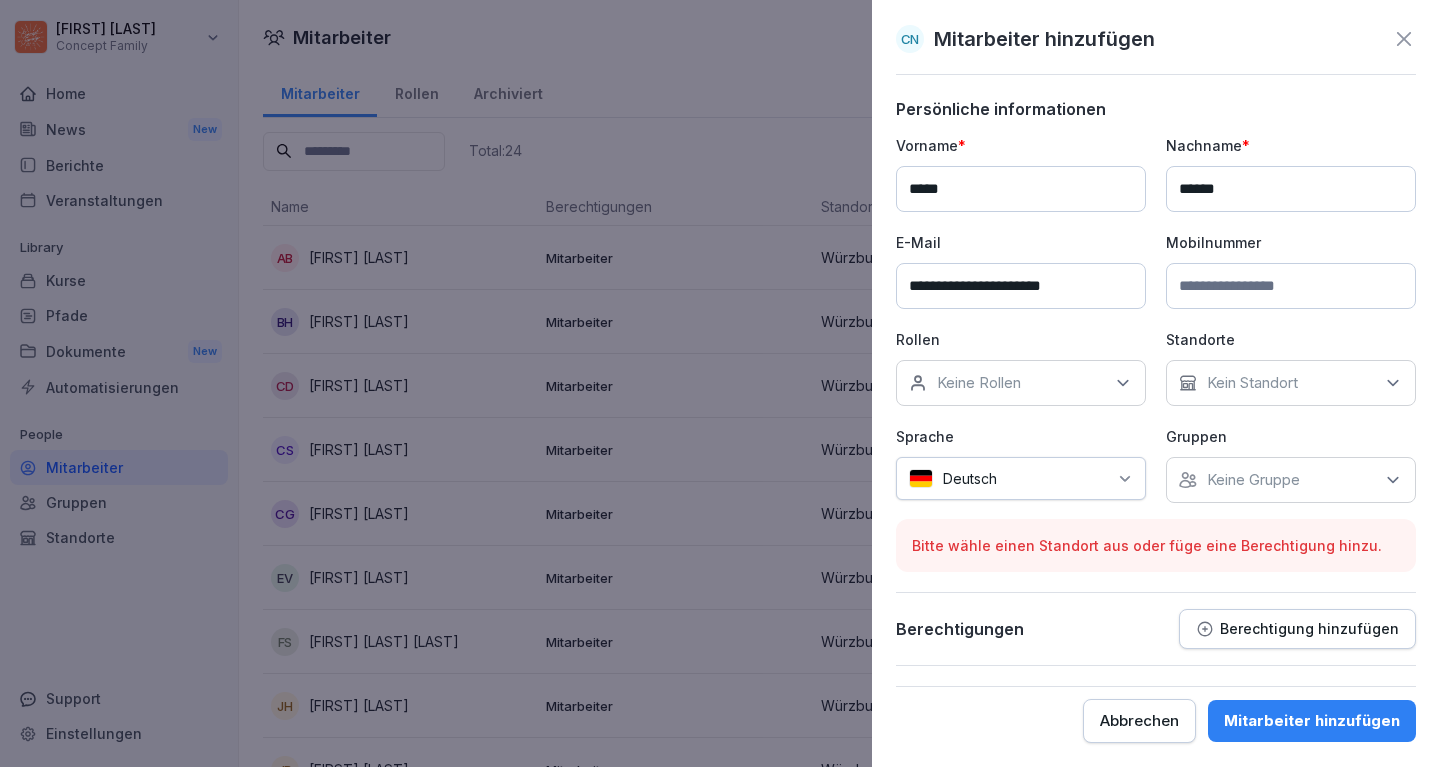 type on "**********" 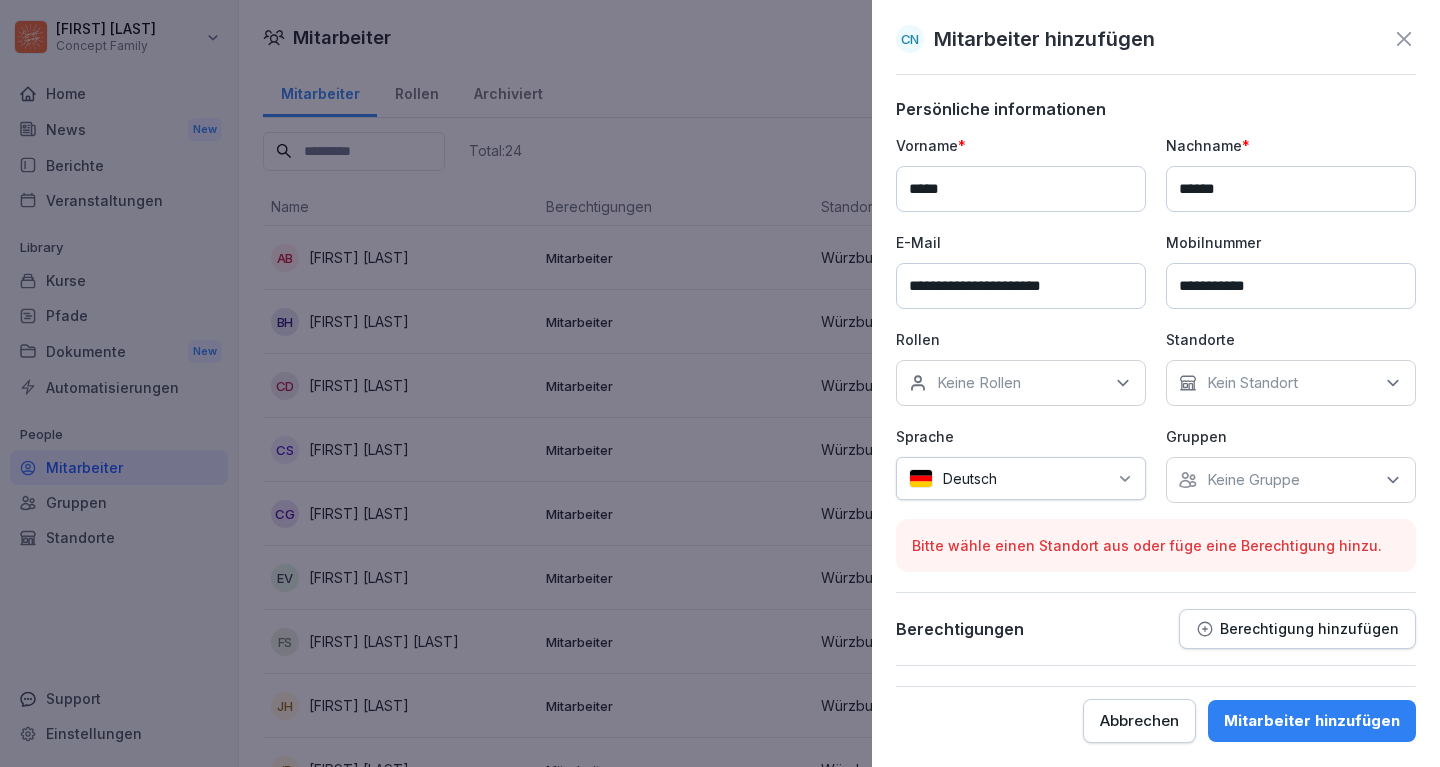 type on "**********" 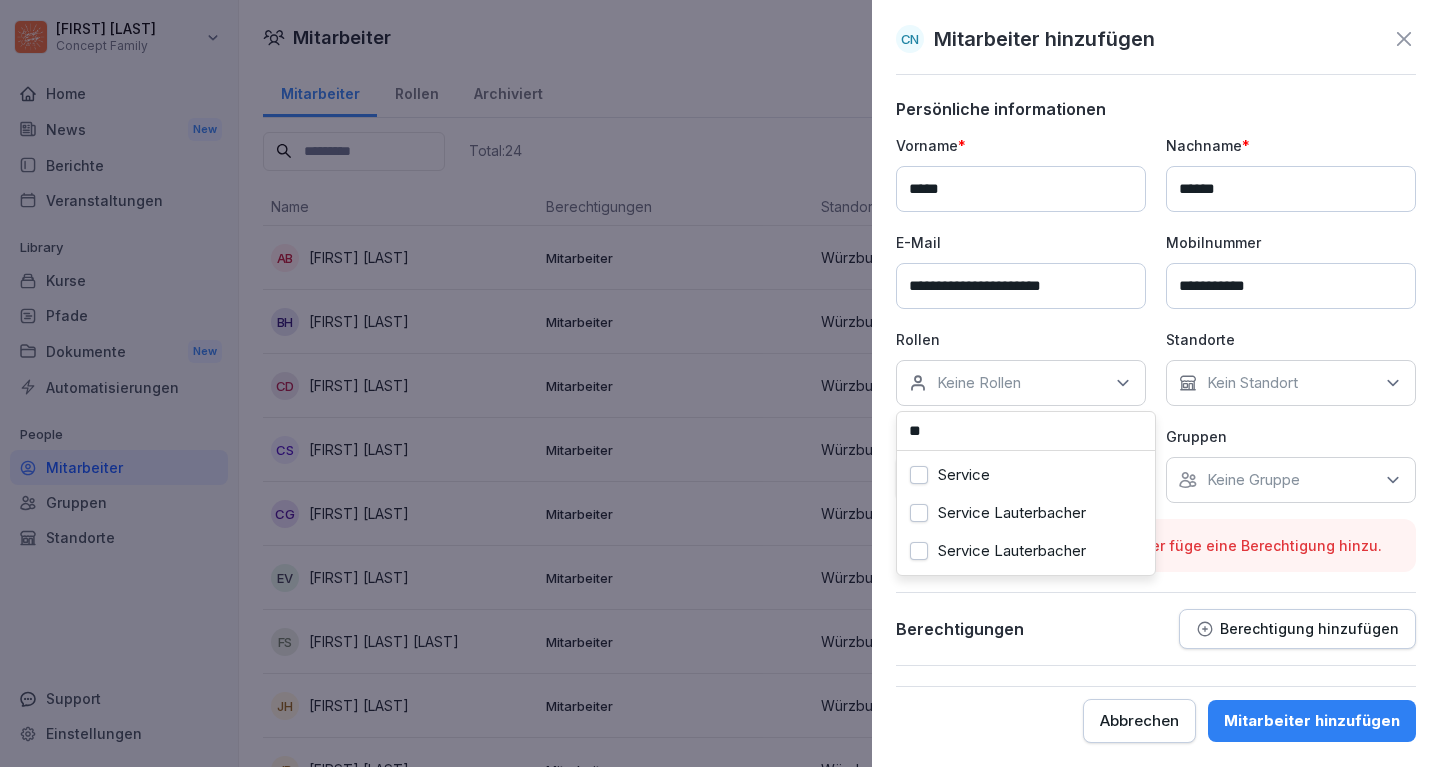 type on "**" 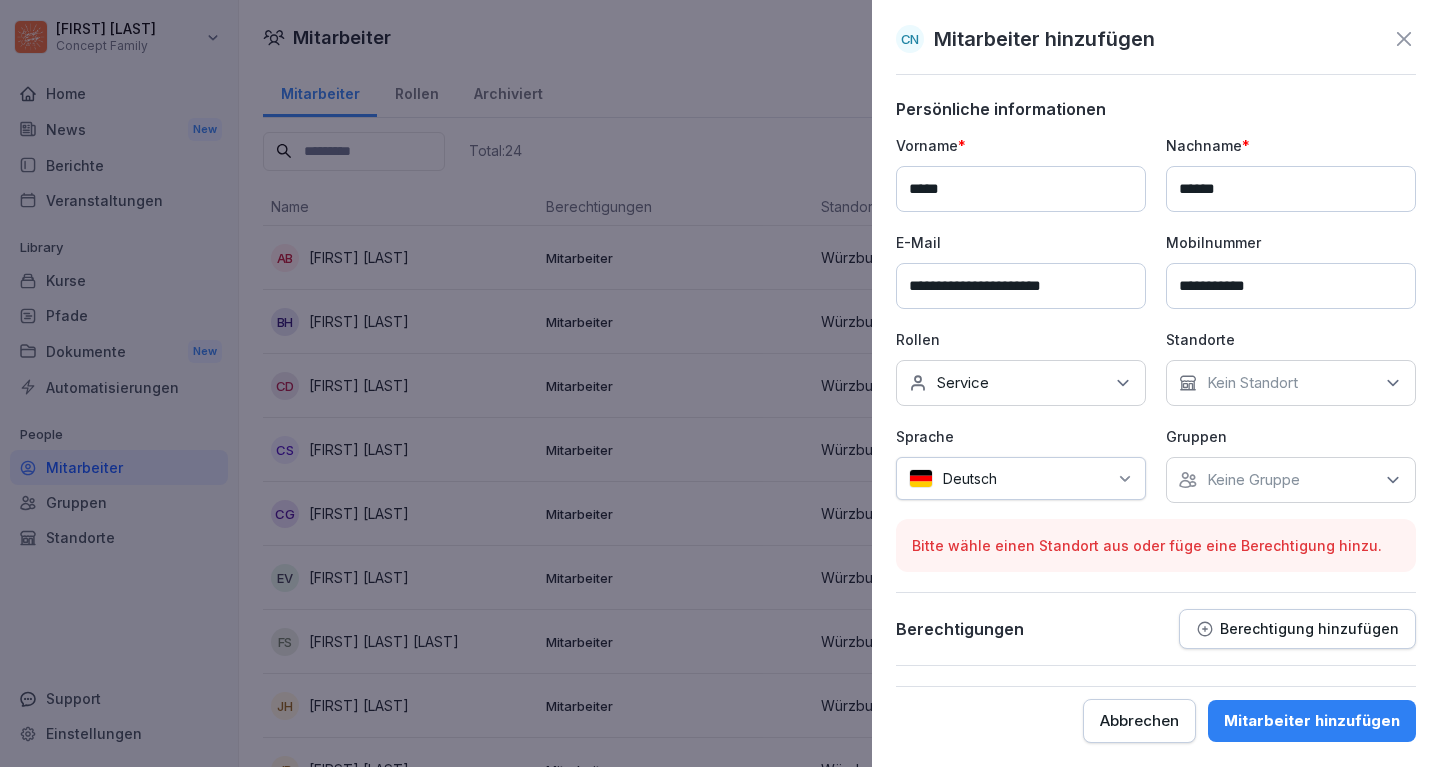 click on "Kein Standort" at bounding box center (1252, 383) 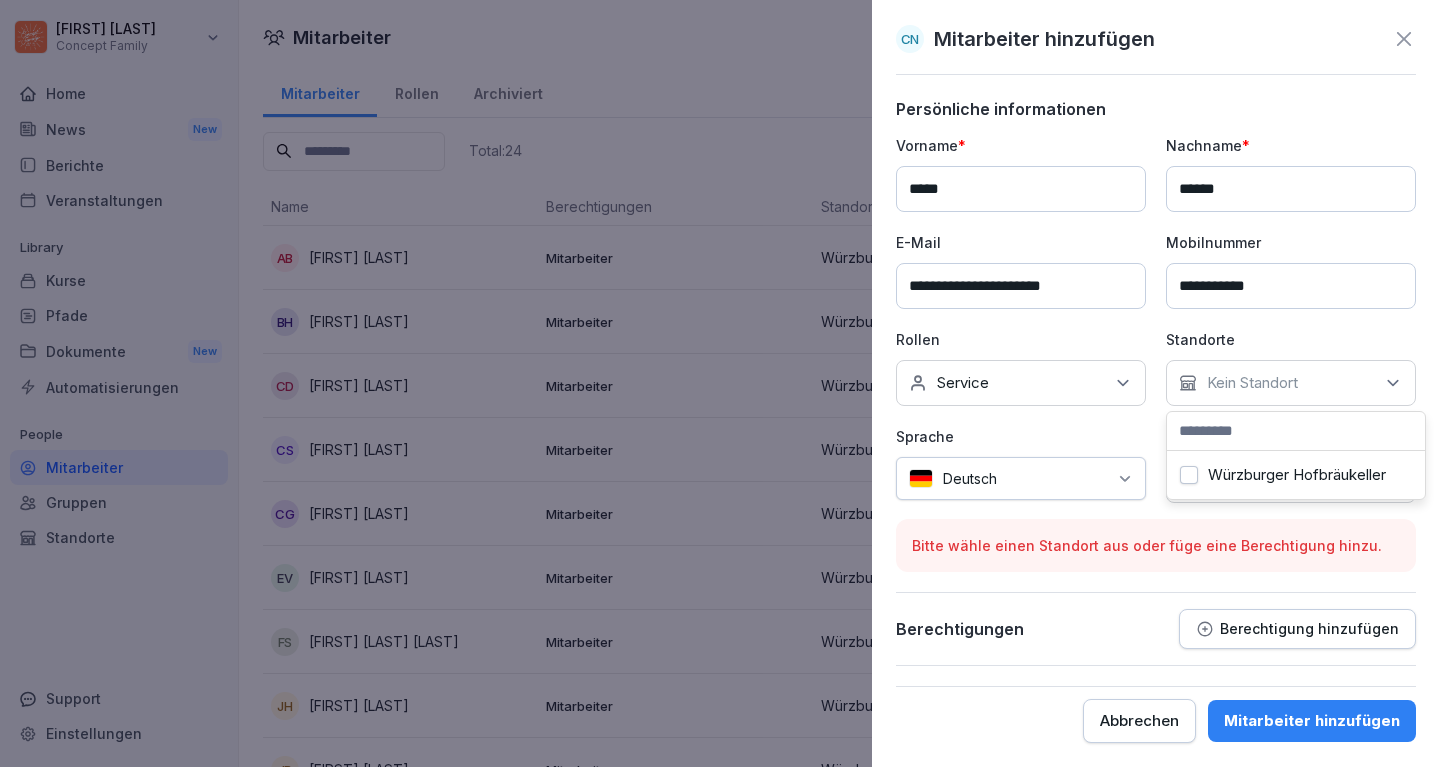 click on "Würzburger Hofbräukeller" at bounding box center (1189, 475) 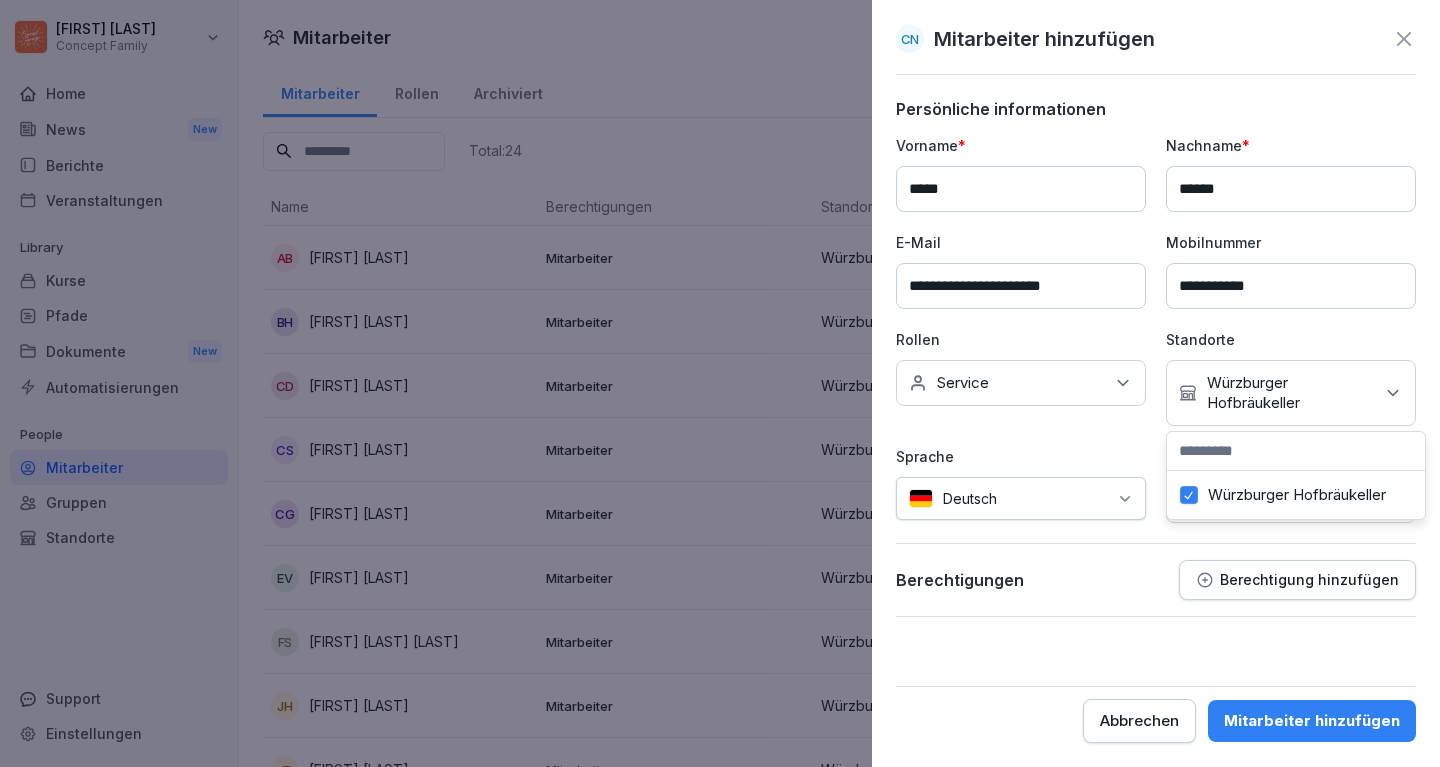 click on "Mitarbeiter hinzufügen" at bounding box center [1312, 721] 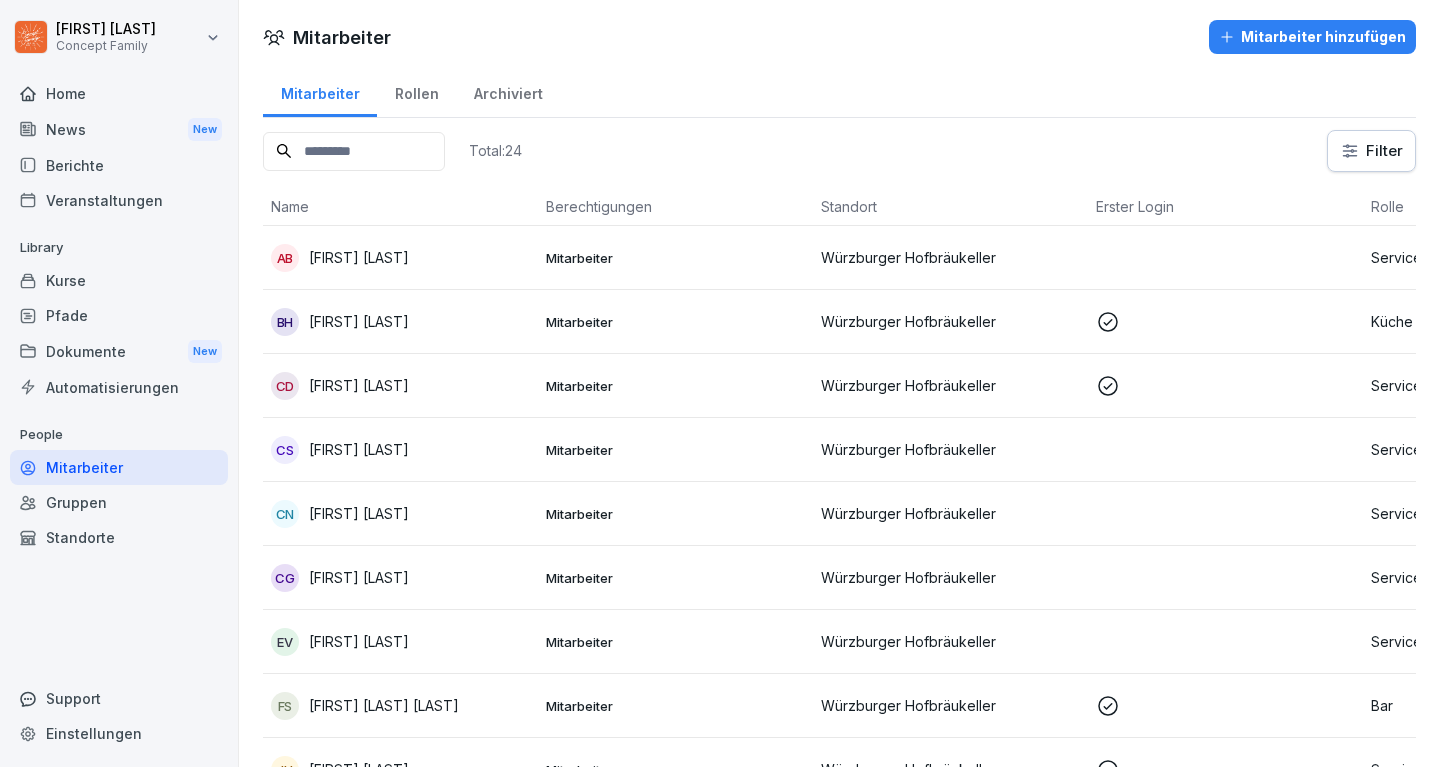 scroll, scrollTop: 0, scrollLeft: 0, axis: both 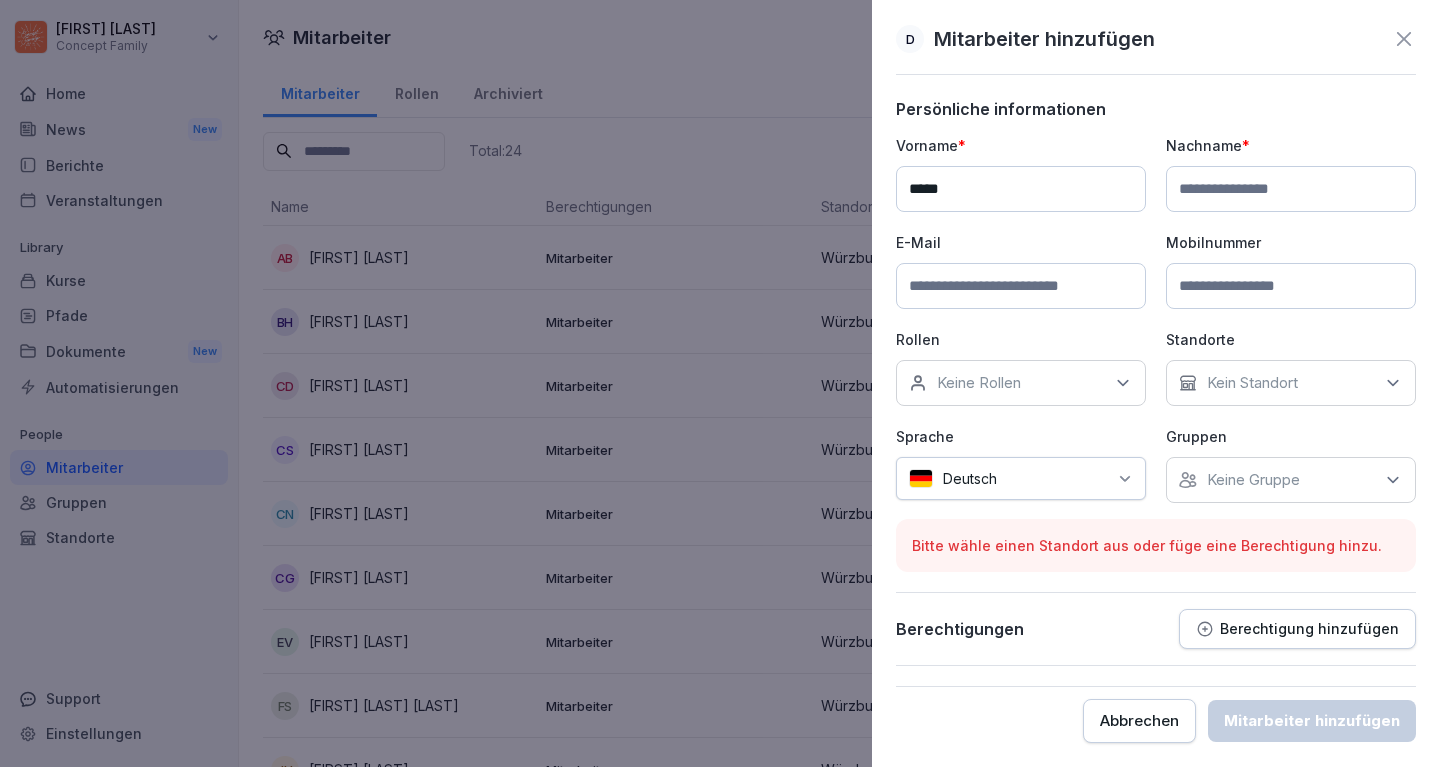 type on "*****" 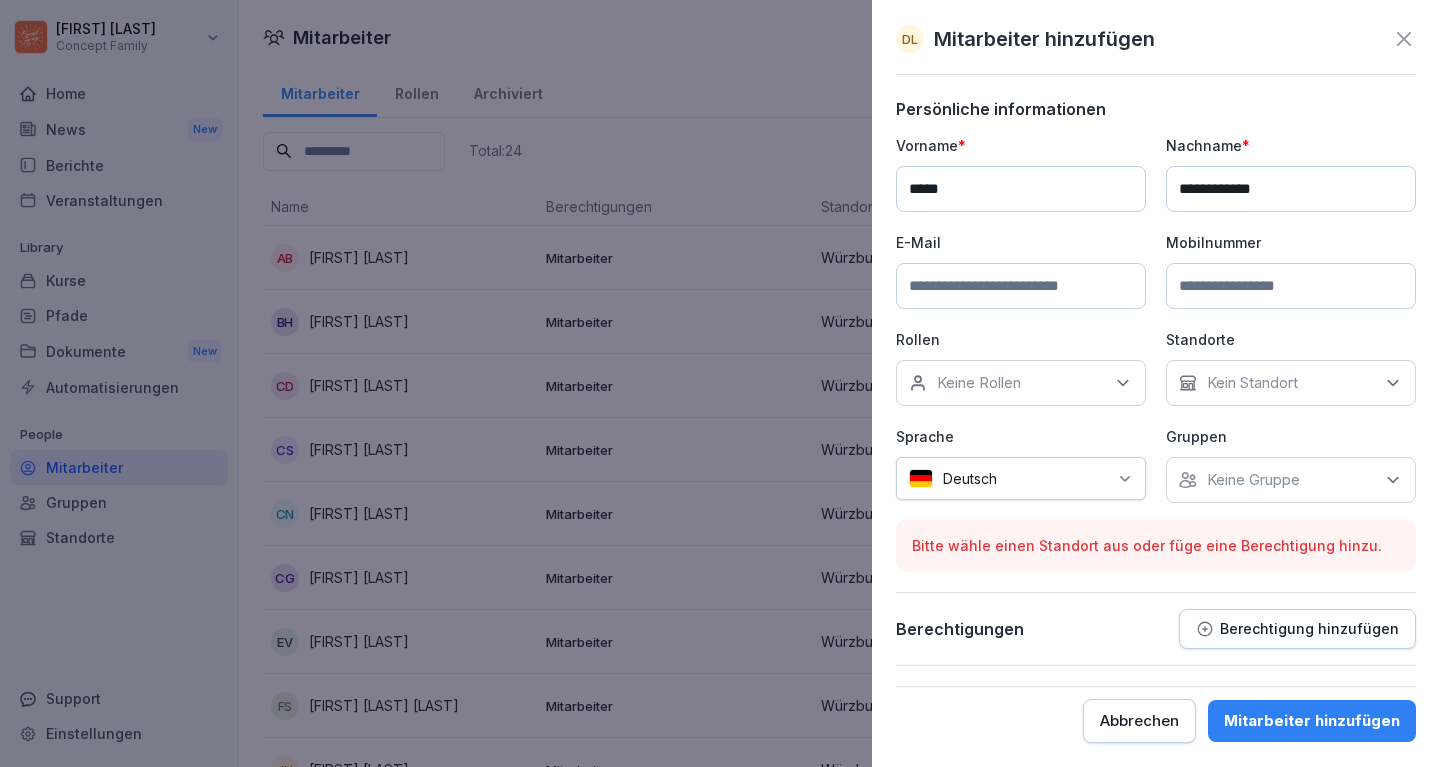 click on "**********" at bounding box center [1291, 189] 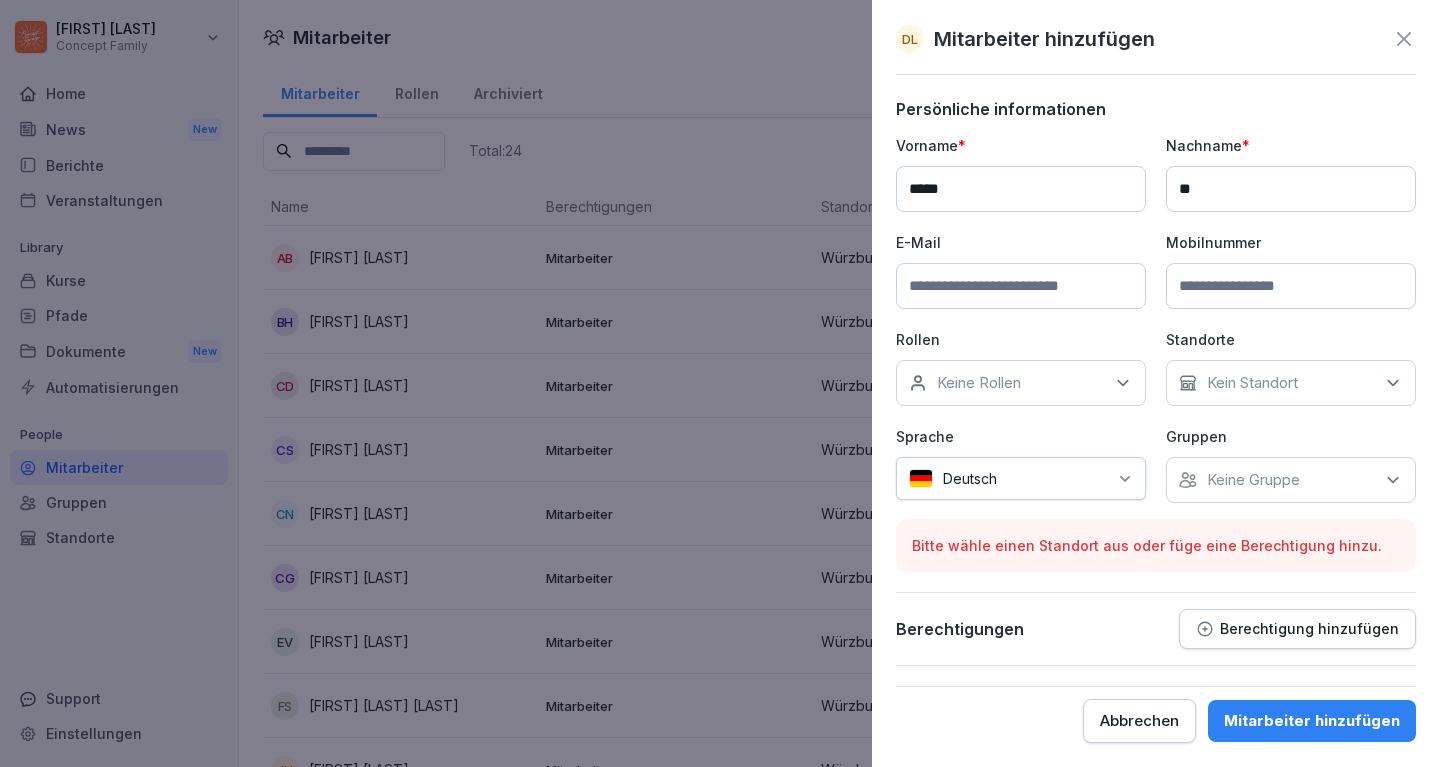 type on "*" 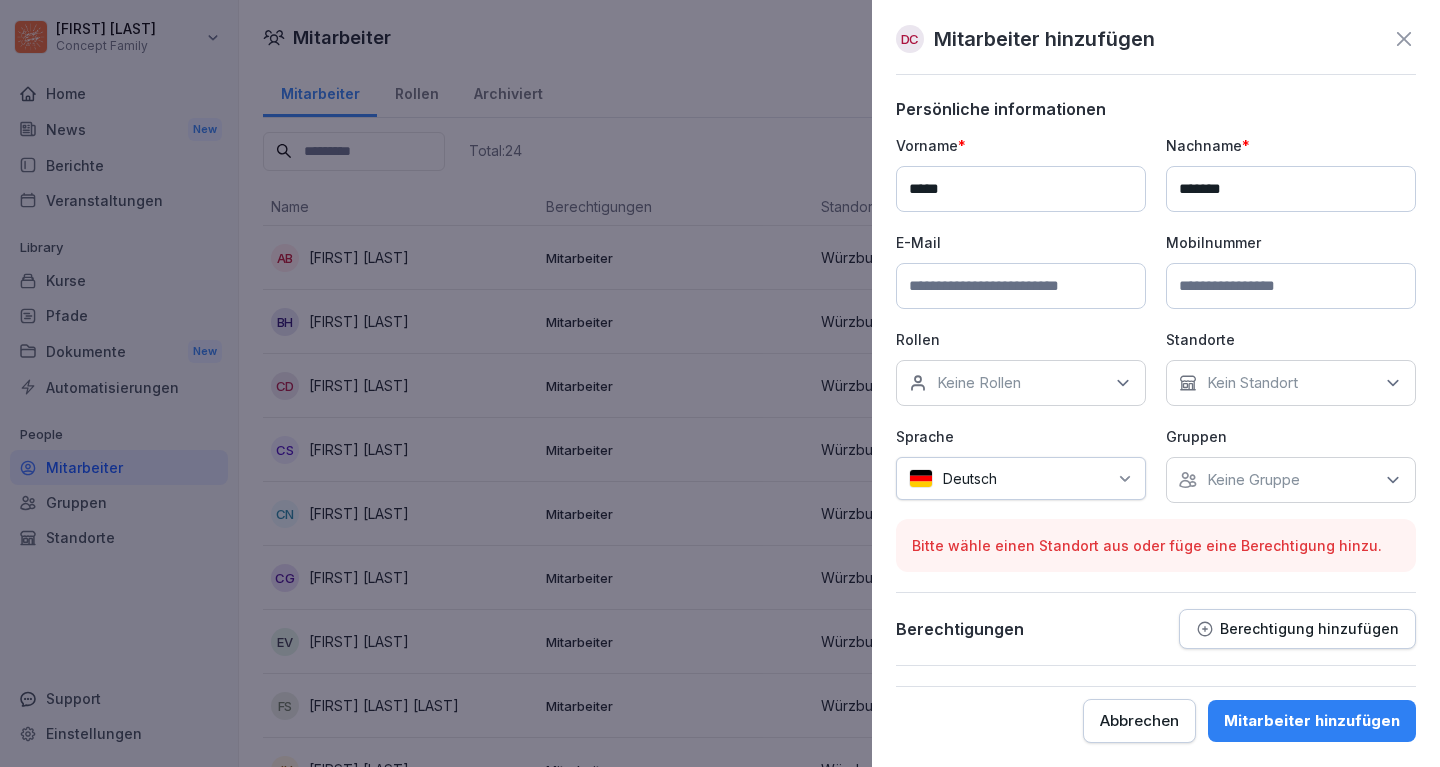 type on "*******" 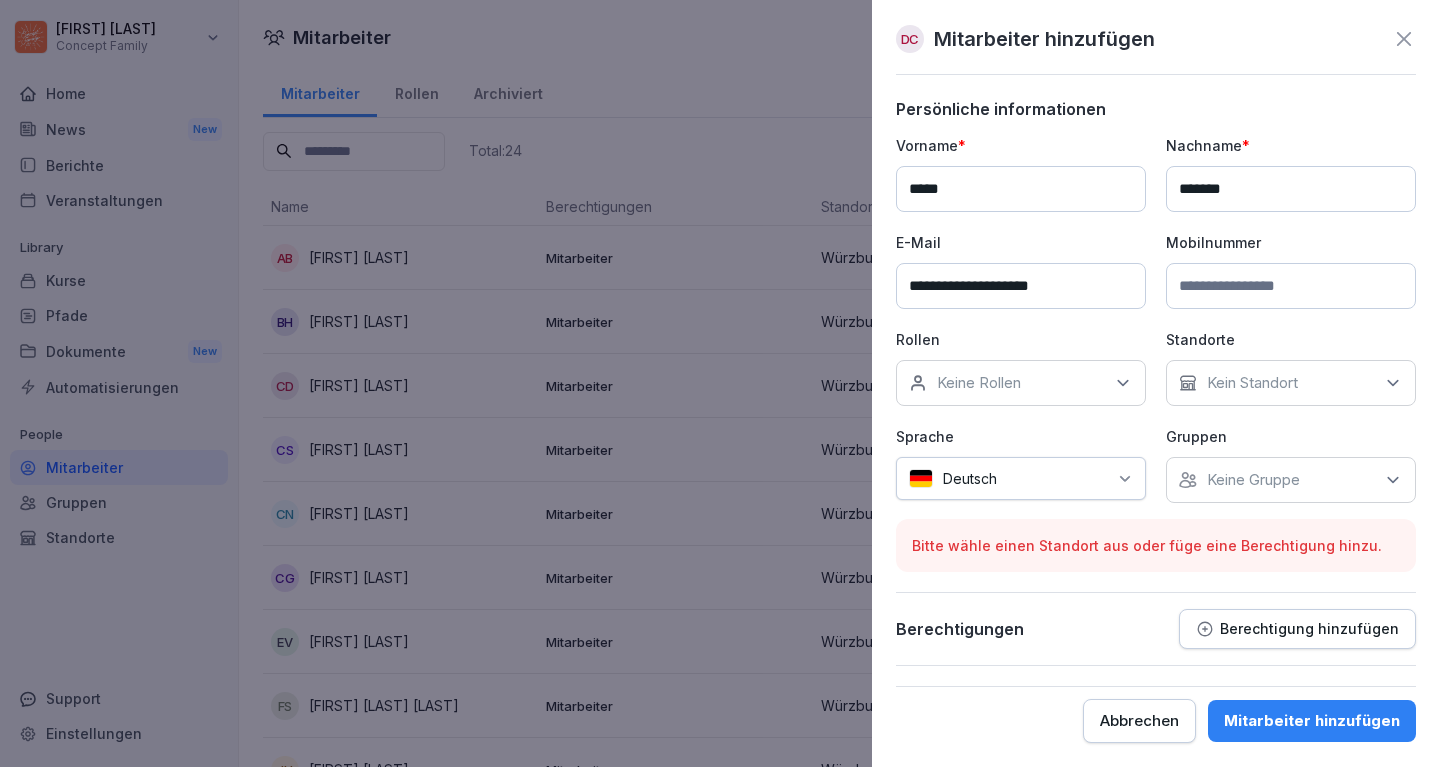 type on "**********" 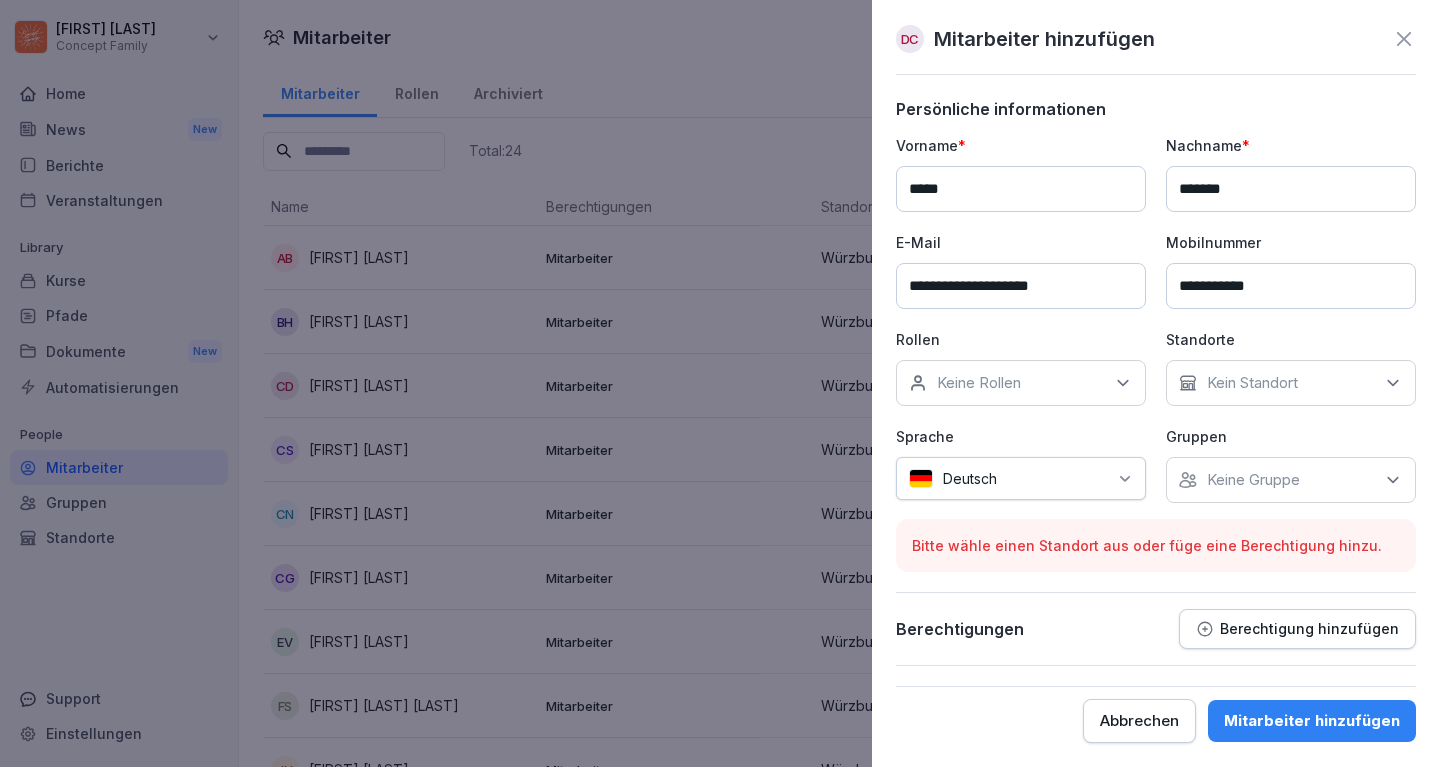 type on "**********" 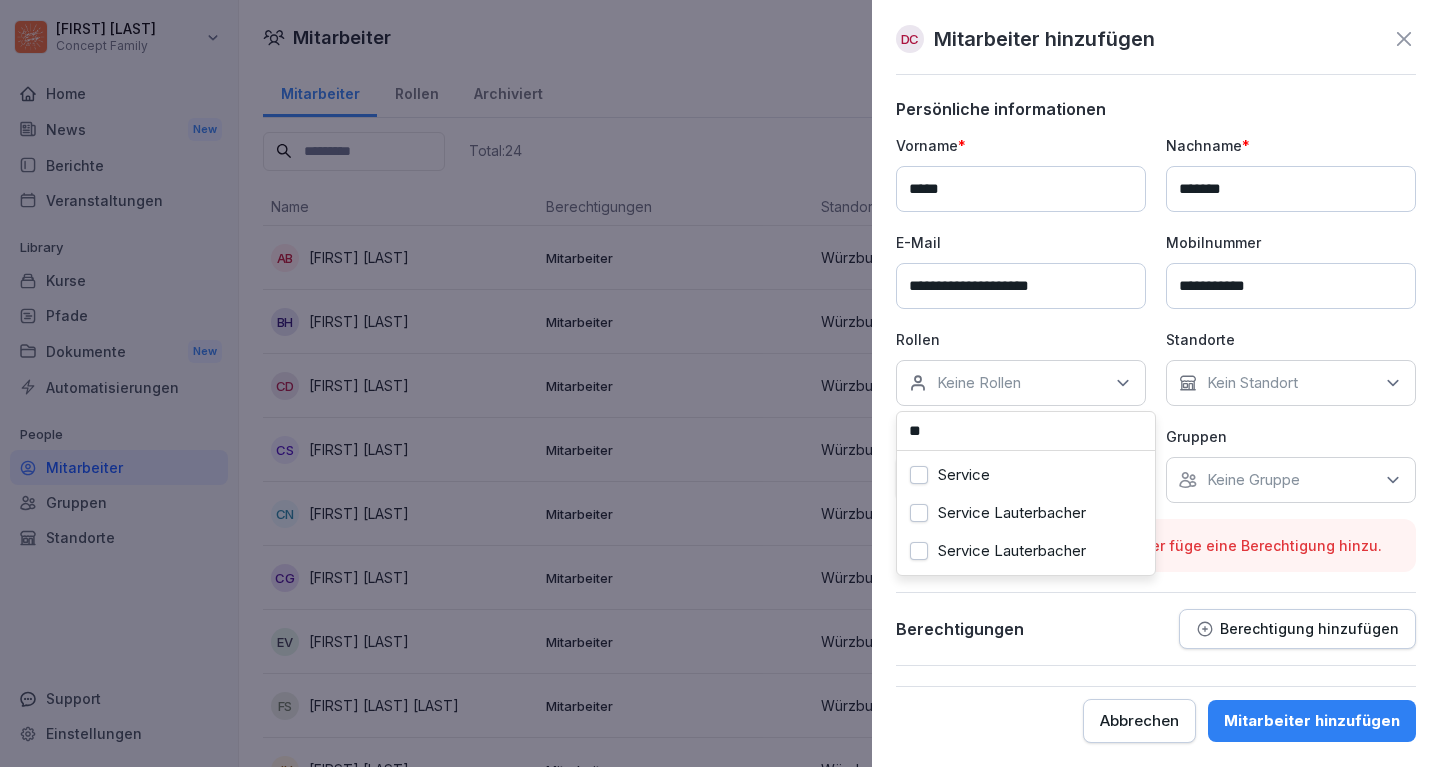 type on "**" 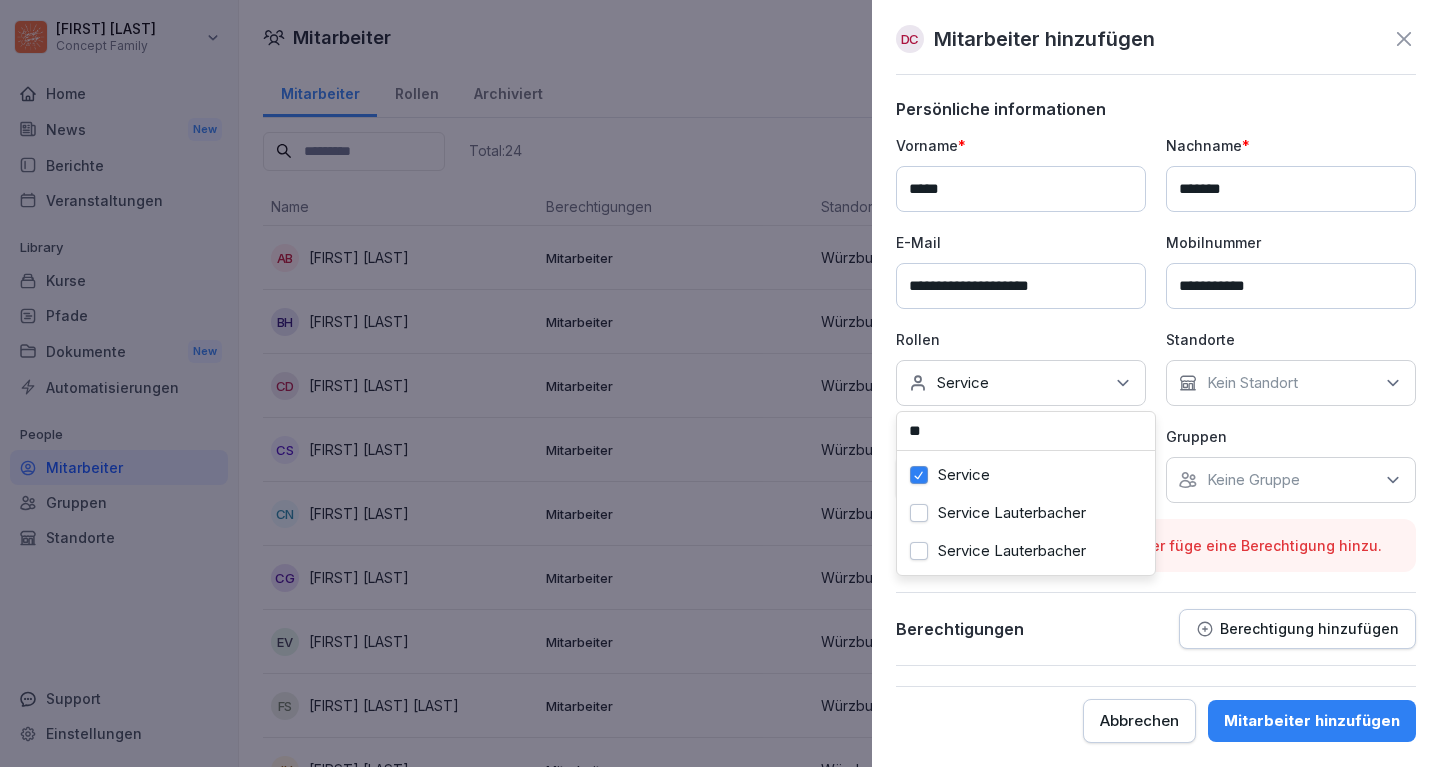 click on "Kein Standort" at bounding box center [1252, 383] 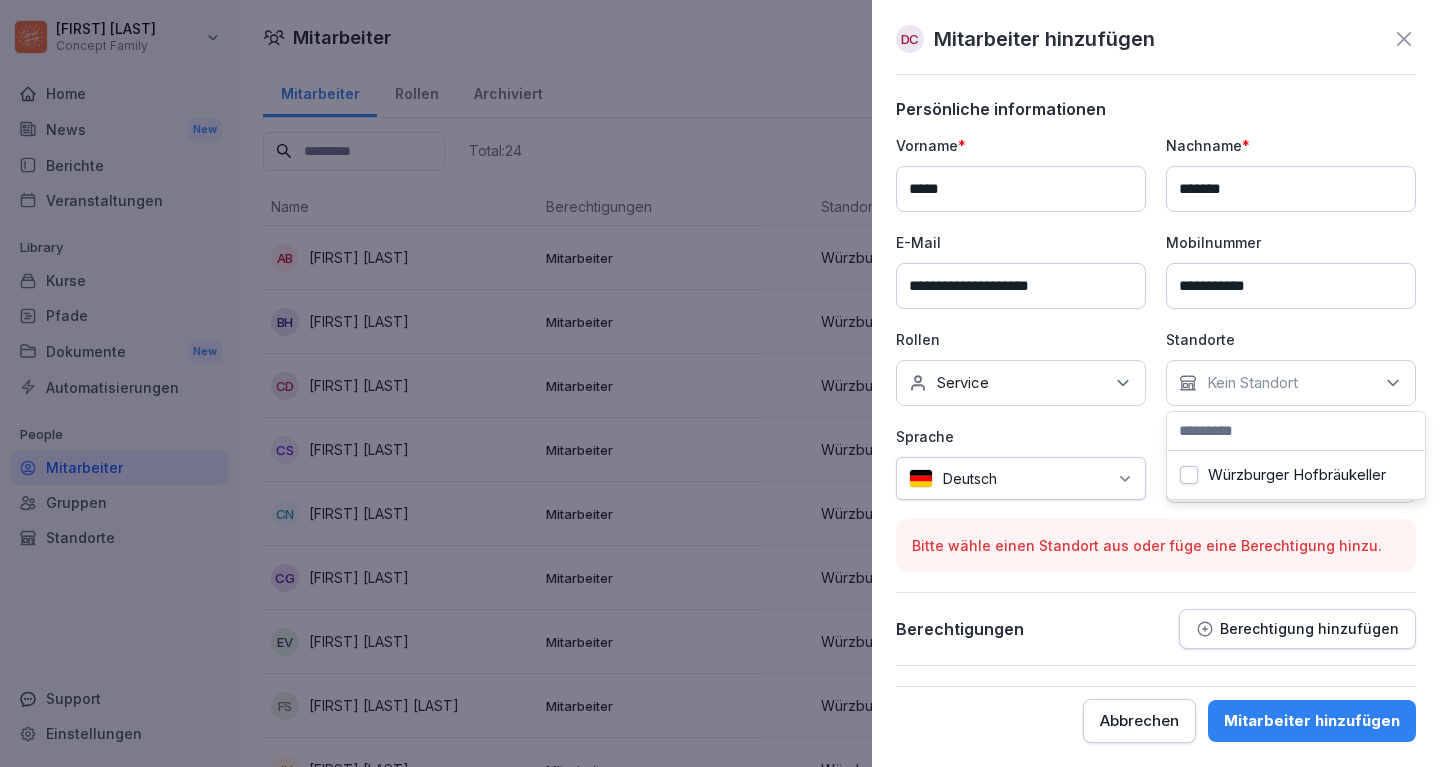 click on "Würzburger Hofbräukeller" at bounding box center [1189, 475] 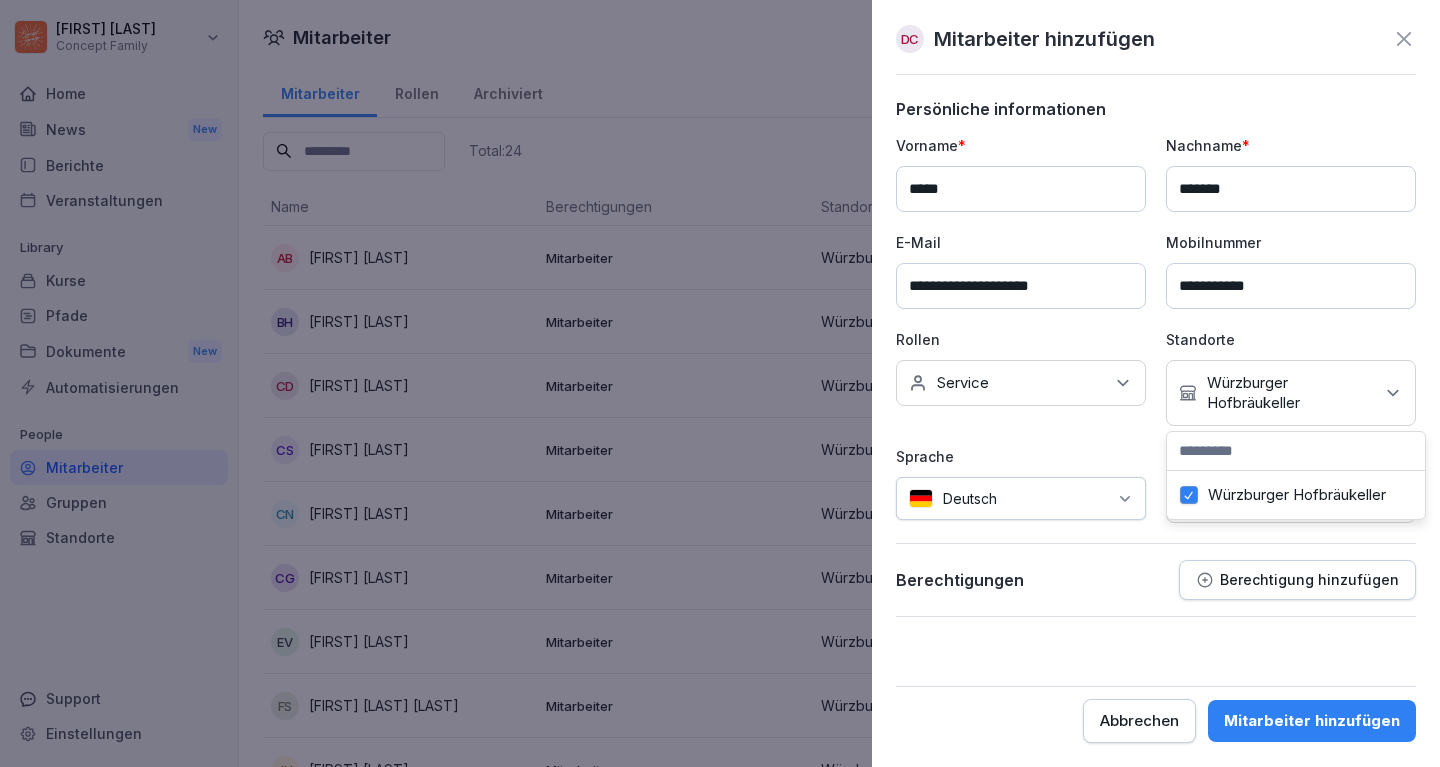 click on "Berechtigungen Berechtigung hinzufügen" at bounding box center (1156, 580) 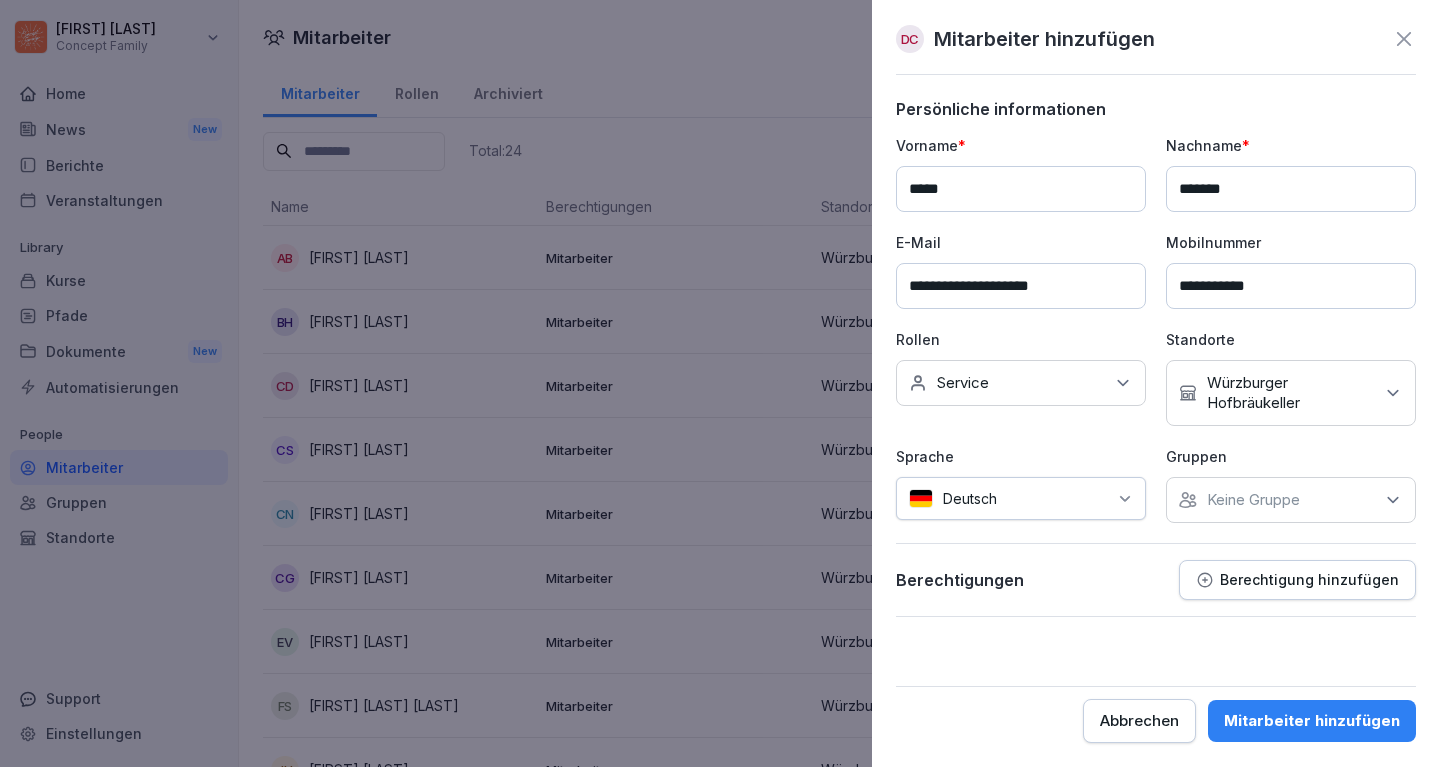 click on "Mitarbeiter hinzufügen" at bounding box center (1312, 721) 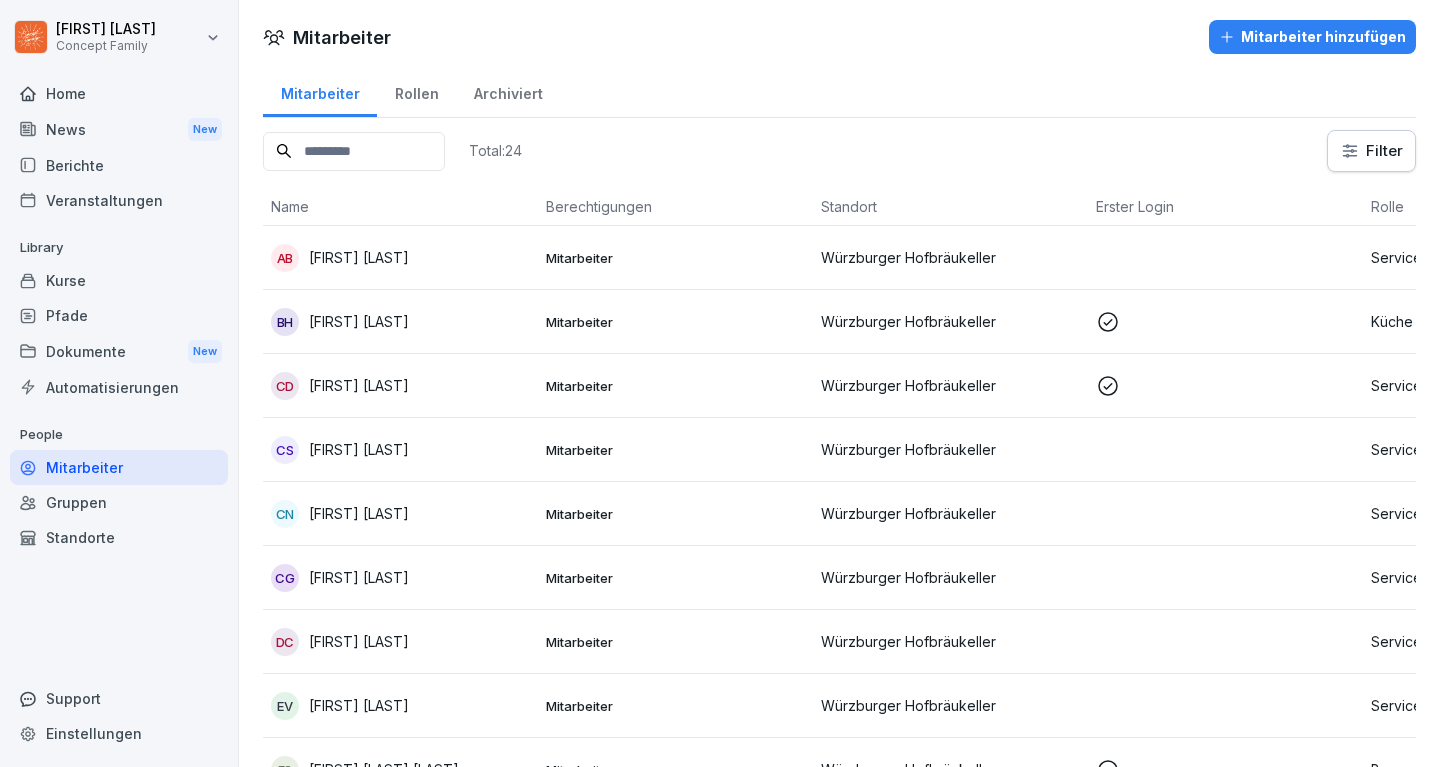 click on "Mitarbeiter hinzufügen" at bounding box center (1312, 37) 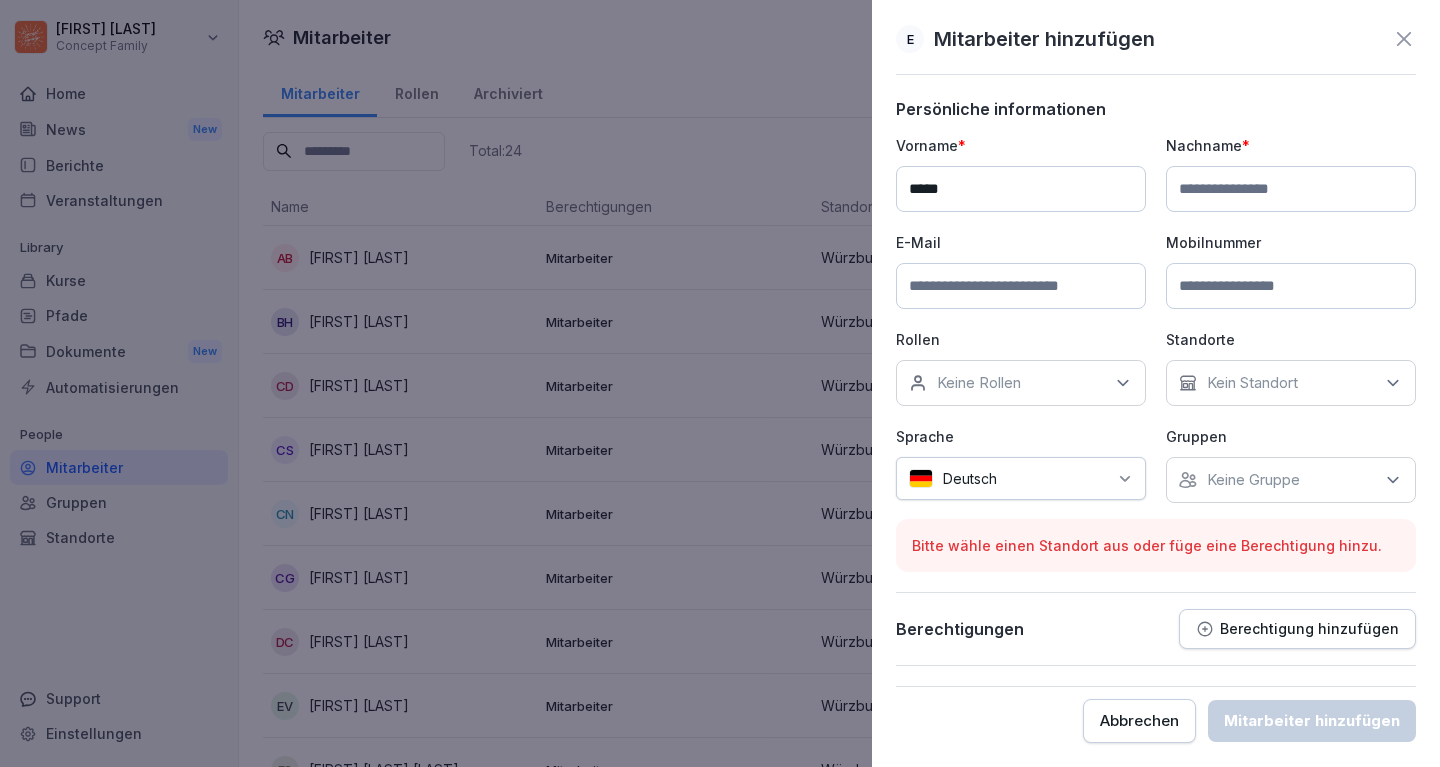 type on "*****" 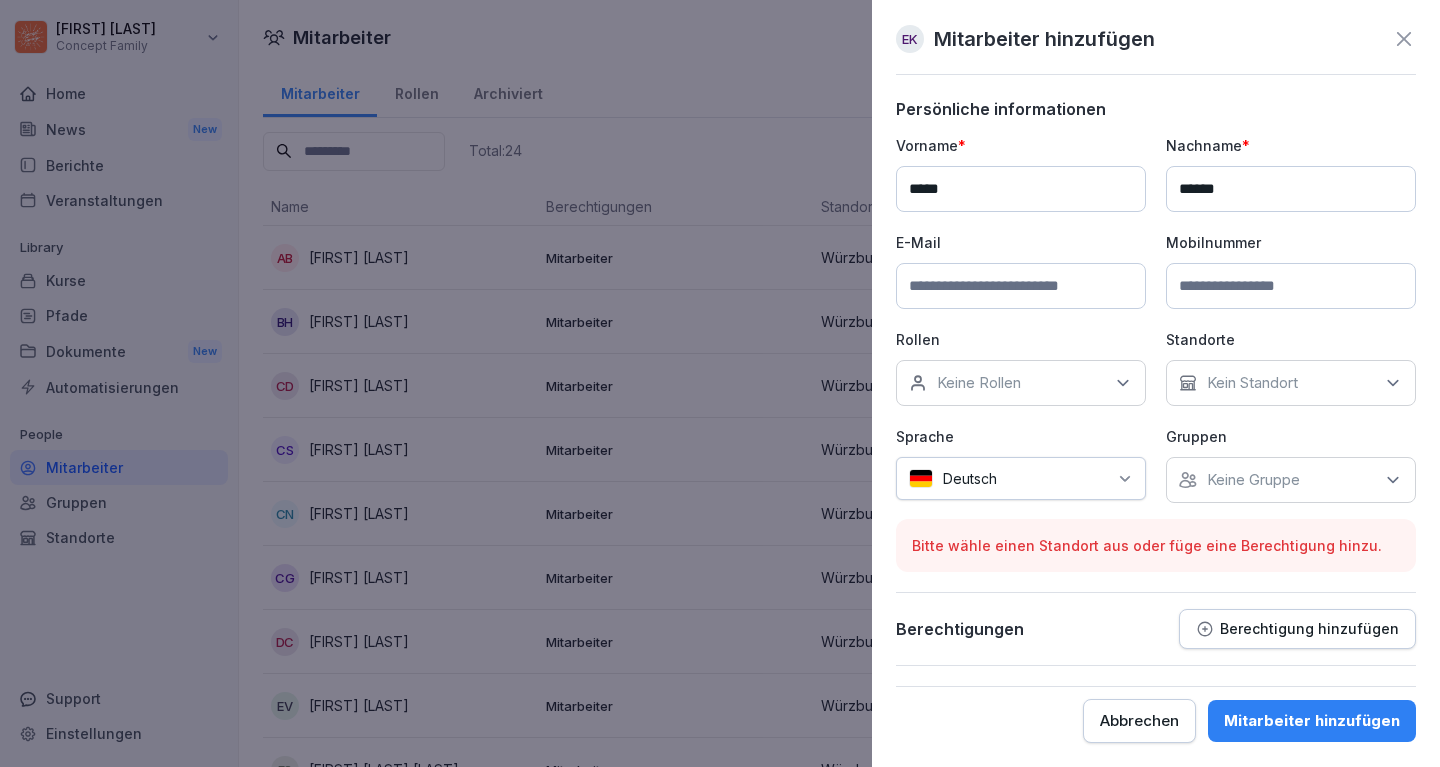type on "******" 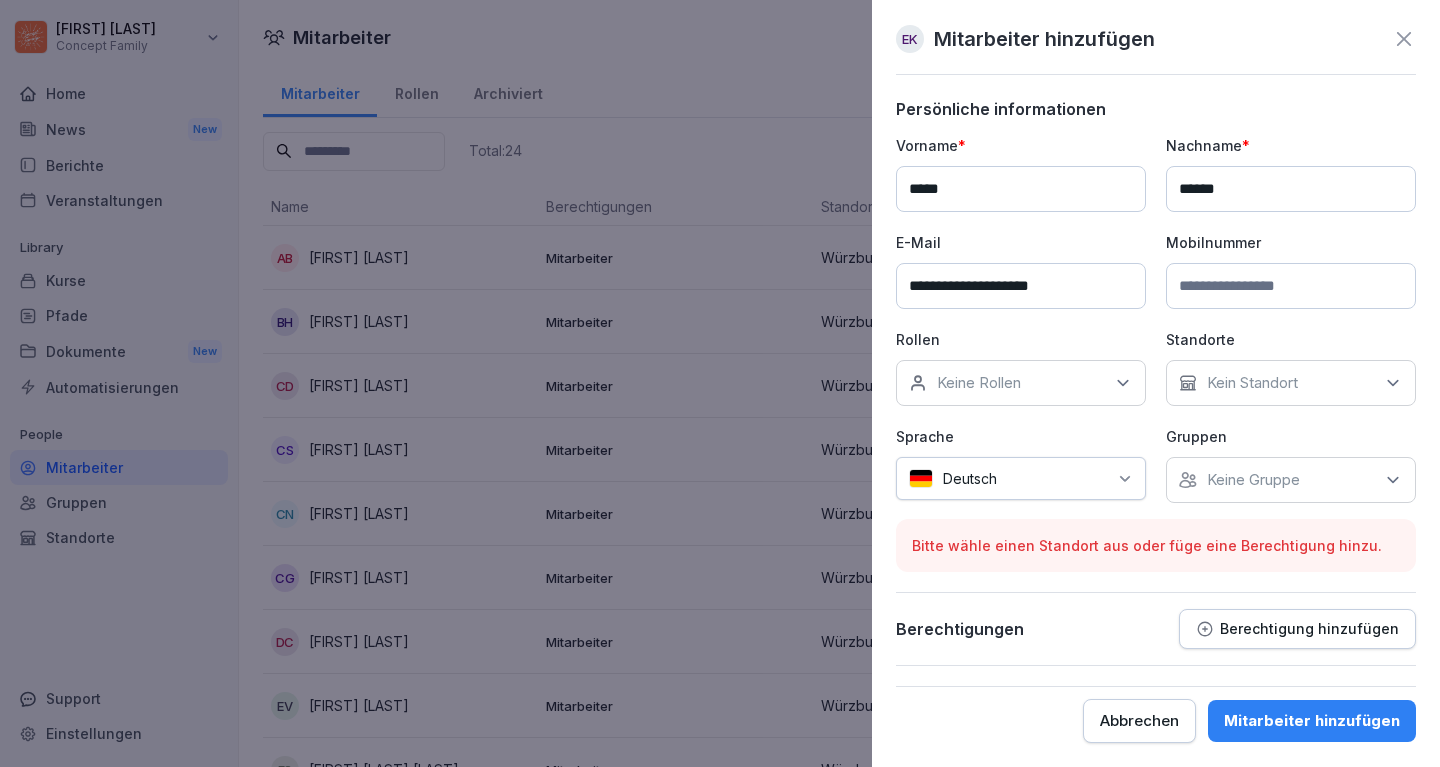 type on "**********" 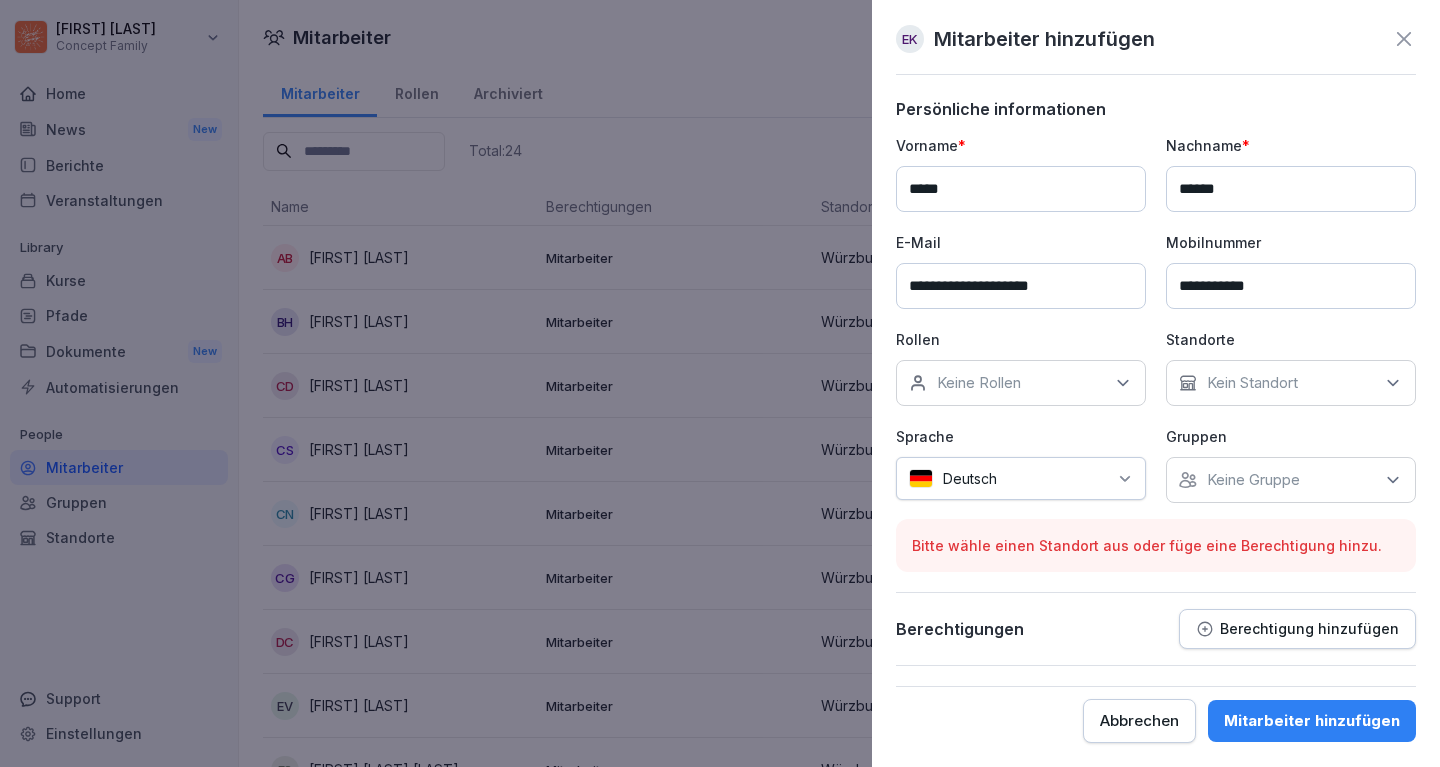 type on "**********" 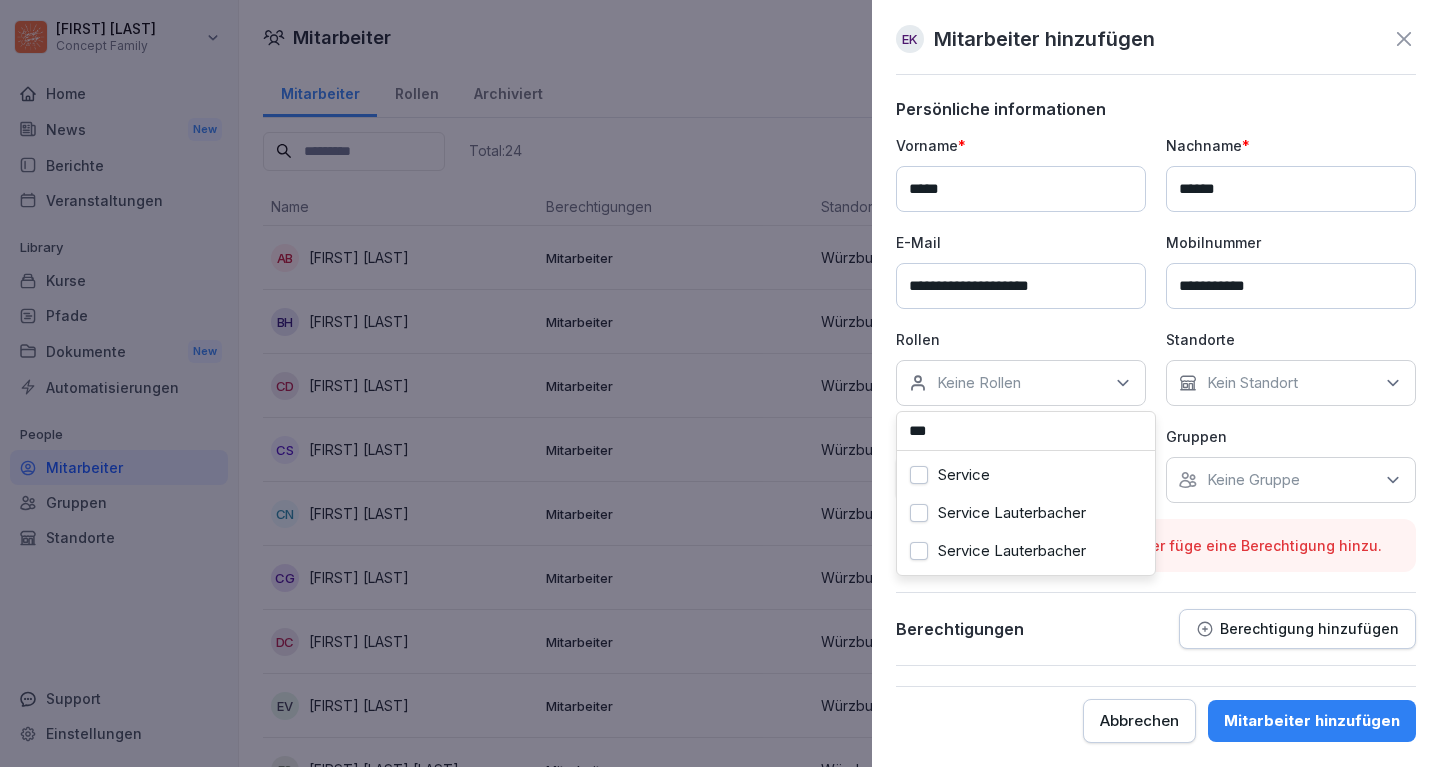 type on "***" 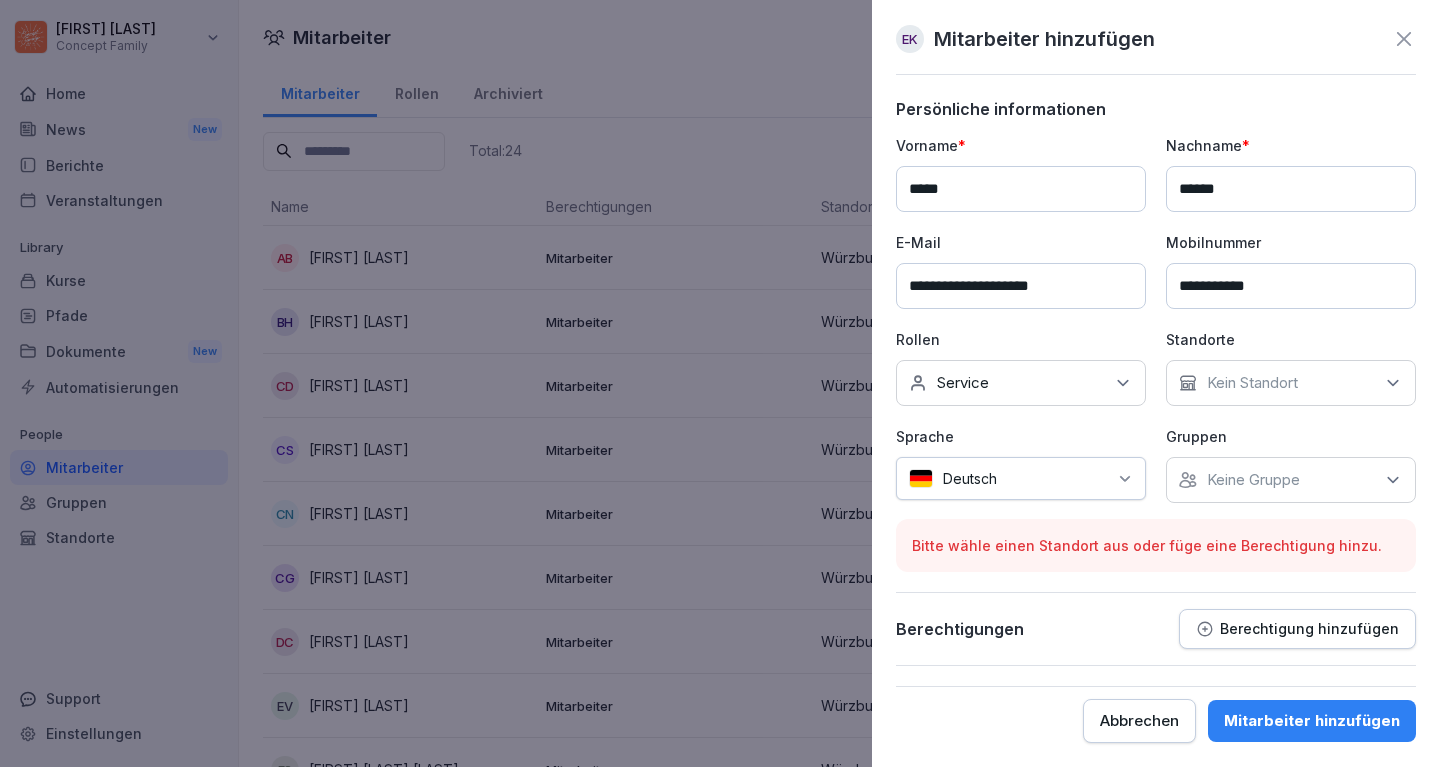 click on "Kein Standort" at bounding box center (1252, 383) 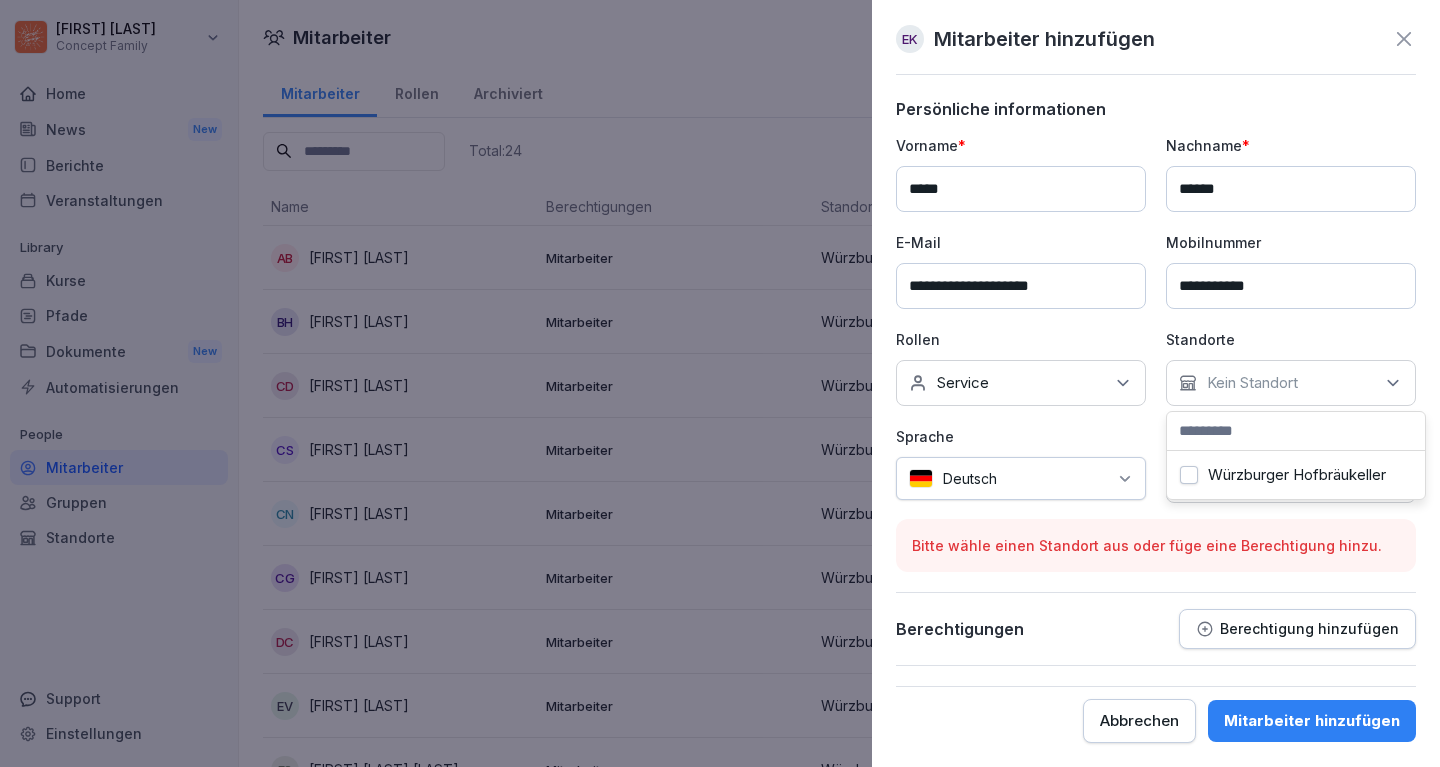 click on "Würzburger Hofbräukeller" at bounding box center [1189, 475] 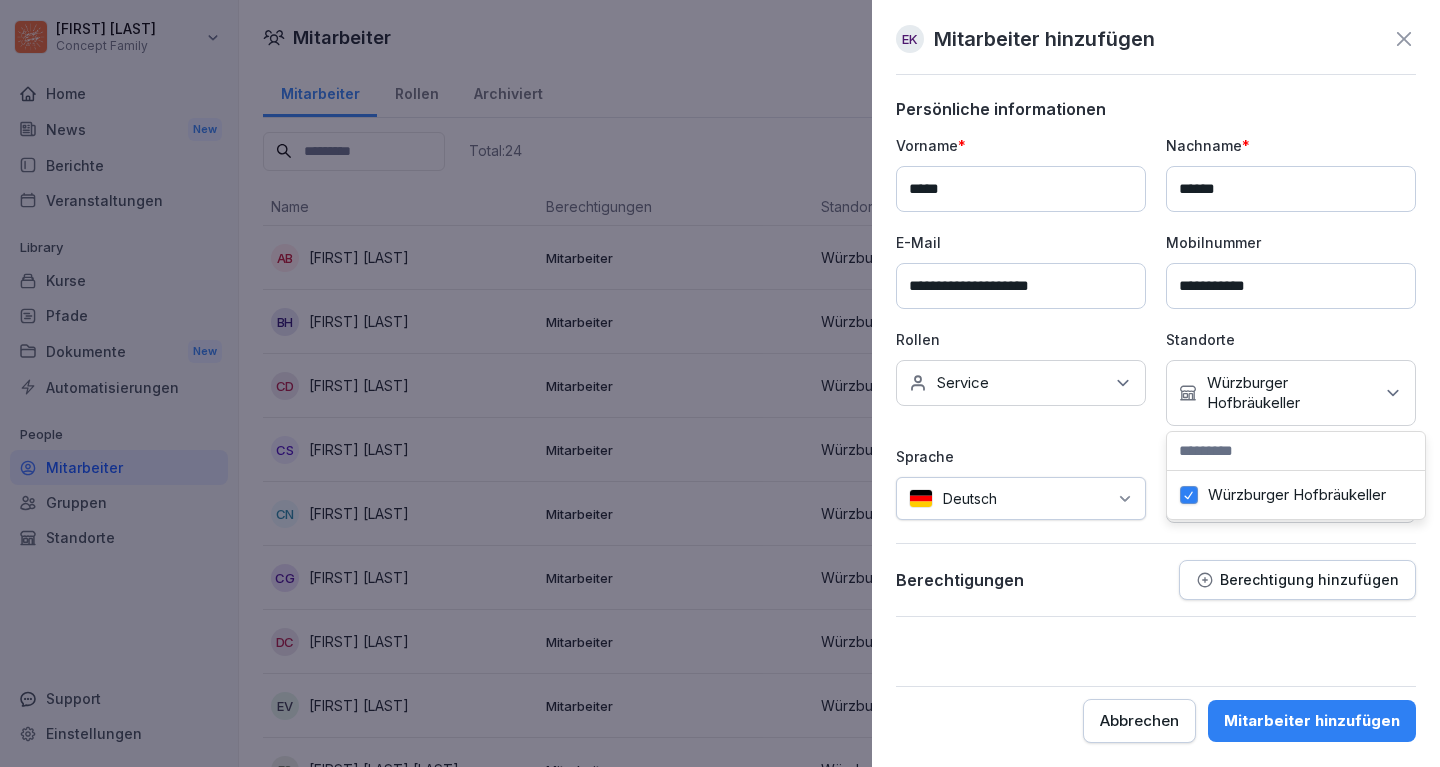 click on "Würzburger Hofbräukeller" at bounding box center [1296, 495] 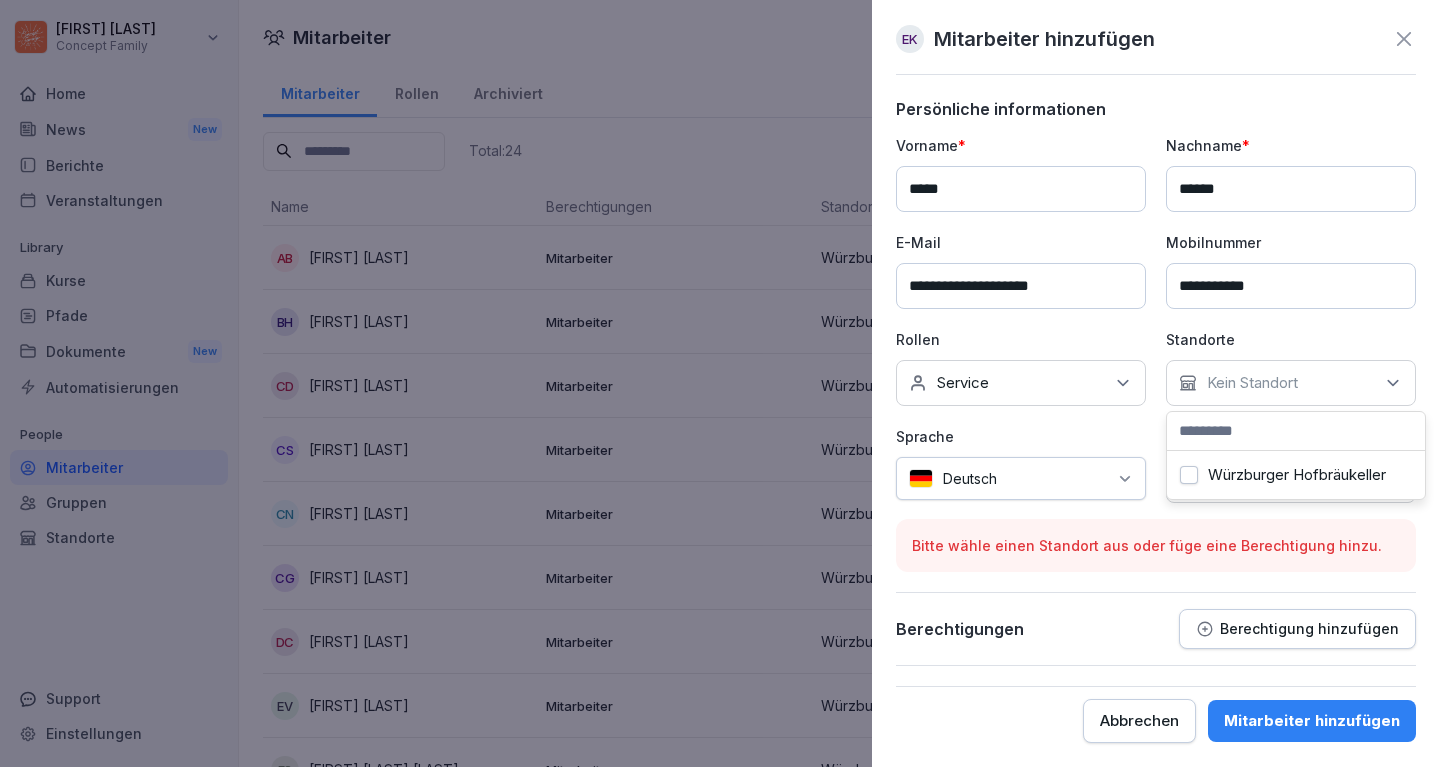 click on "Würzburger Hofbräukeller" at bounding box center [1189, 475] 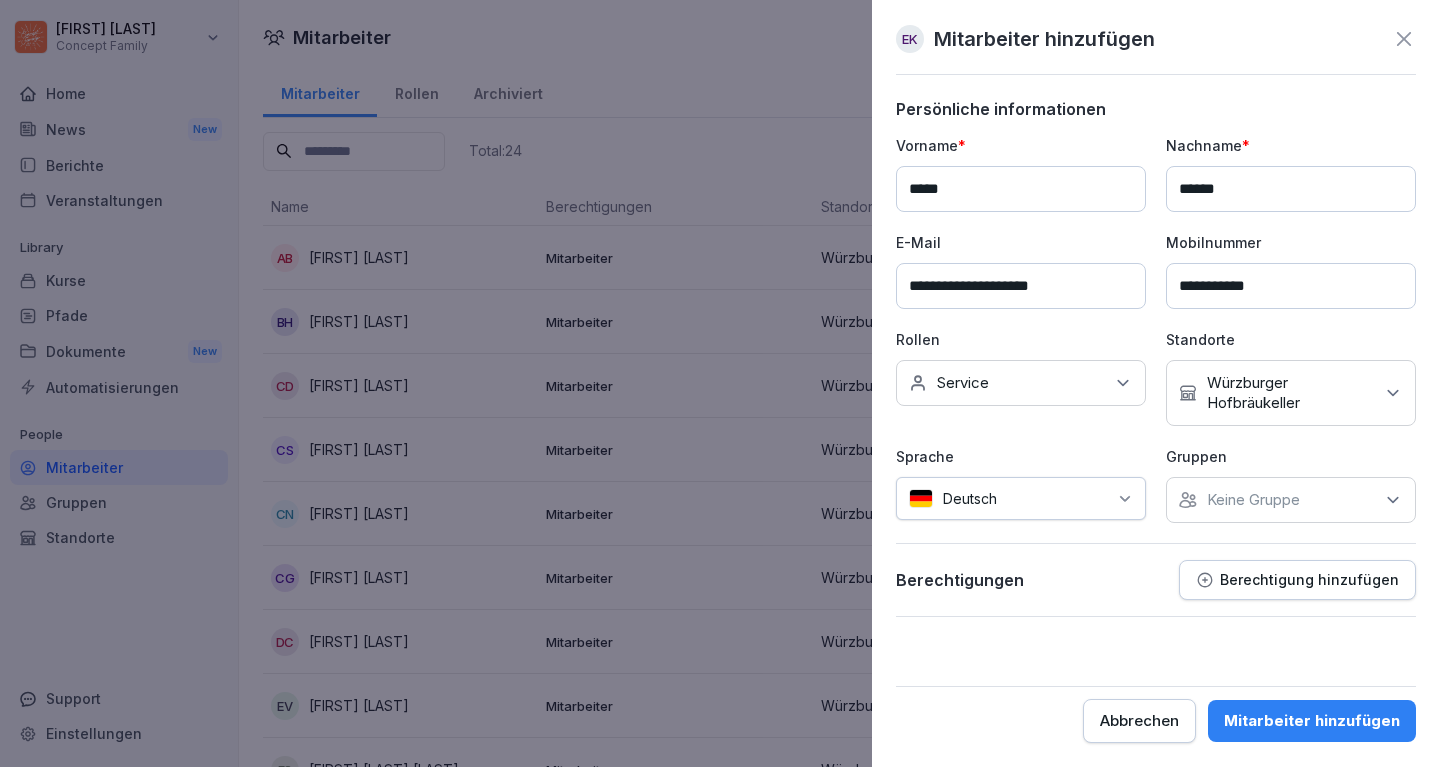 click on "Mitarbeiter hinzufügen" at bounding box center [1312, 721] 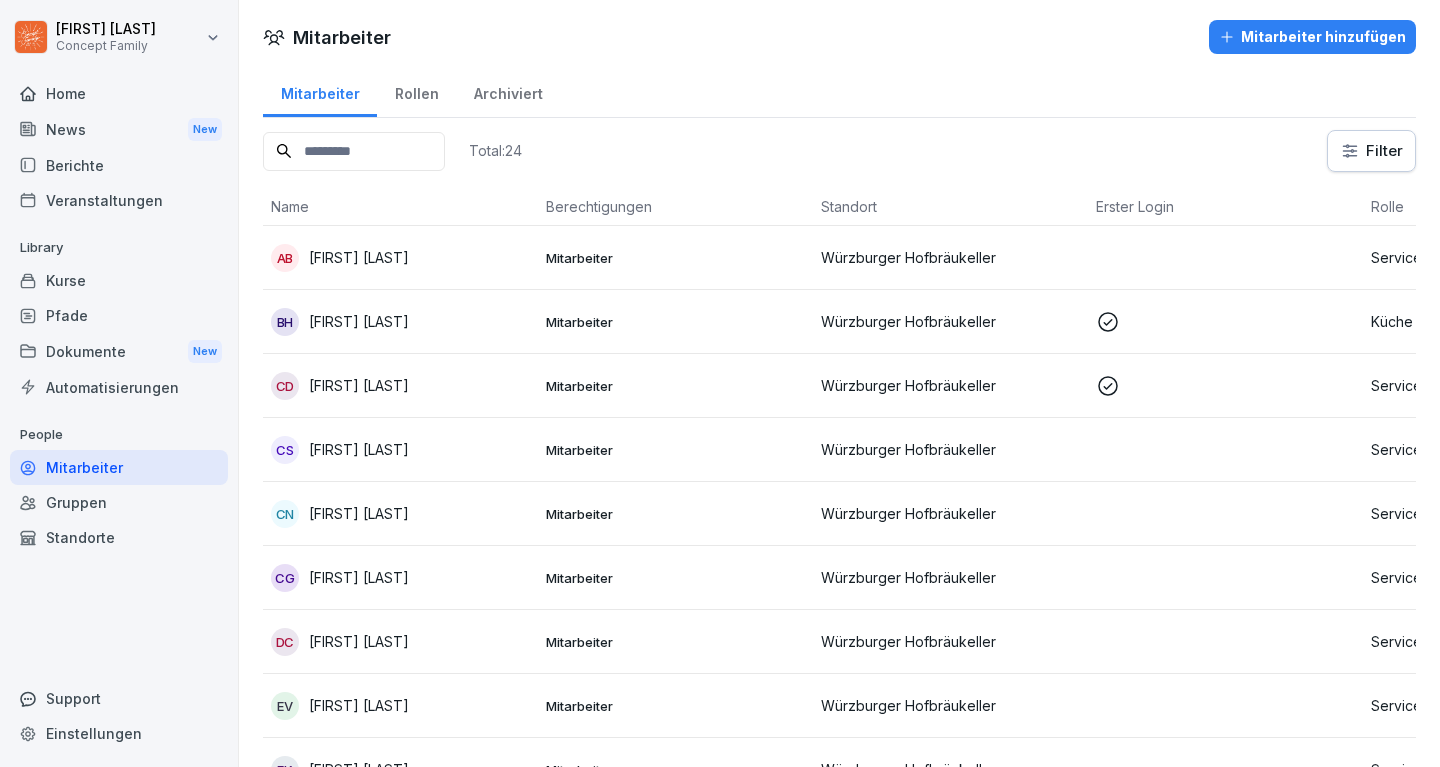 scroll, scrollTop: 0, scrollLeft: 0, axis: both 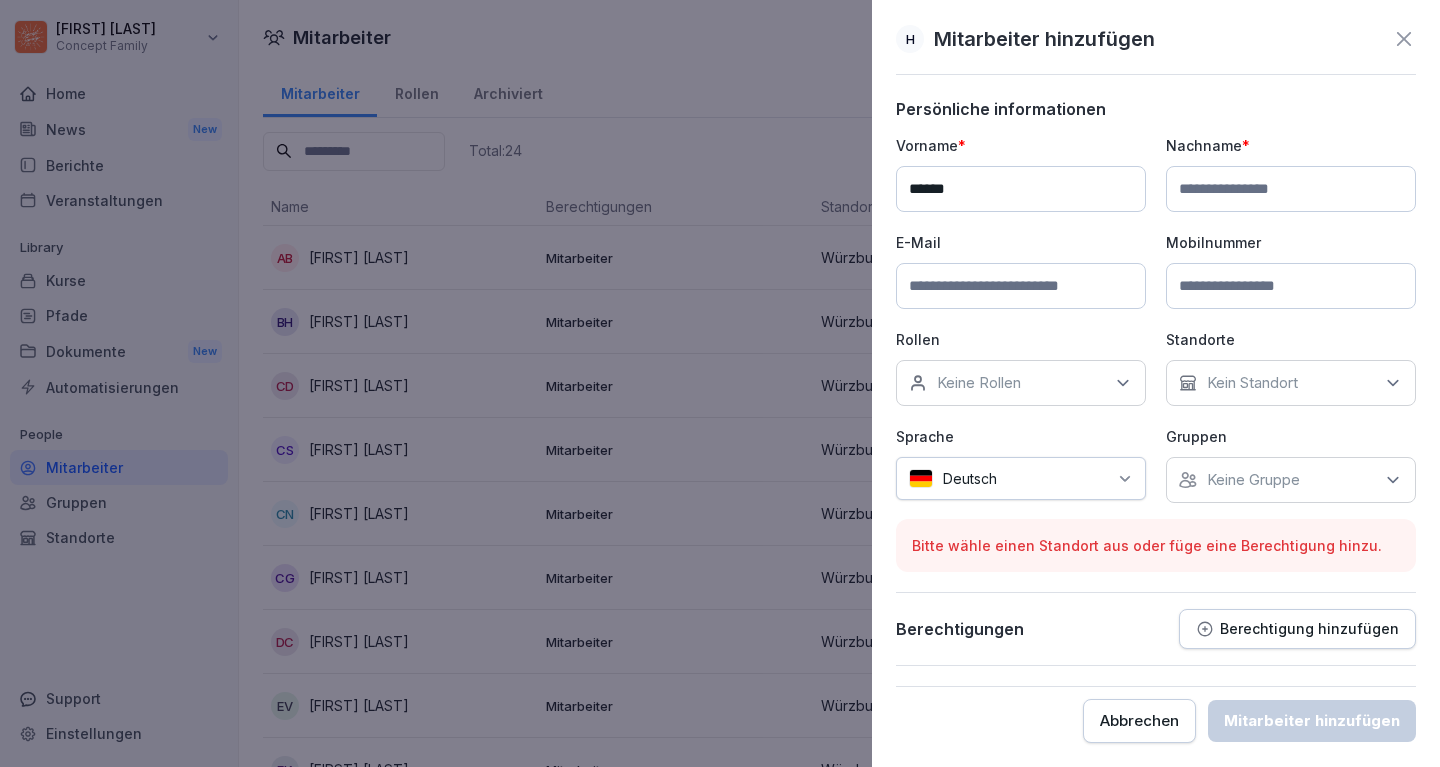 type on "******" 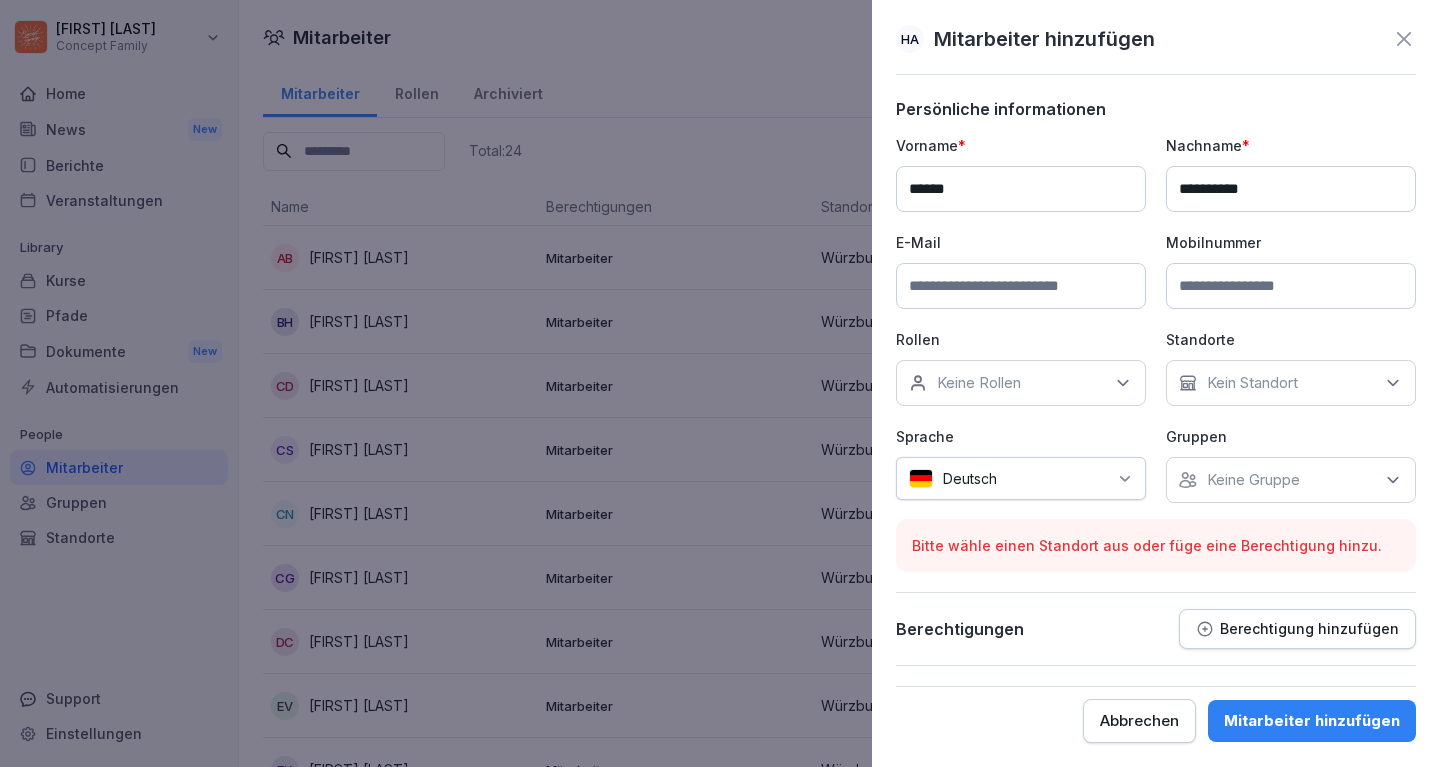 type on "**********" 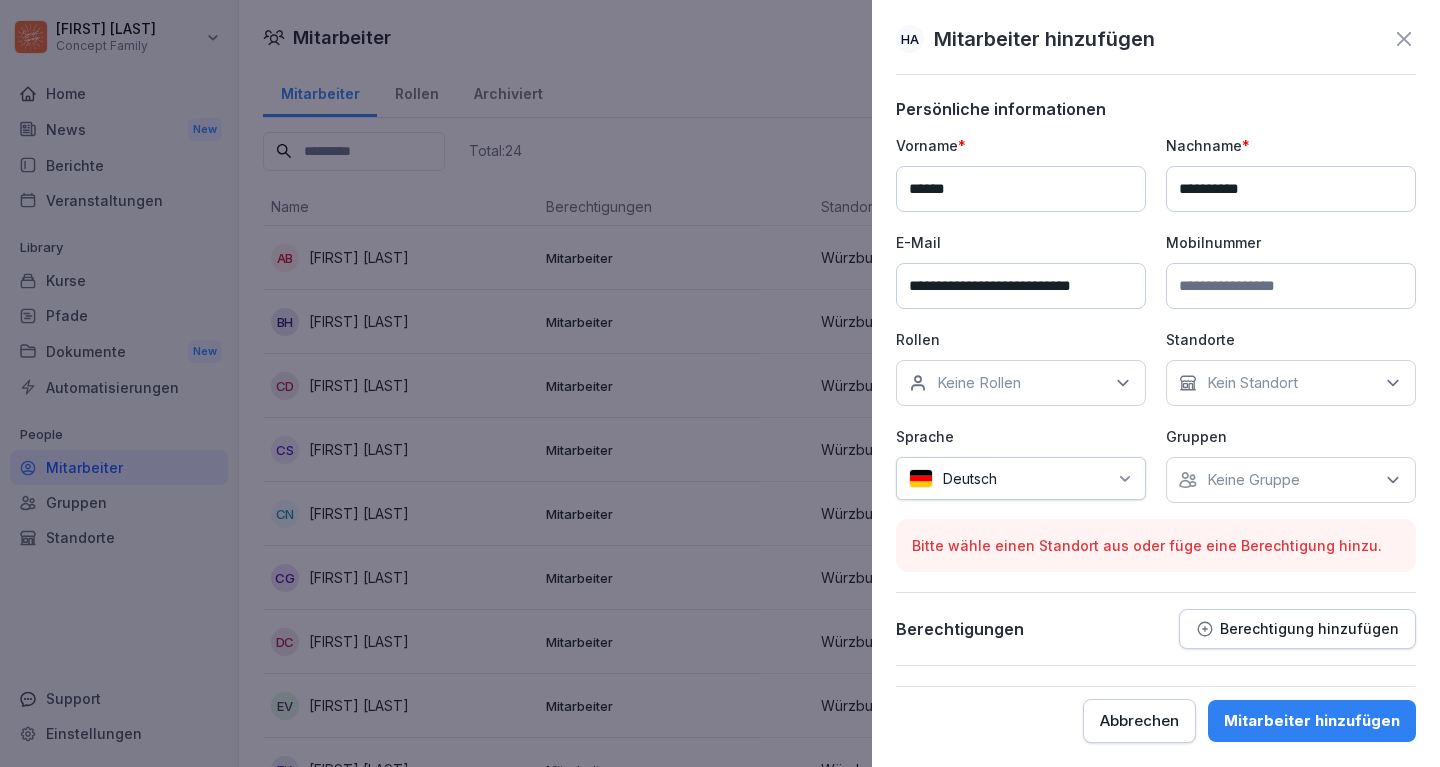 type on "**********" 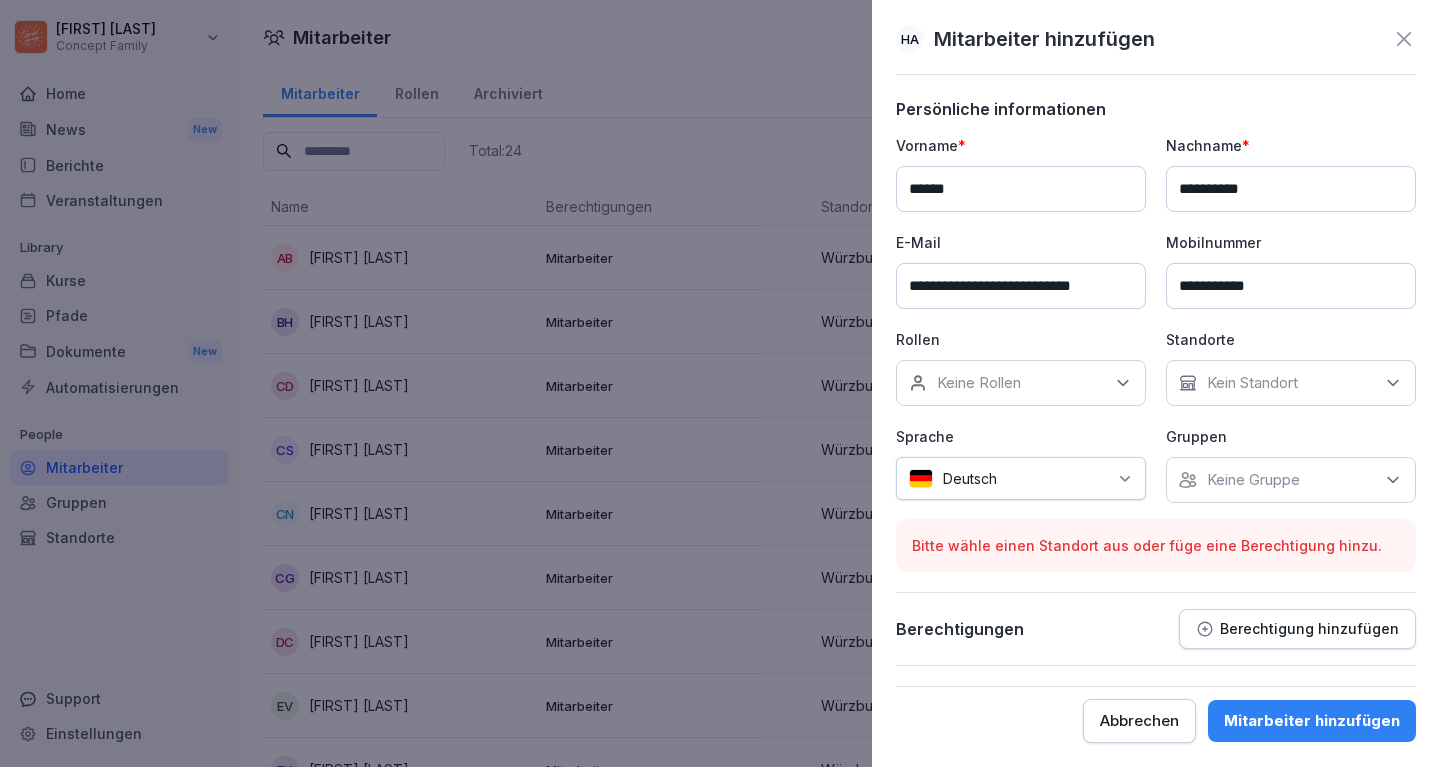 type on "**********" 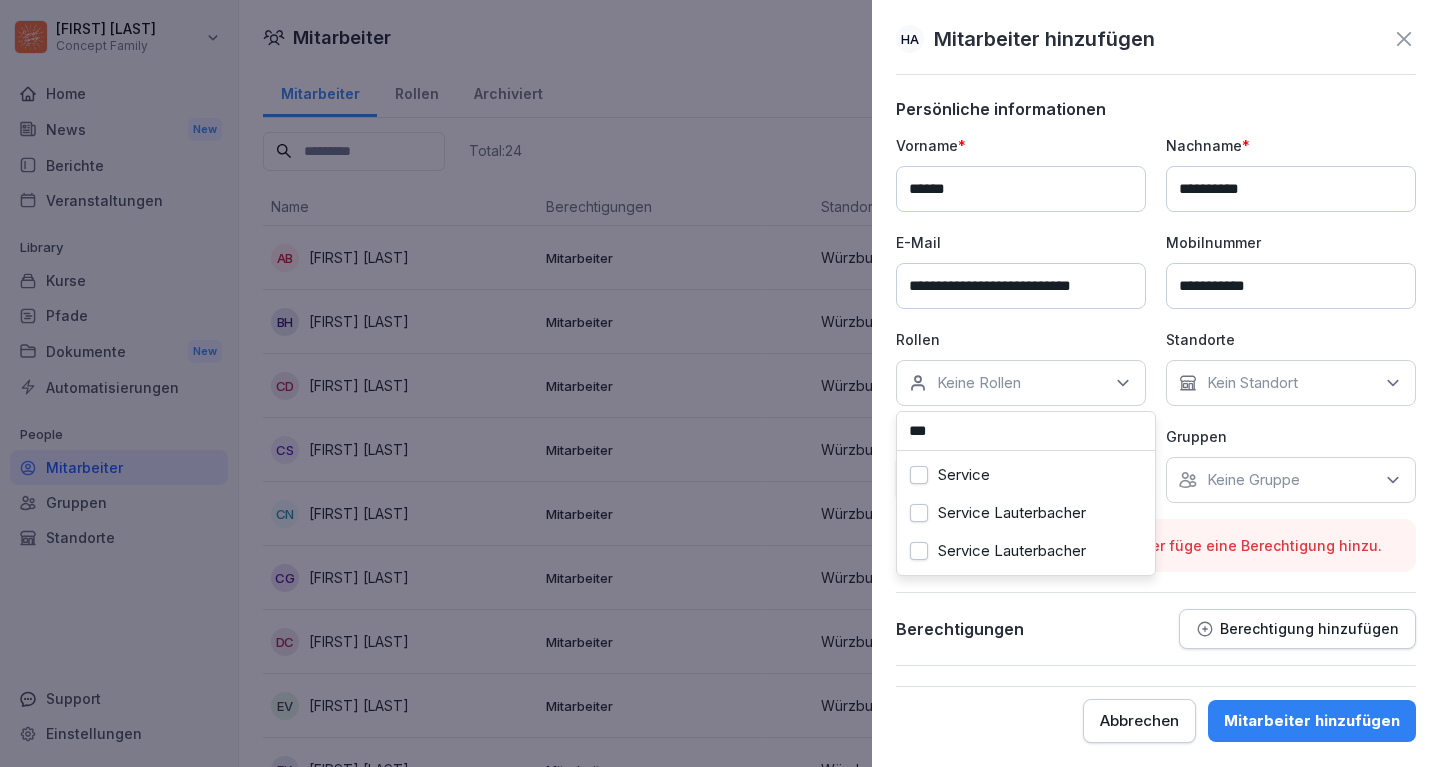 type on "***" 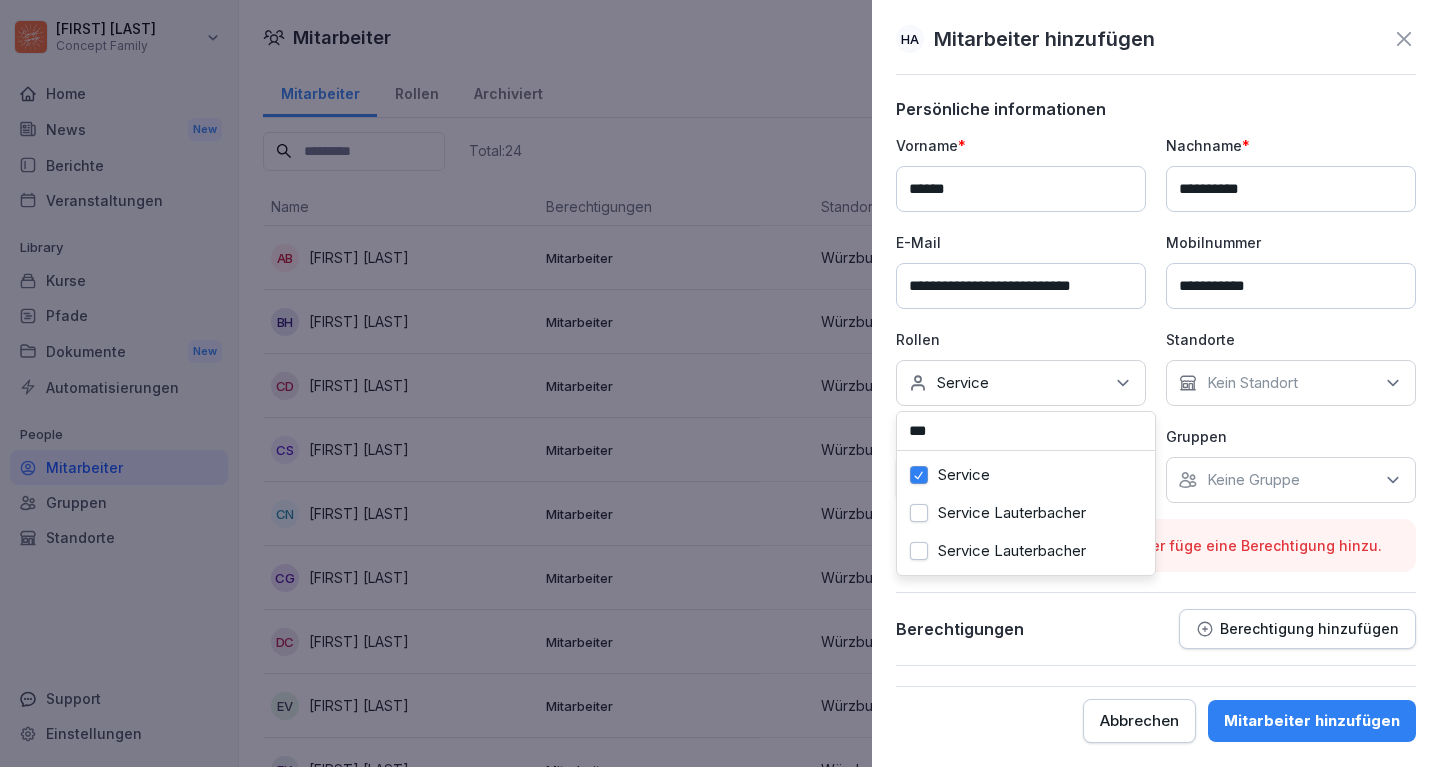 click on "Kein Standort" at bounding box center [1252, 383] 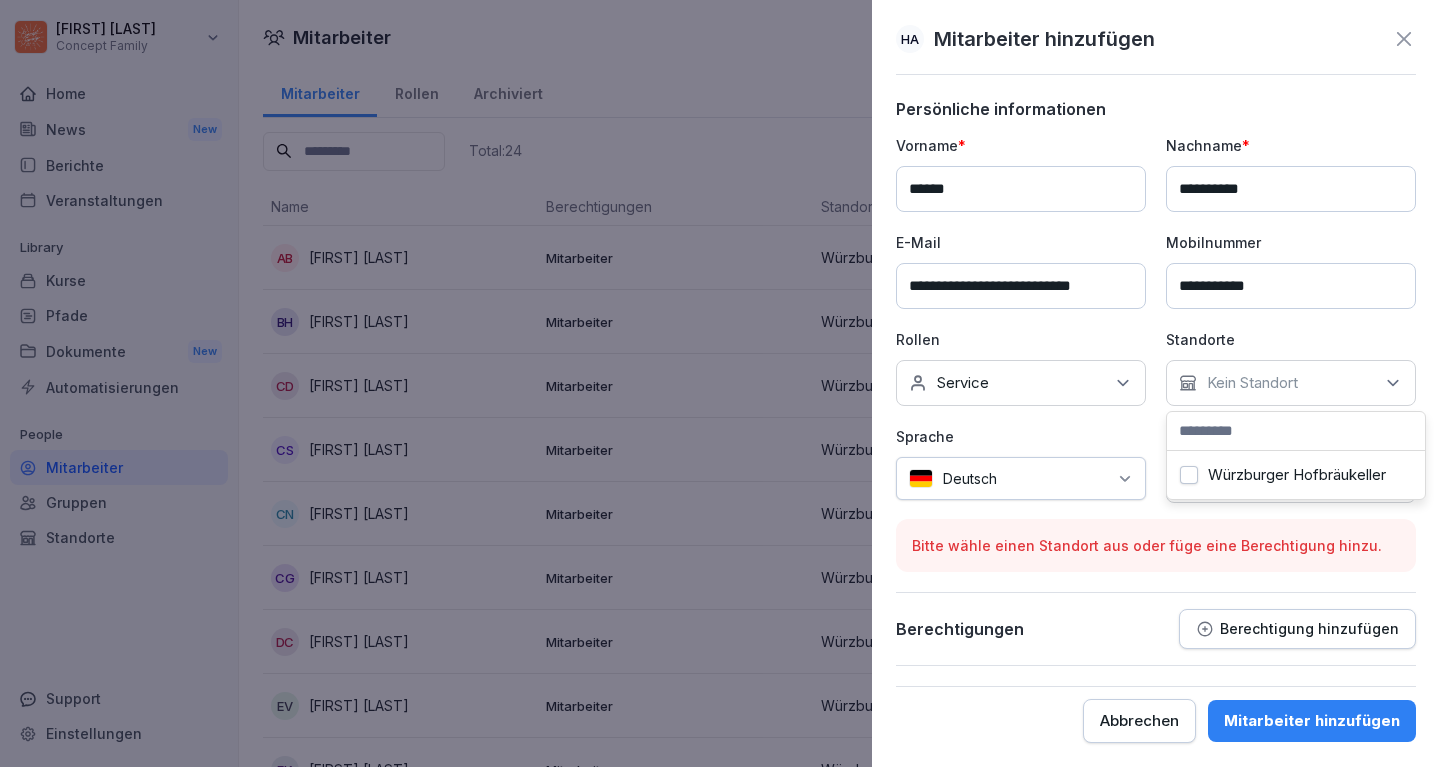 click on "Würzburger Hofbräukeller" at bounding box center [1189, 475] 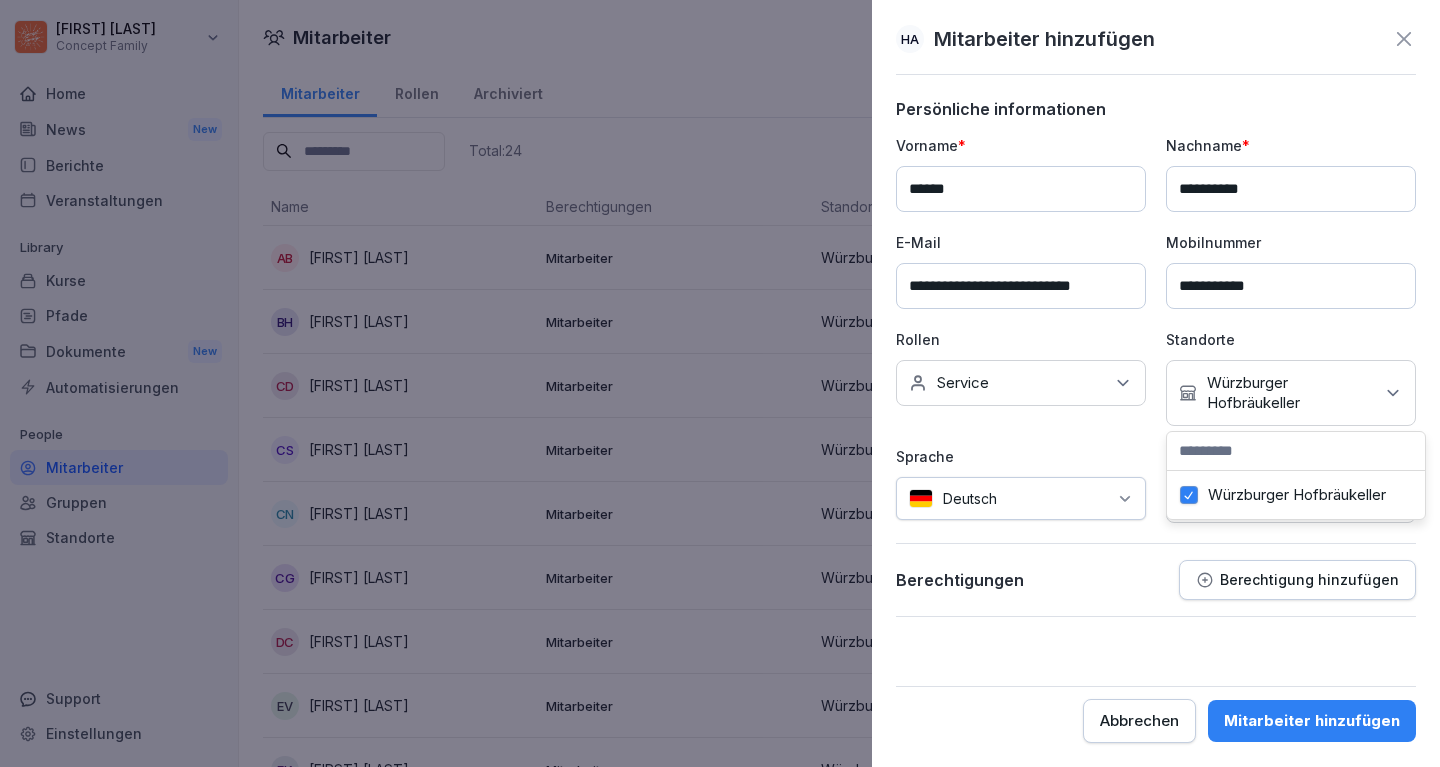 click on "Mitarbeiter hinzufügen" at bounding box center [1312, 721] 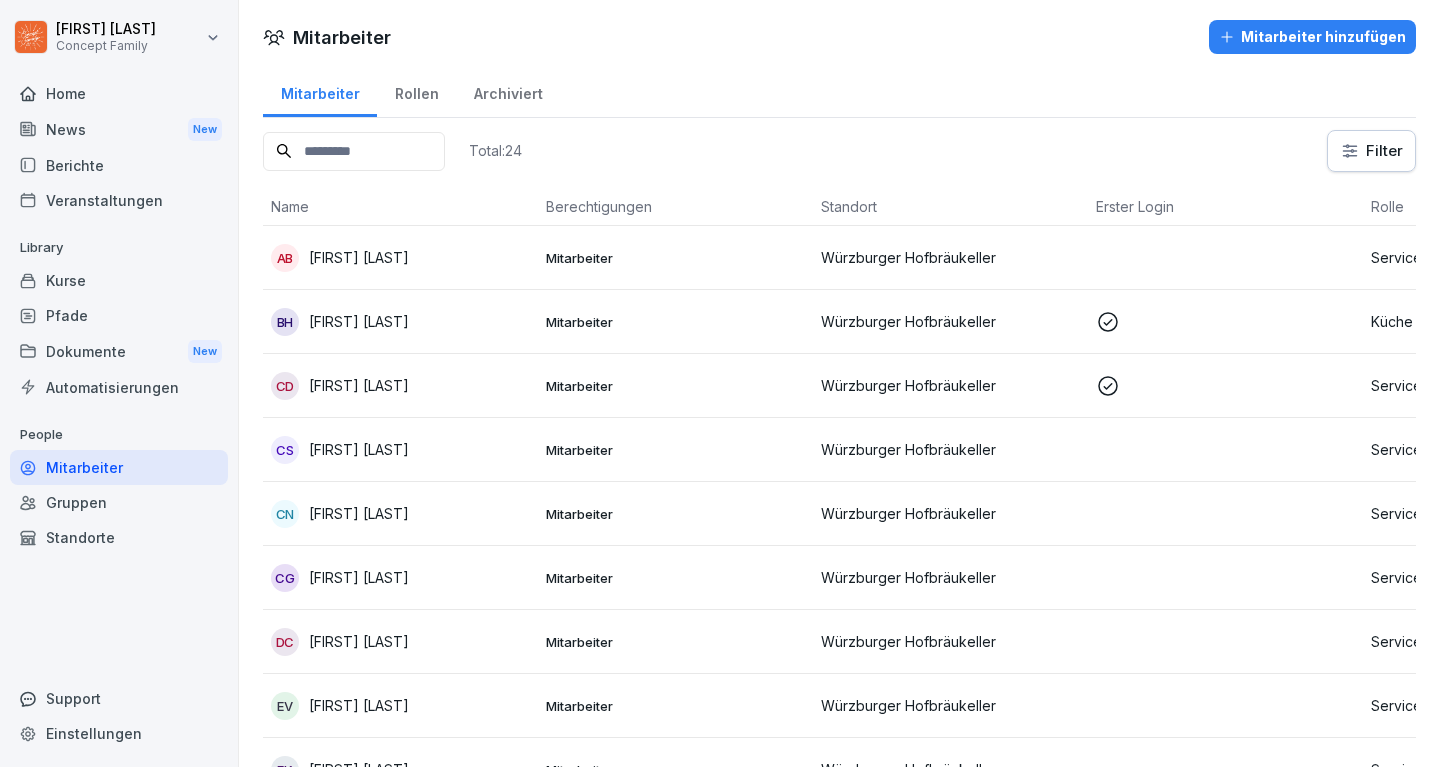 scroll, scrollTop: 0, scrollLeft: 0, axis: both 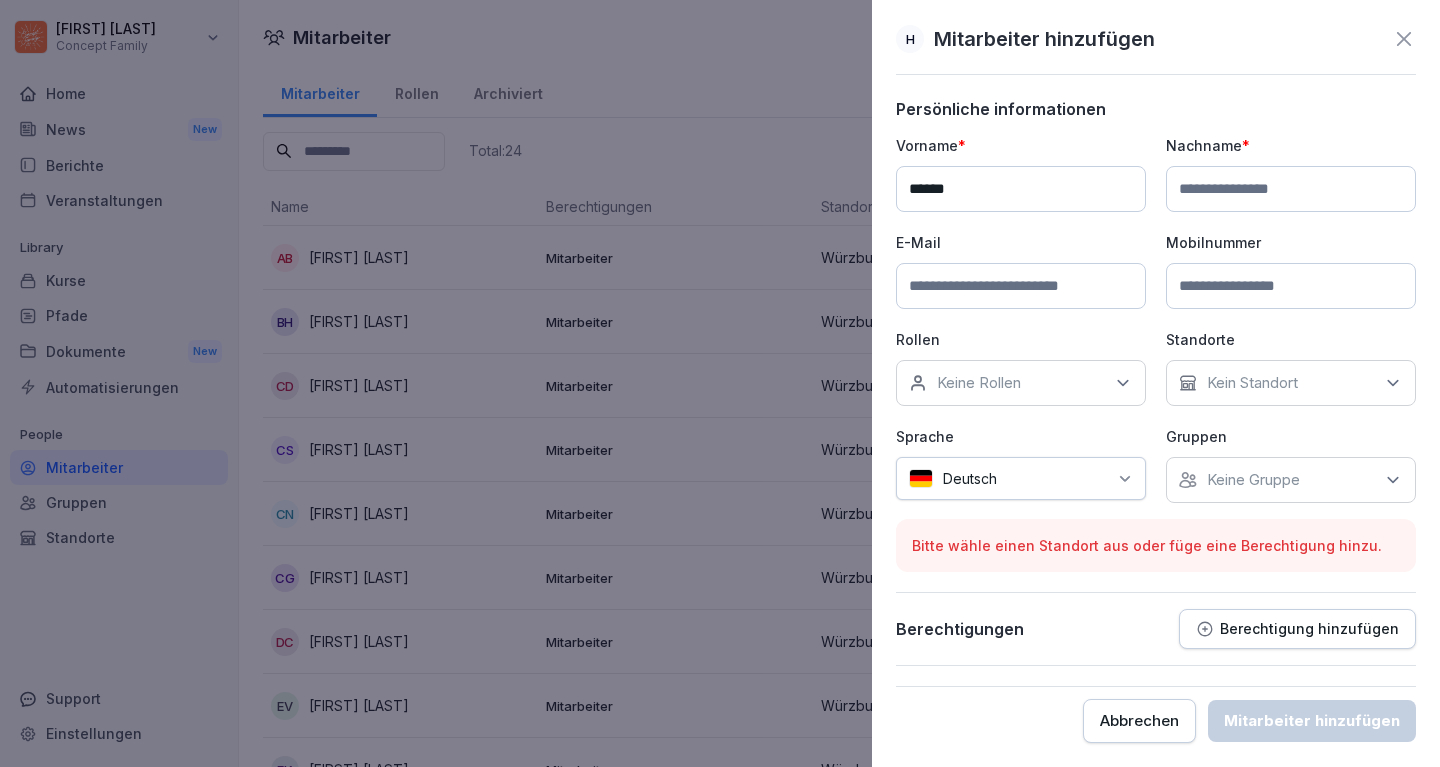 type on "******" 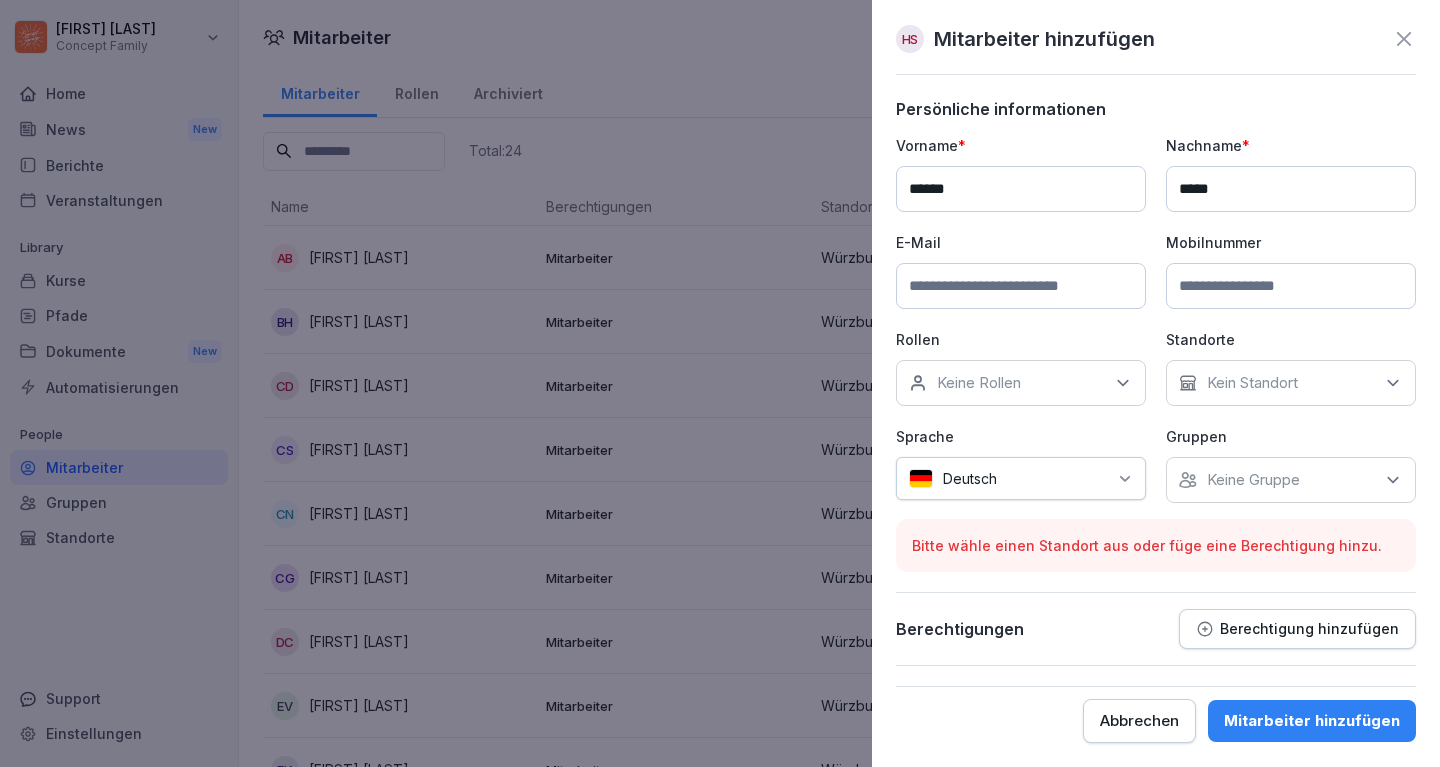 type on "*****" 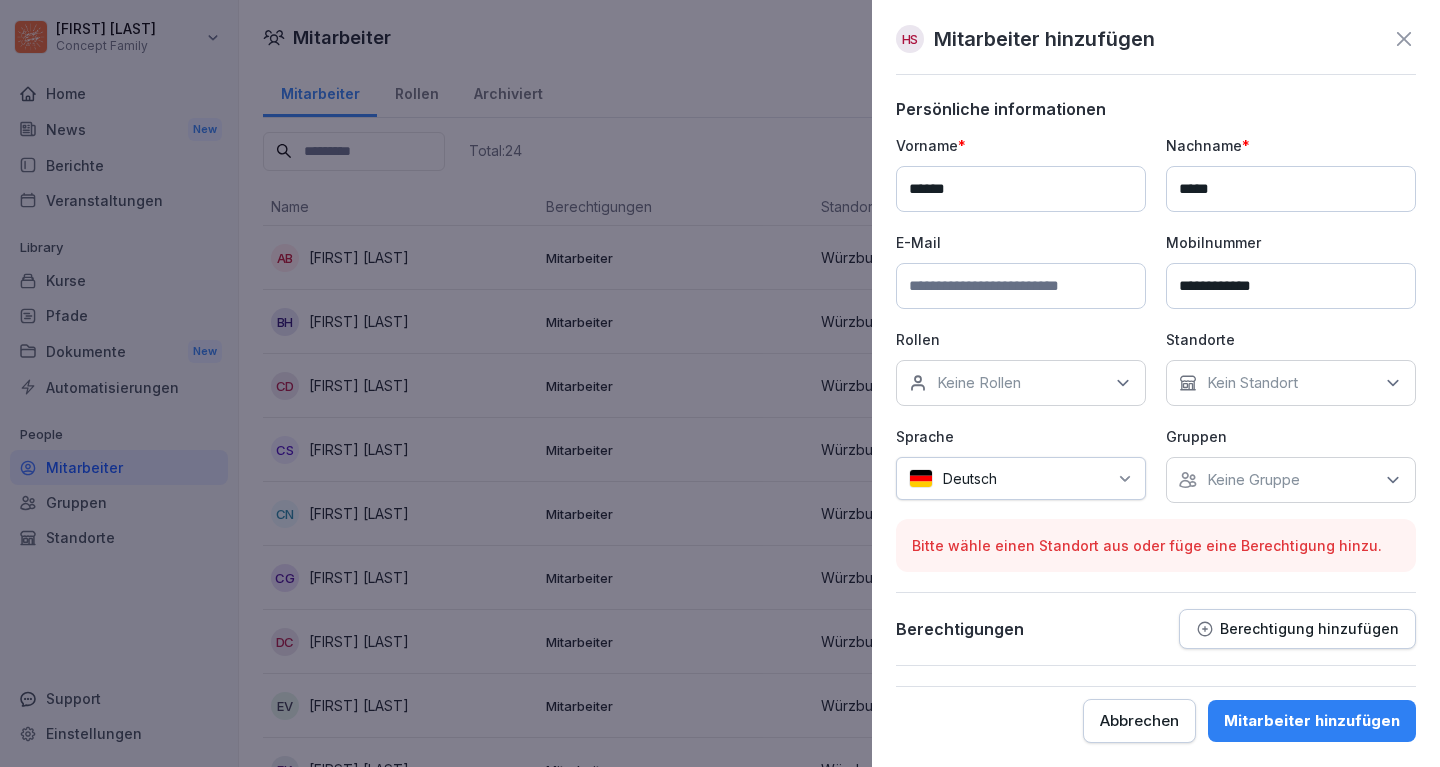 type on "**********" 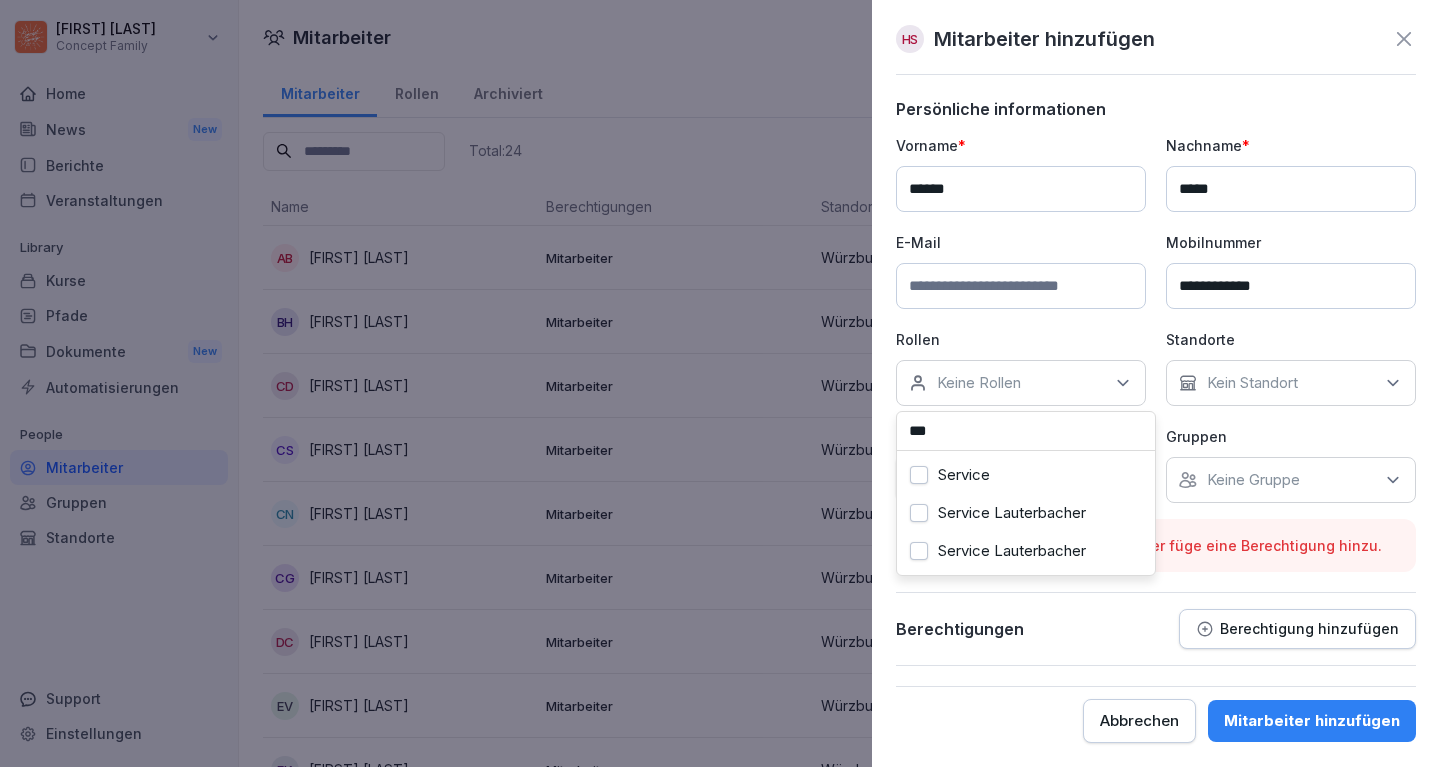 type on "***" 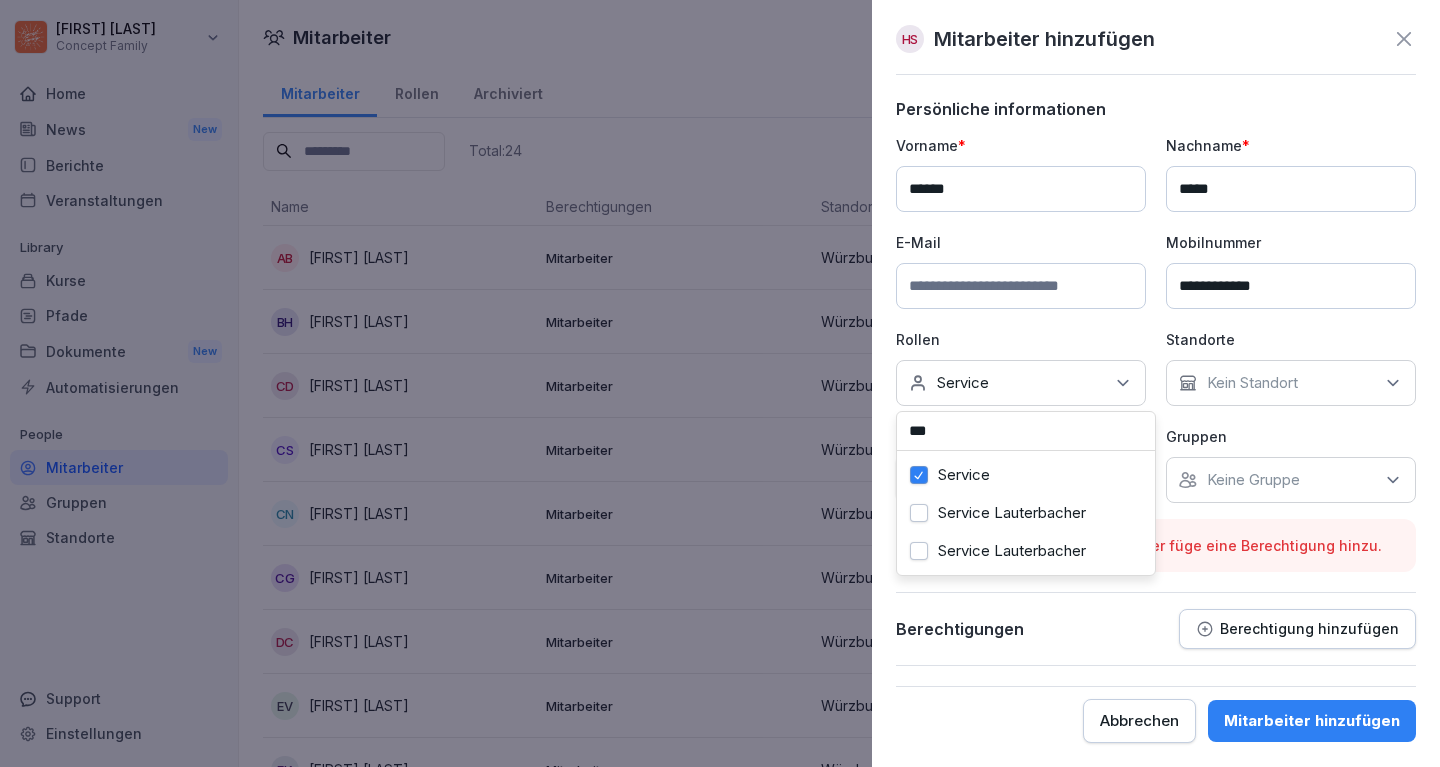 click on "Kein Standort" at bounding box center (1252, 383) 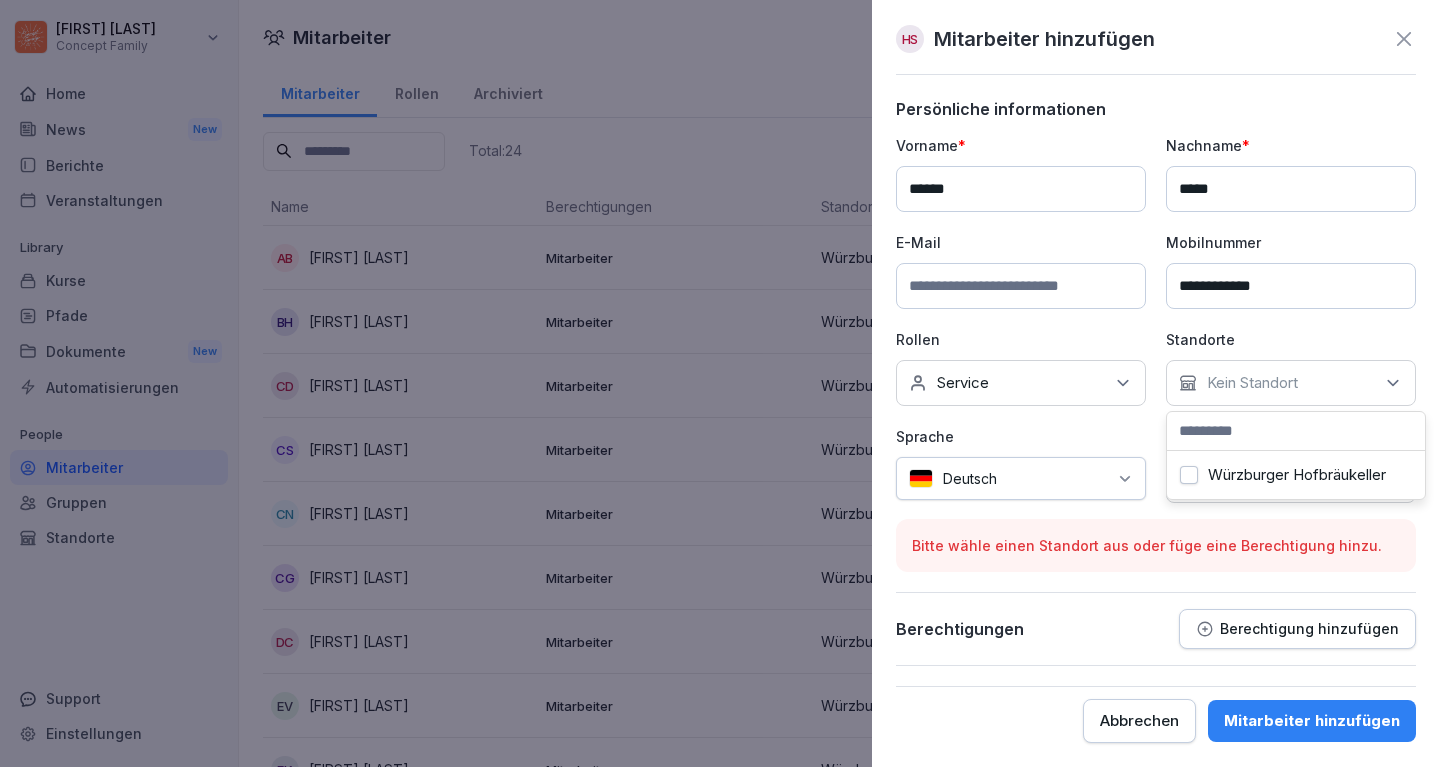 click on "Würzburger Hofbräukeller" at bounding box center [1189, 475] 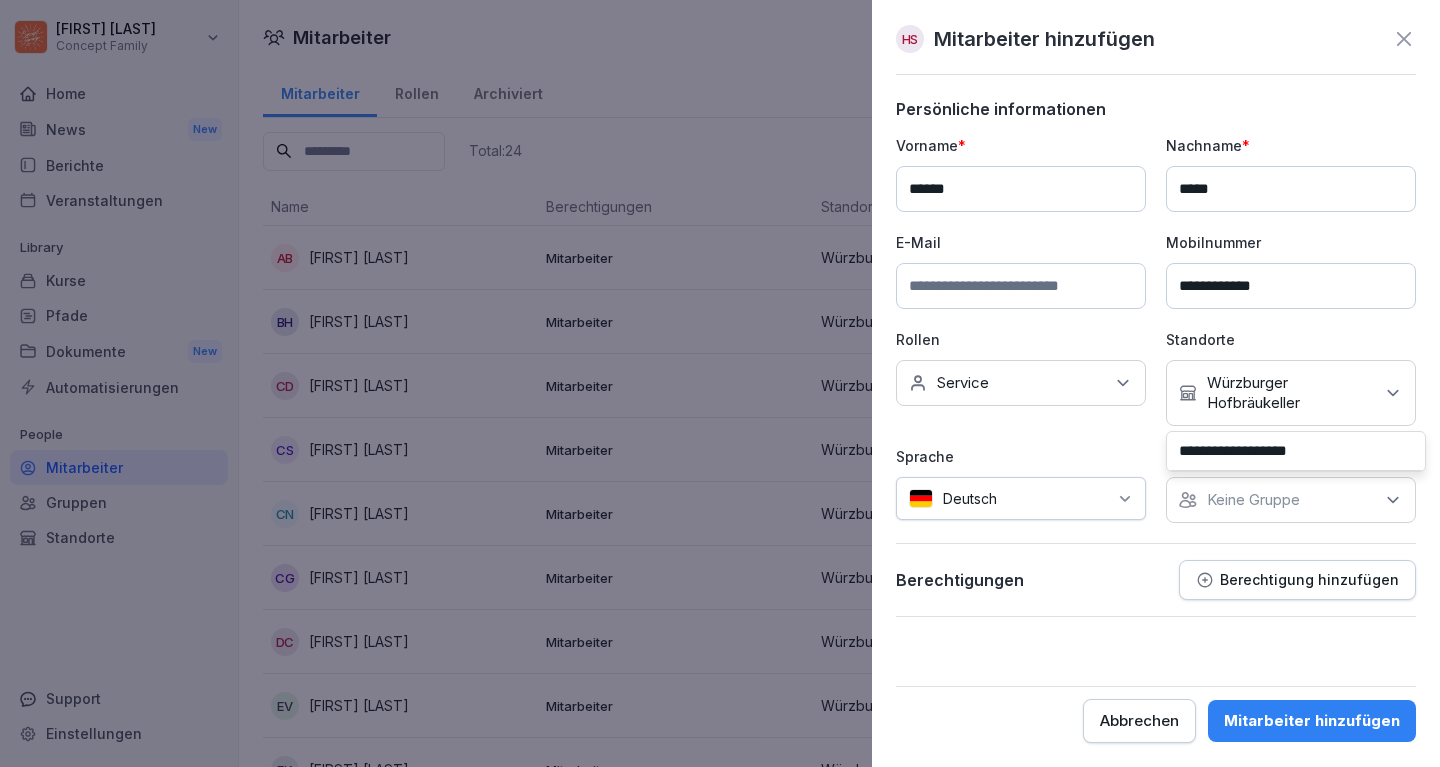 type on "**********" 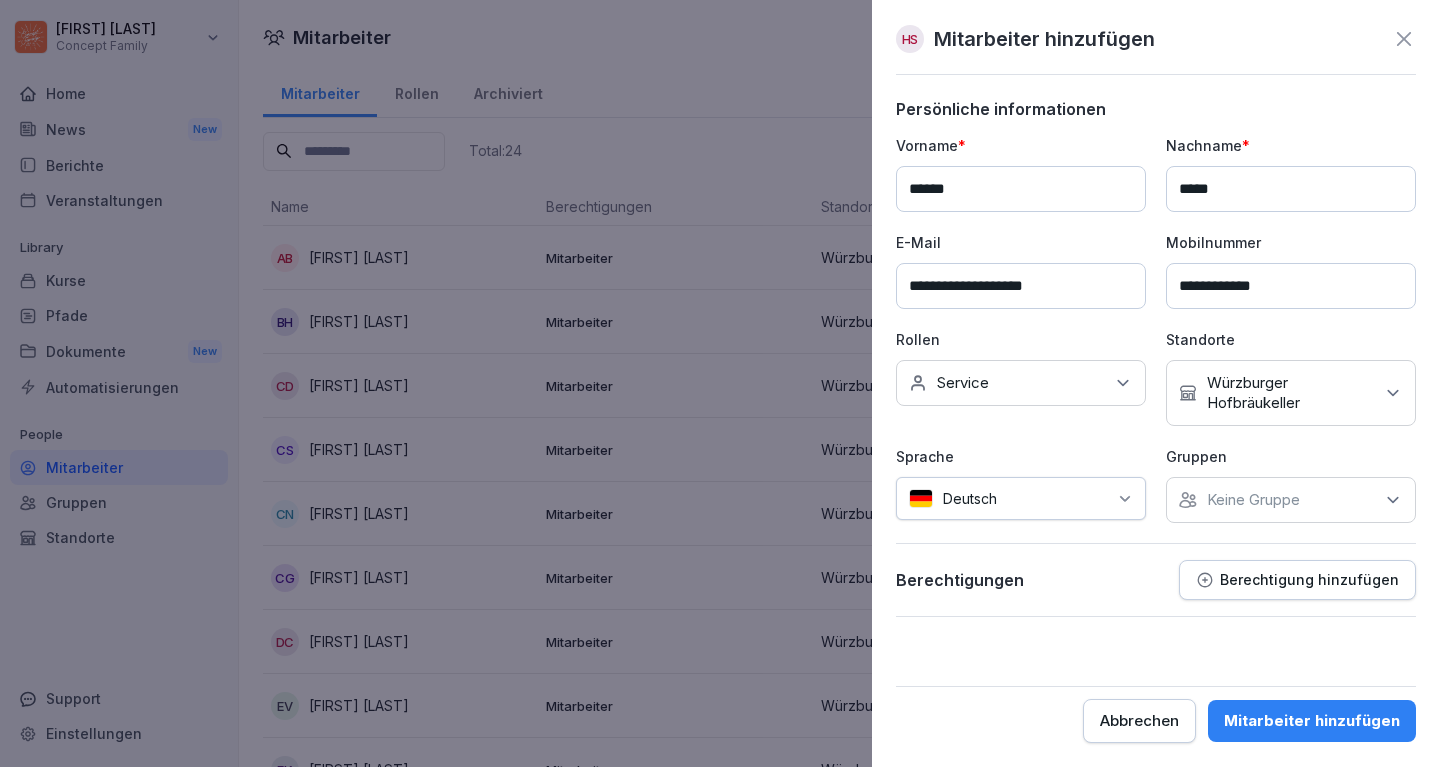 type on "**********" 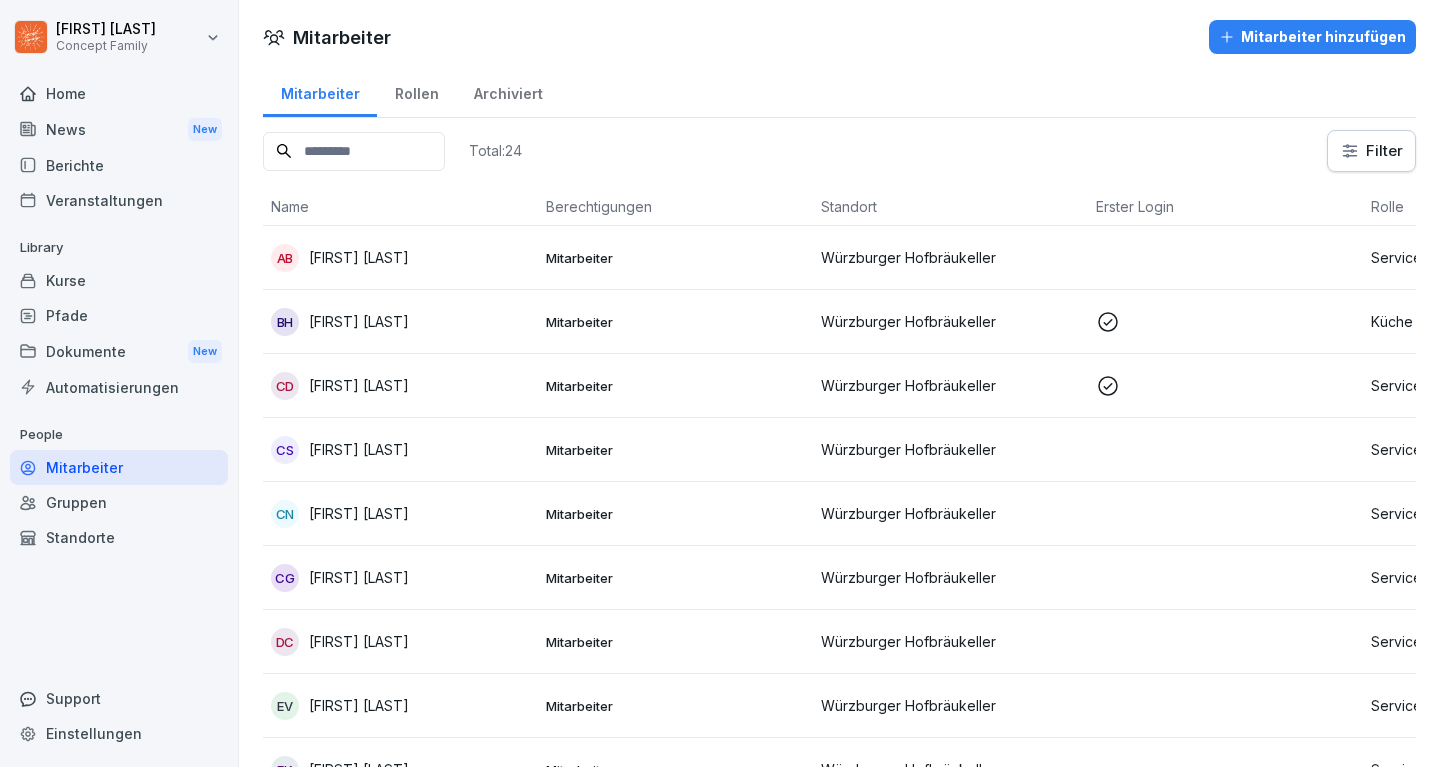 scroll, scrollTop: 0, scrollLeft: 0, axis: both 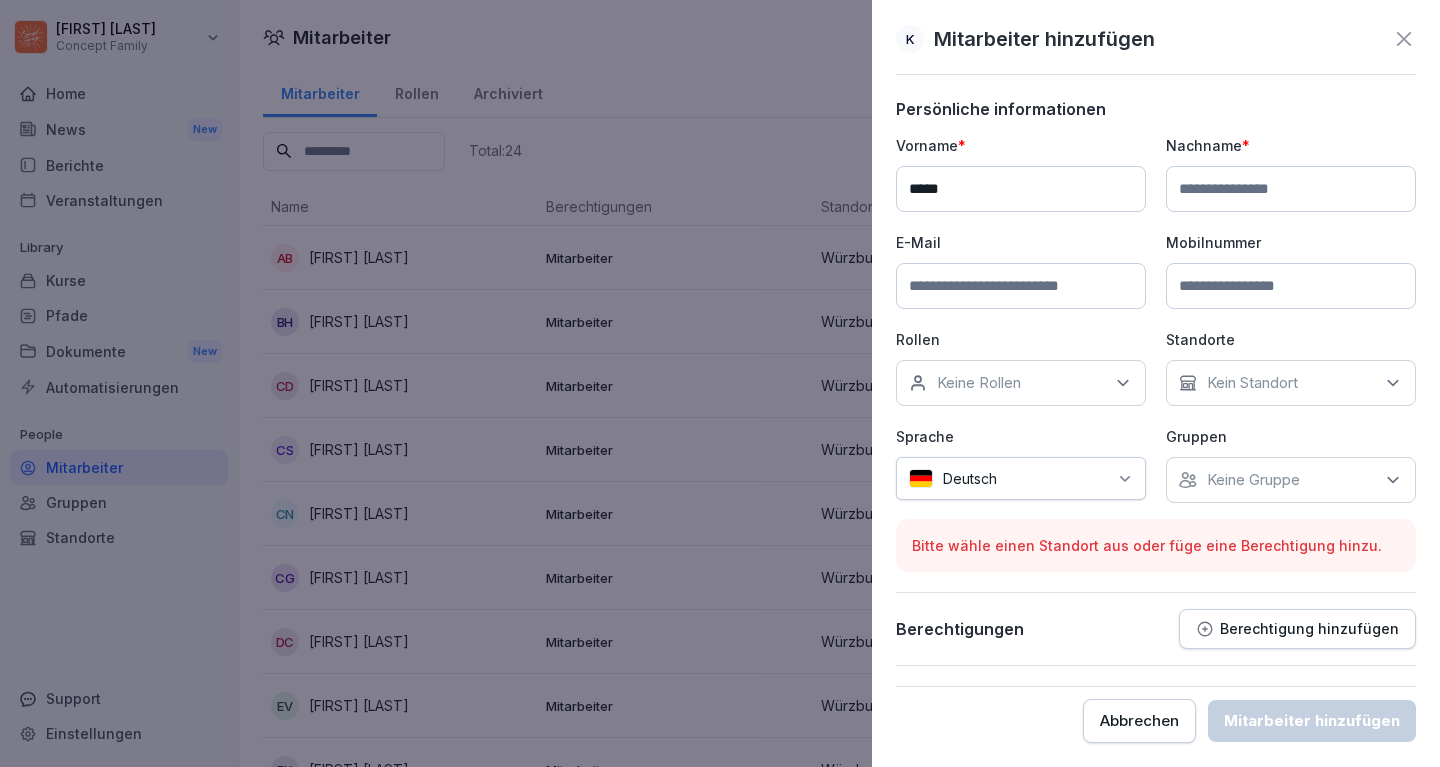 type on "*****" 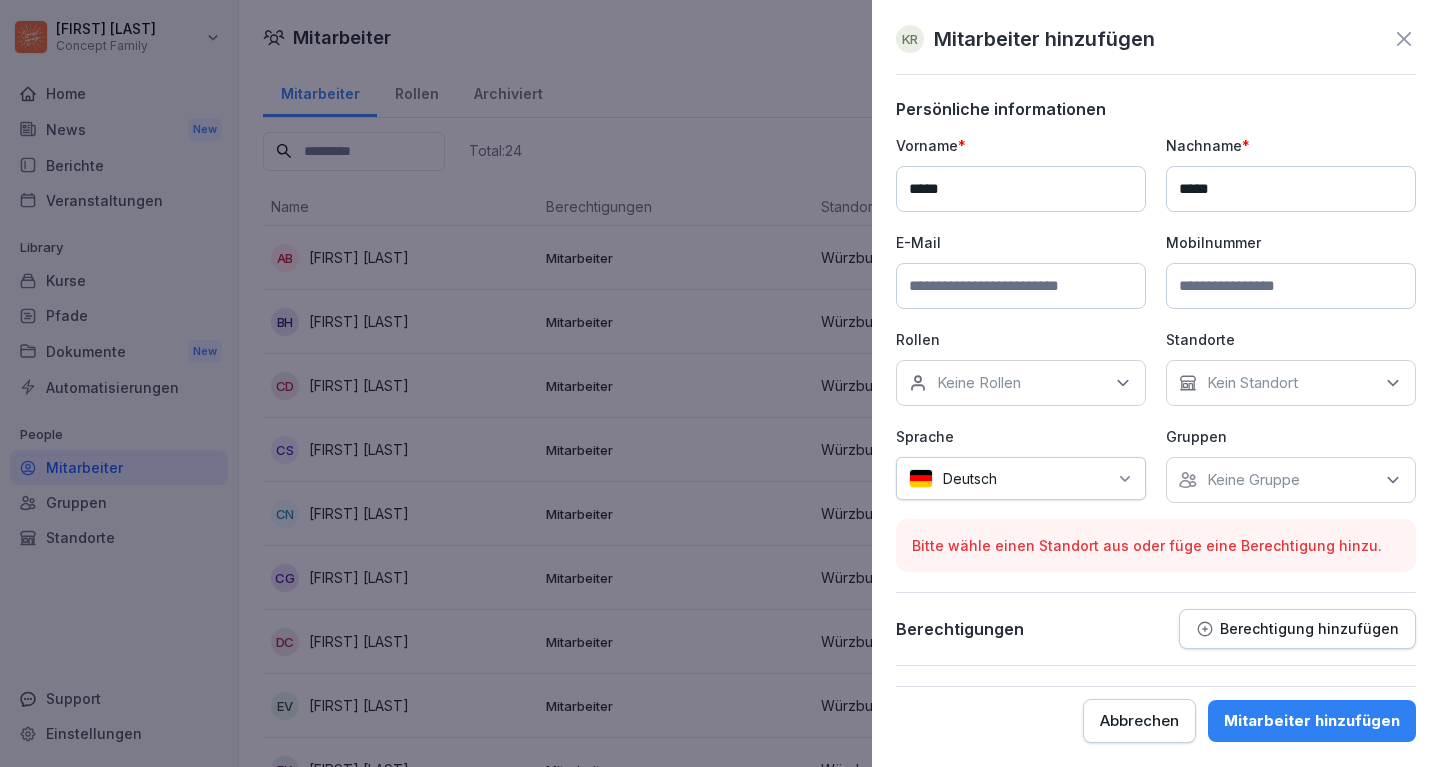 type on "*****" 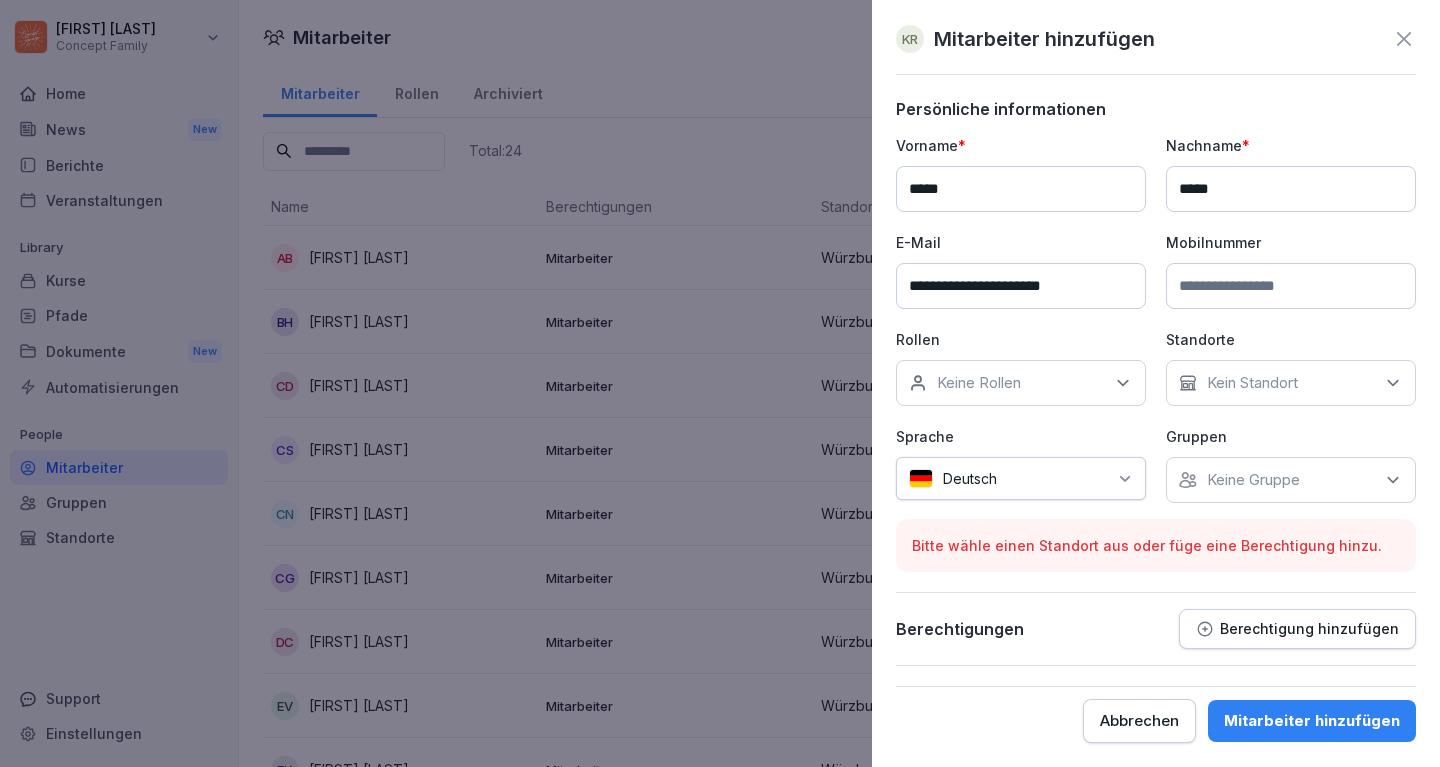 type on "**********" 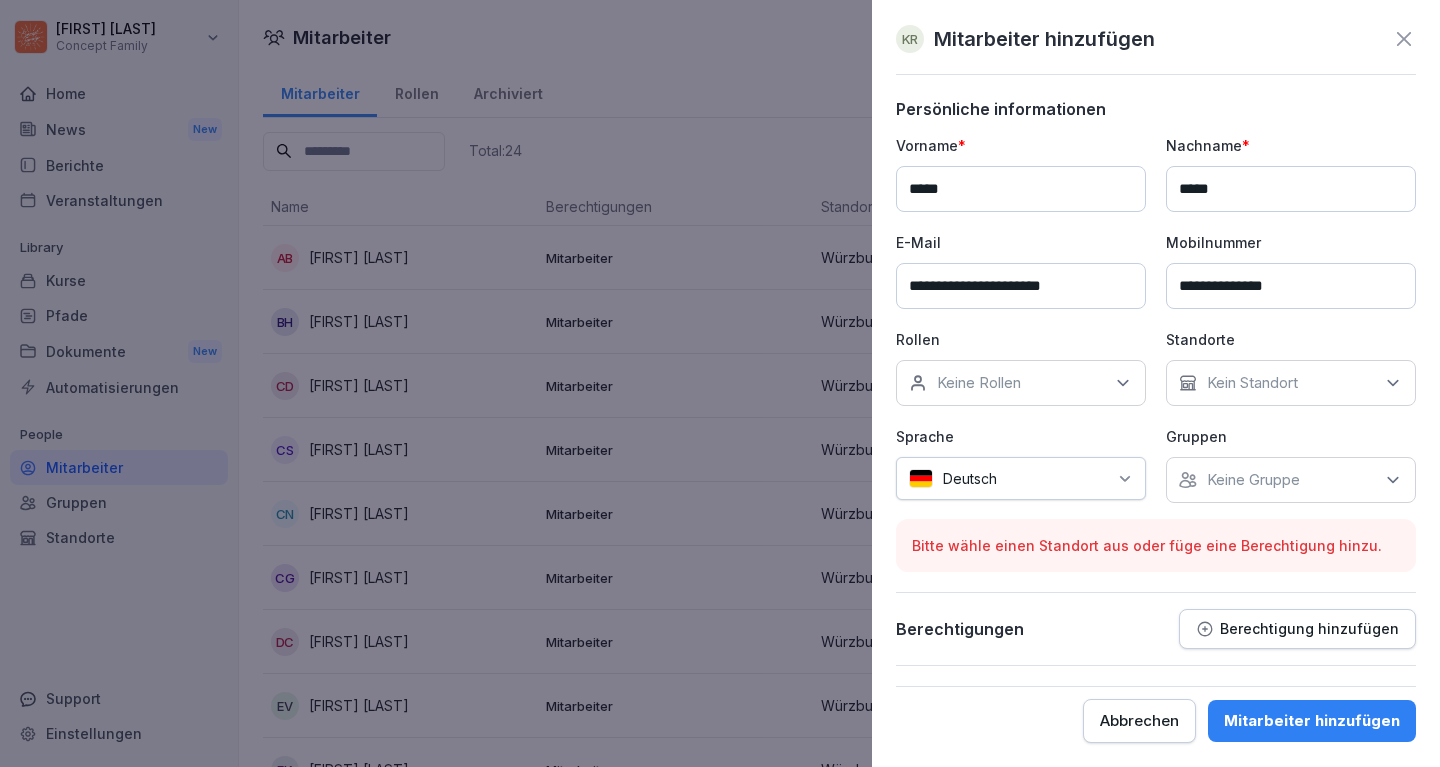 type on "**********" 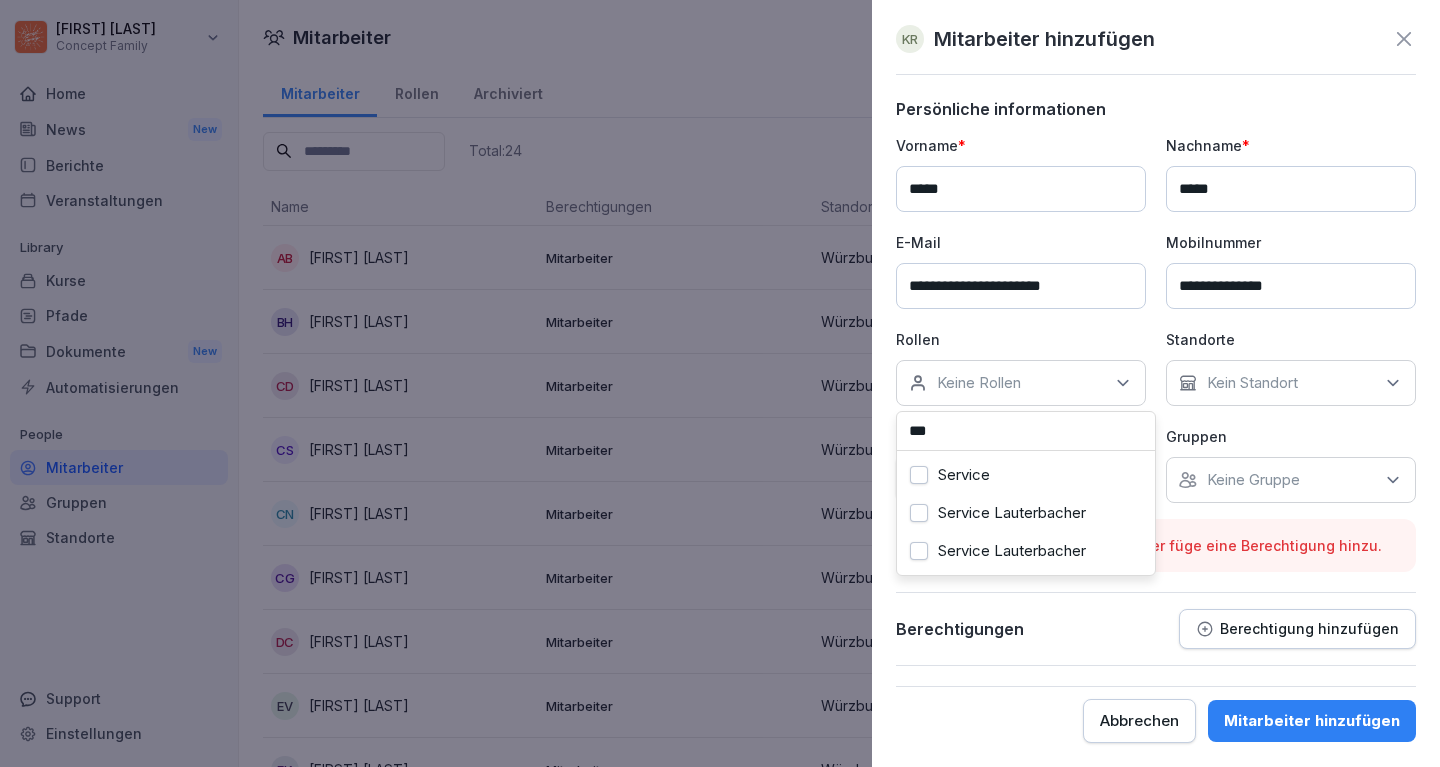 type on "***" 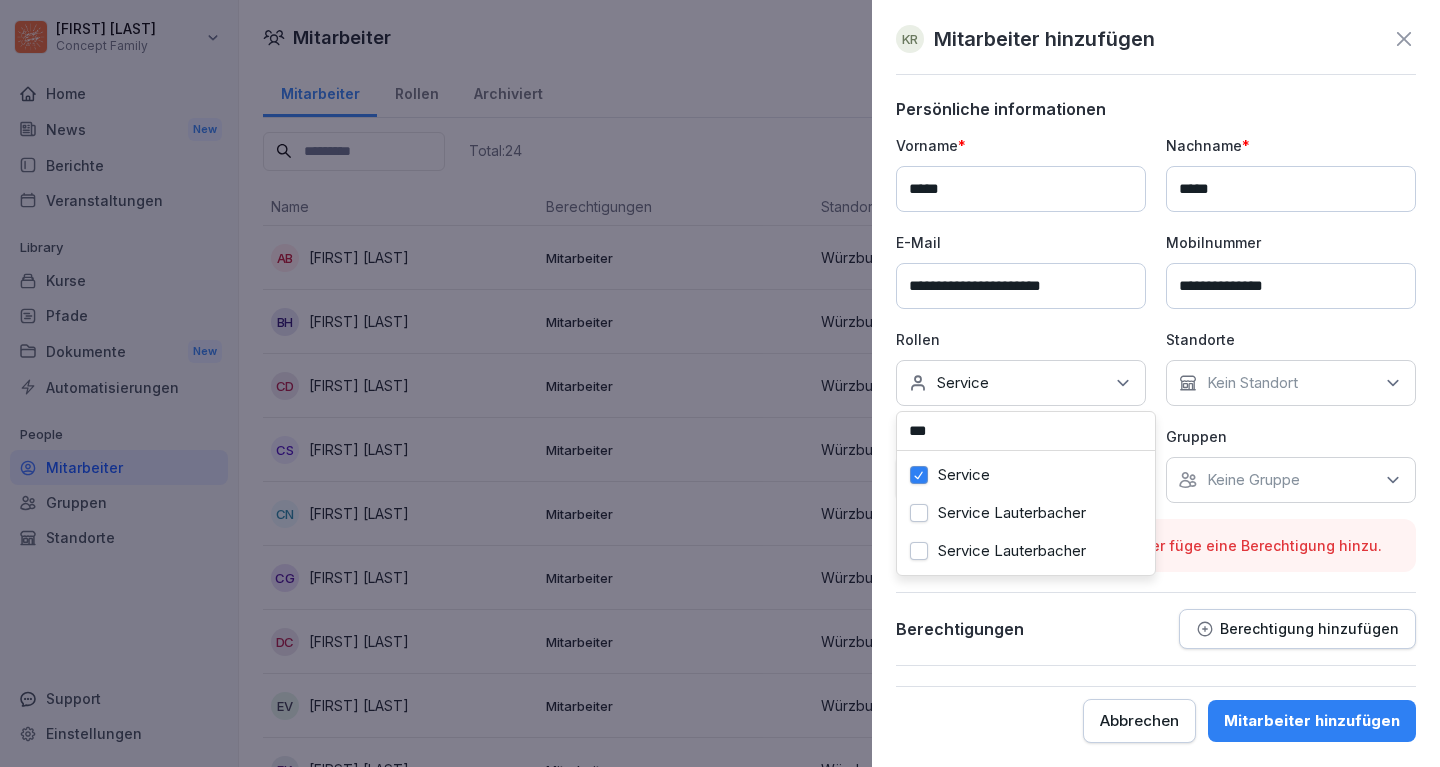 click on "Kein Standort" at bounding box center (1252, 383) 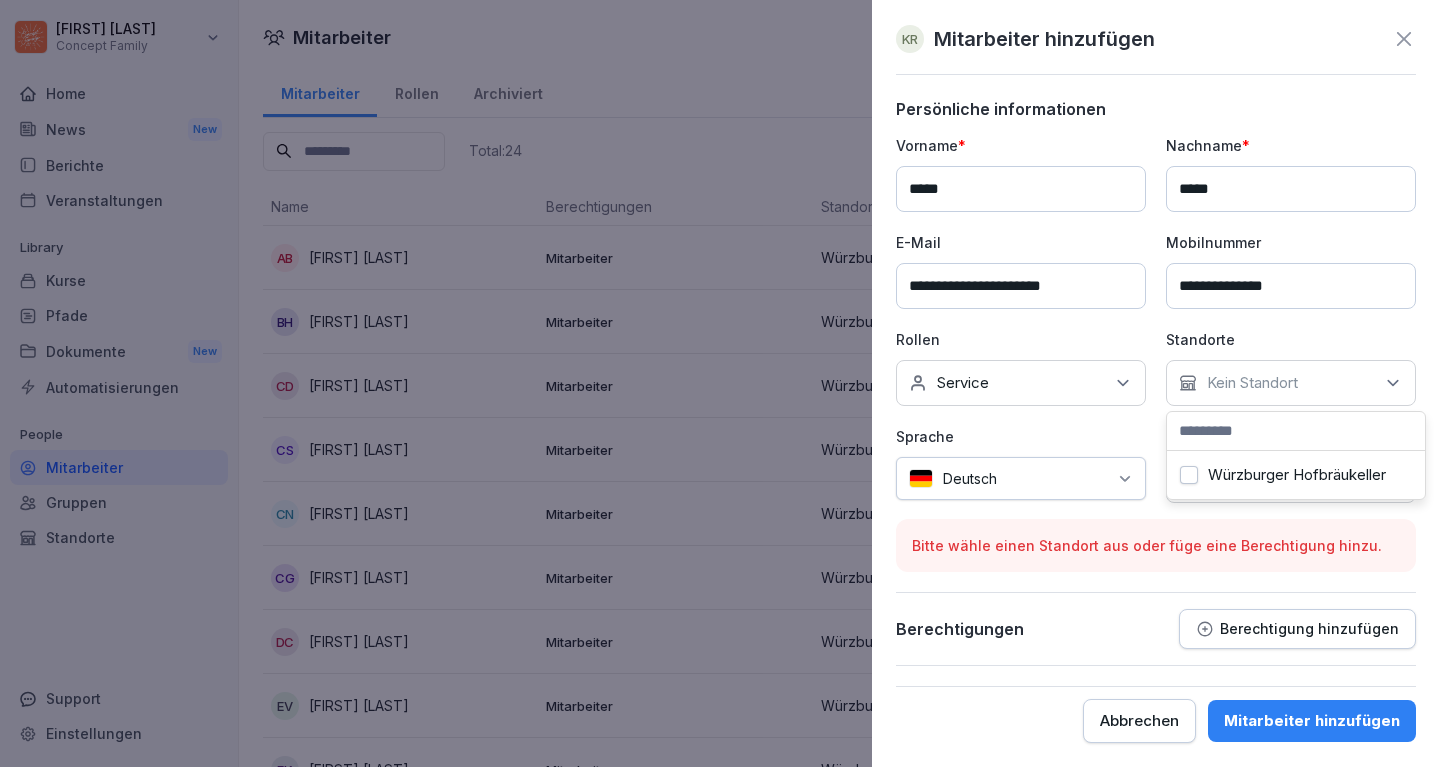 click on "Würzburger Hofbräukeller" at bounding box center (1189, 475) 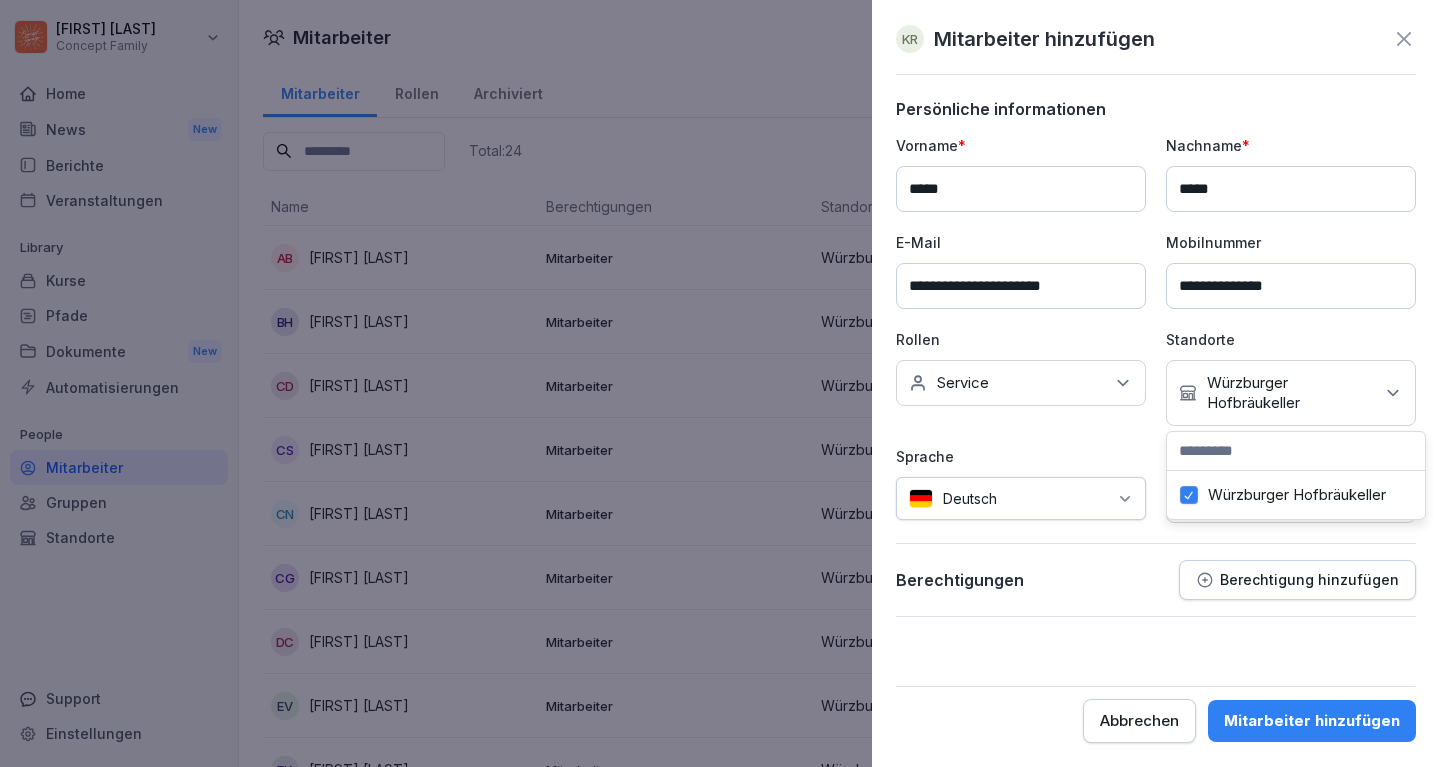 click on "Mitarbeiter hinzufügen" at bounding box center [1312, 721] 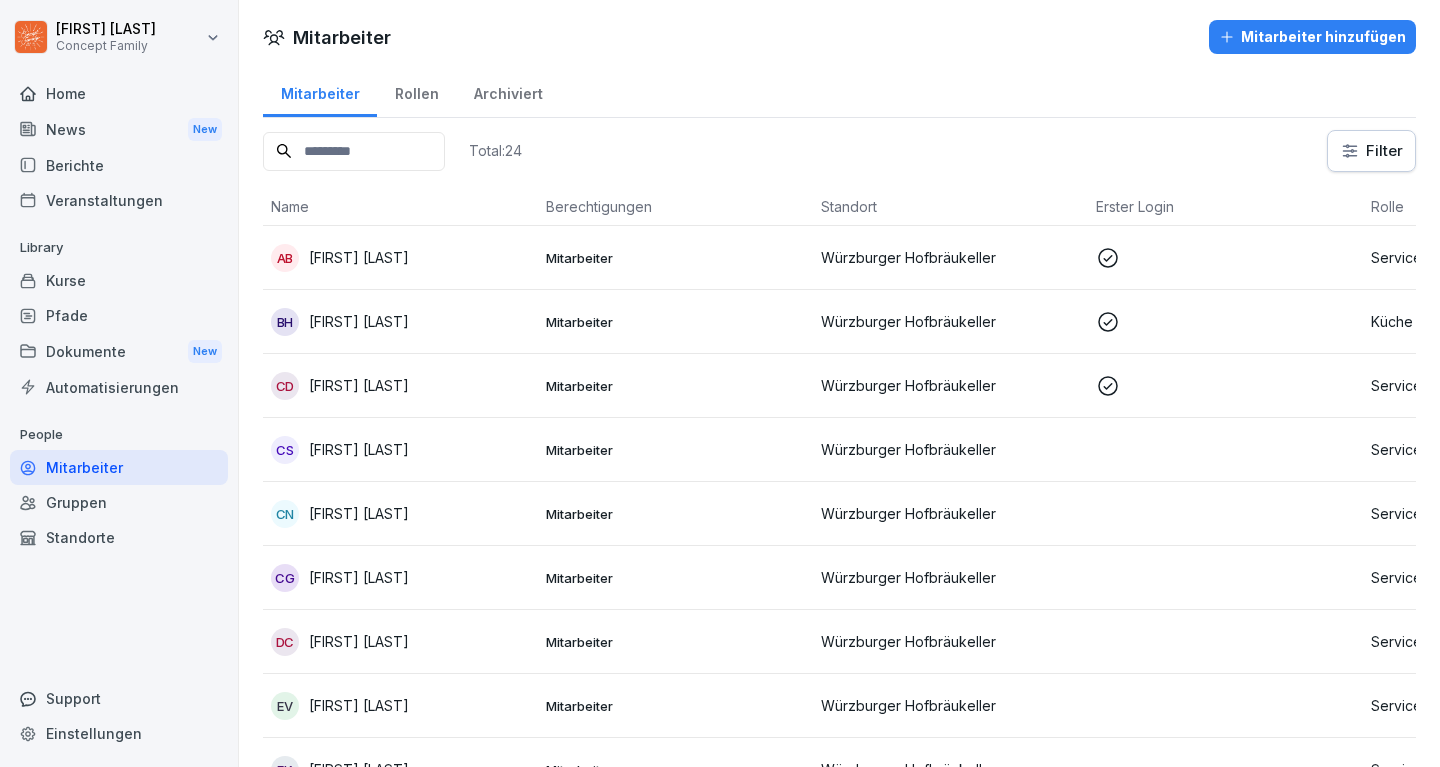 scroll, scrollTop: 0, scrollLeft: 0, axis: both 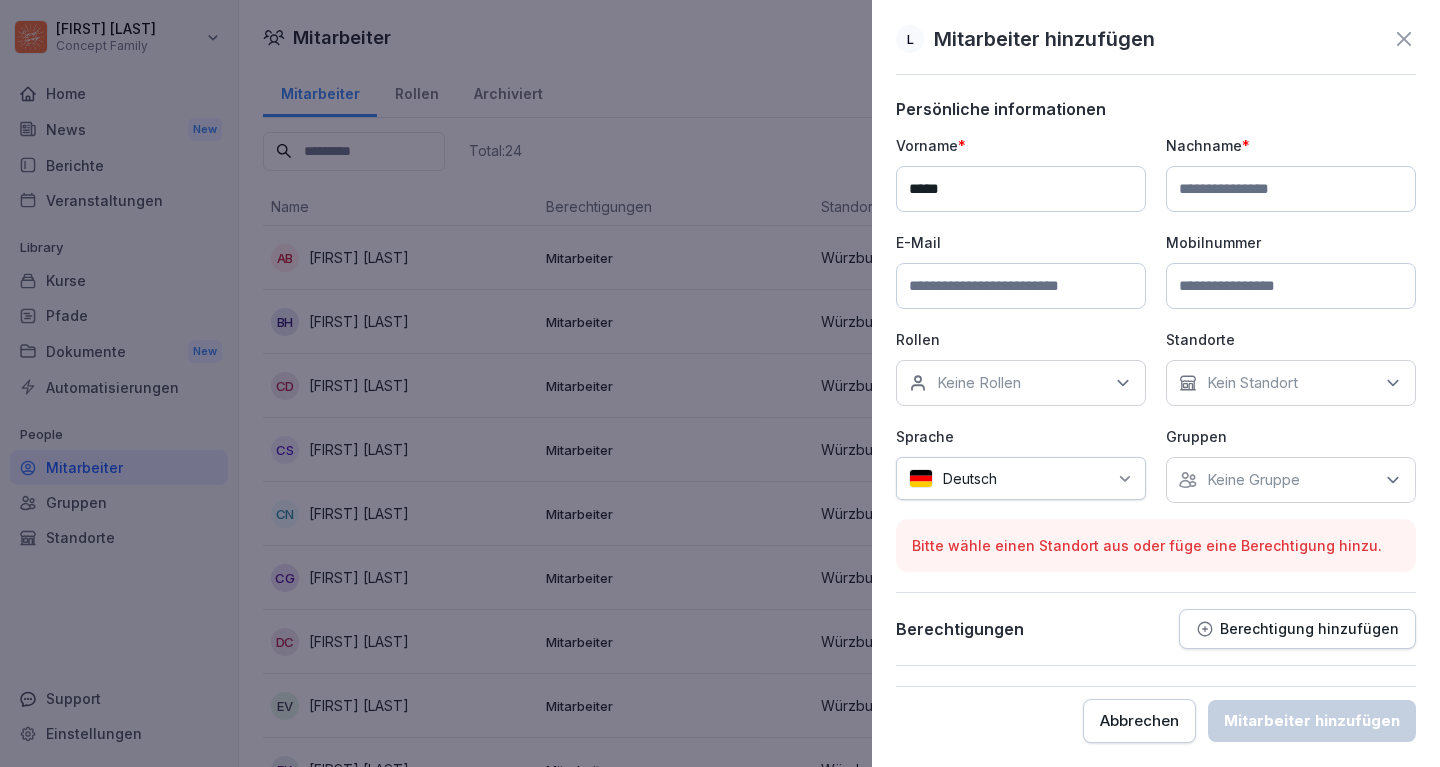 type on "*****" 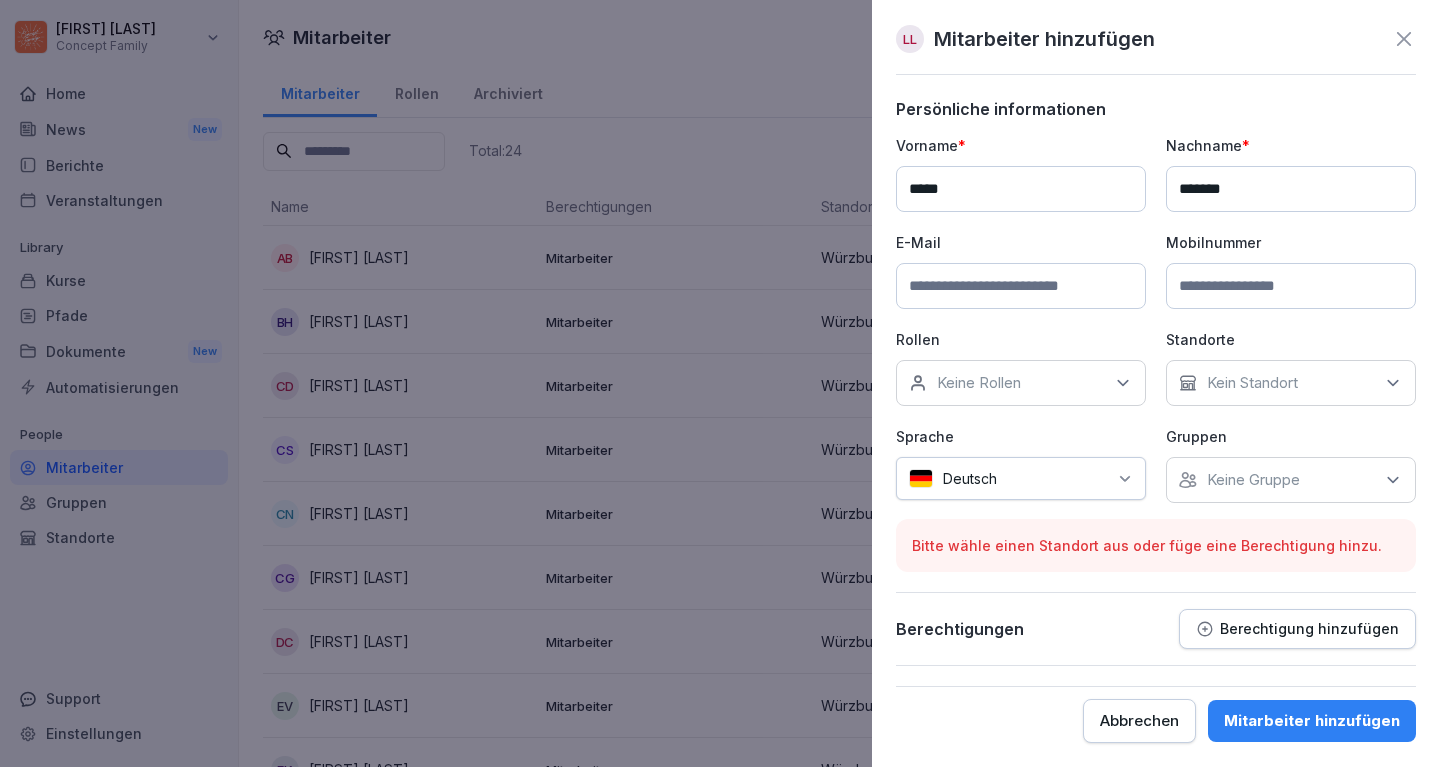 type on "*******" 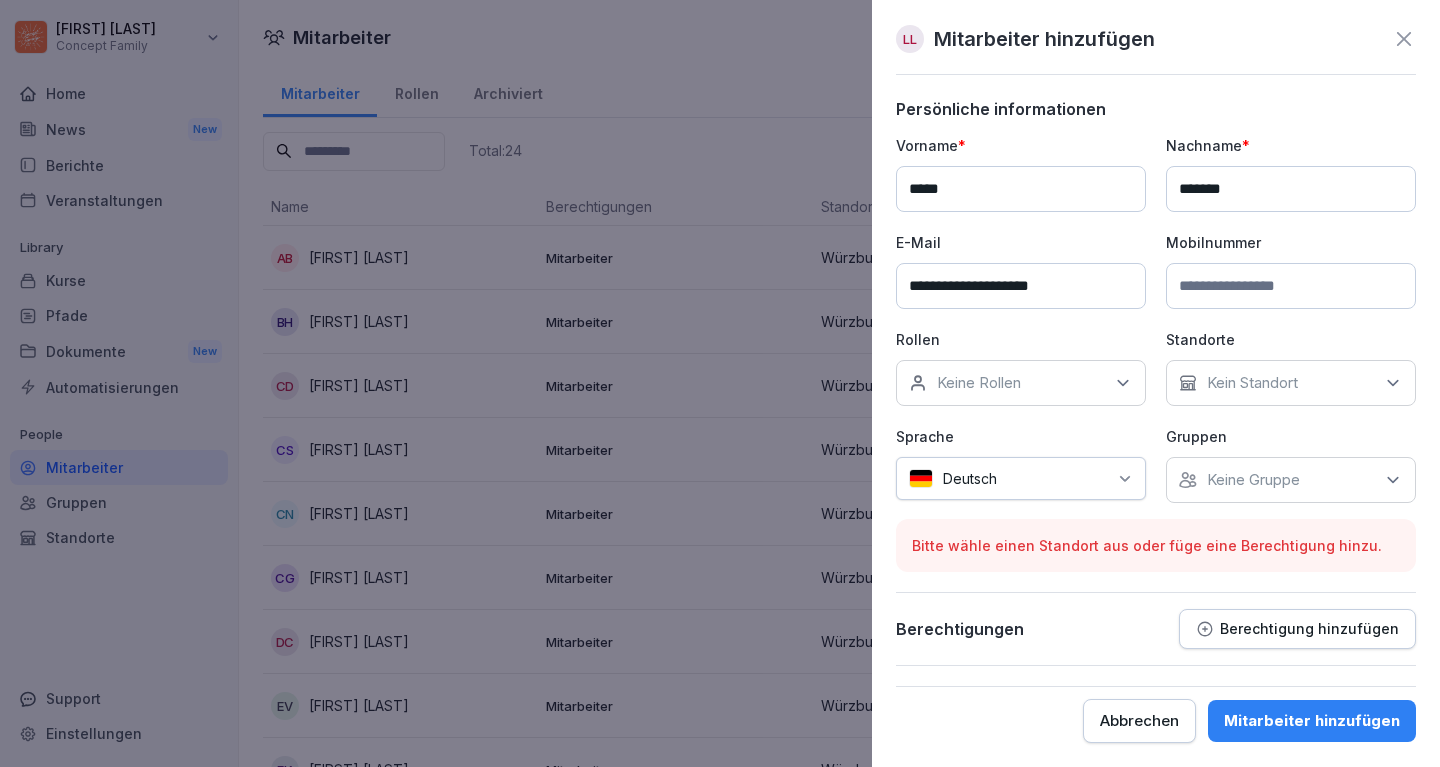 type on "**********" 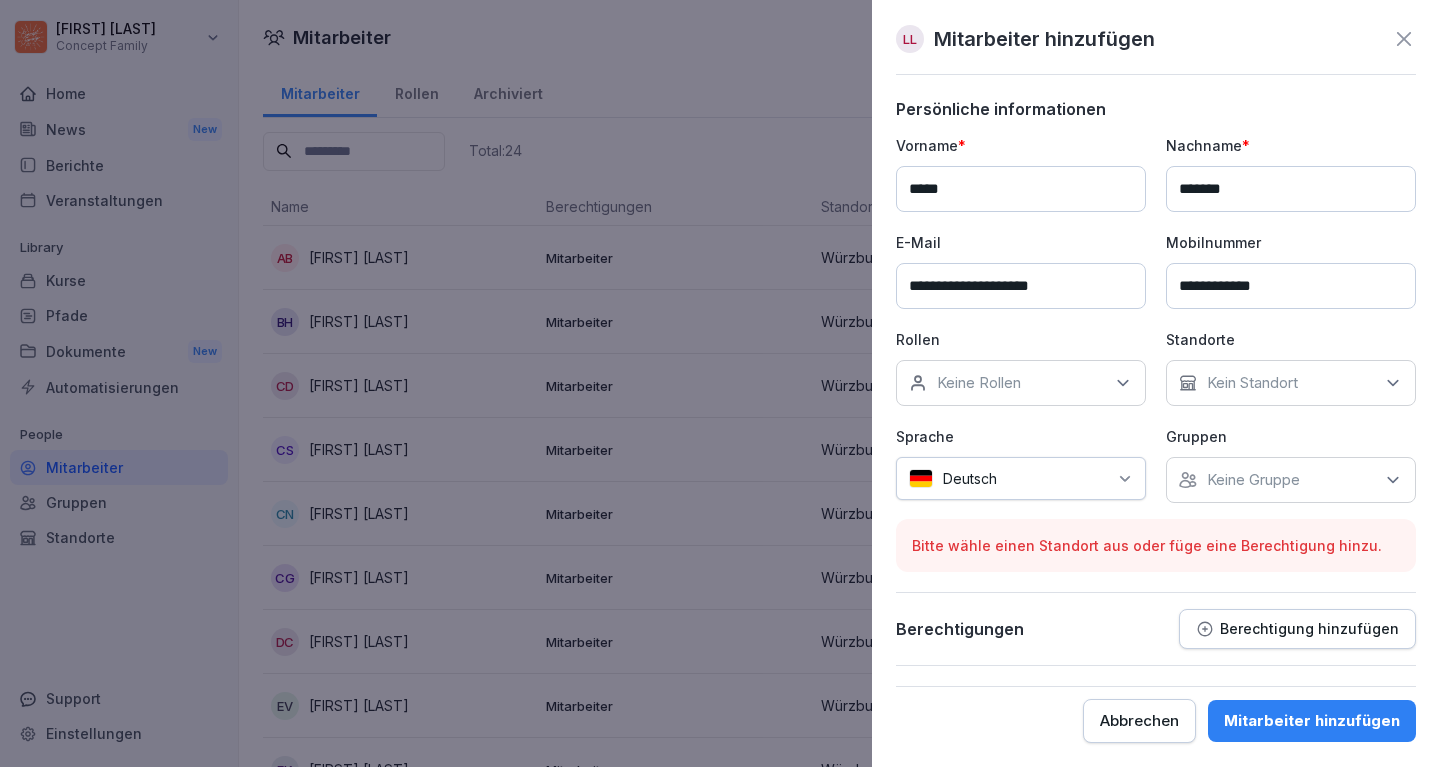 type on "**********" 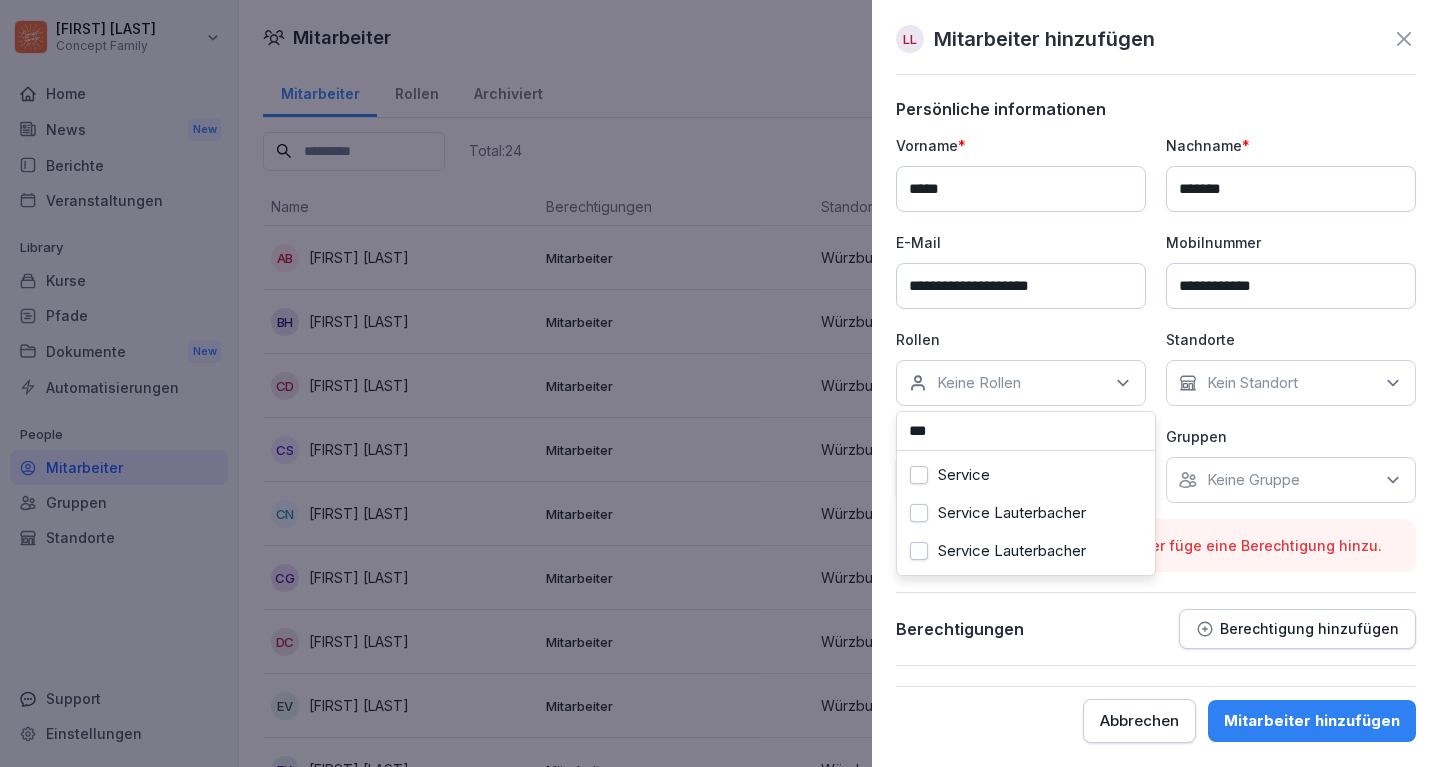 type on "***" 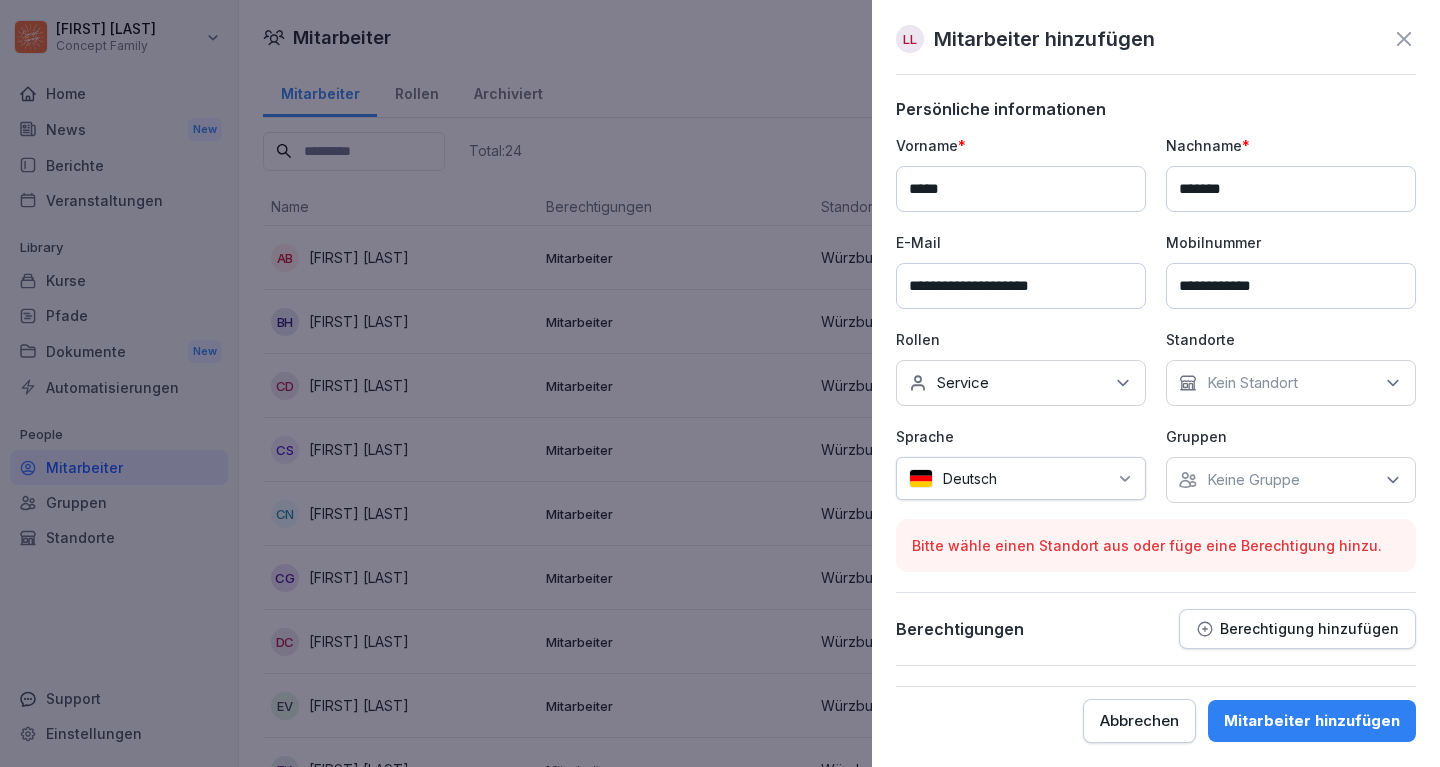 click on "Kein Standort" at bounding box center [1291, 383] 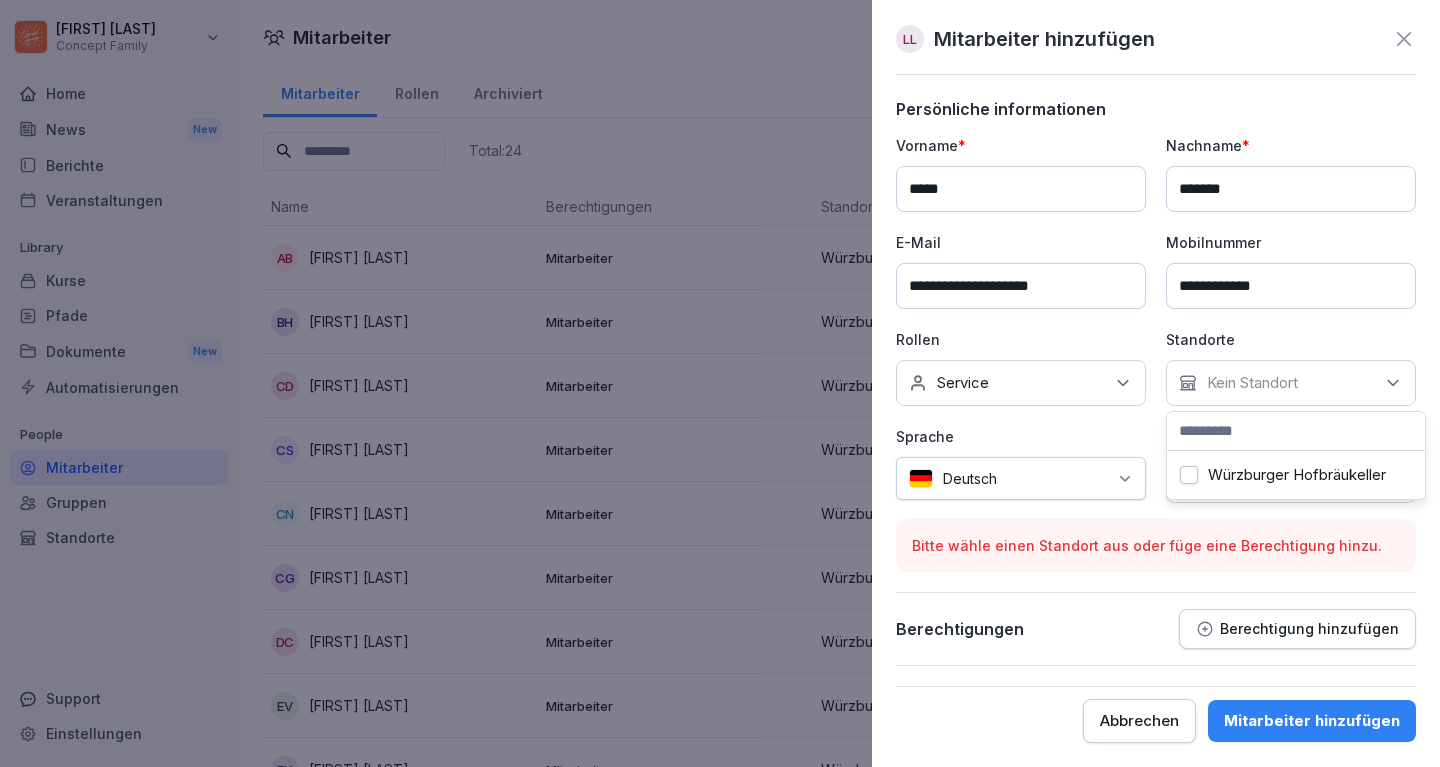 click on "Würzburger Hofbräukeller" at bounding box center (1189, 475) 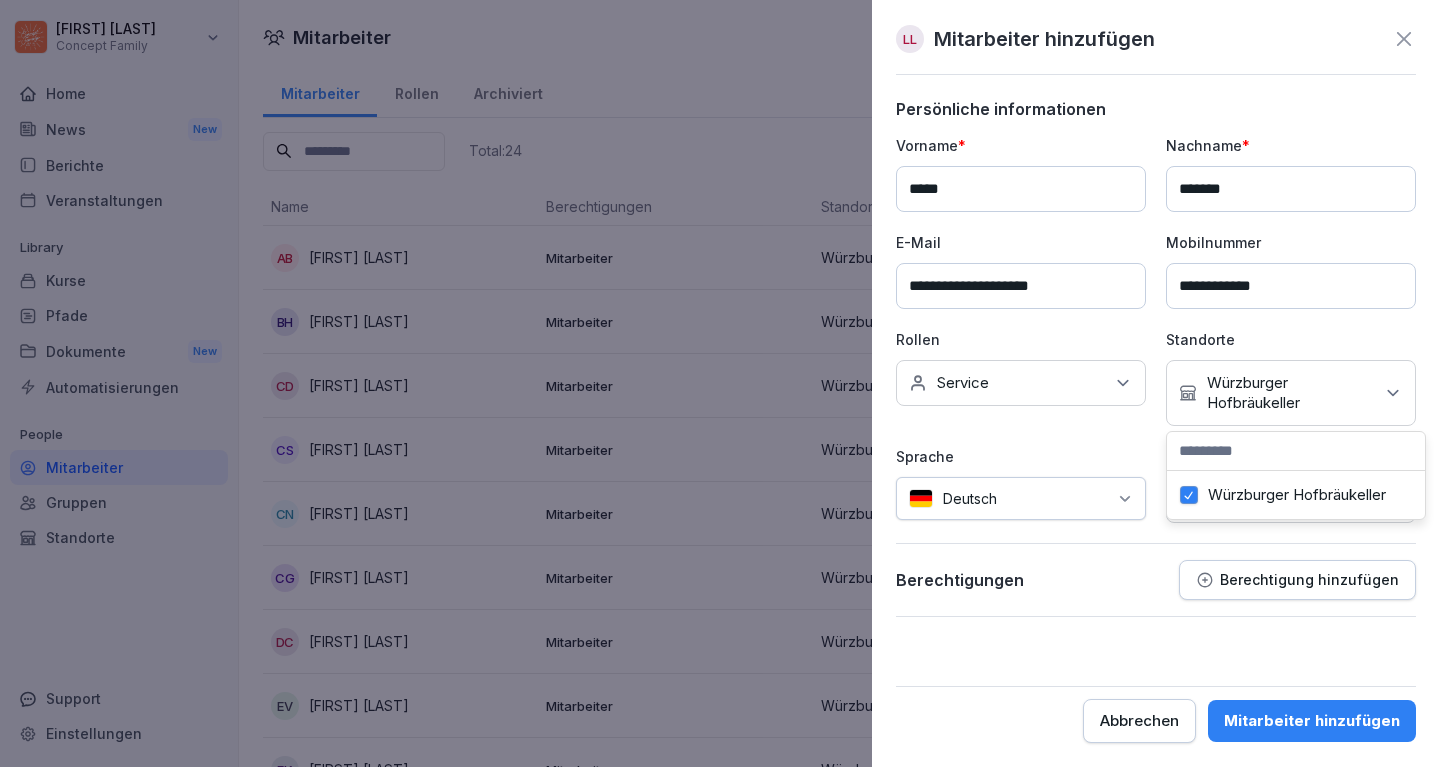 click on "Berechtigungen Berechtigung hinzufügen" at bounding box center [1156, 580] 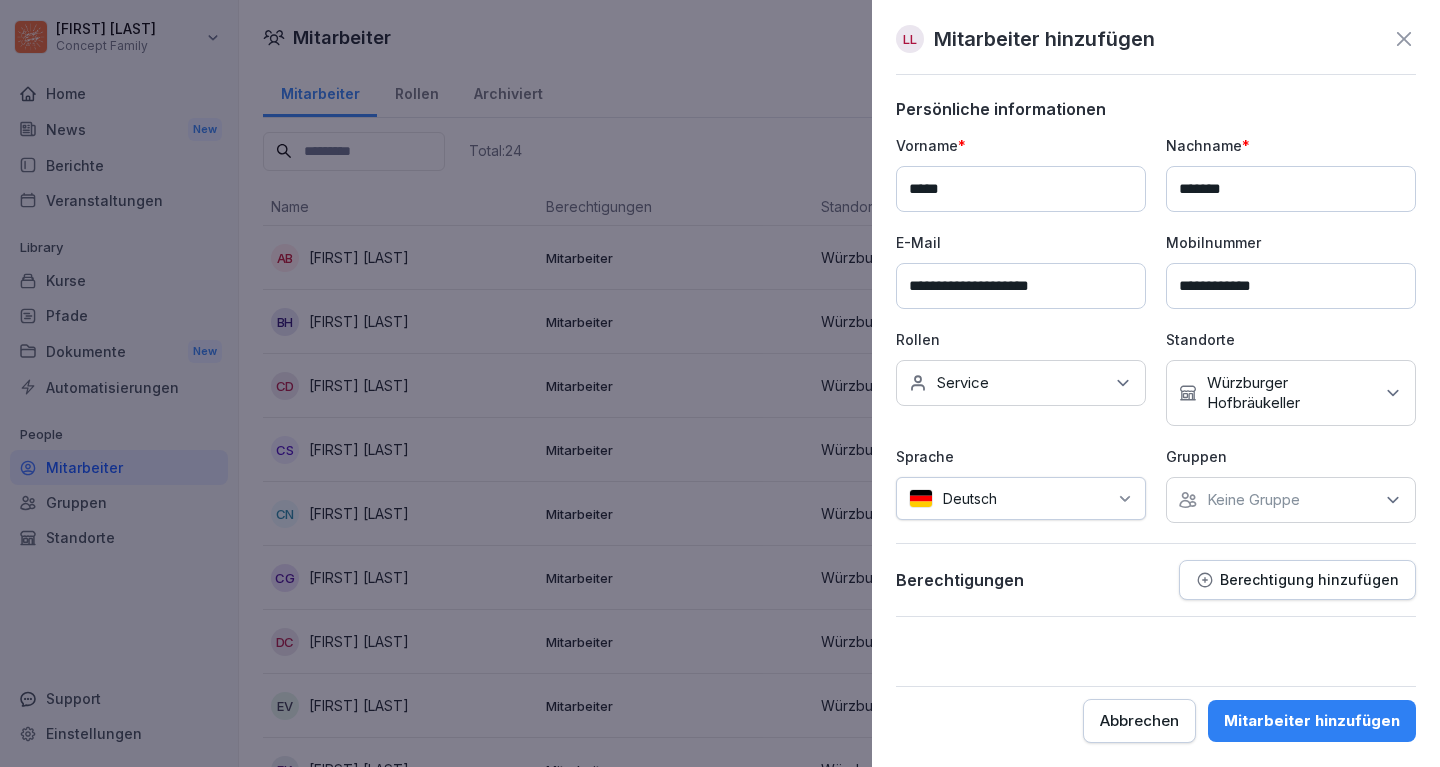 click on "Mitarbeiter hinzufügen" at bounding box center [1312, 721] 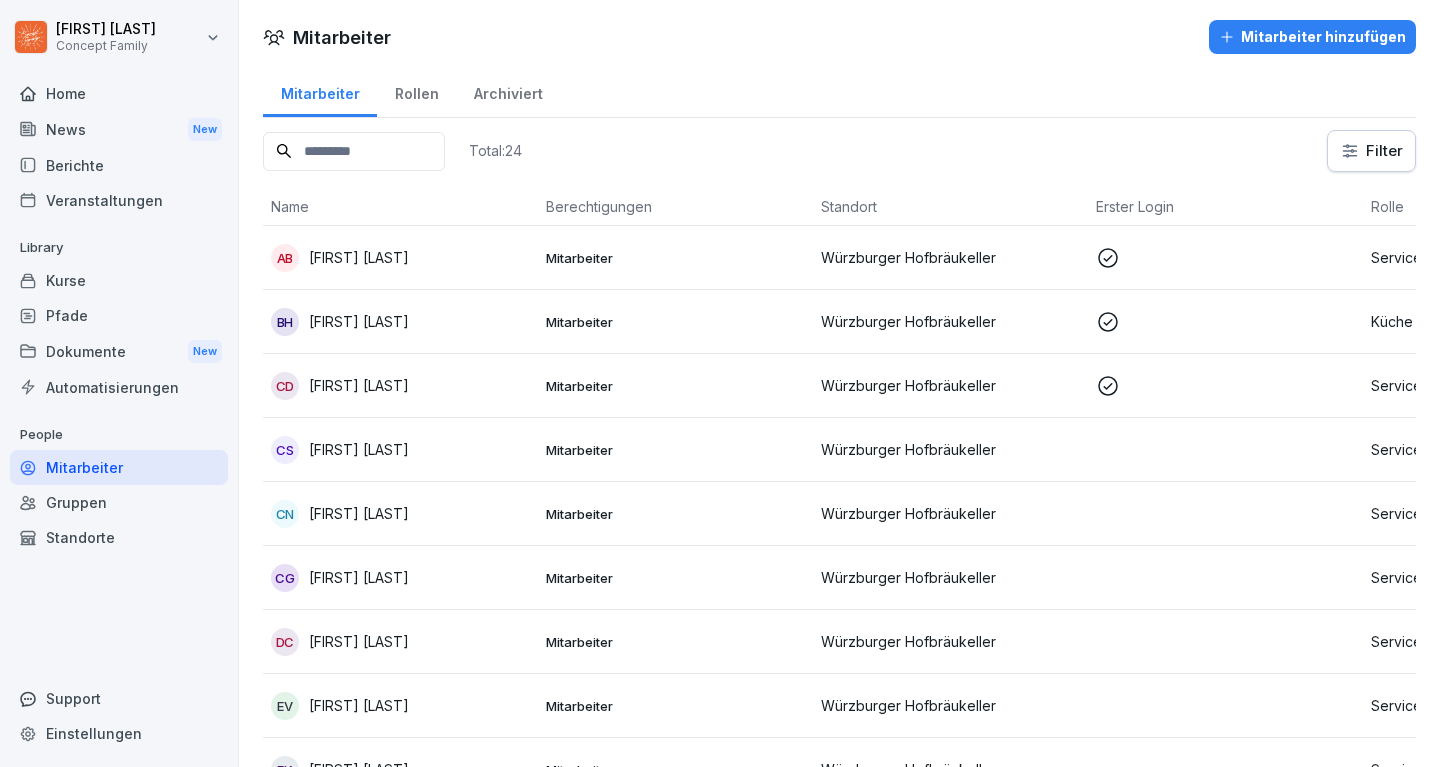 scroll, scrollTop: 0, scrollLeft: 0, axis: both 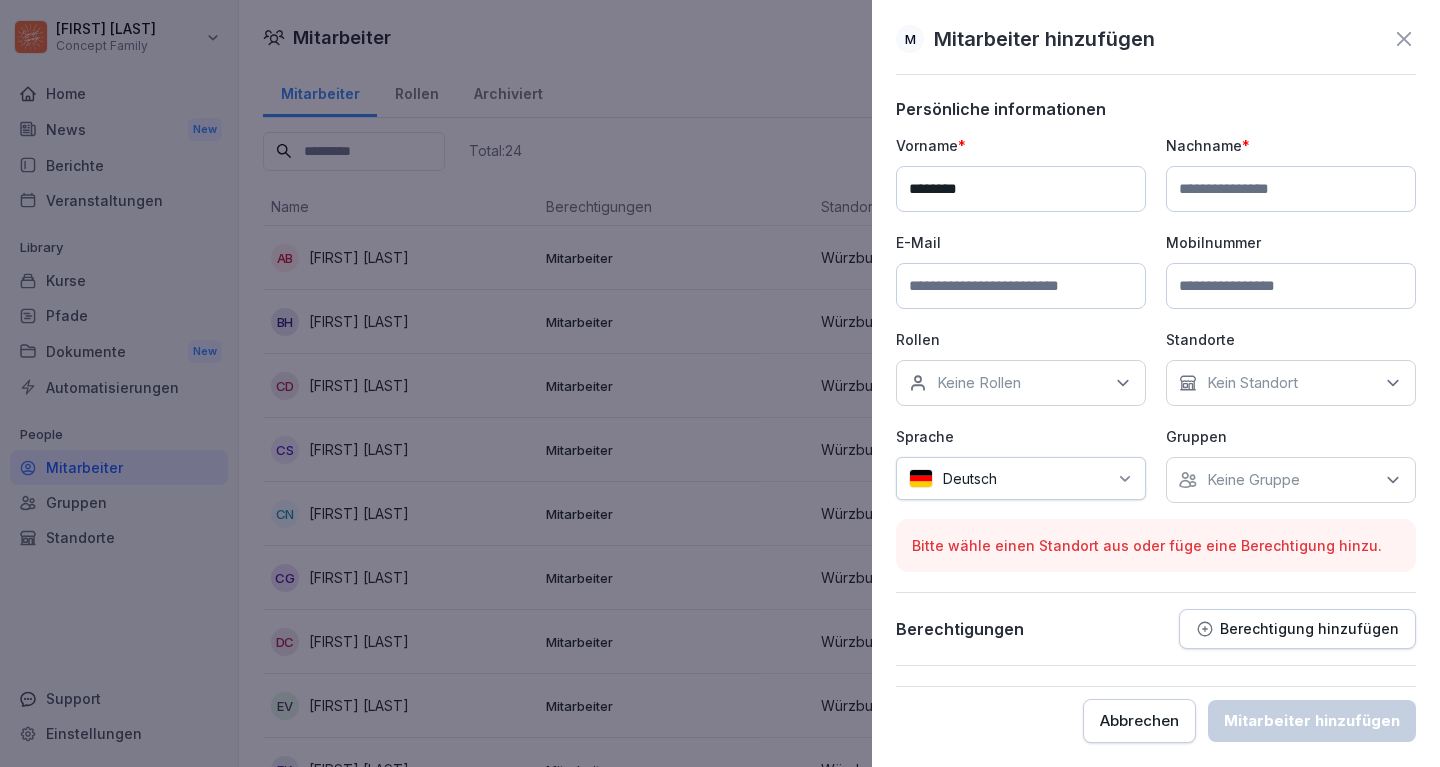 type on "********" 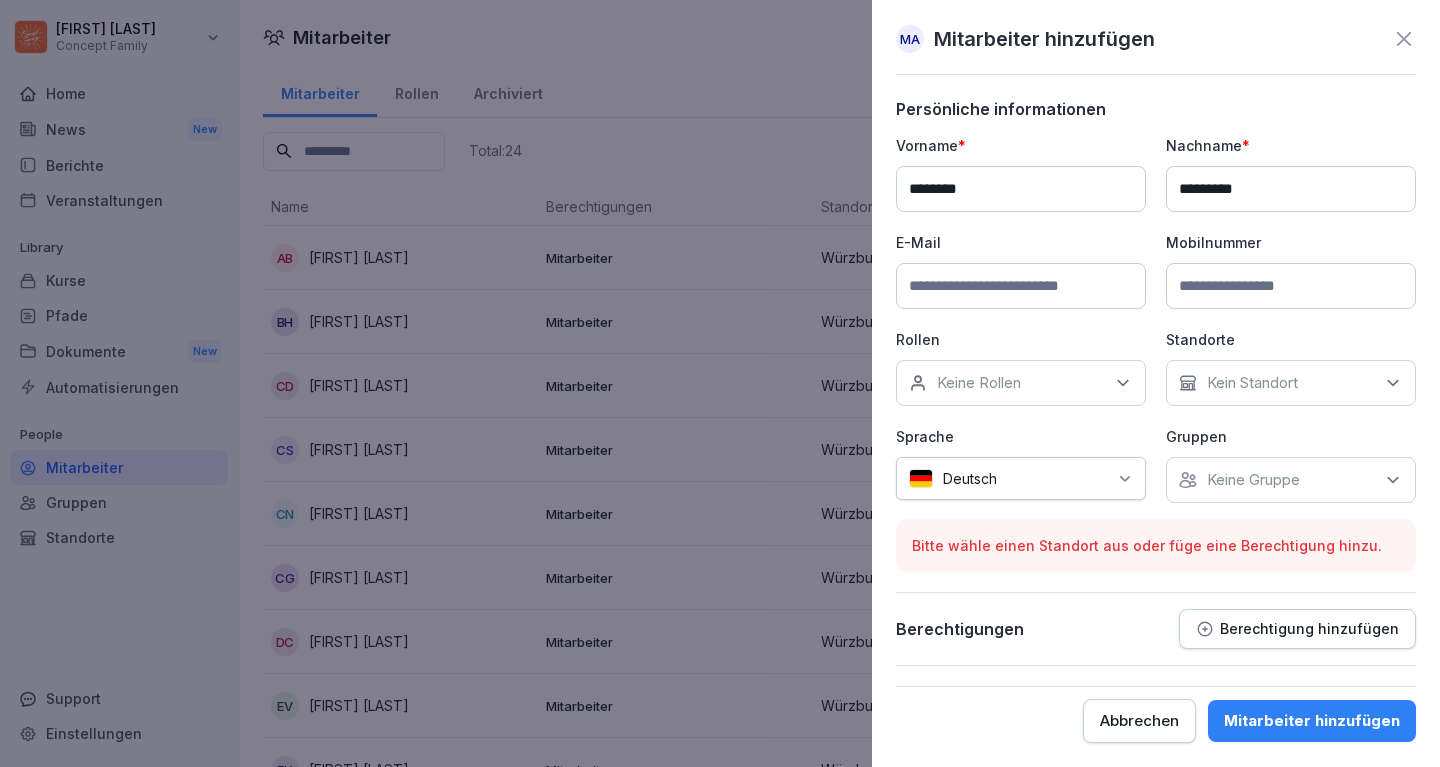 type on "*********" 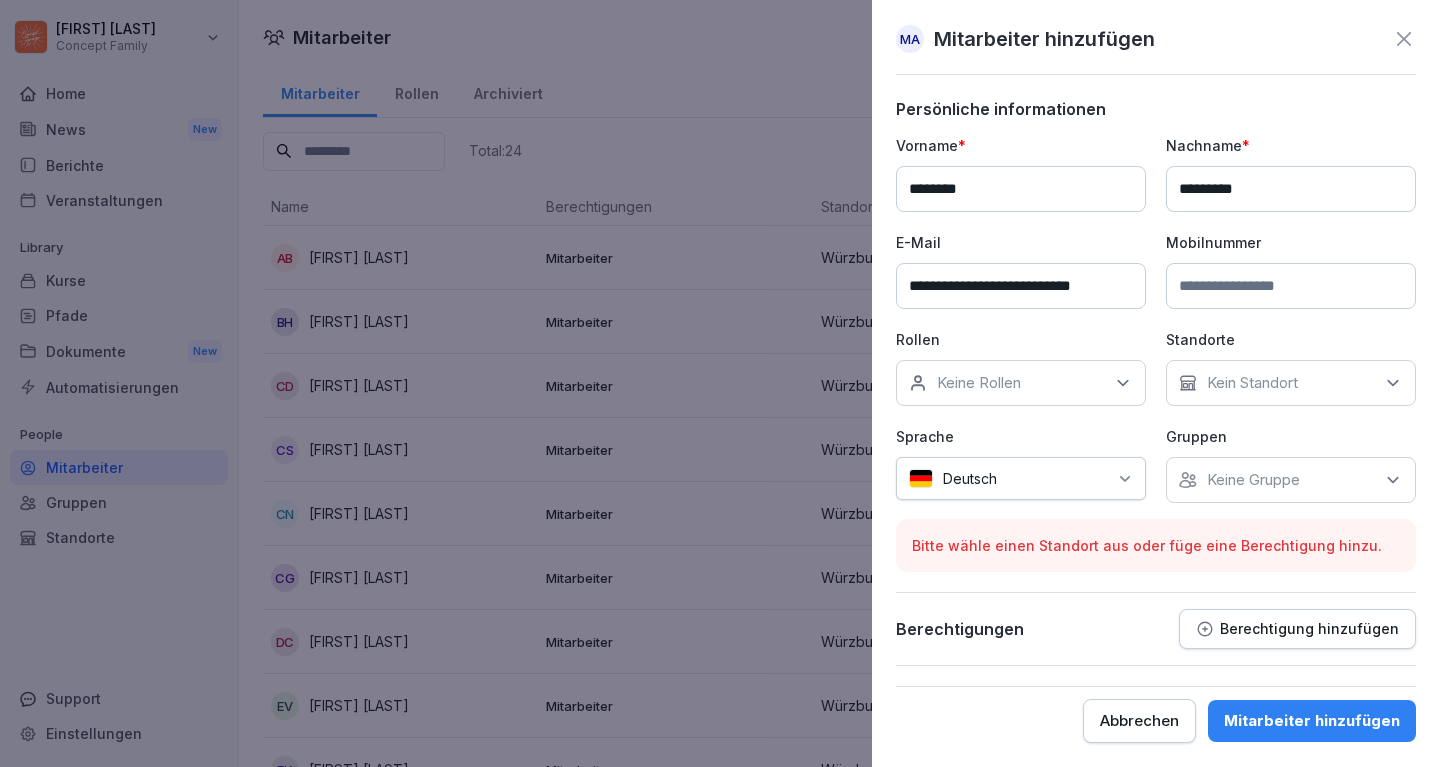 type on "**********" 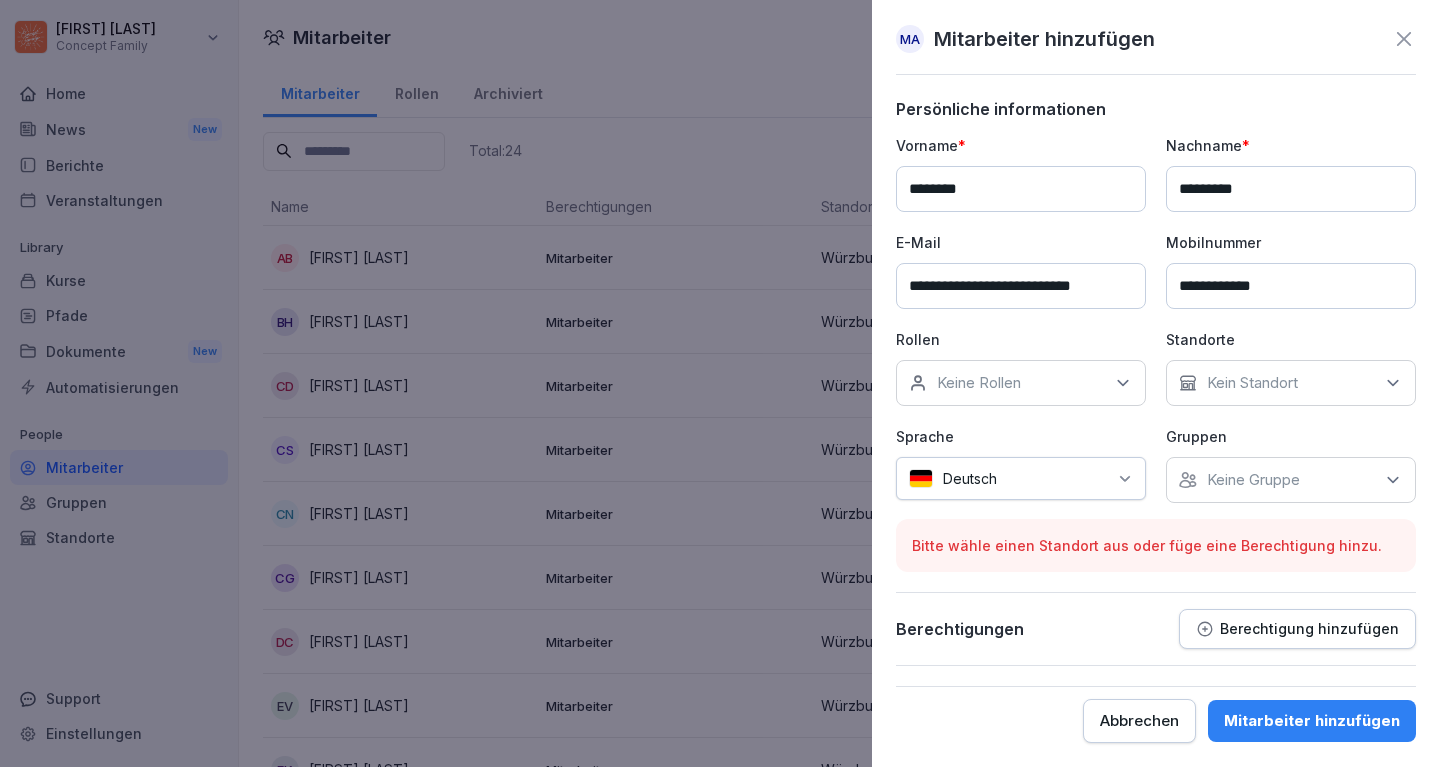 type on "**********" 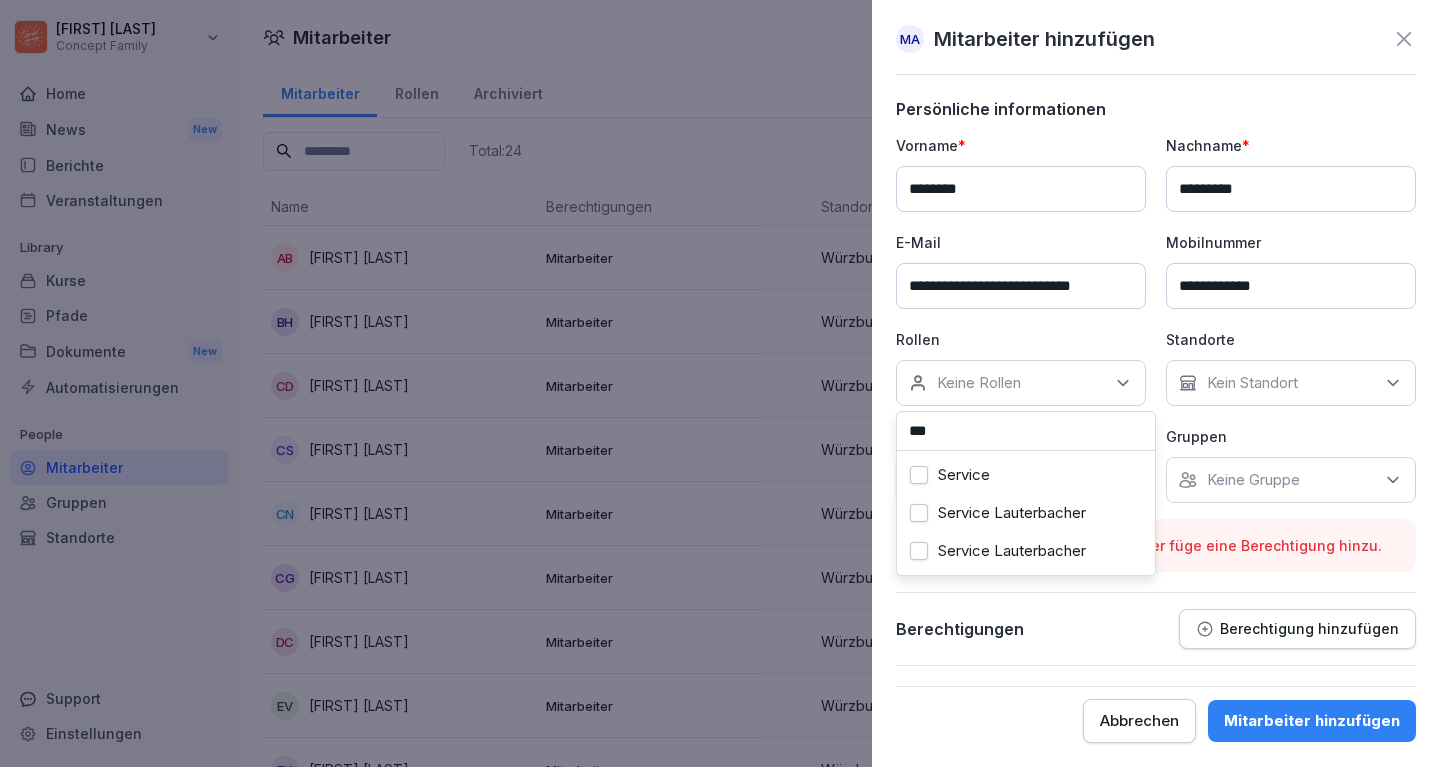 type on "***" 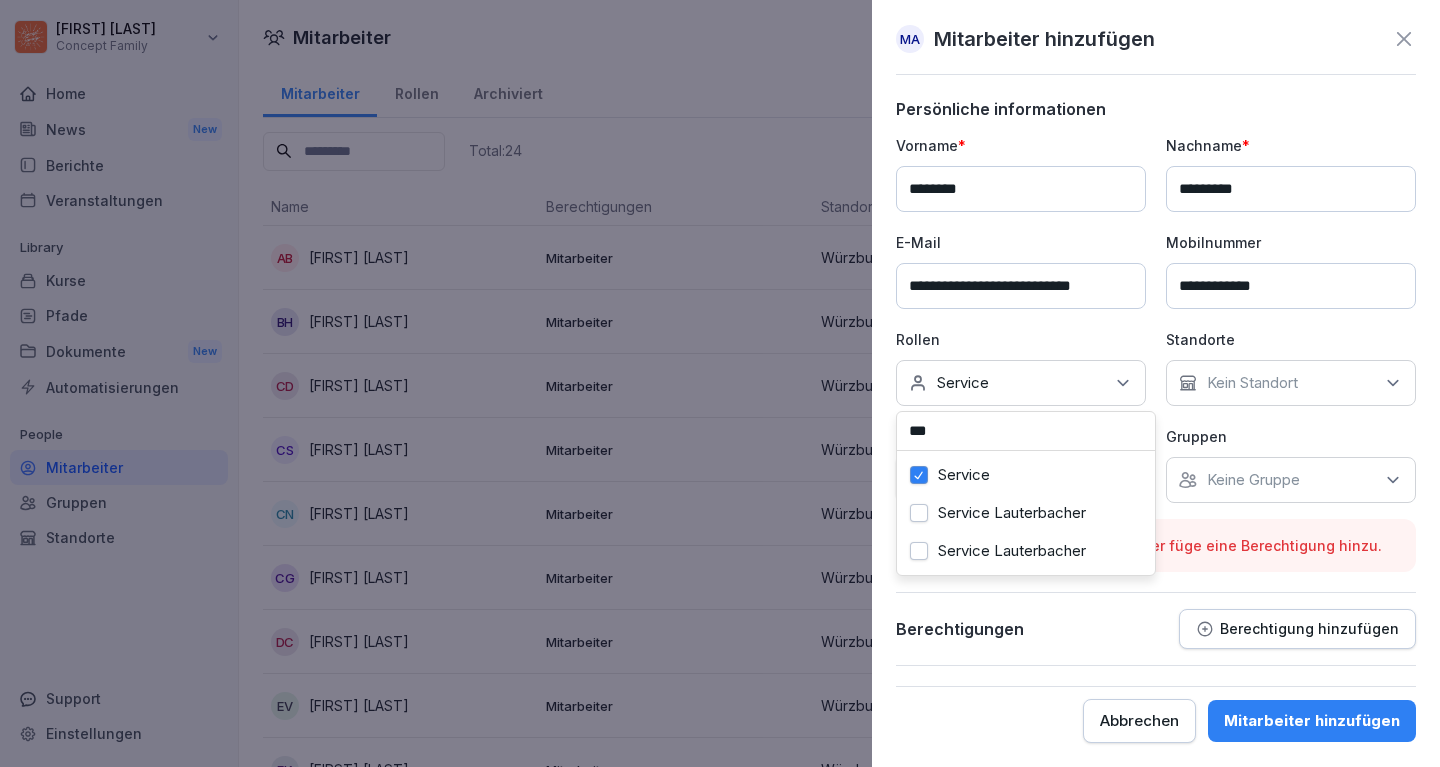 click on "Kein Standort" at bounding box center (1252, 383) 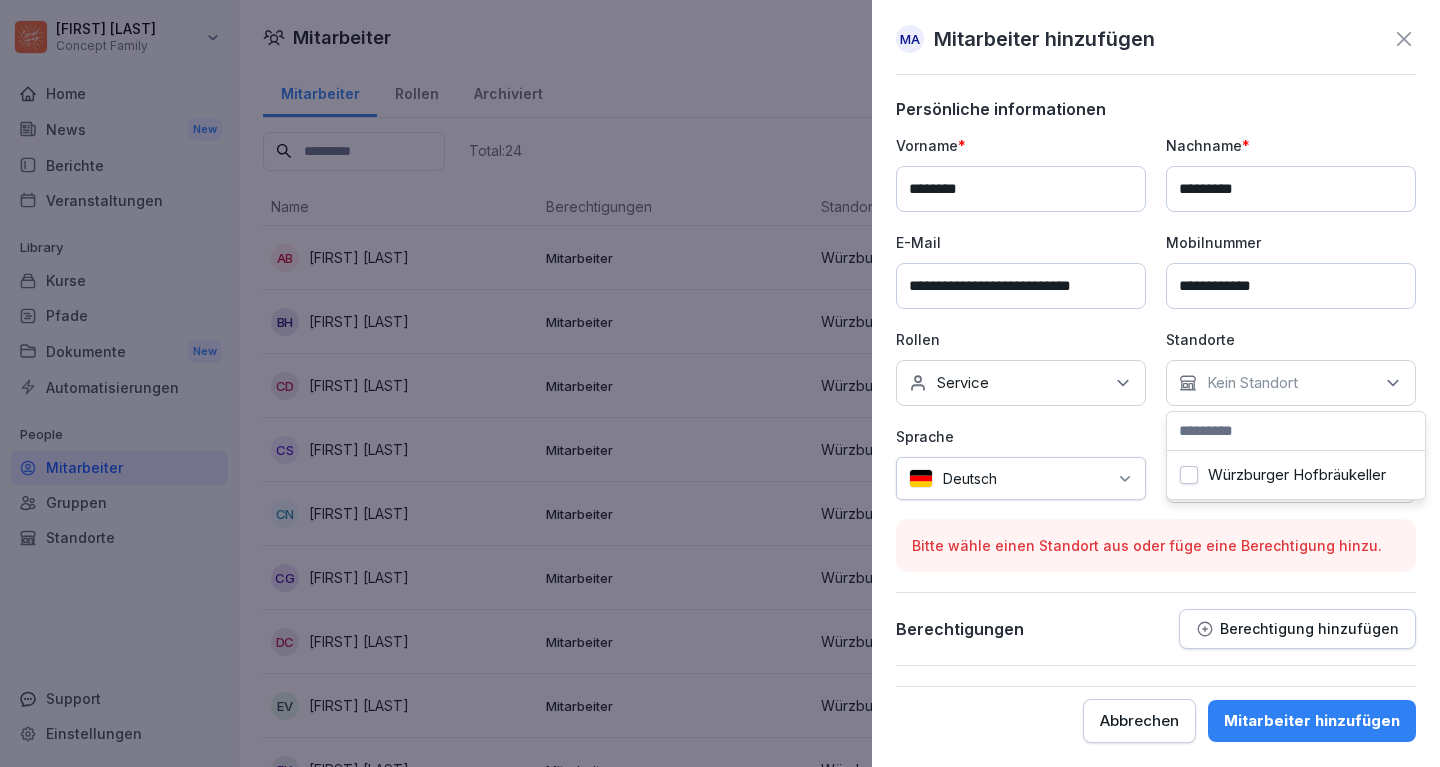 click on "Würzburger Hofbräukeller" at bounding box center (1189, 475) 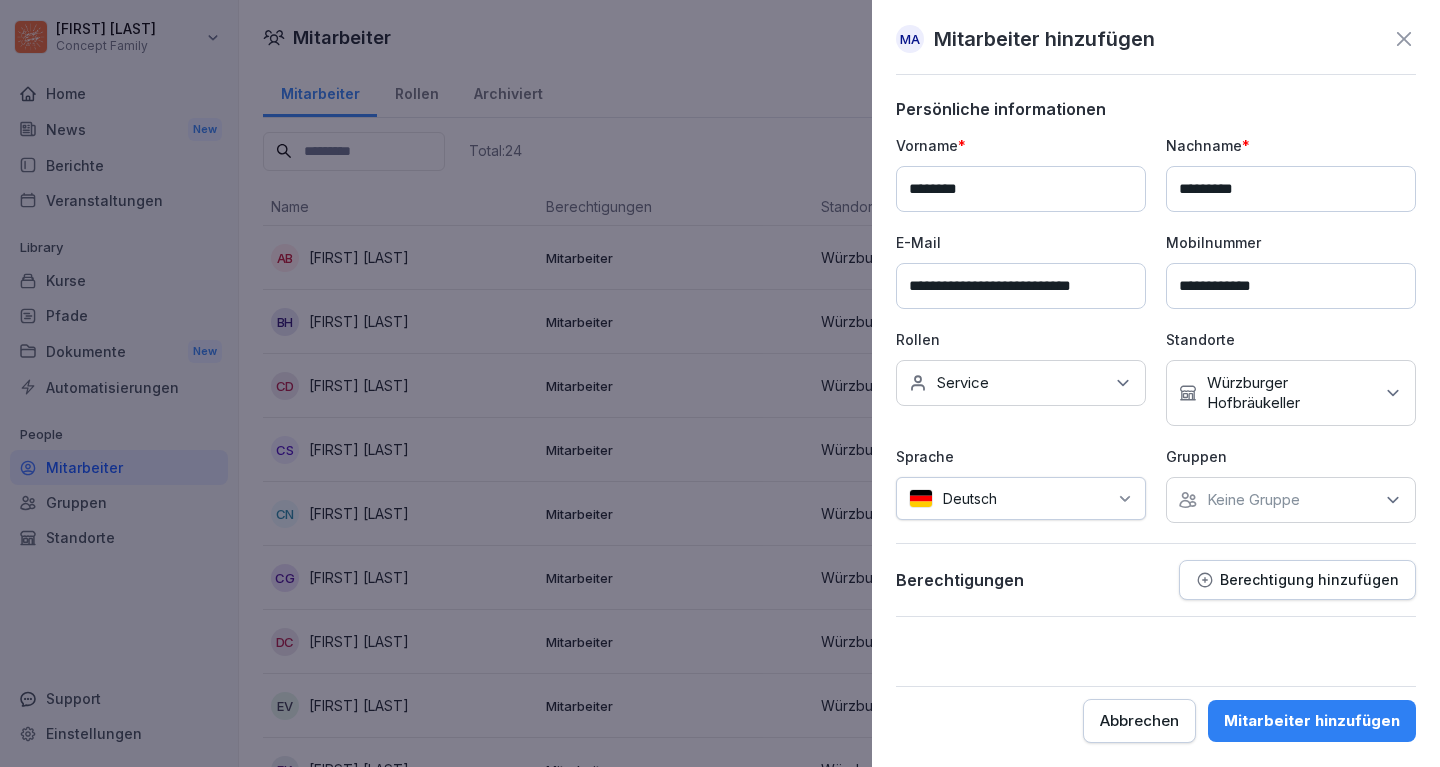 click on "Mitarbeiter hinzufügen" at bounding box center [1312, 721] 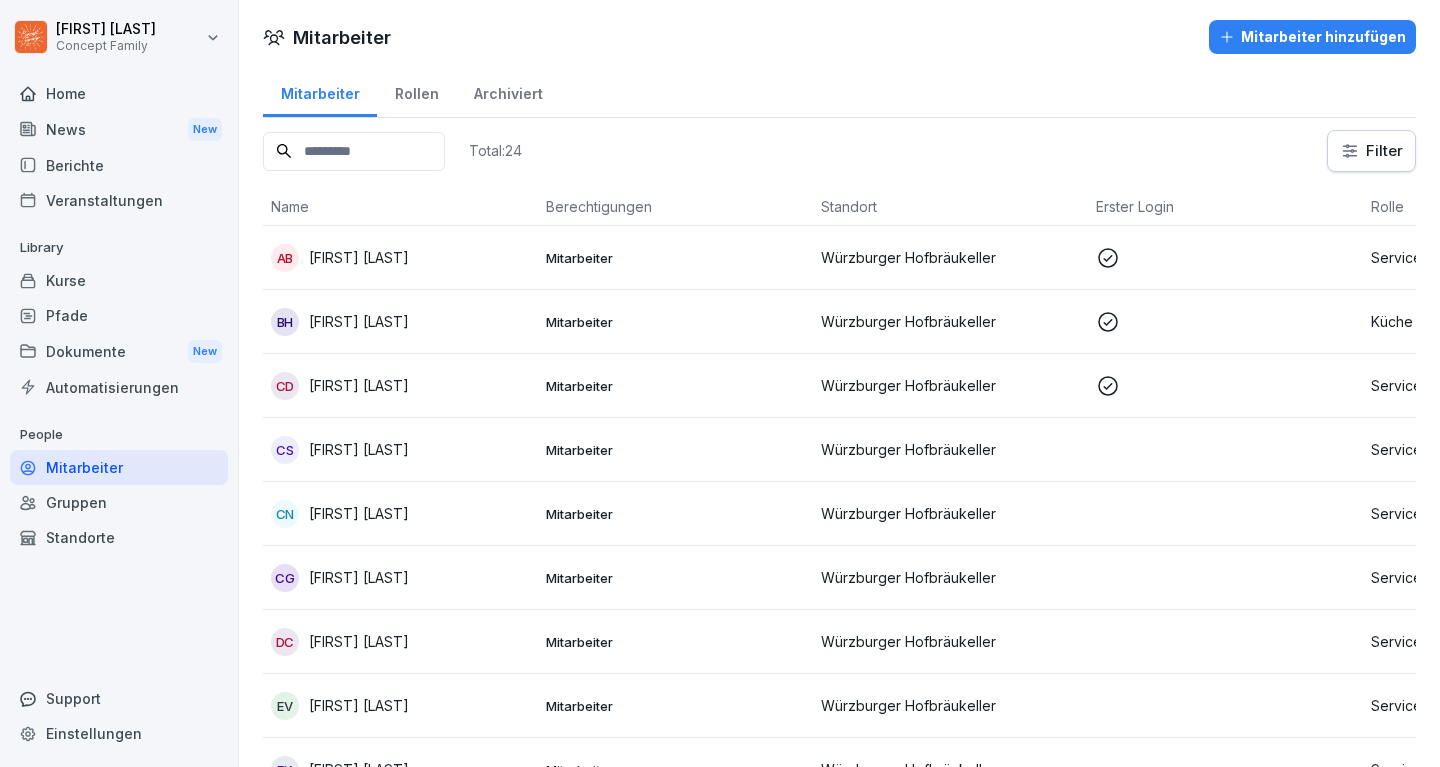 scroll, scrollTop: 0, scrollLeft: 0, axis: both 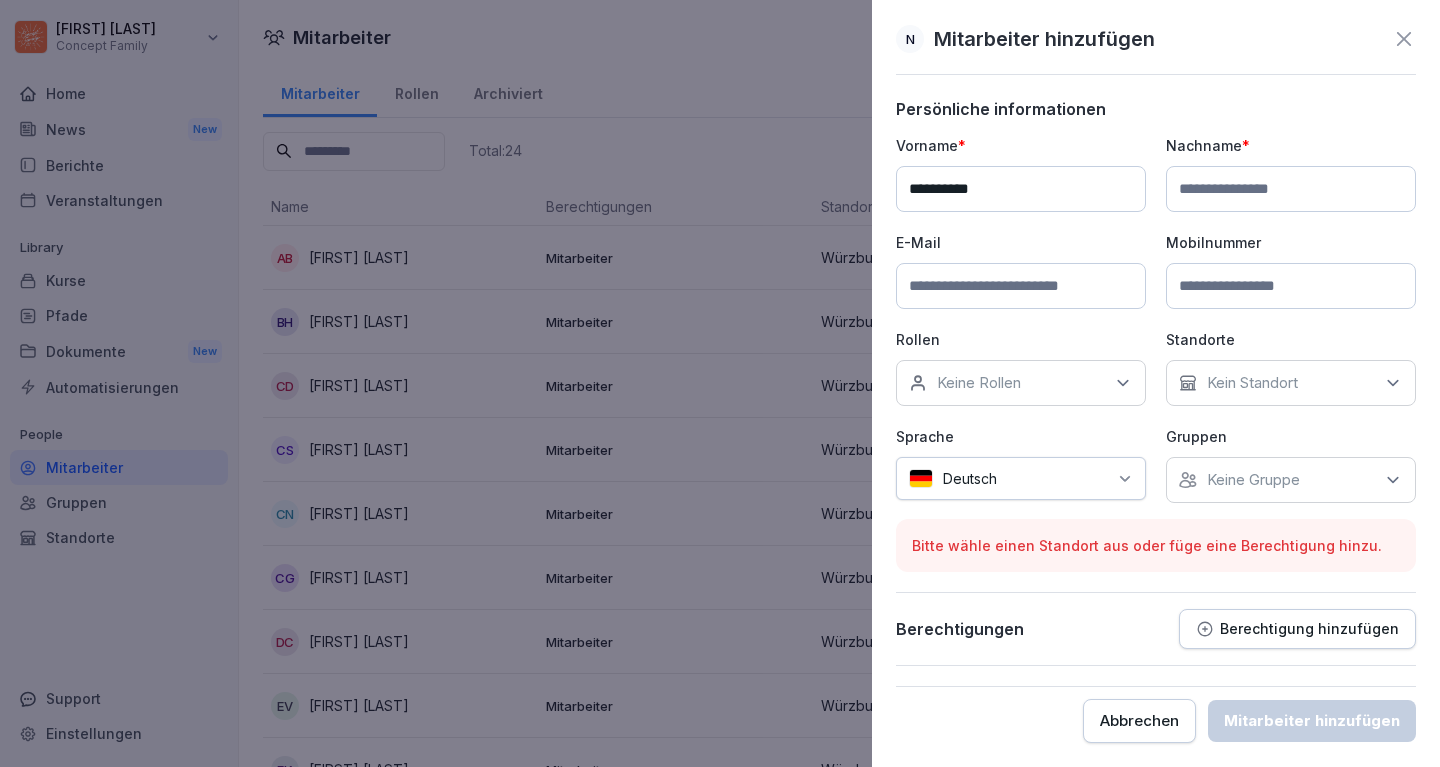 type on "**********" 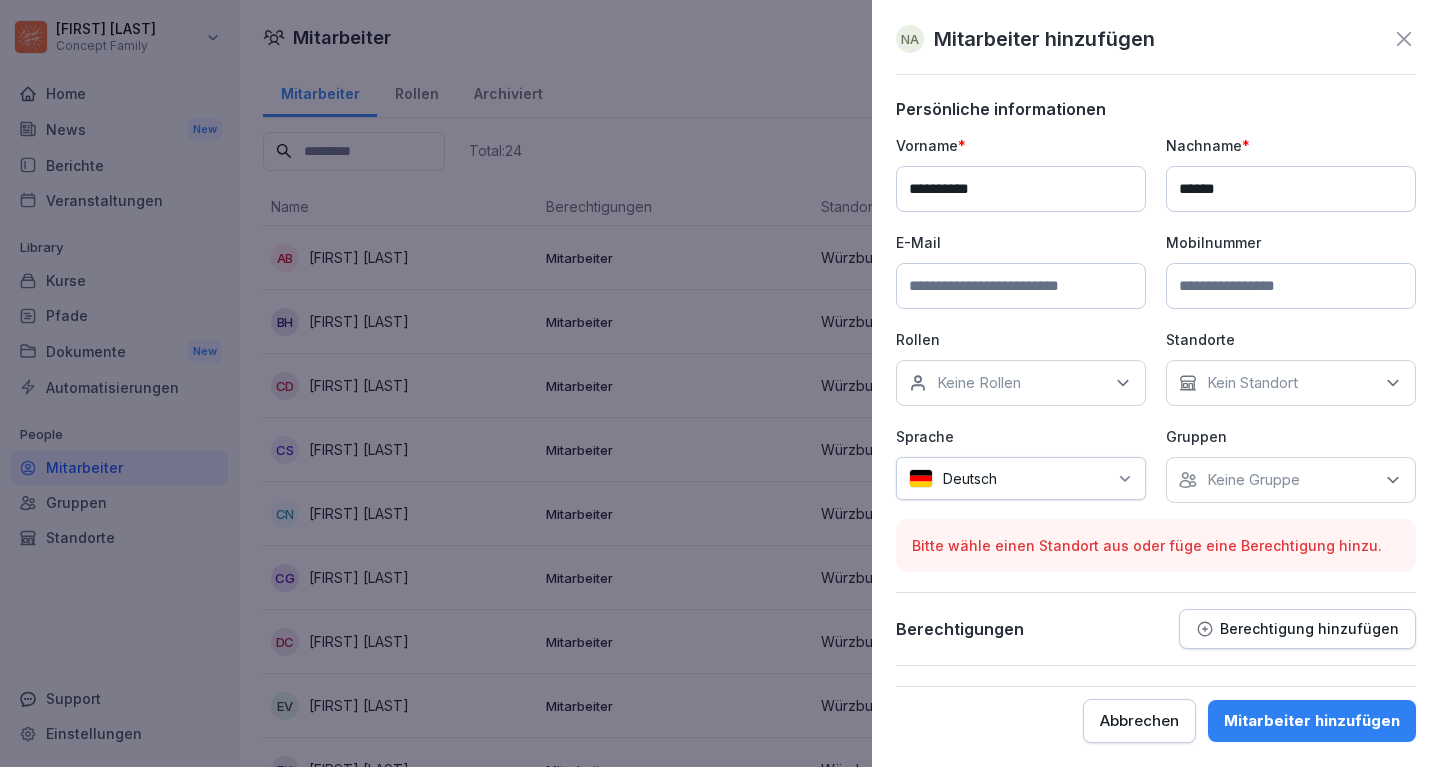 type on "******" 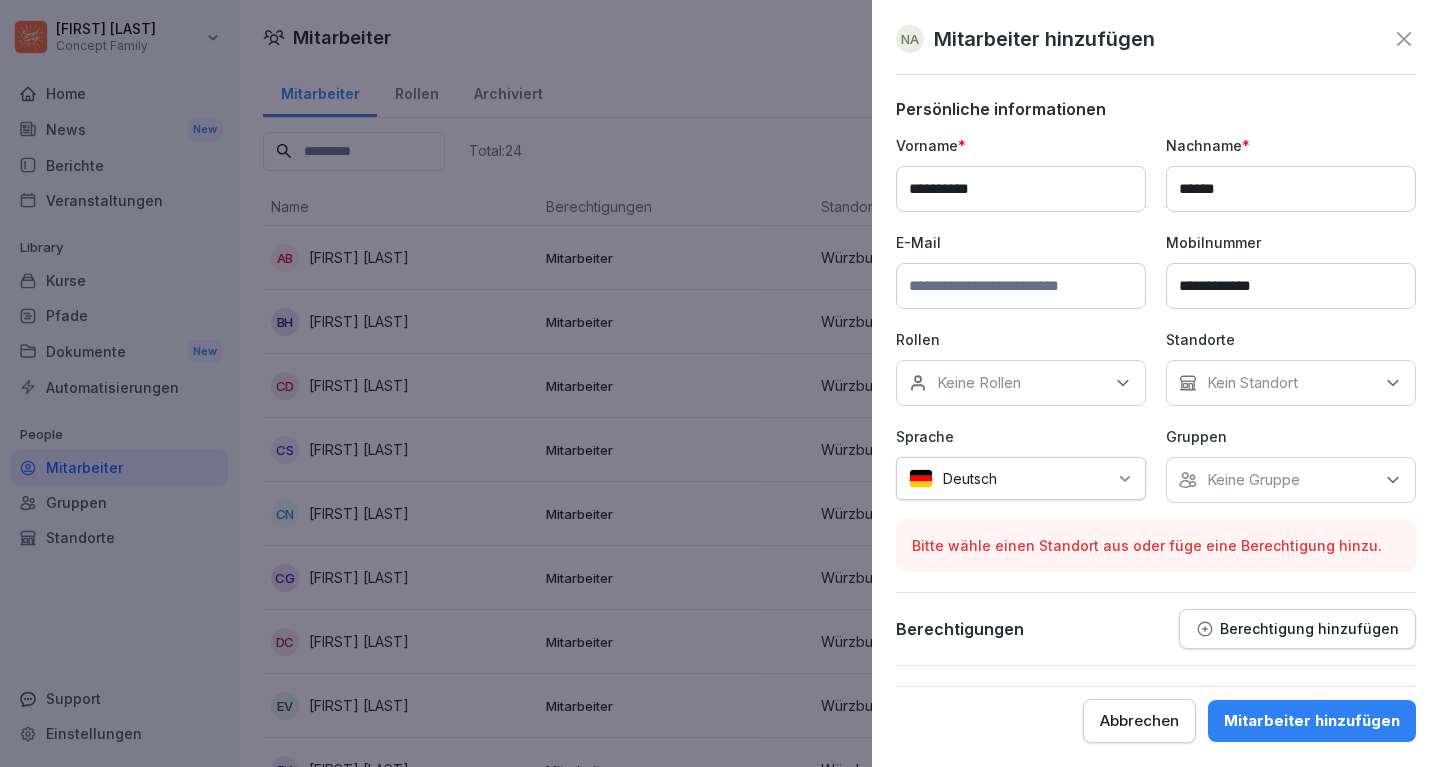 type on "**********" 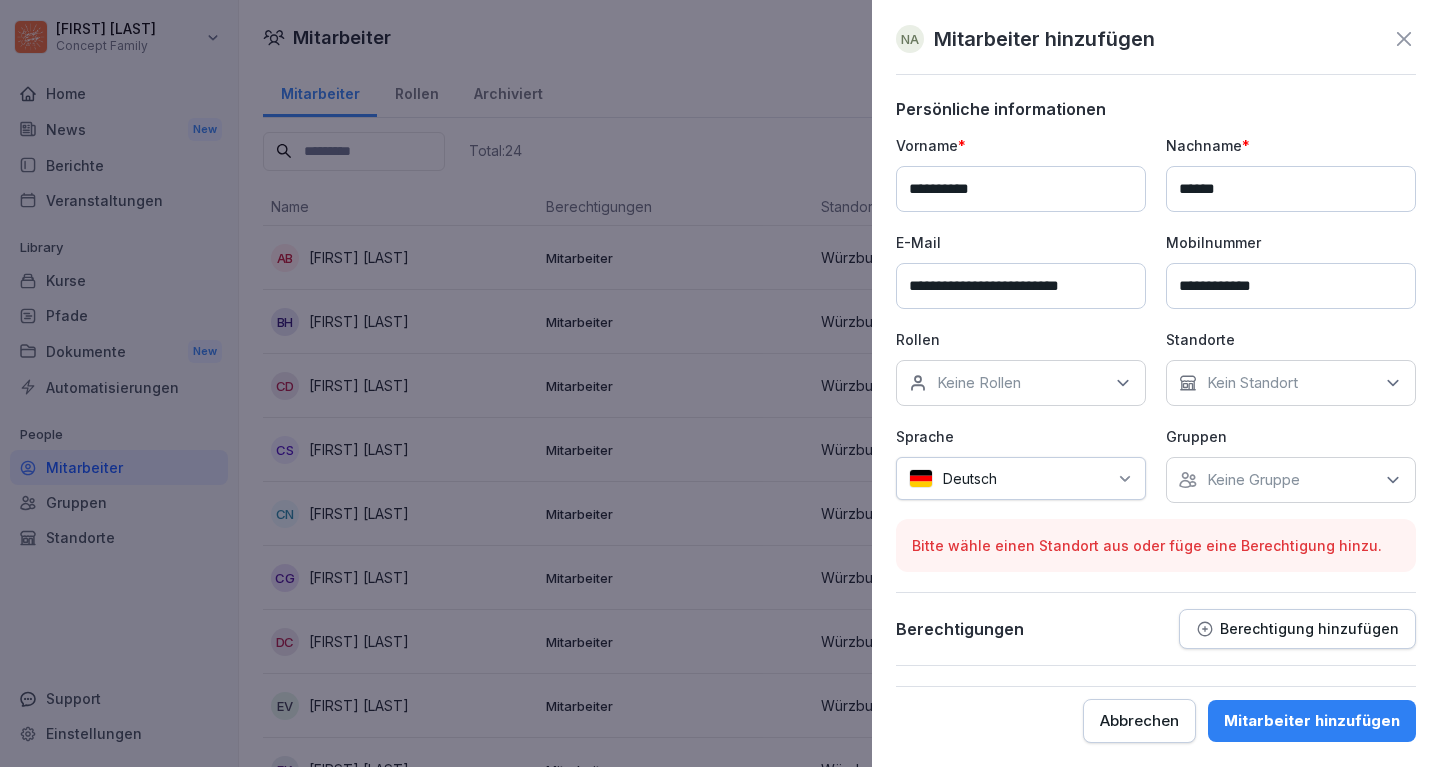 type on "**********" 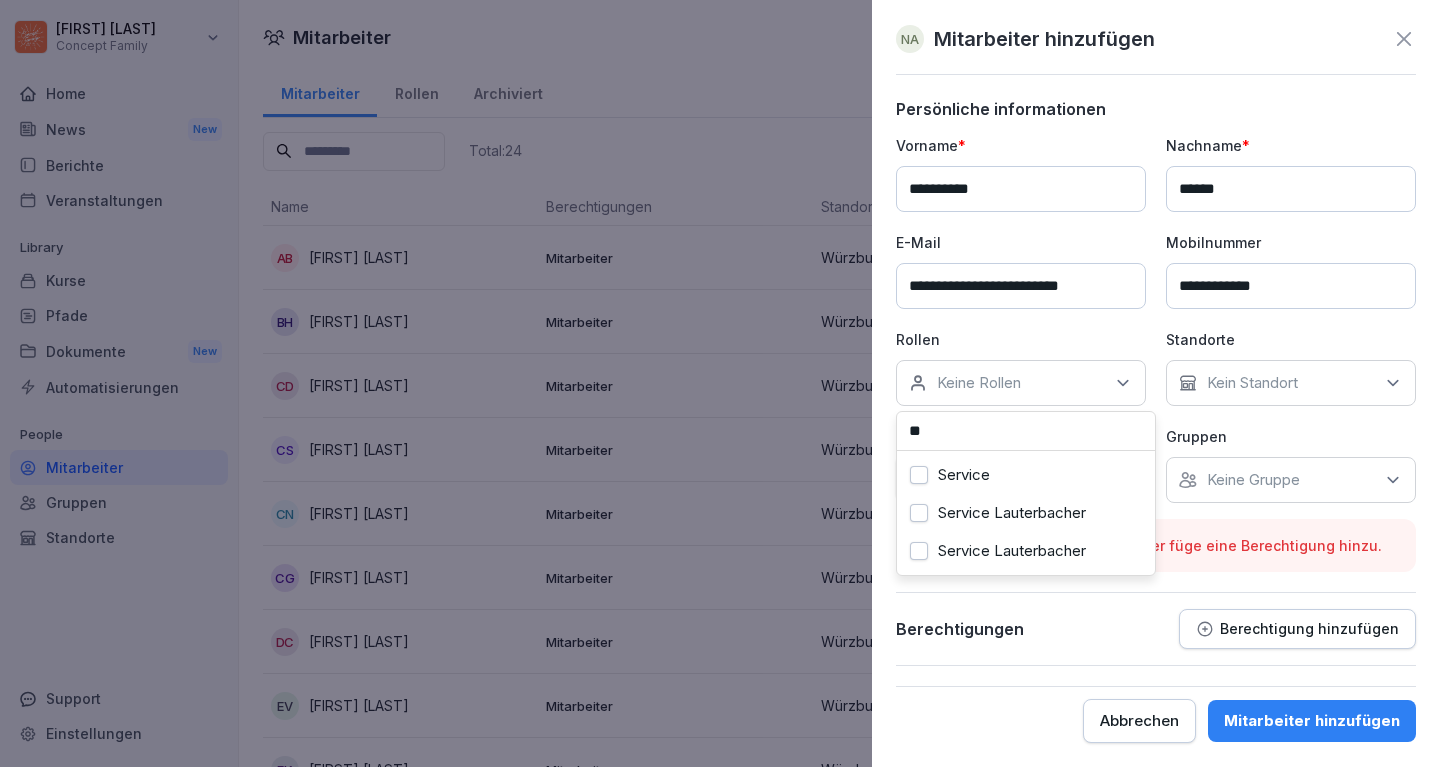 type on "**" 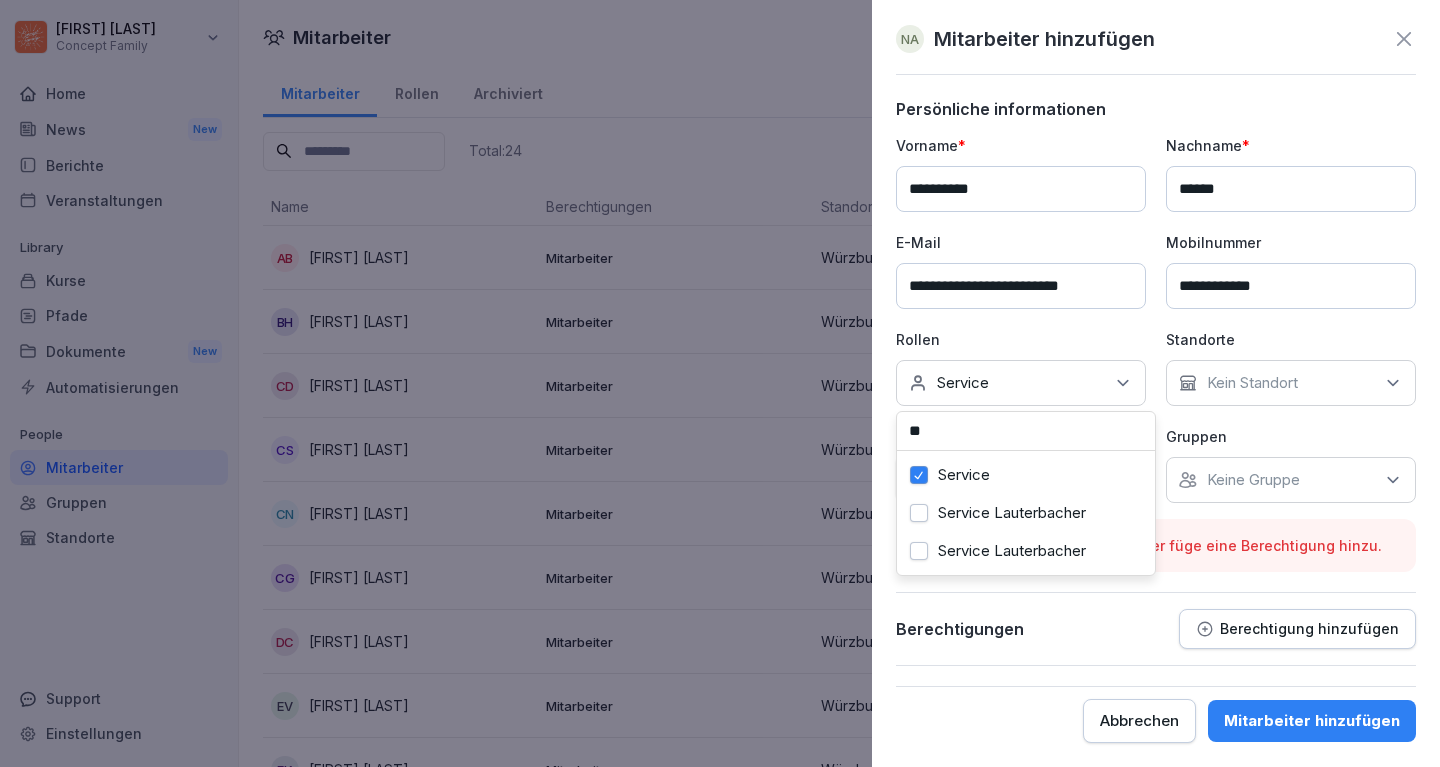 click on "Kein Standort" at bounding box center [1291, 383] 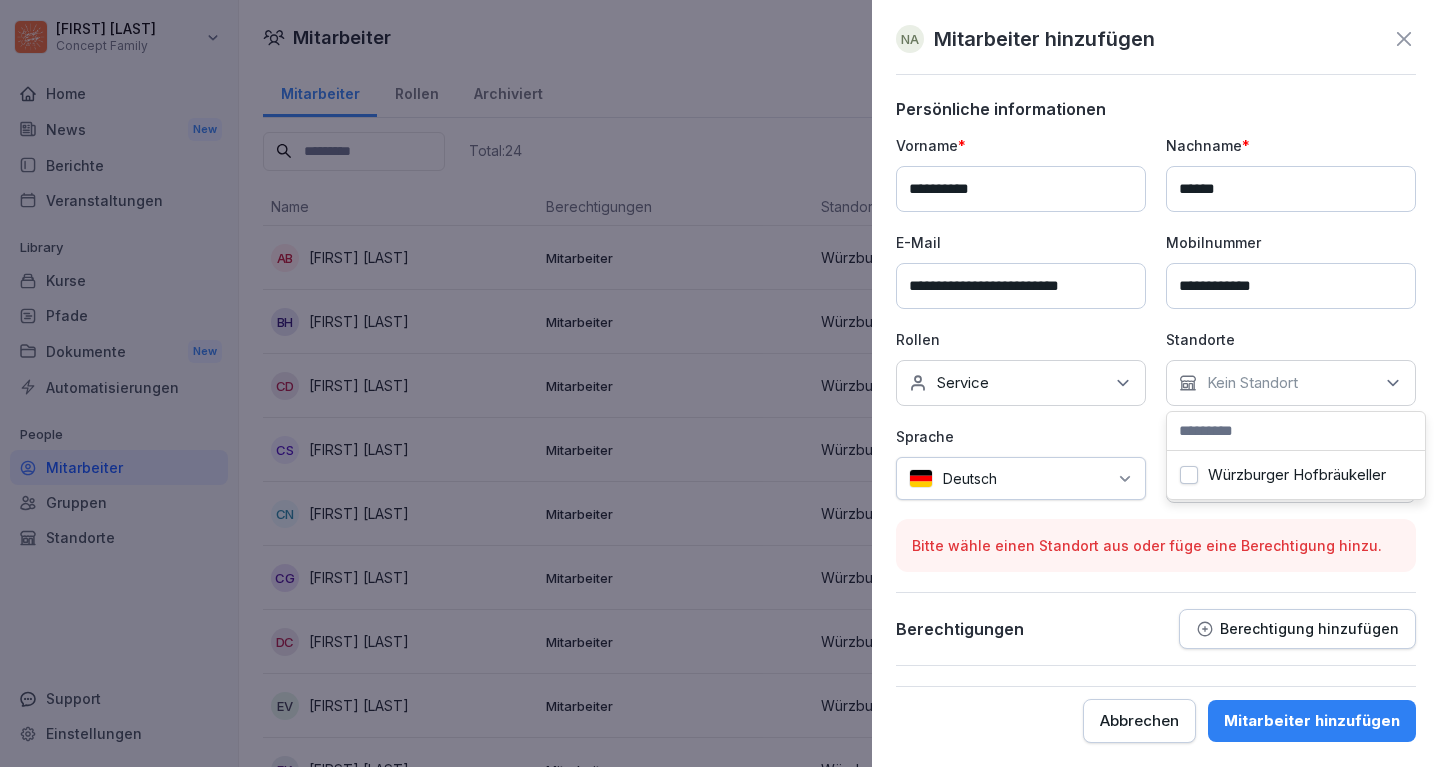 click on "Würzburger Hofbräukeller" at bounding box center (1189, 475) 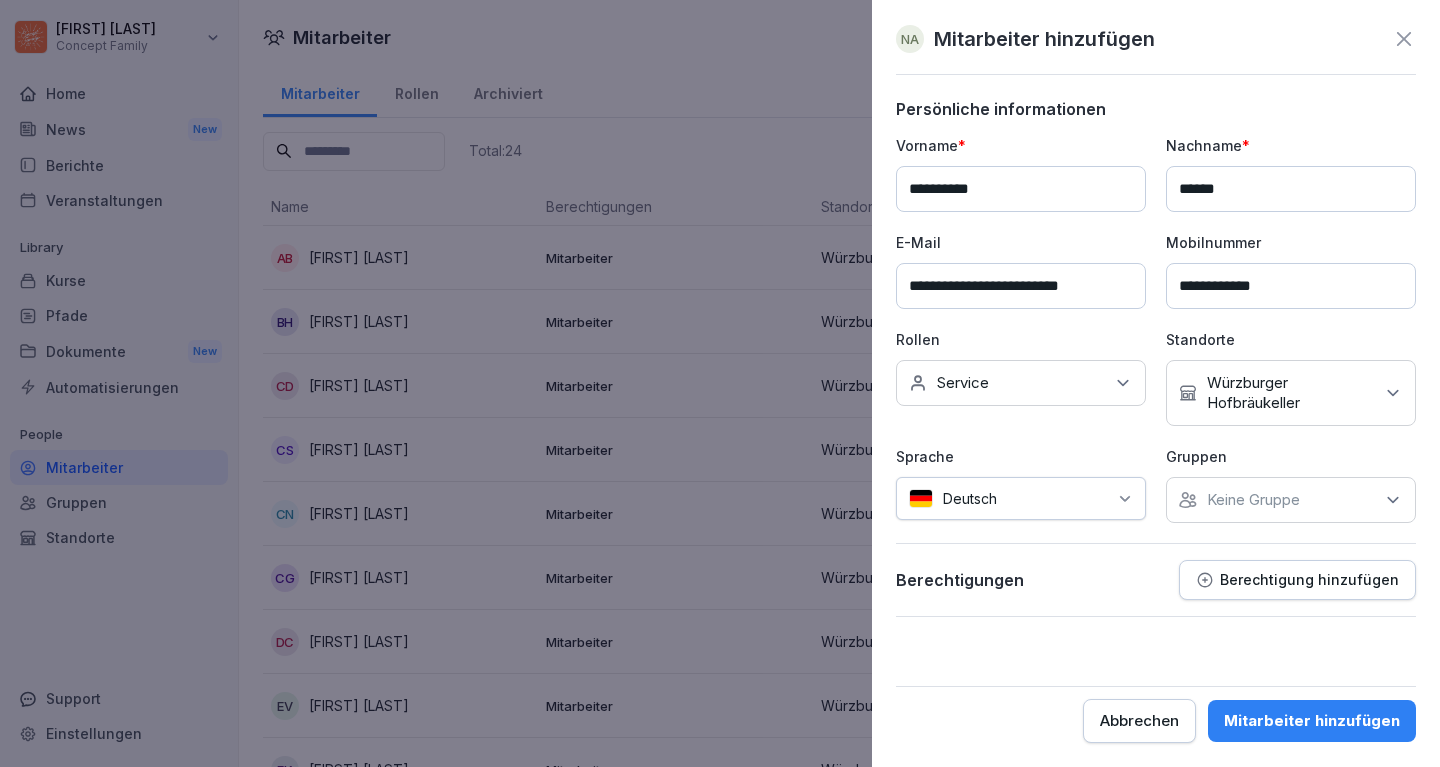 click on "Mitarbeiter hinzufügen" at bounding box center (1312, 721) 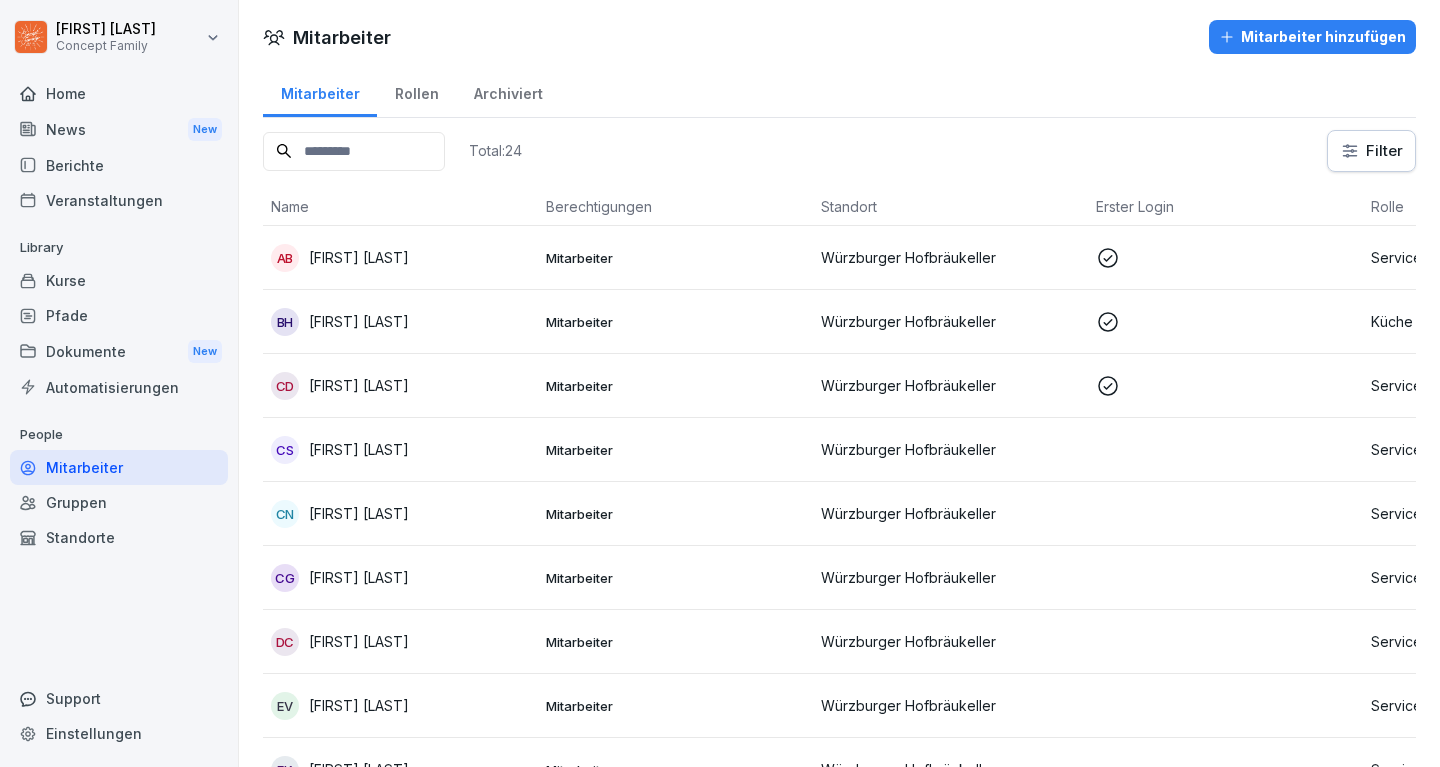 click at bounding box center (354, 151) 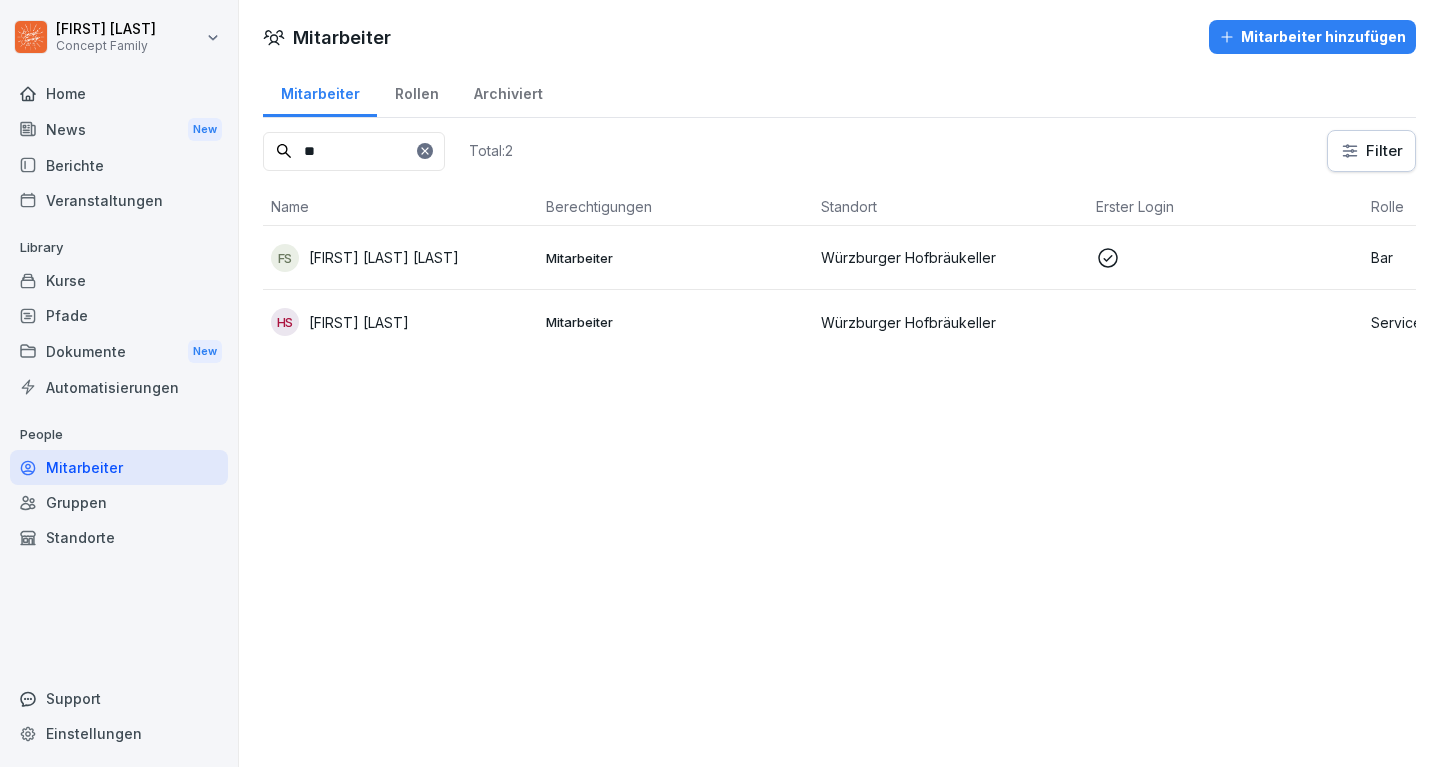 type on "*" 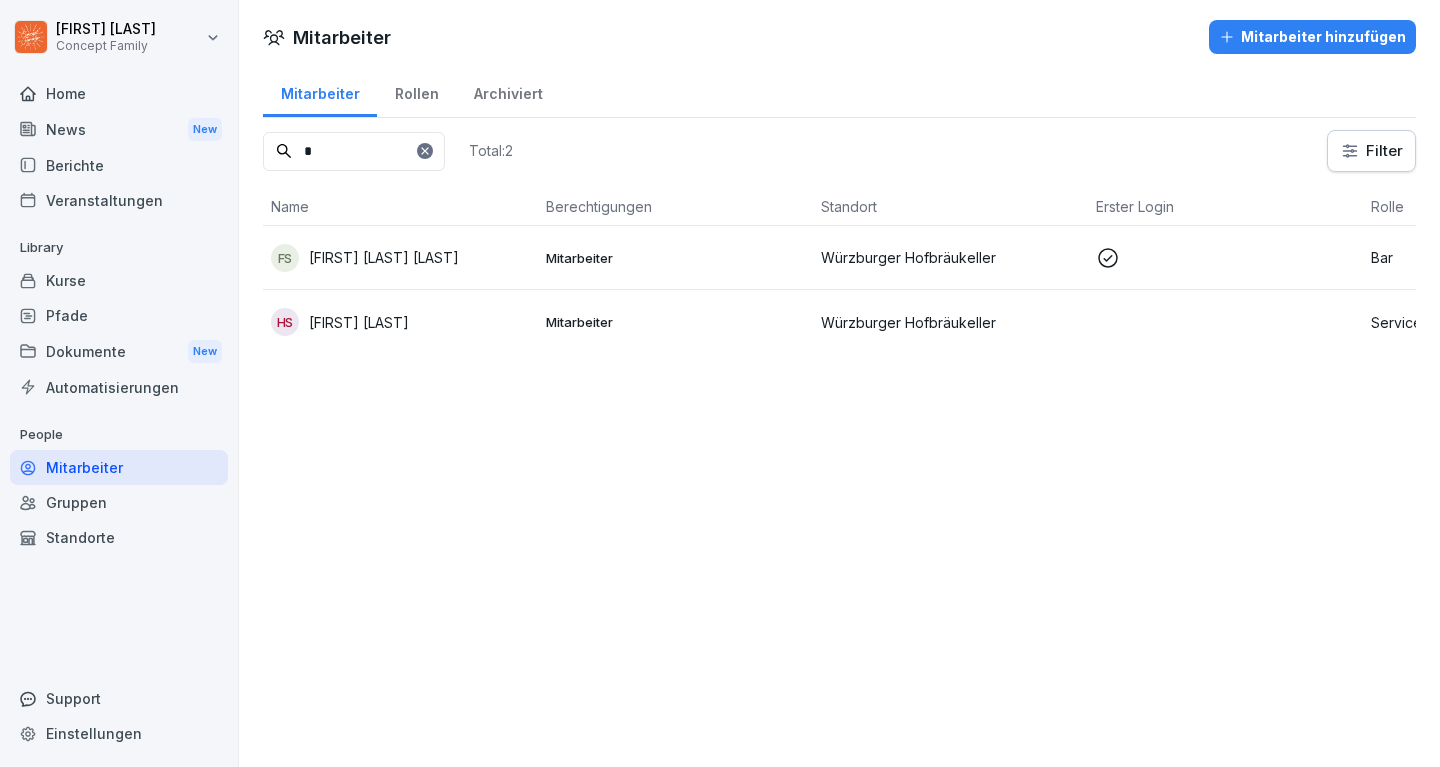 type 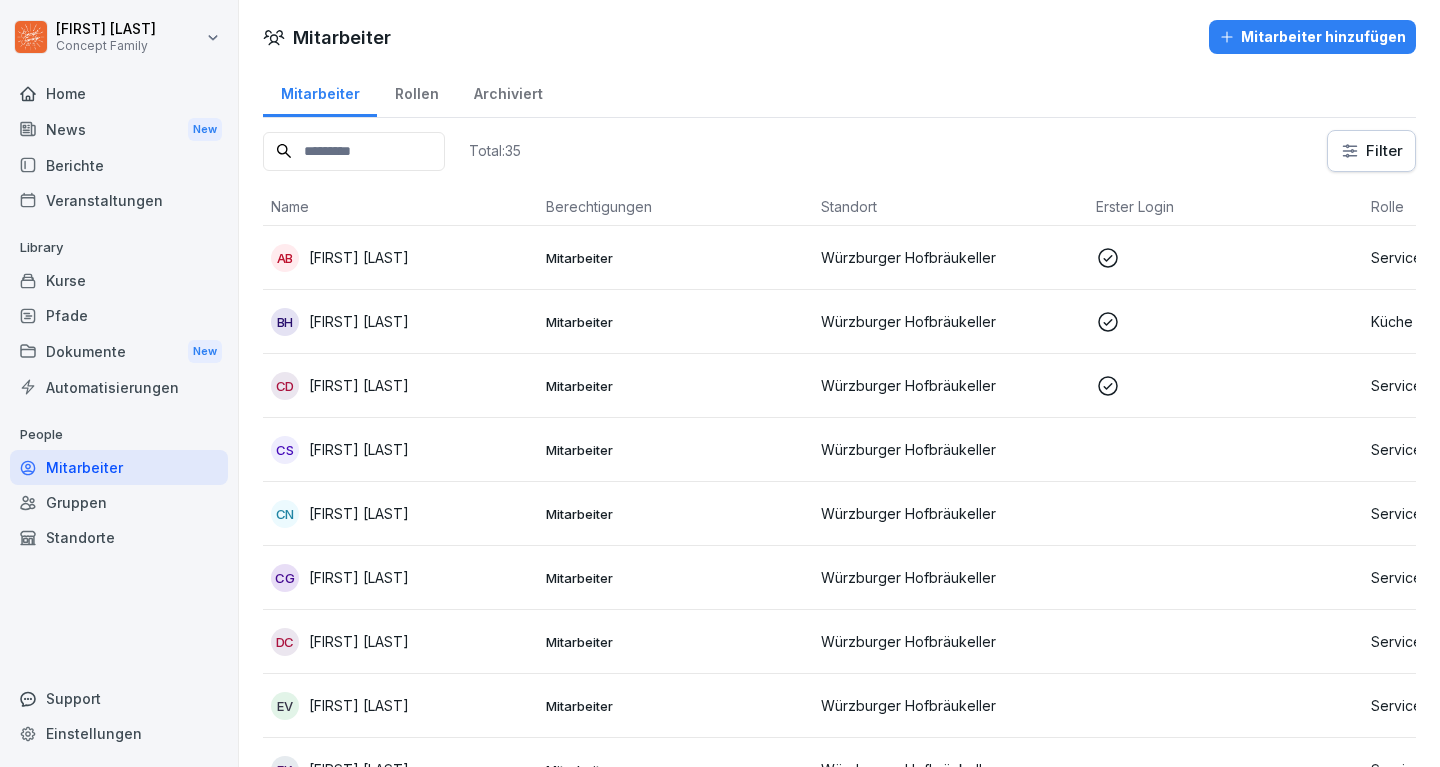 click on "Mitarbeiter hinzufügen" at bounding box center (1312, 37) 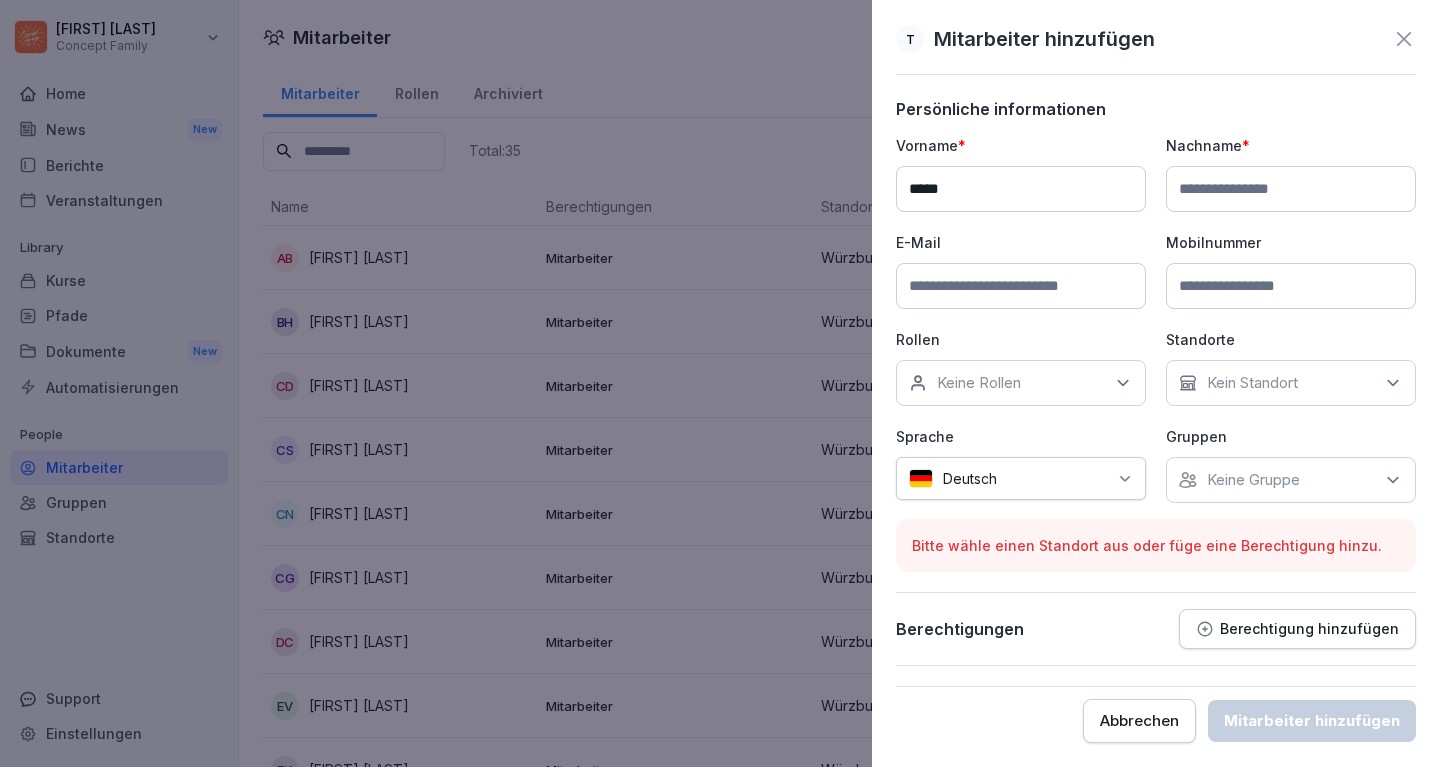 type on "*****" 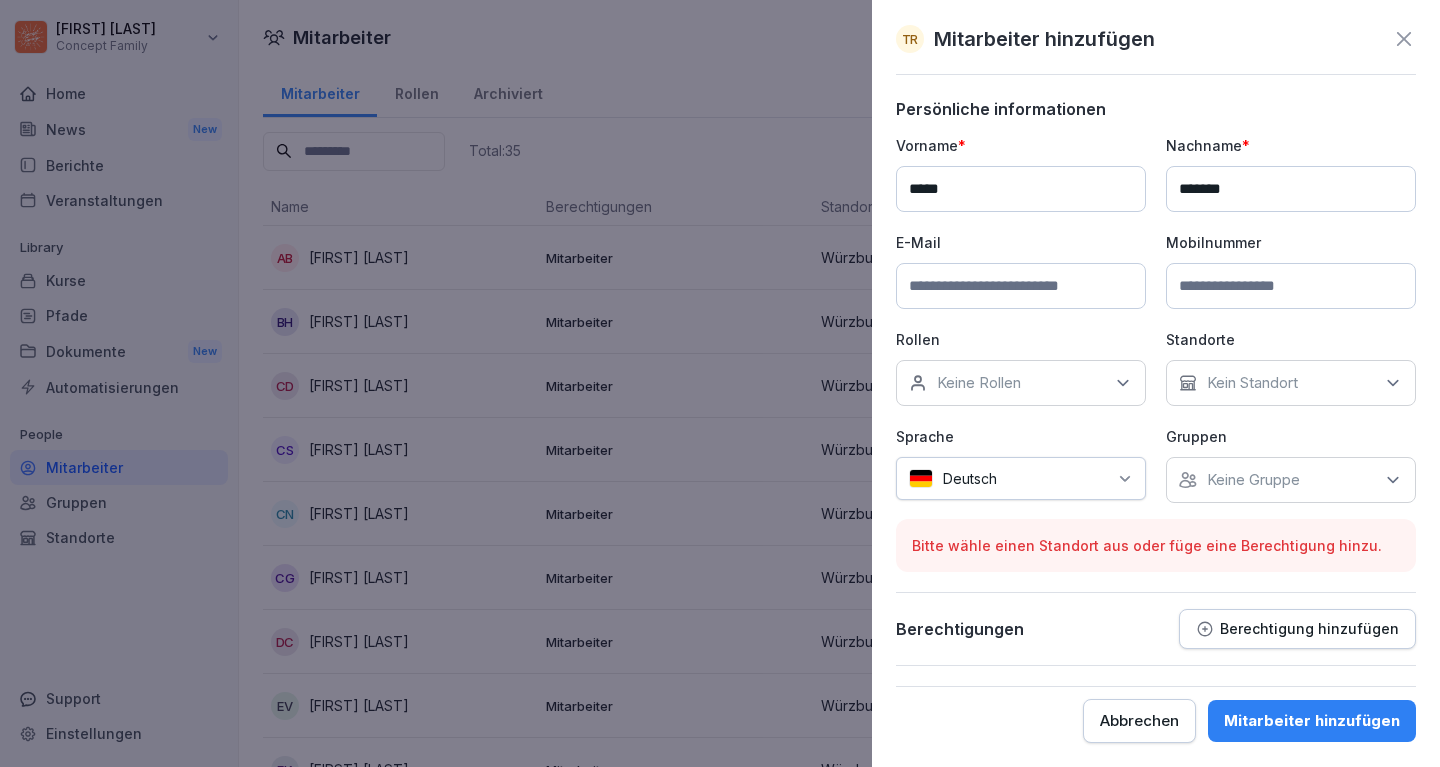 type on "*******" 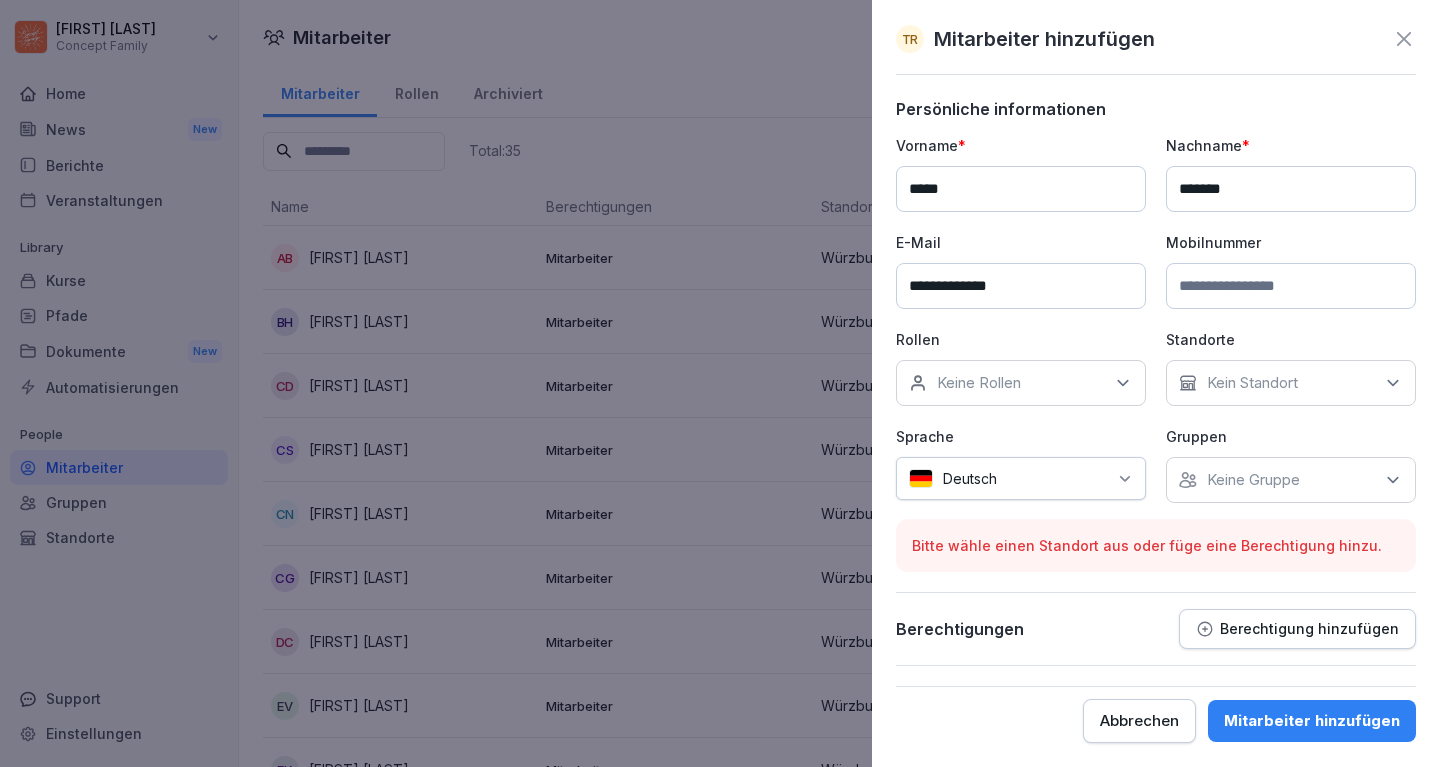 type on "**********" 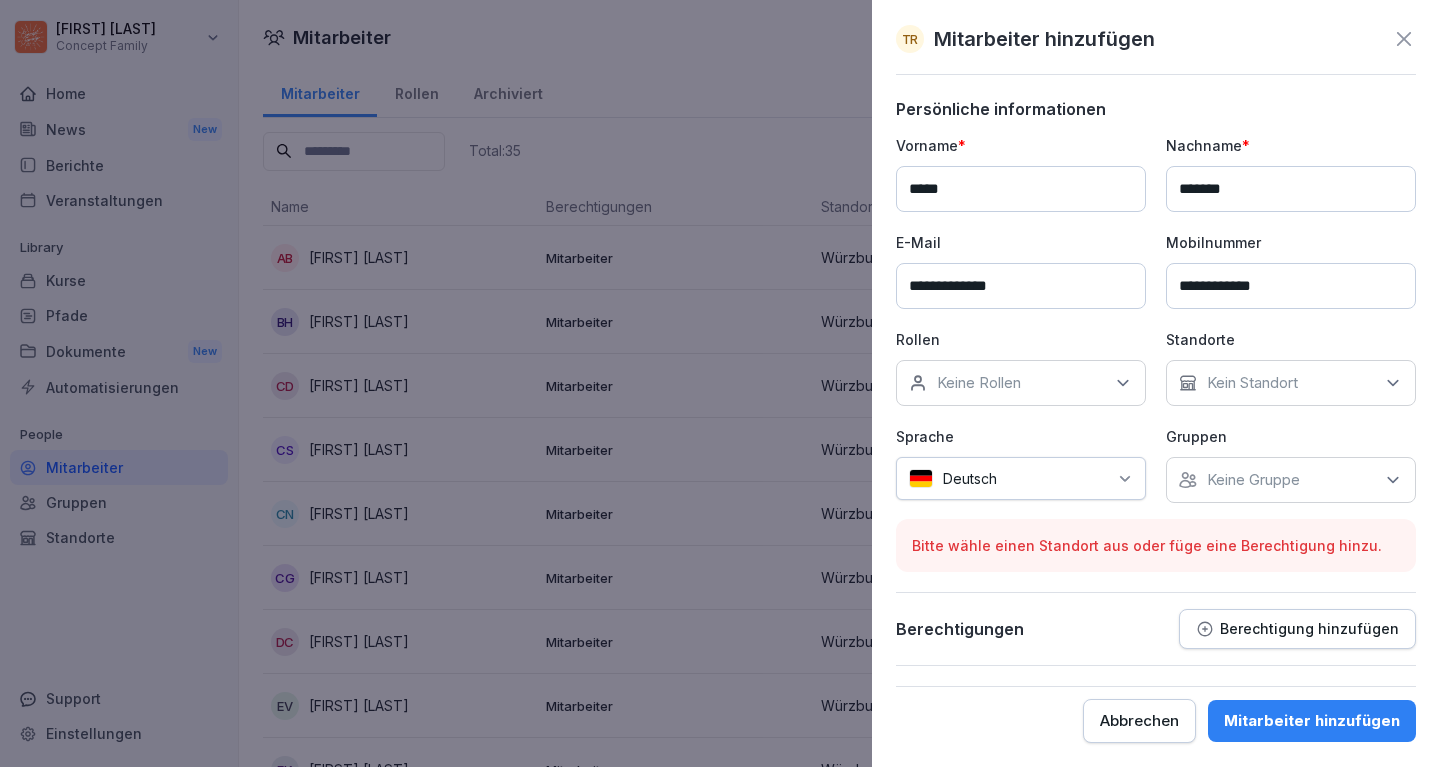 type on "**********" 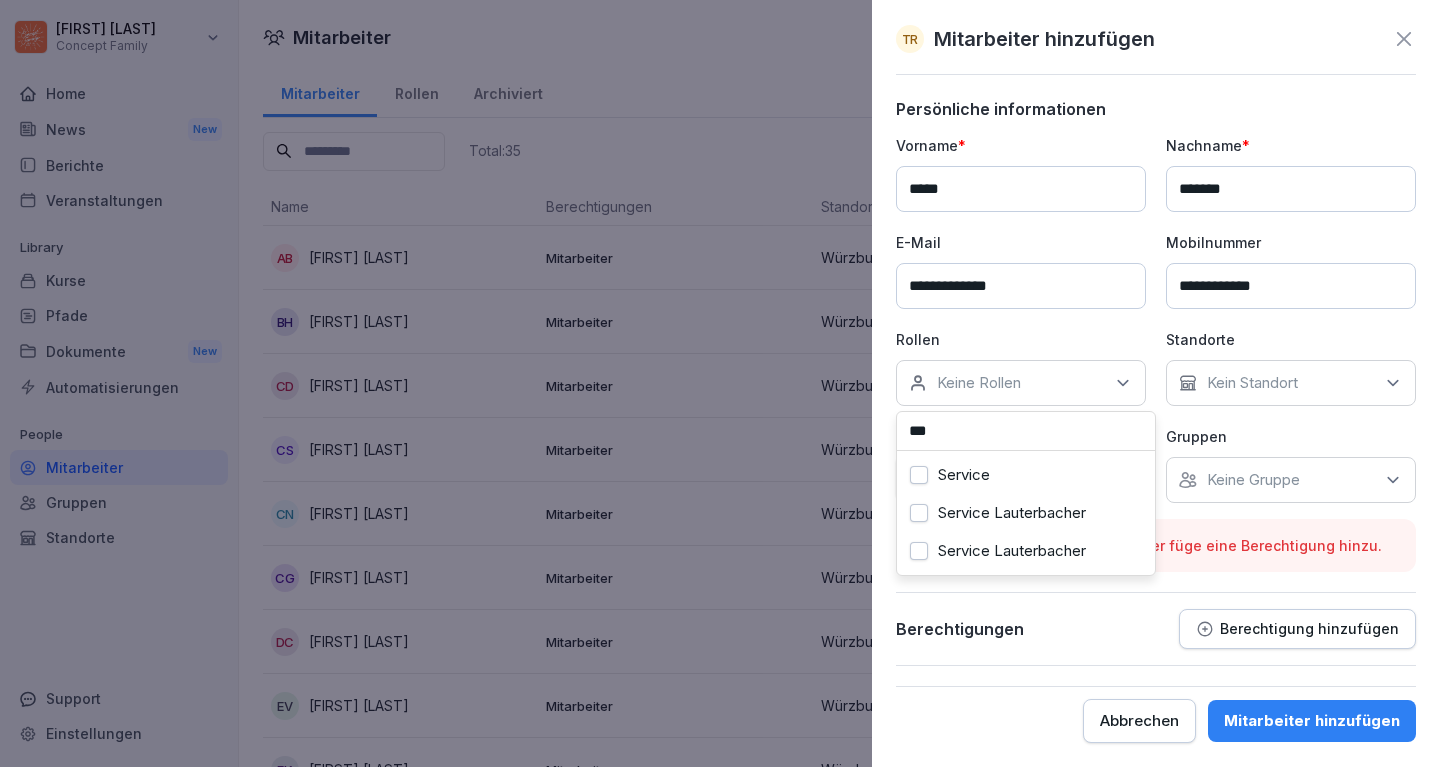 type on "***" 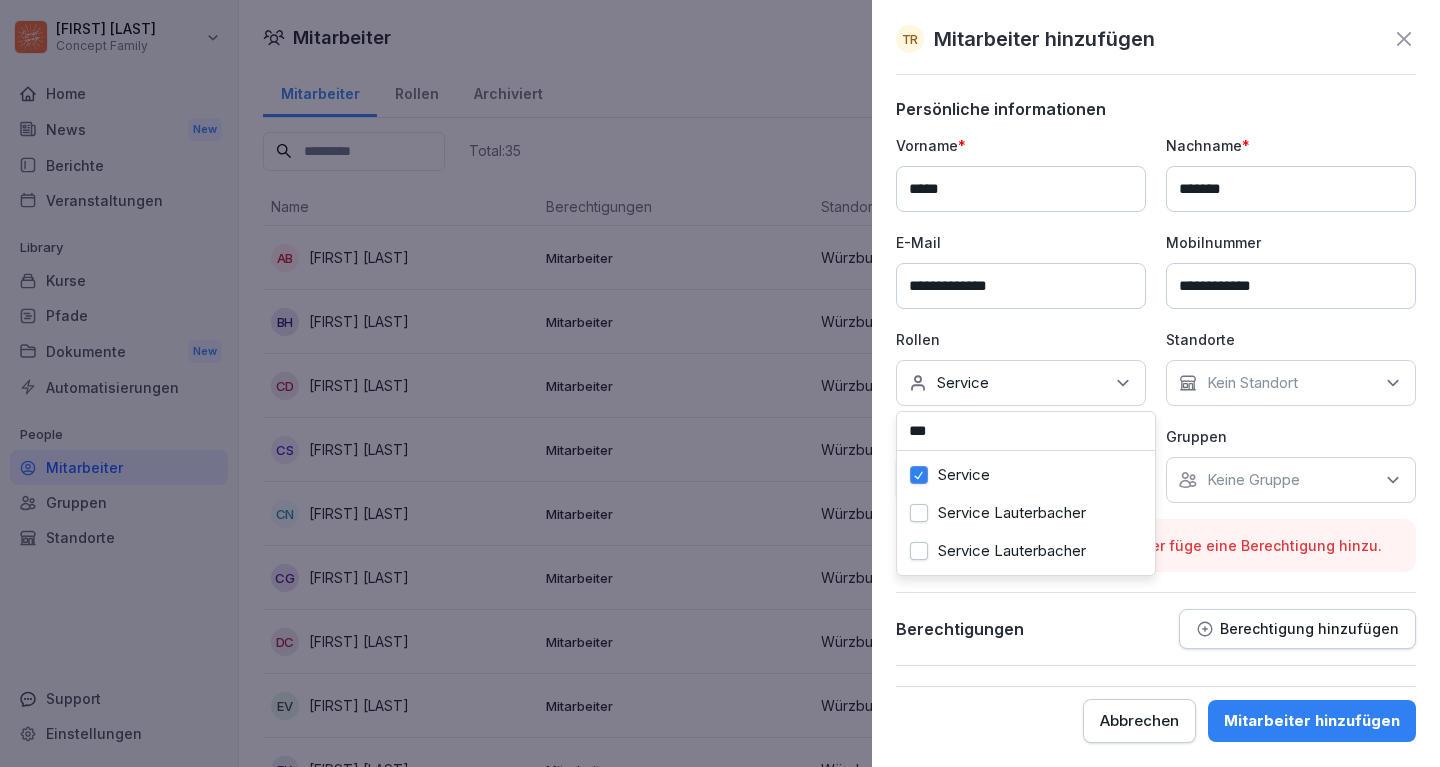 click on "Kein Standort" at bounding box center (1252, 383) 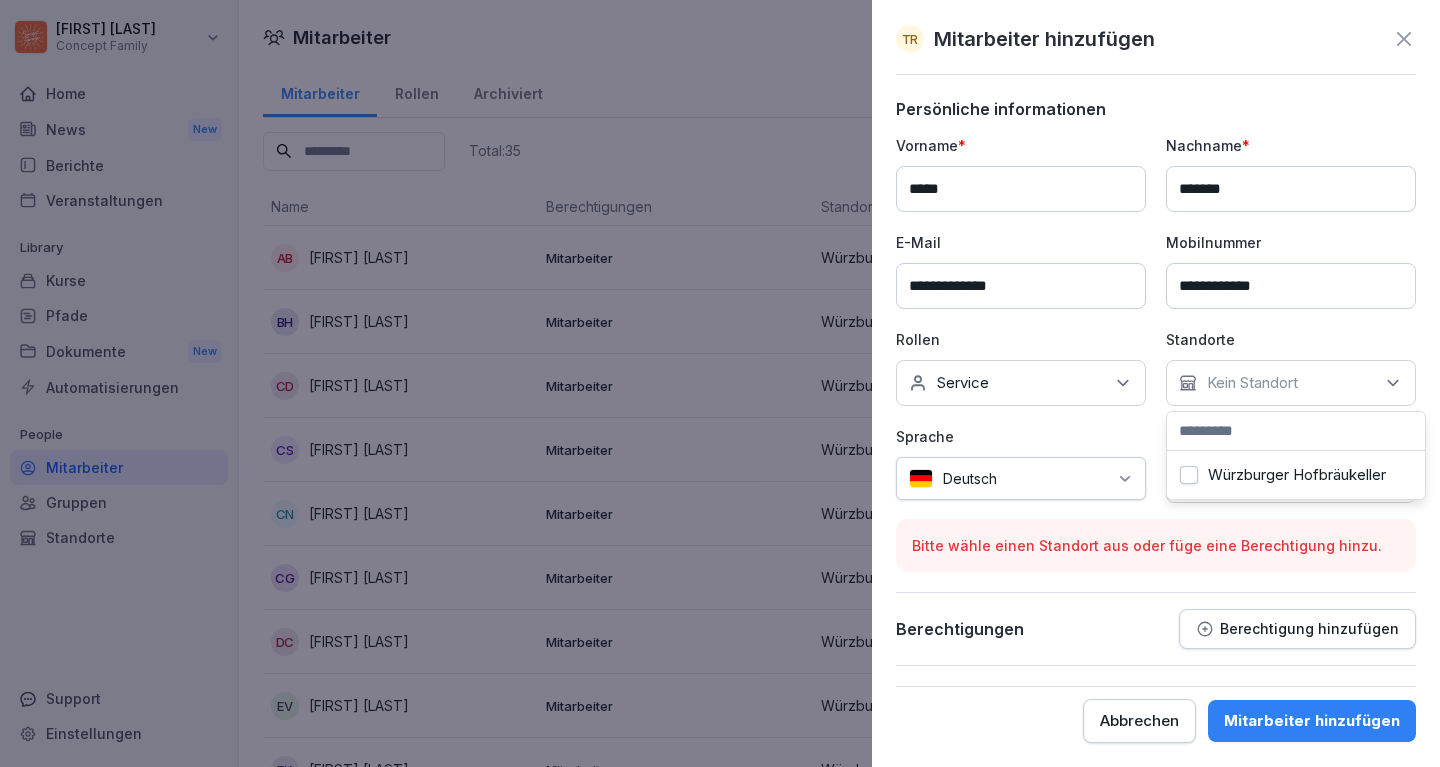 click on "Würzburger Hofbräukeller" at bounding box center [1189, 475] 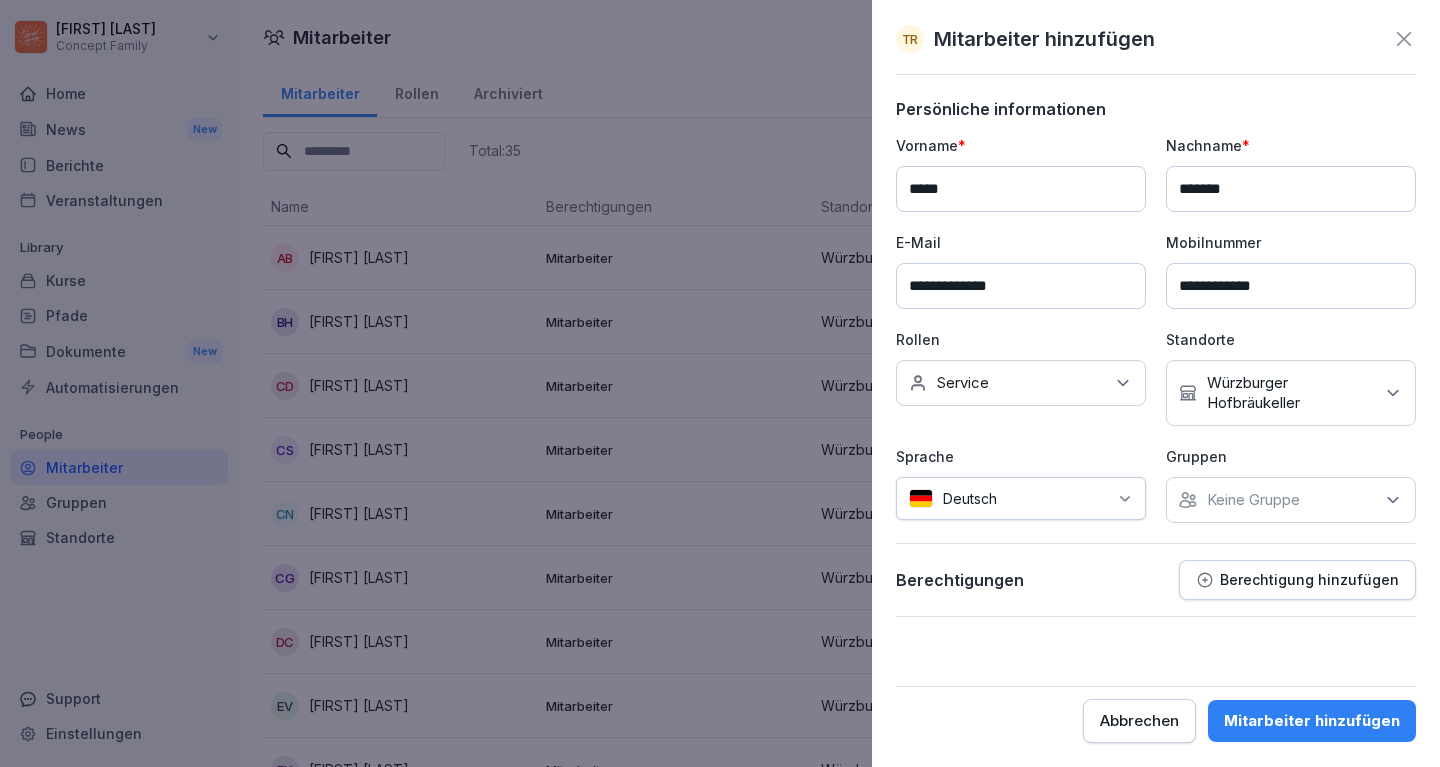 click on "Mitarbeiter hinzufügen" at bounding box center (1312, 721) 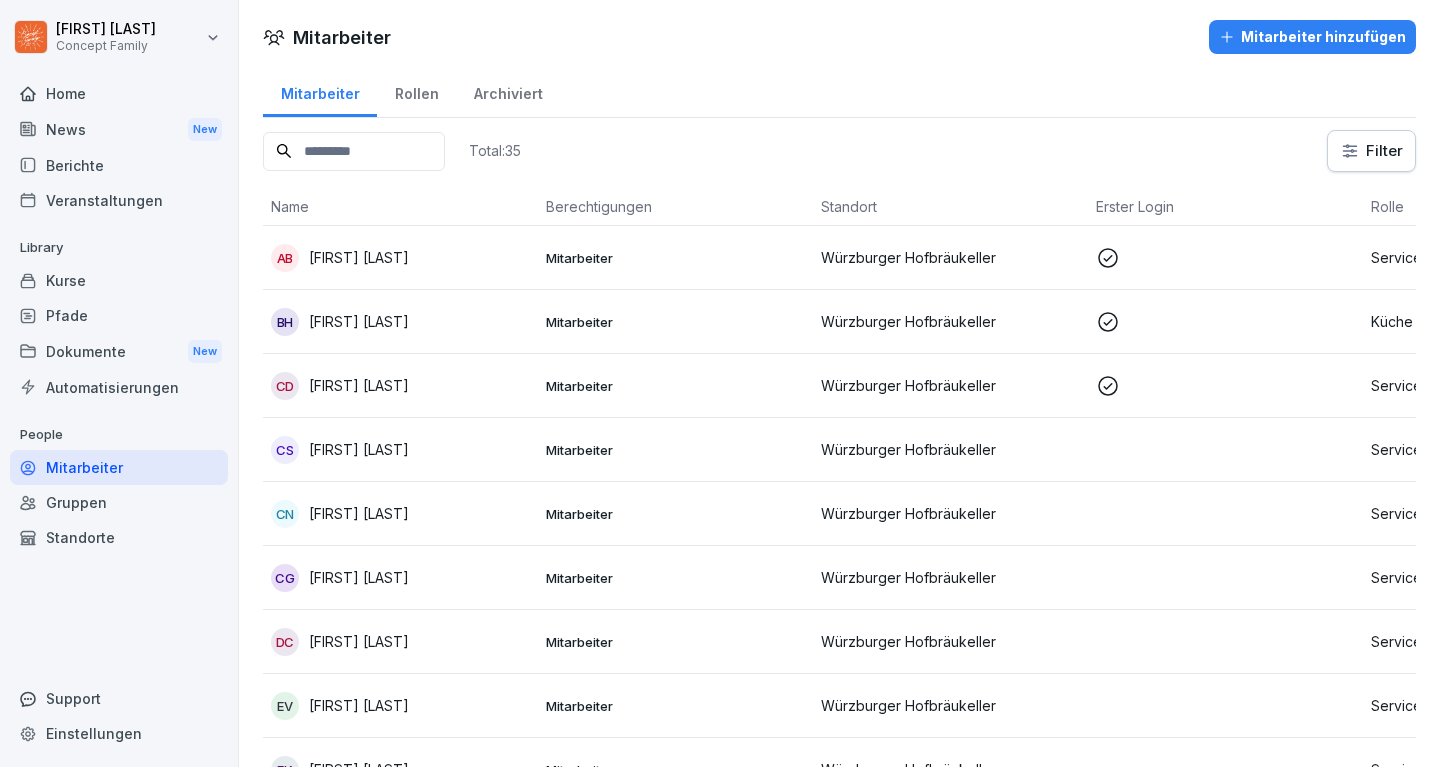 click at bounding box center [354, 151] 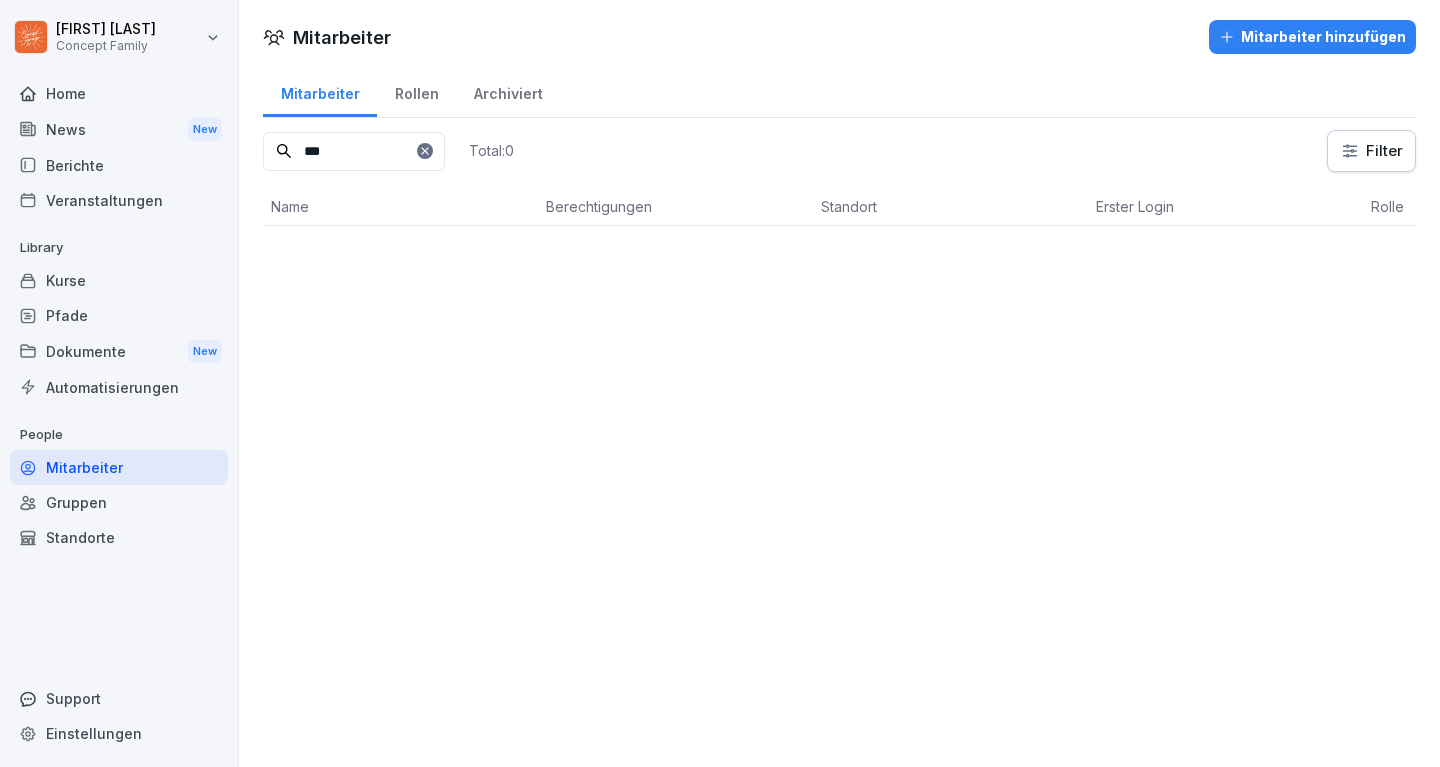 type on "***" 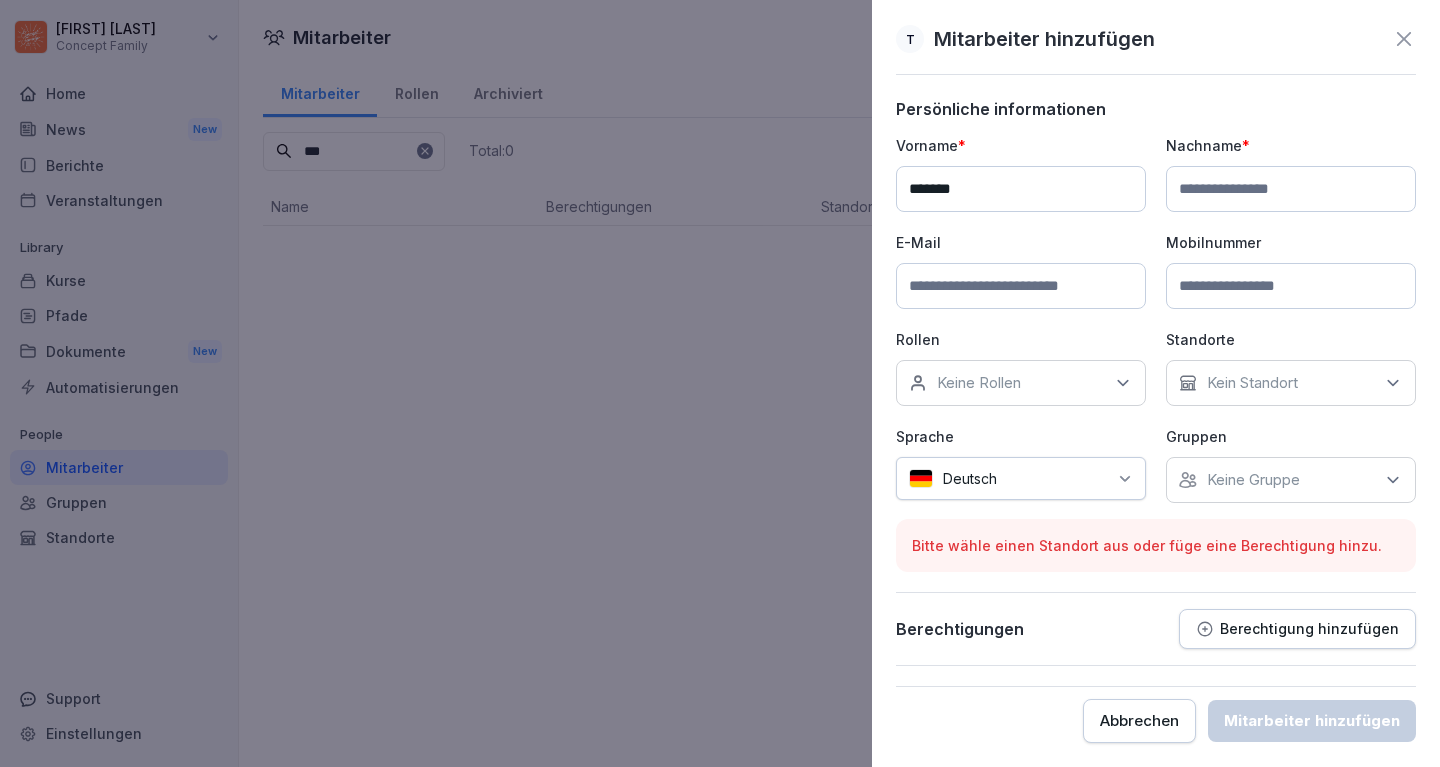 type on "*******" 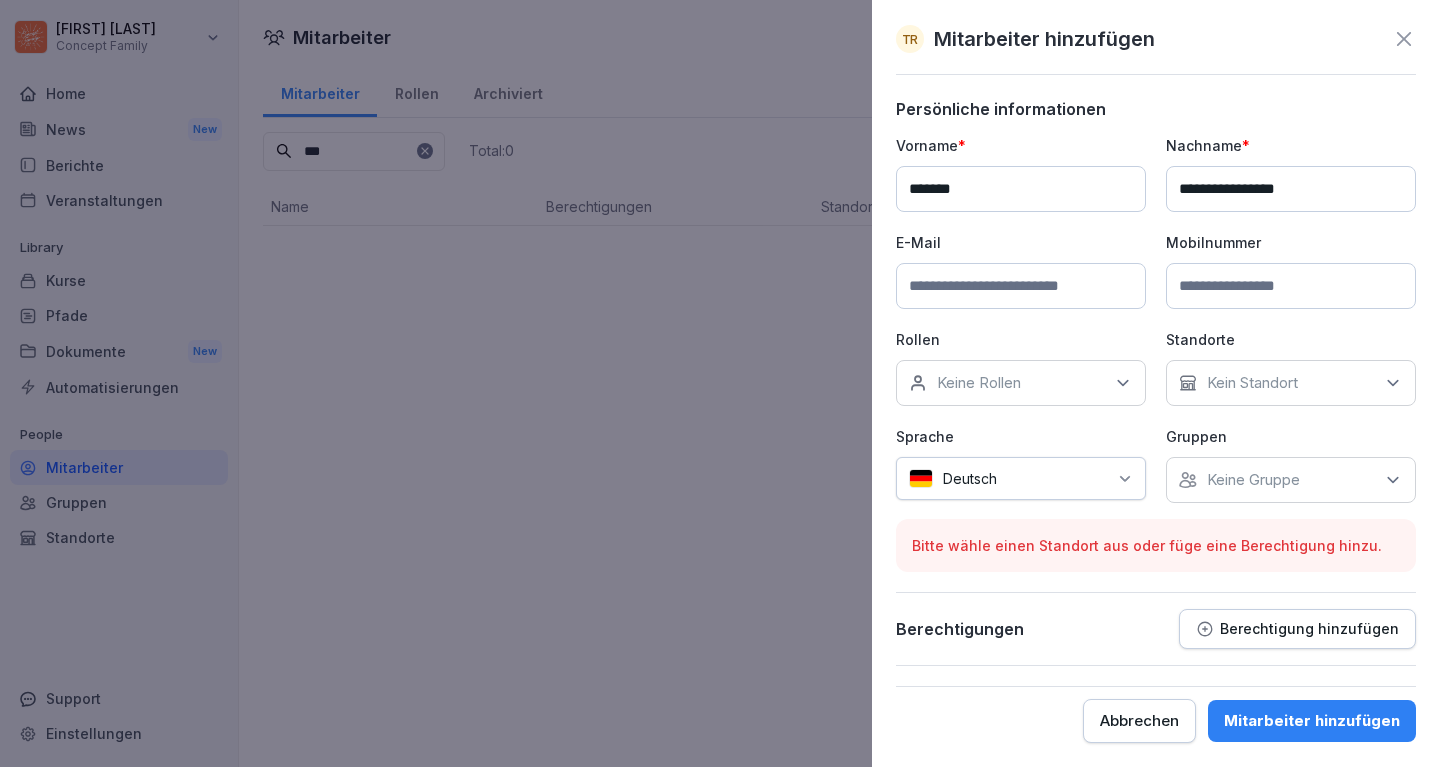 type on "**********" 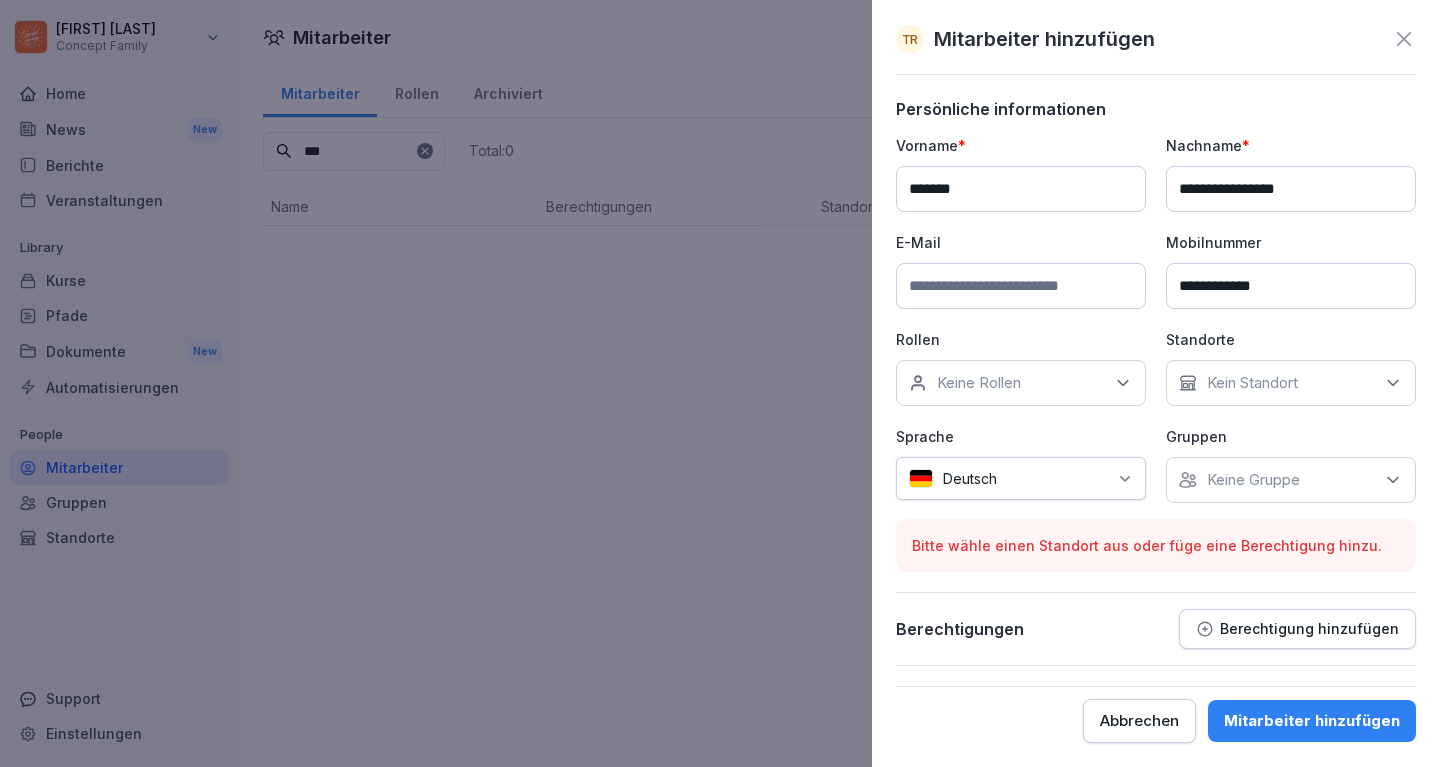 type on "**********" 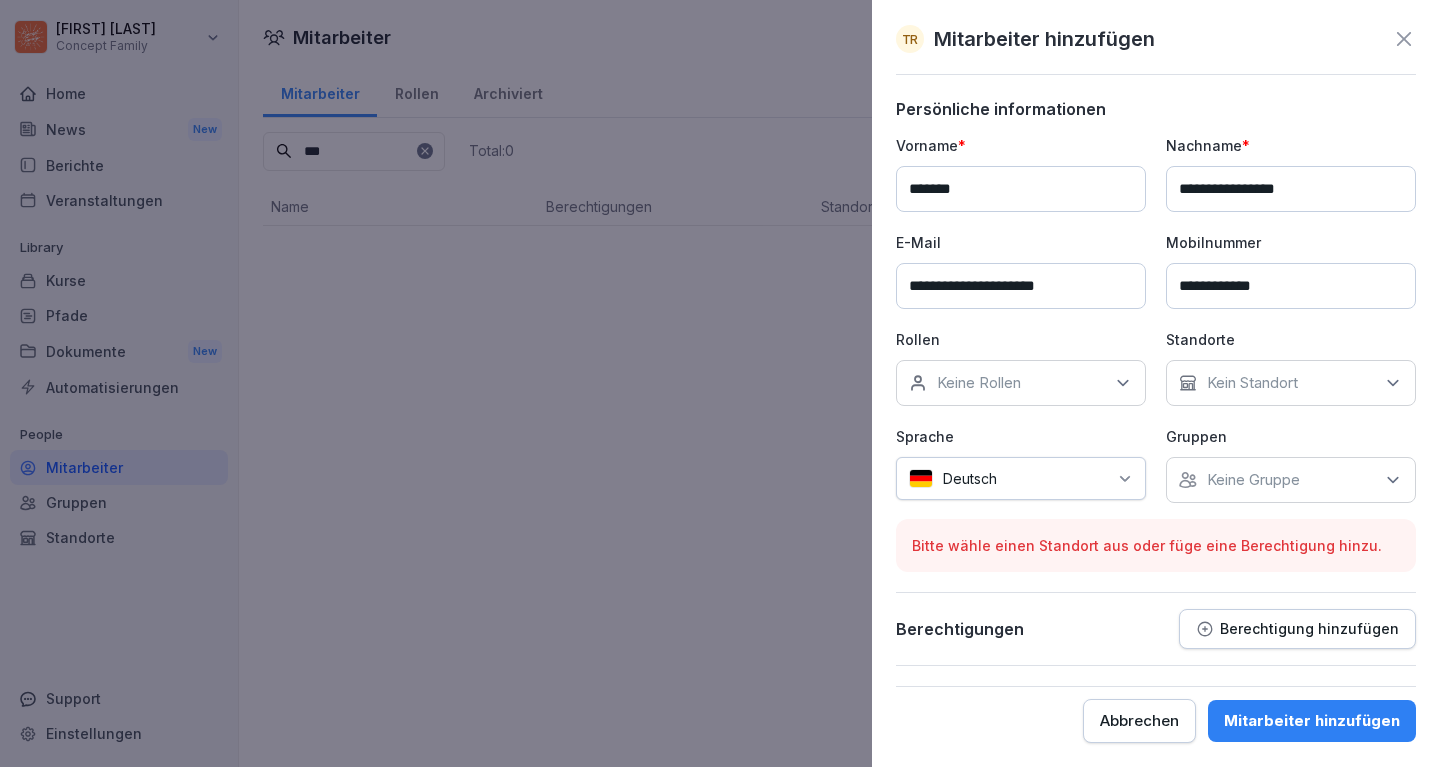 type on "**********" 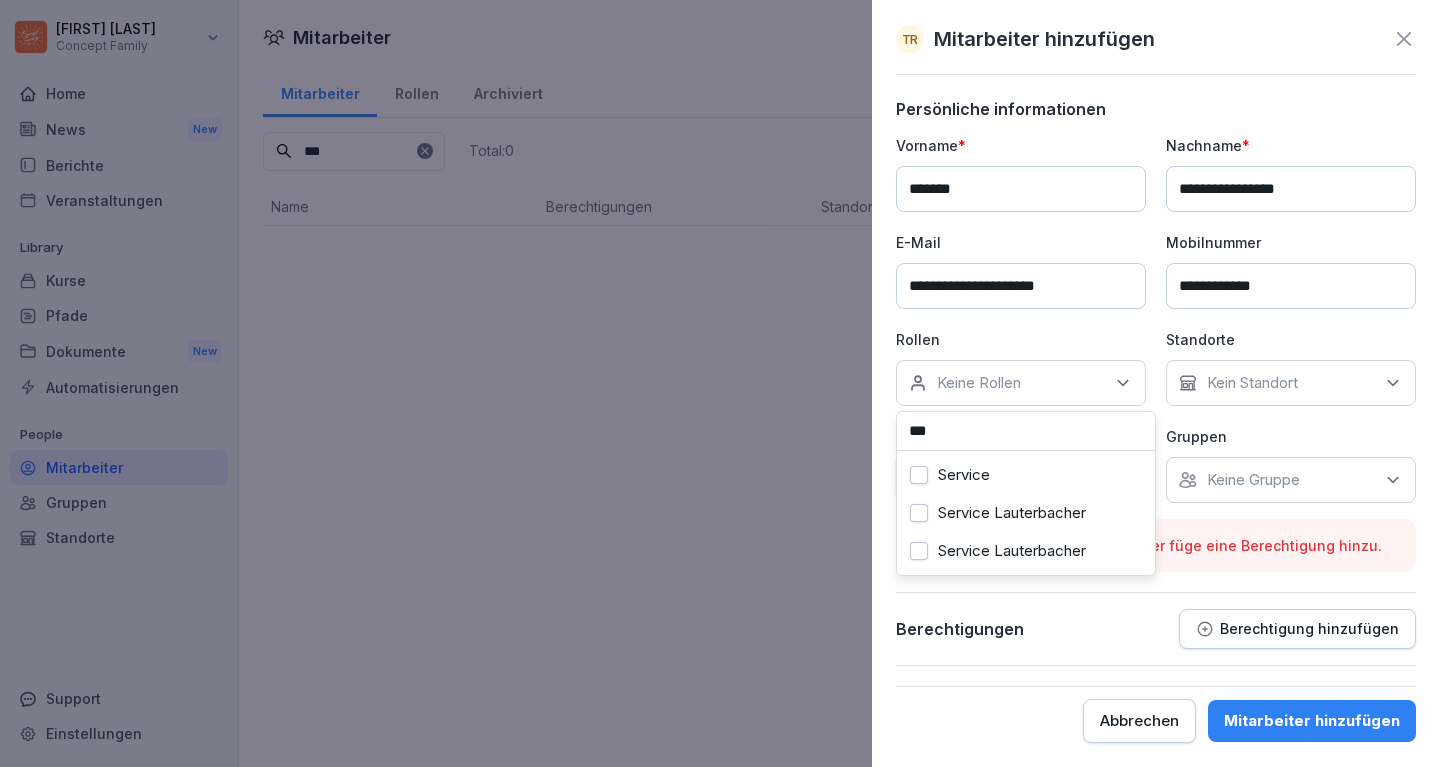 type on "***" 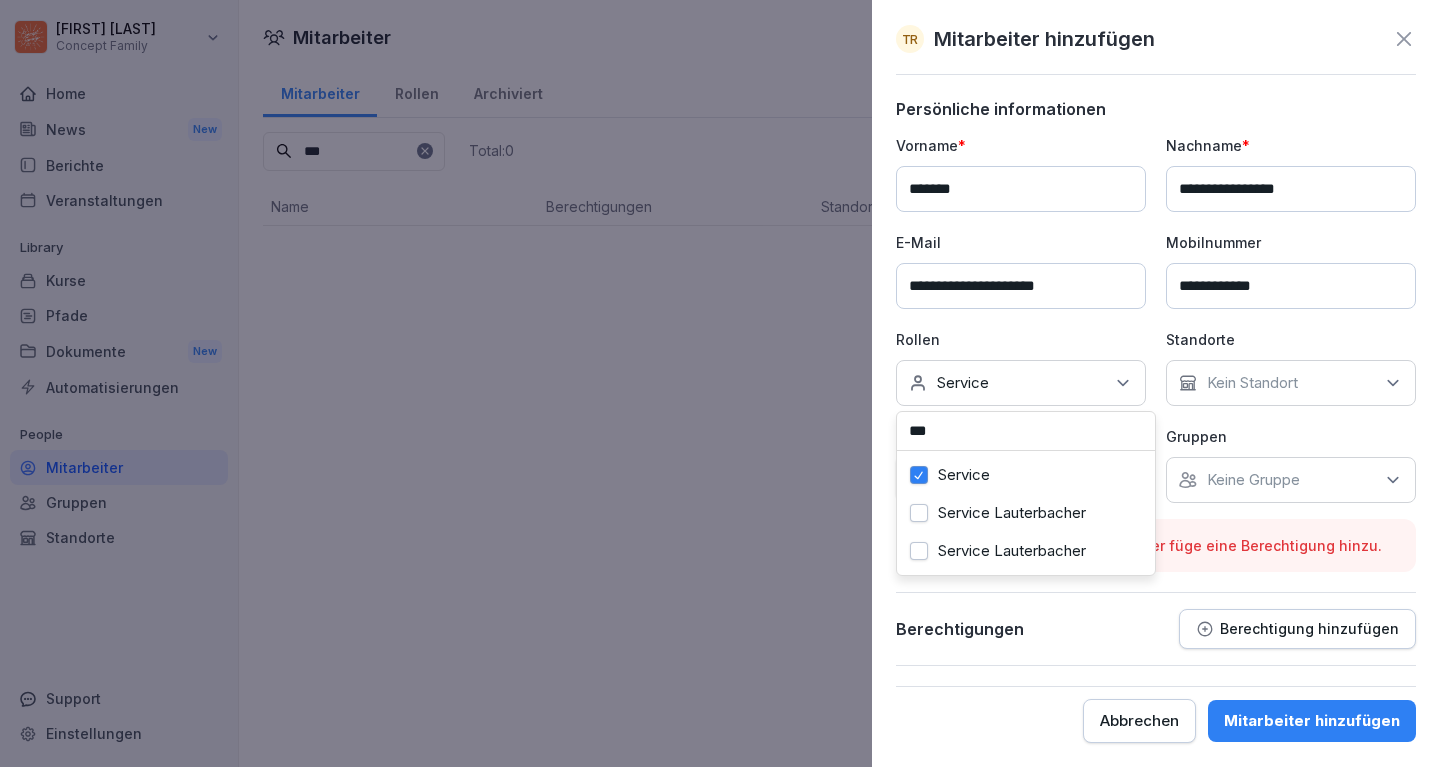 click on "Kein Standort" at bounding box center [1291, 383] 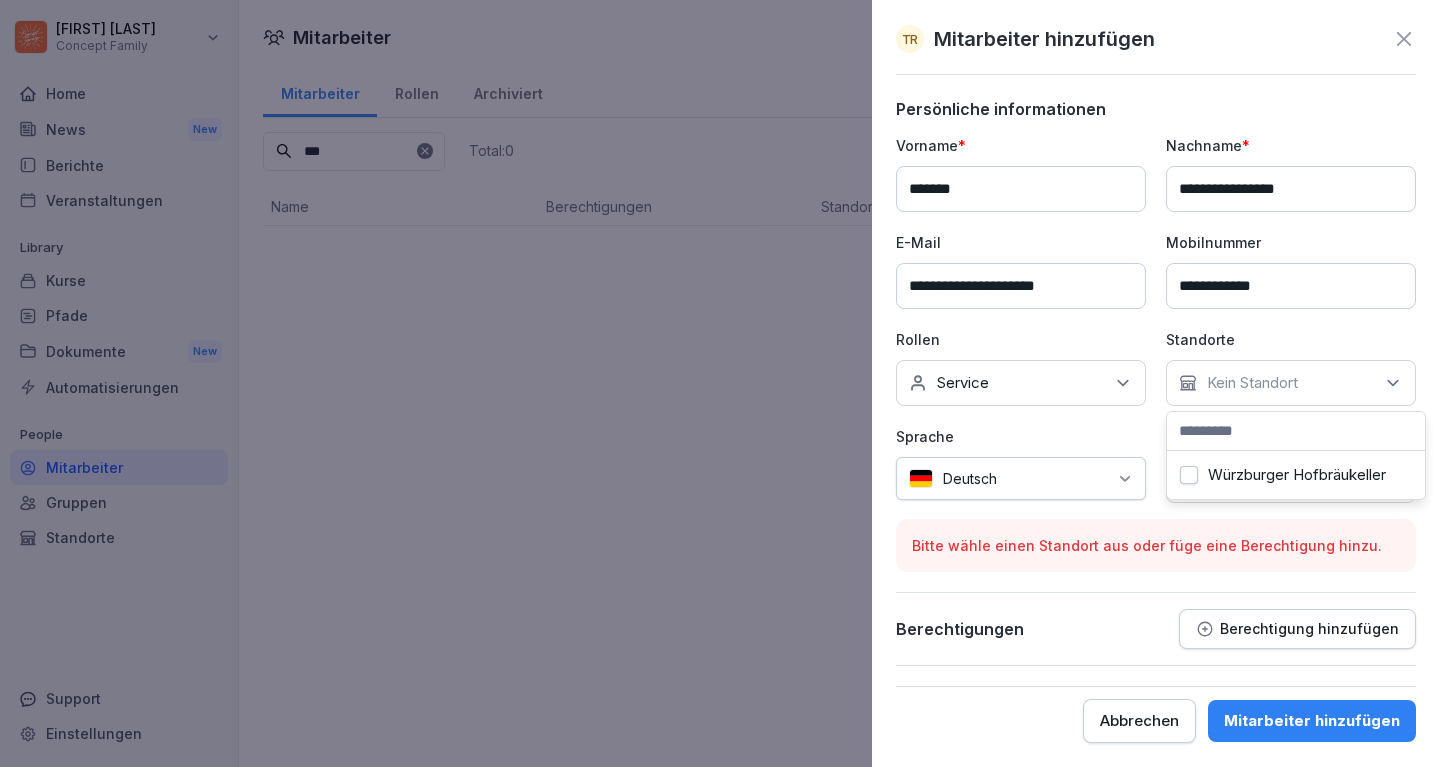 click on "Würzburger Hofbräukeller" at bounding box center [1189, 475] 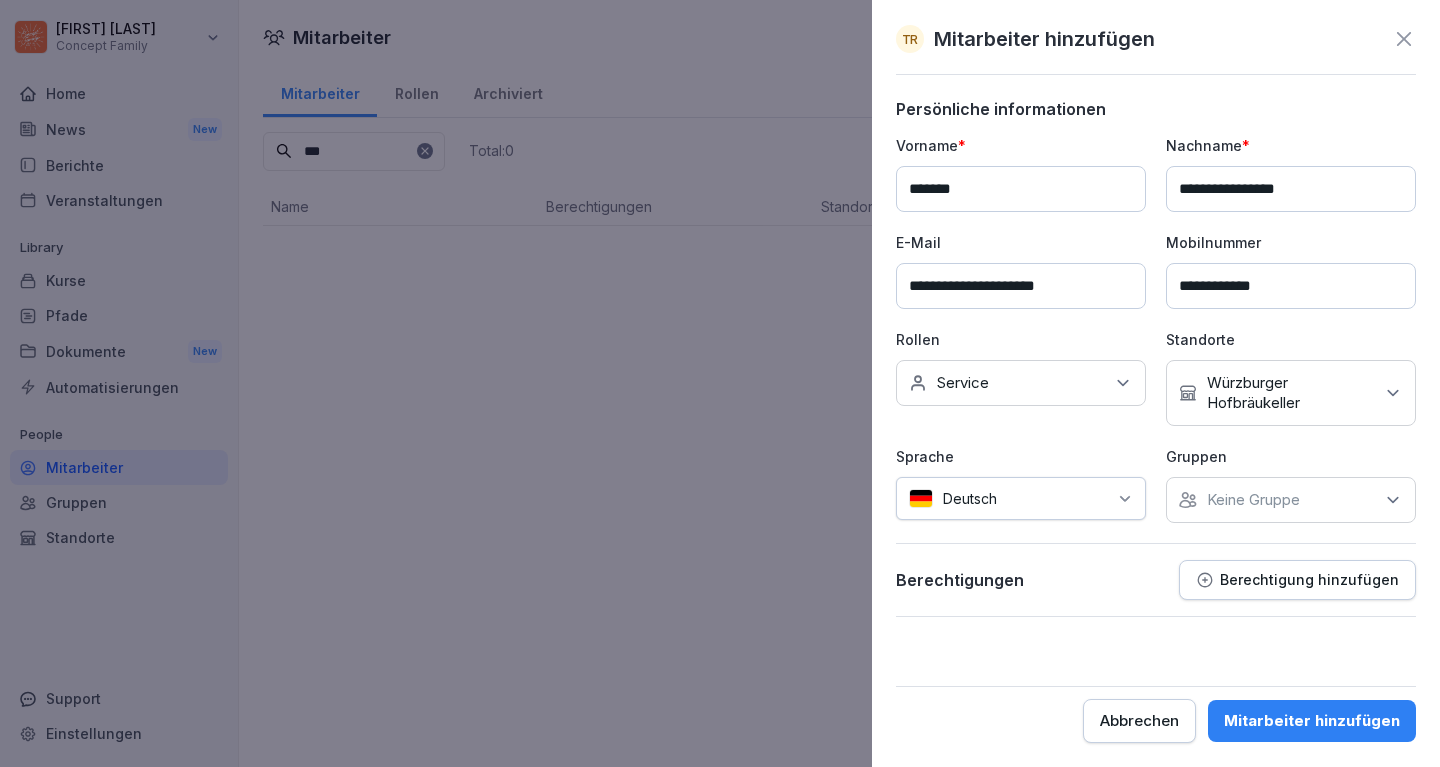 click on "Mitarbeiter hinzufügen" at bounding box center [1312, 721] 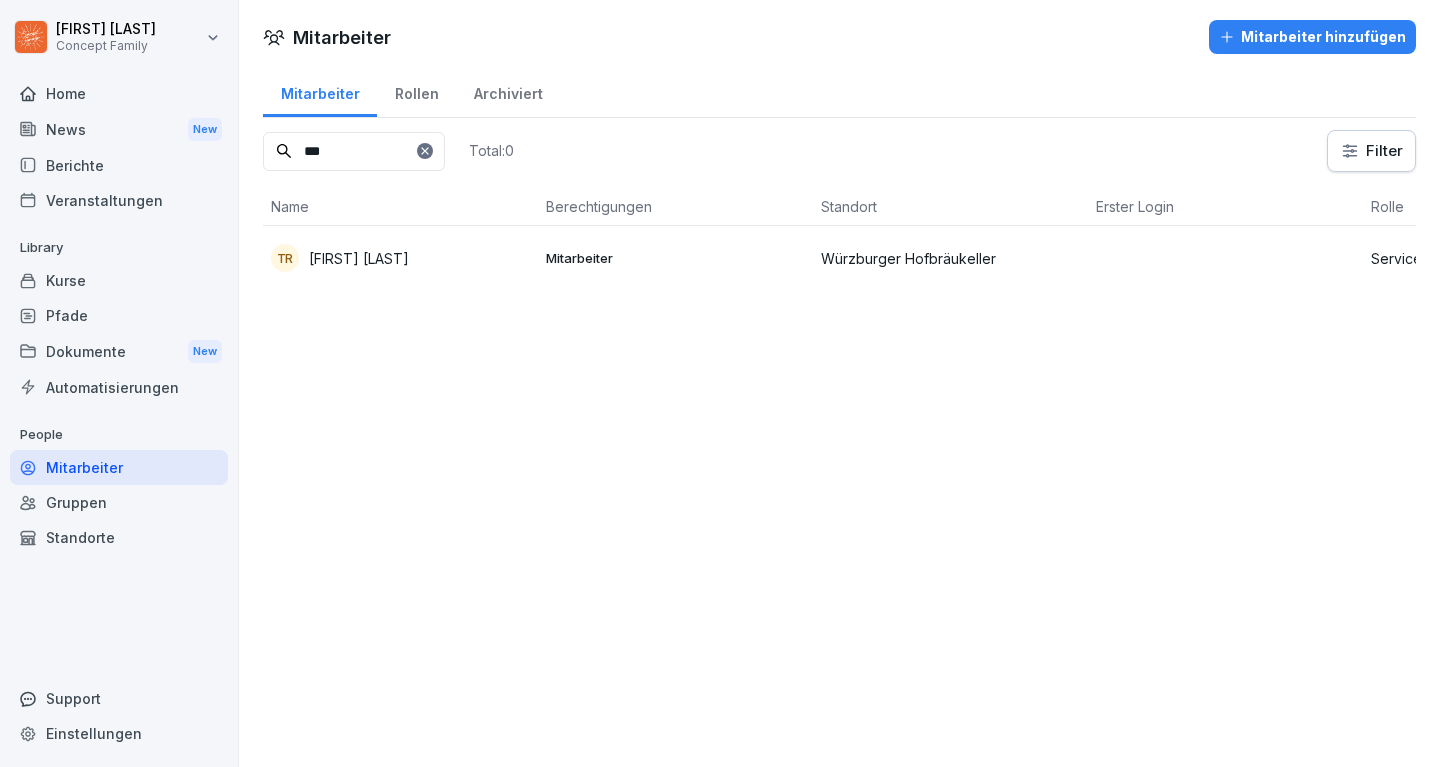 click on "***" at bounding box center [354, 151] 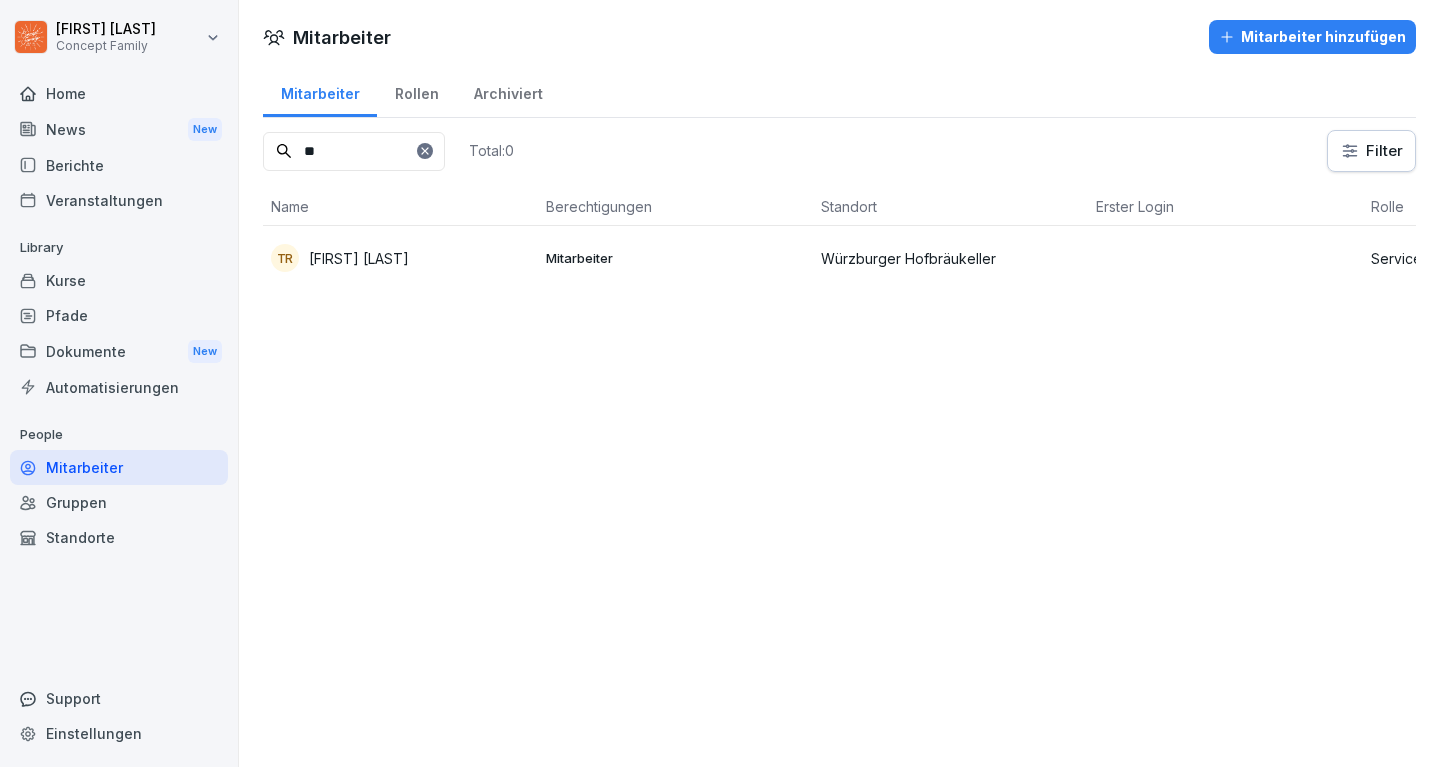 type on "*" 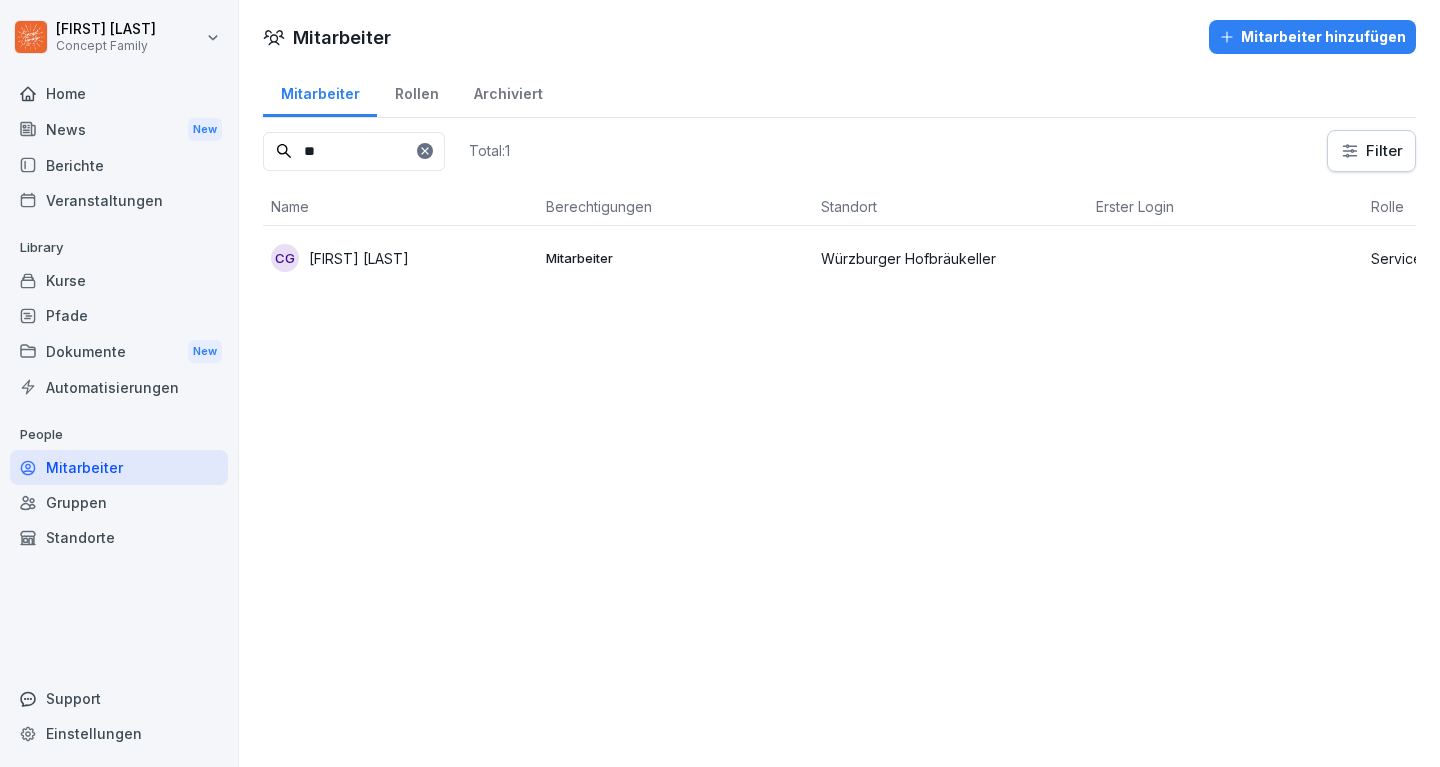 type on "*" 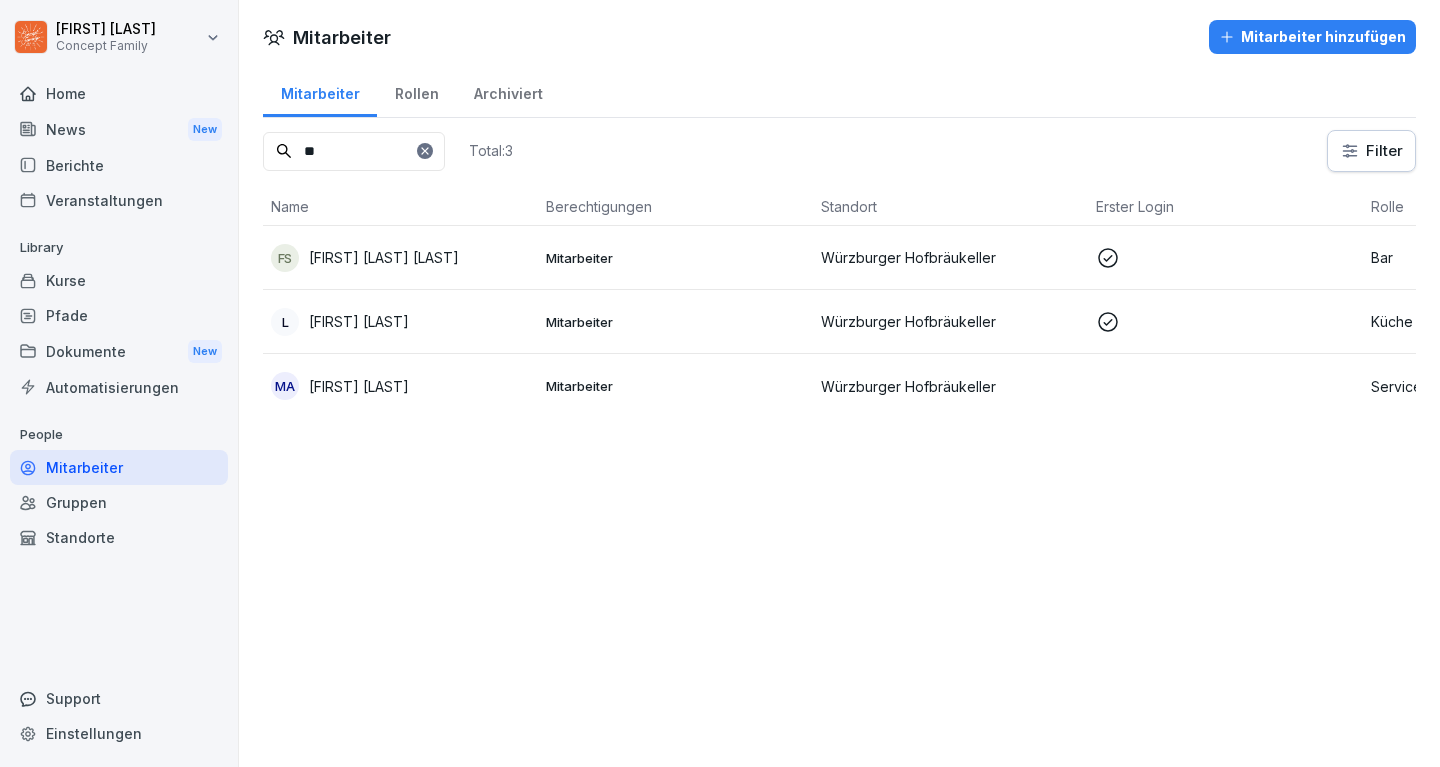 type on "**" 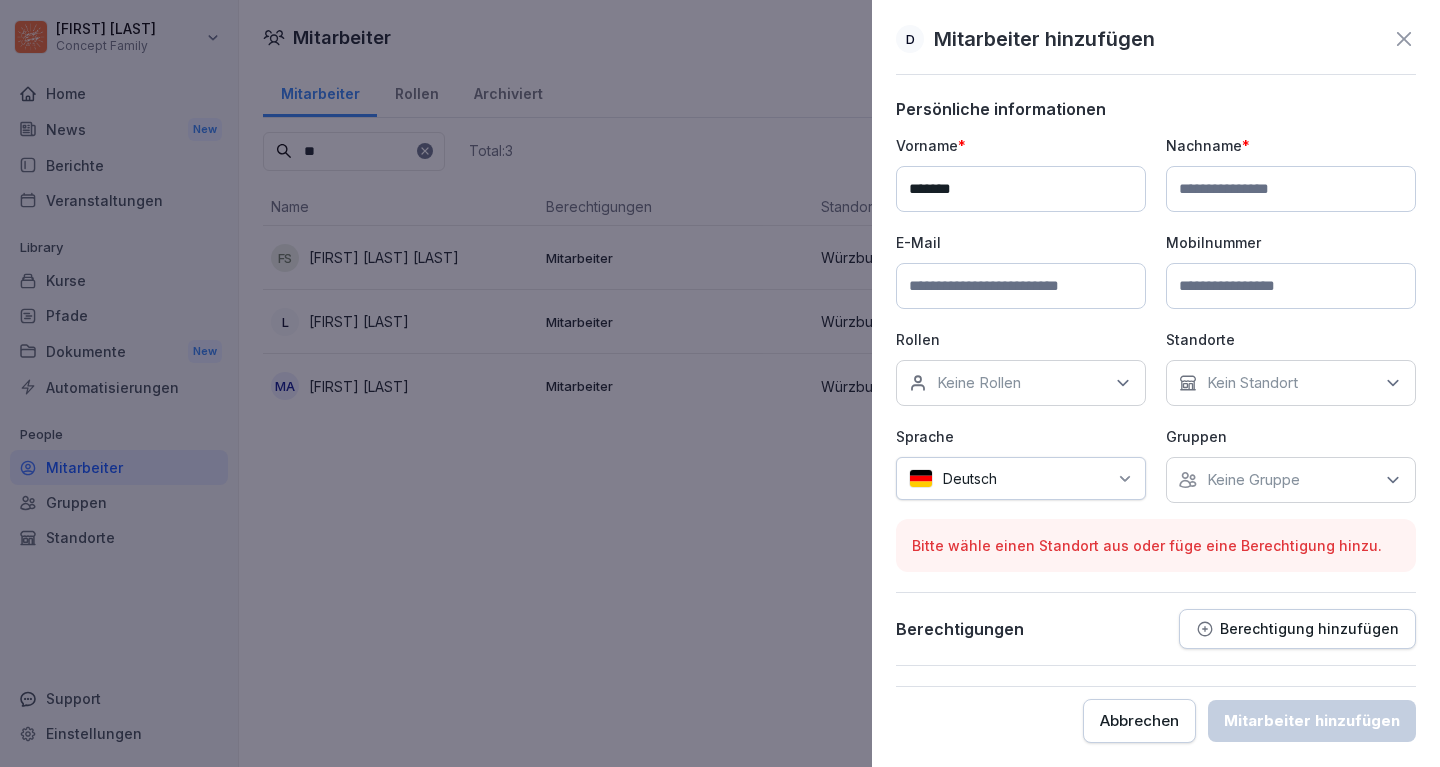 type on "******" 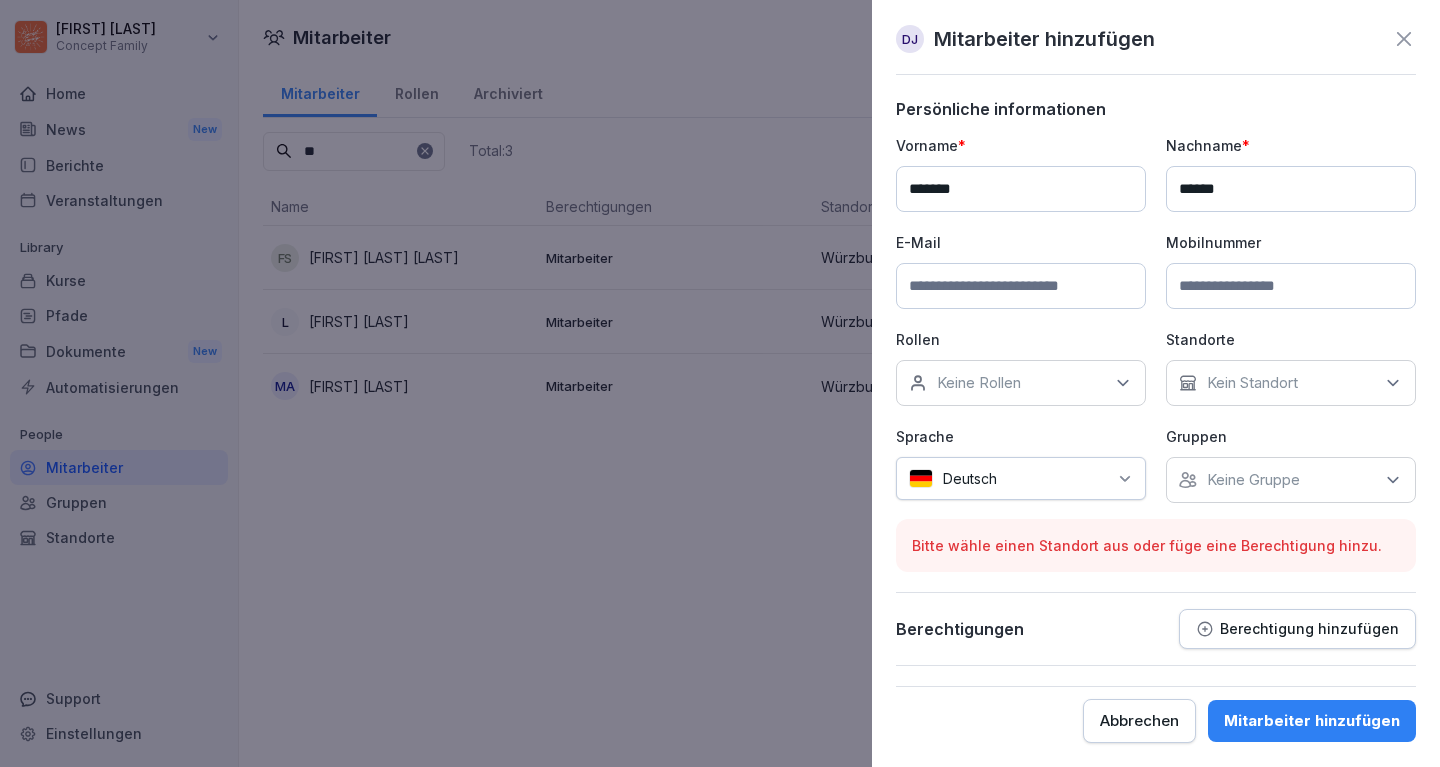 type on "******" 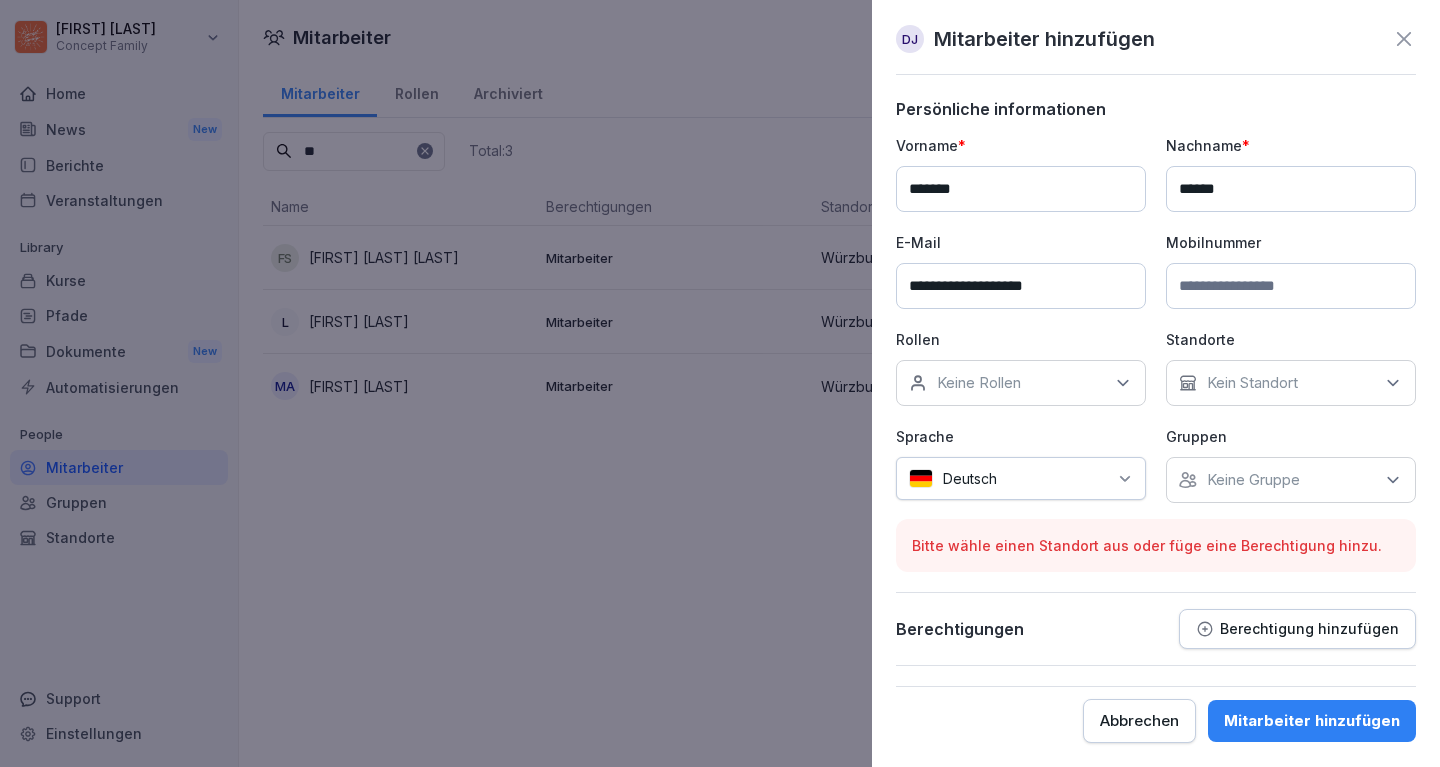 type on "**********" 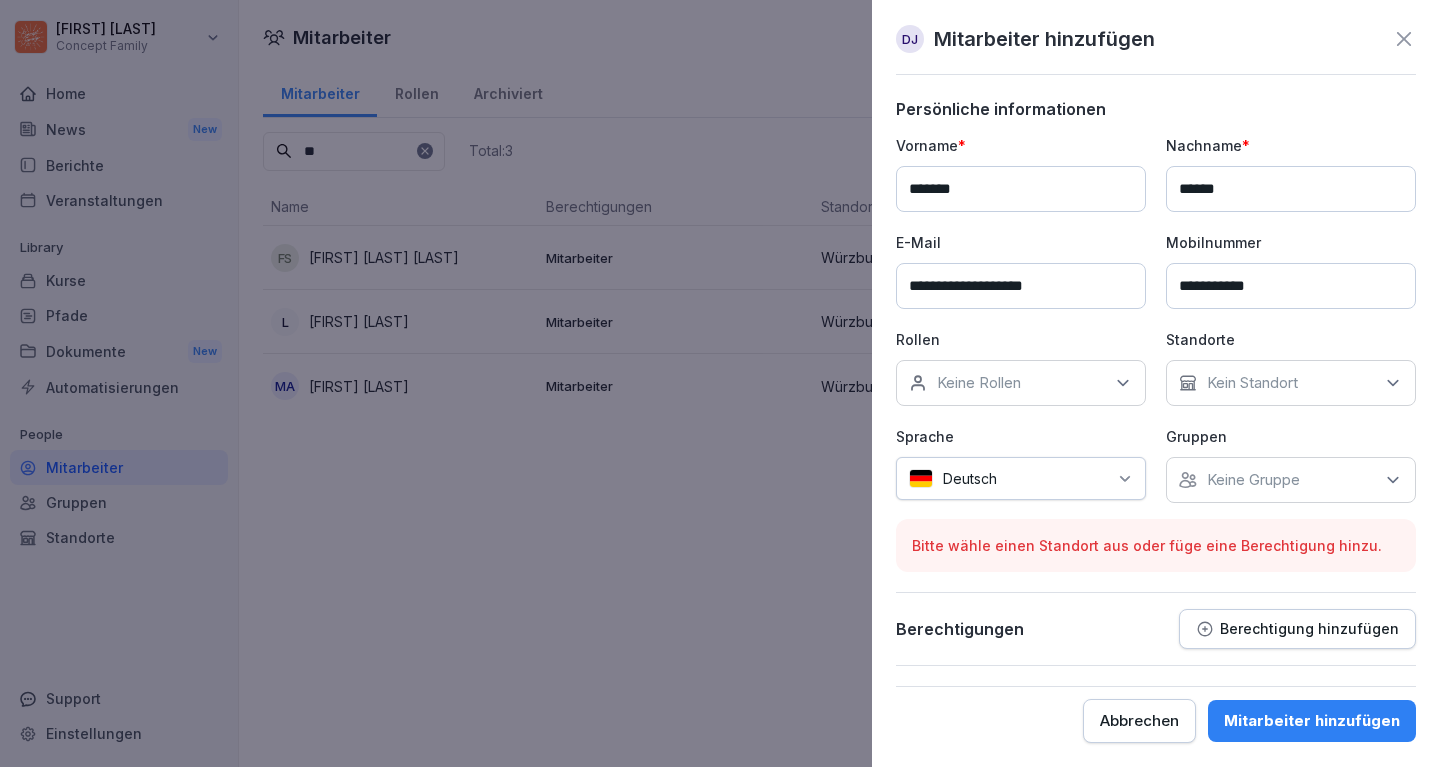 type on "**********" 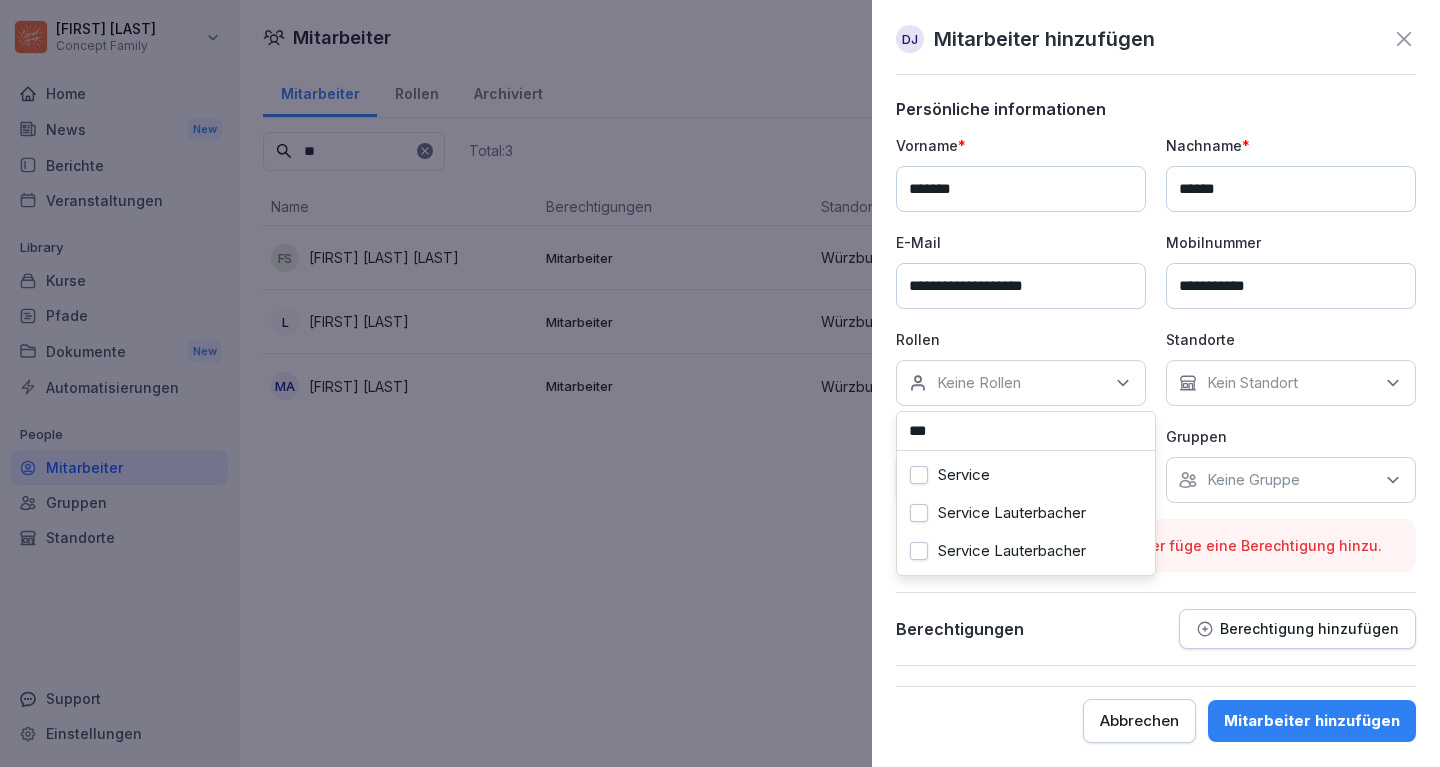 type on "***" 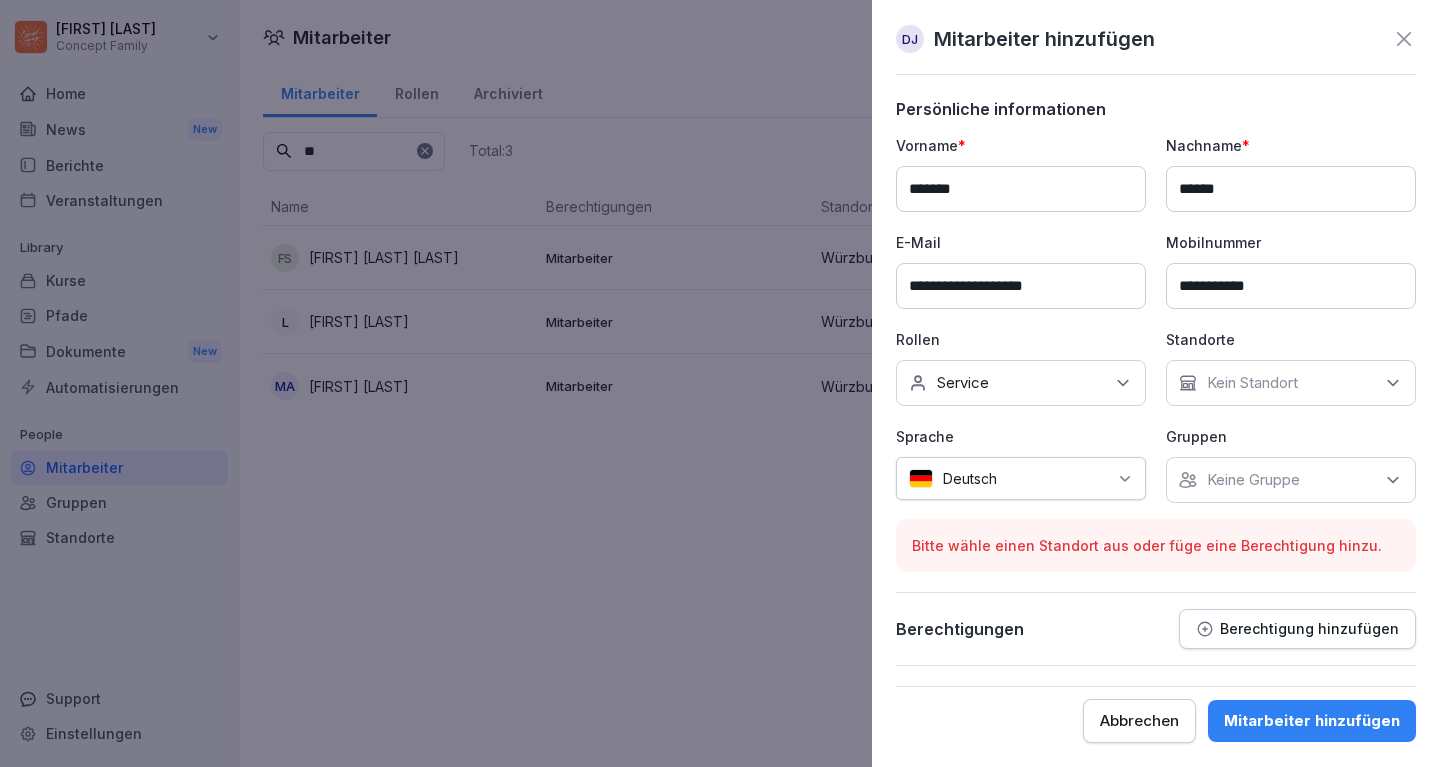 click on "Kein Standort" at bounding box center (1291, 383) 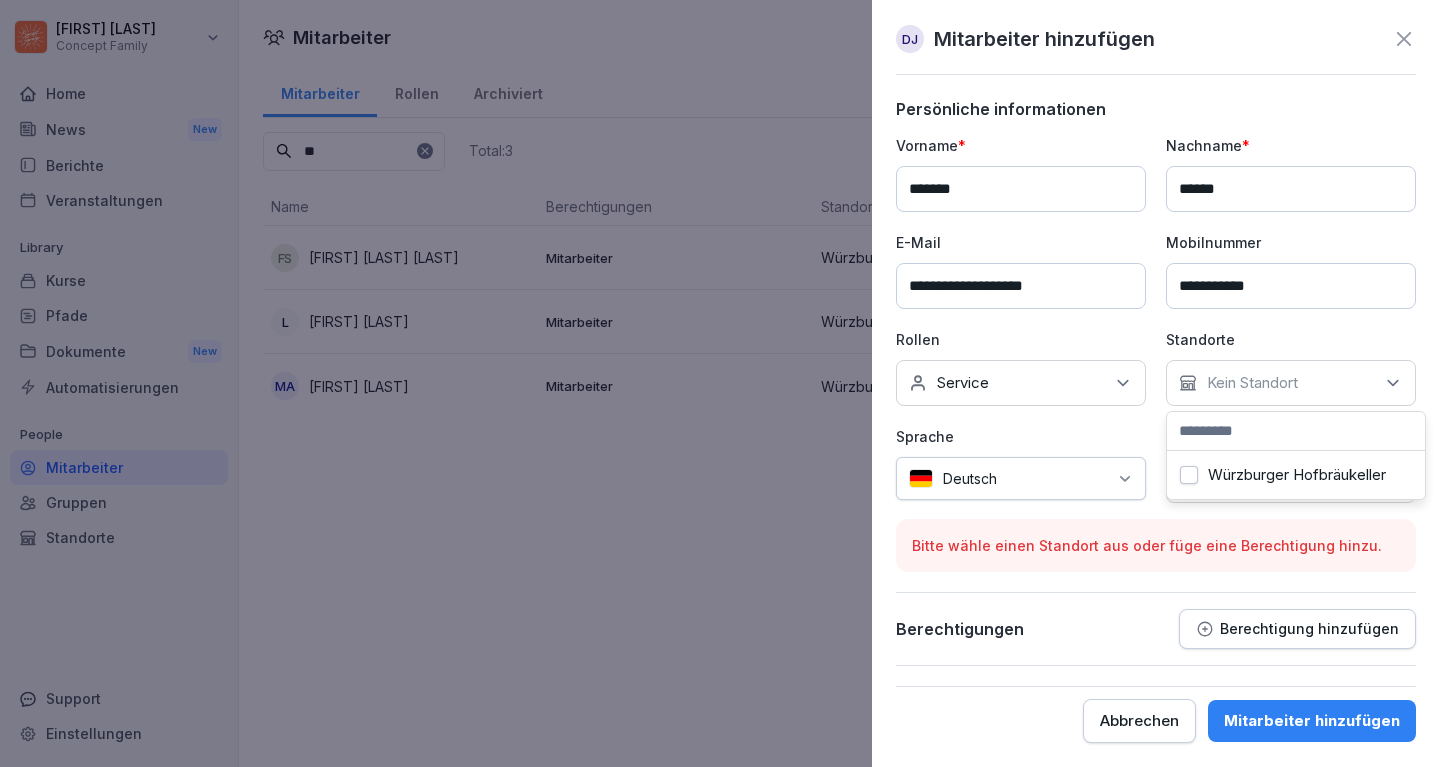 click on "Würzburger Hofbräukeller" at bounding box center [1189, 475] 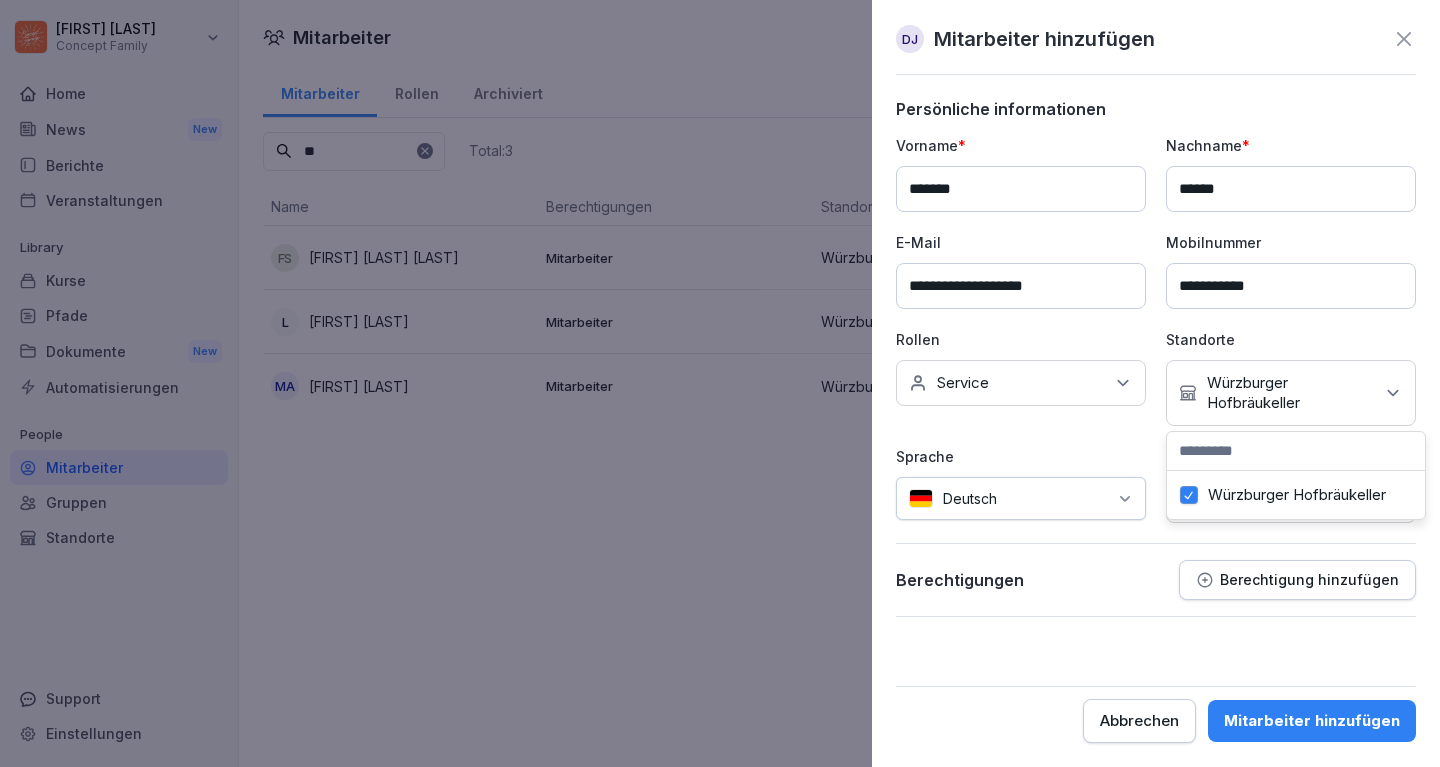 click on "Mitarbeiter hinzufügen" at bounding box center [1312, 721] 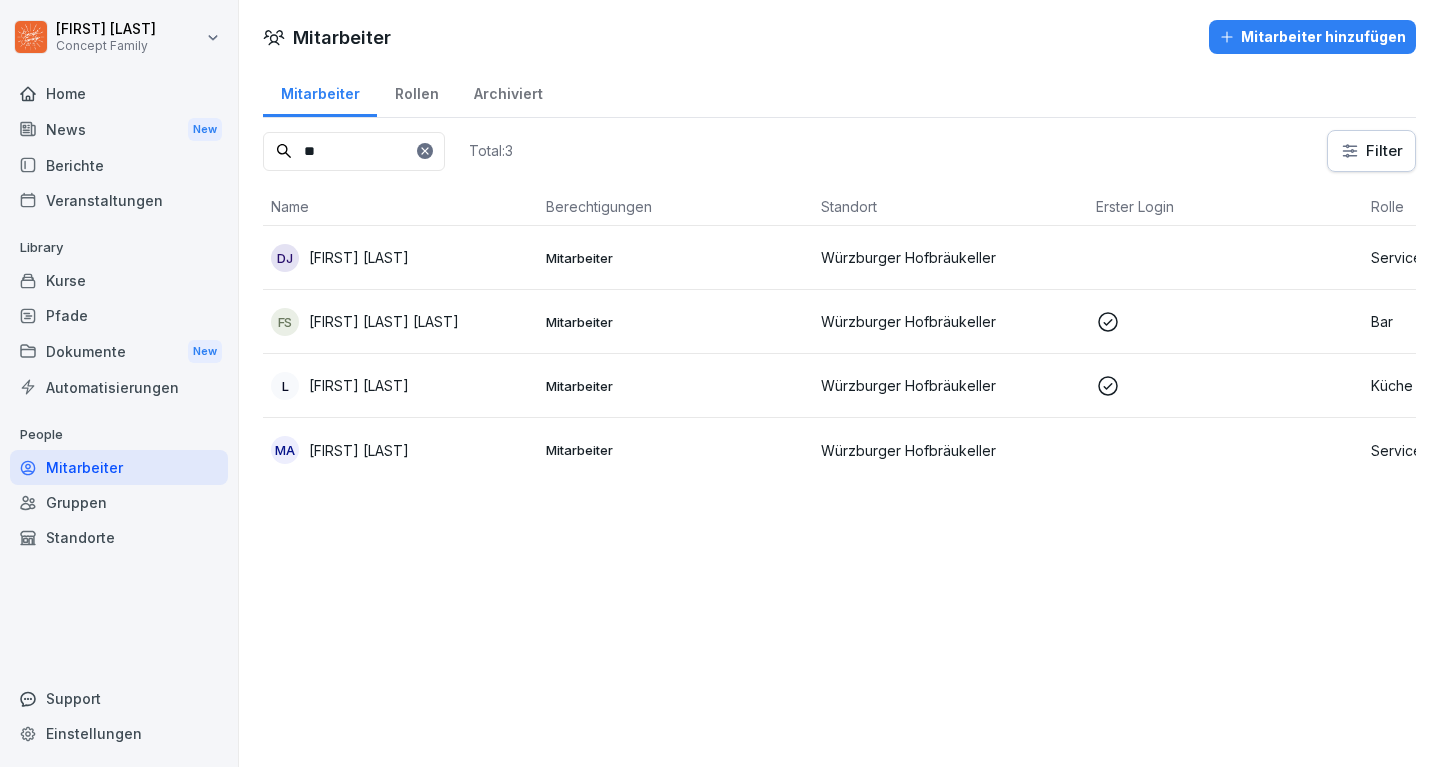 click on "Standorte" at bounding box center (119, 537) 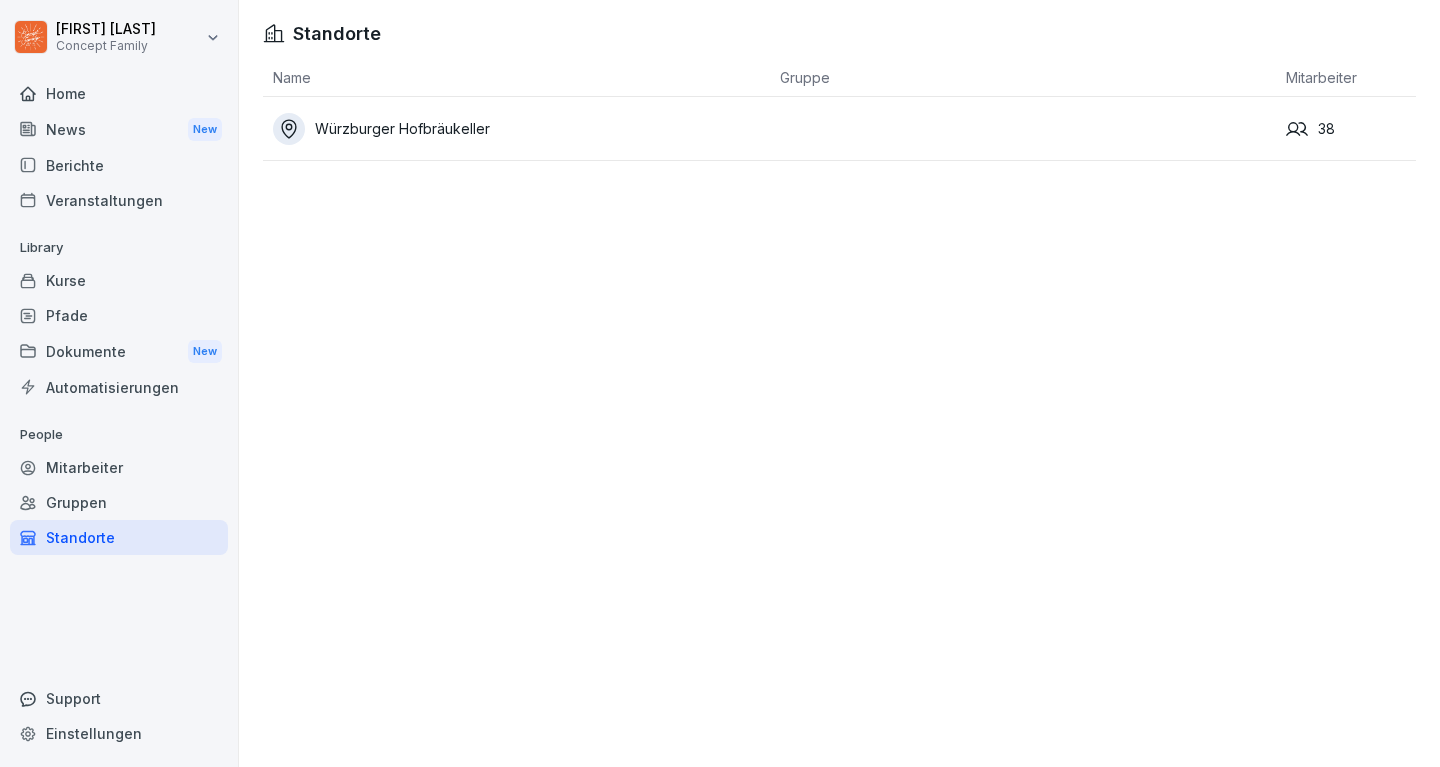 click on "Gruppen" at bounding box center [119, 502] 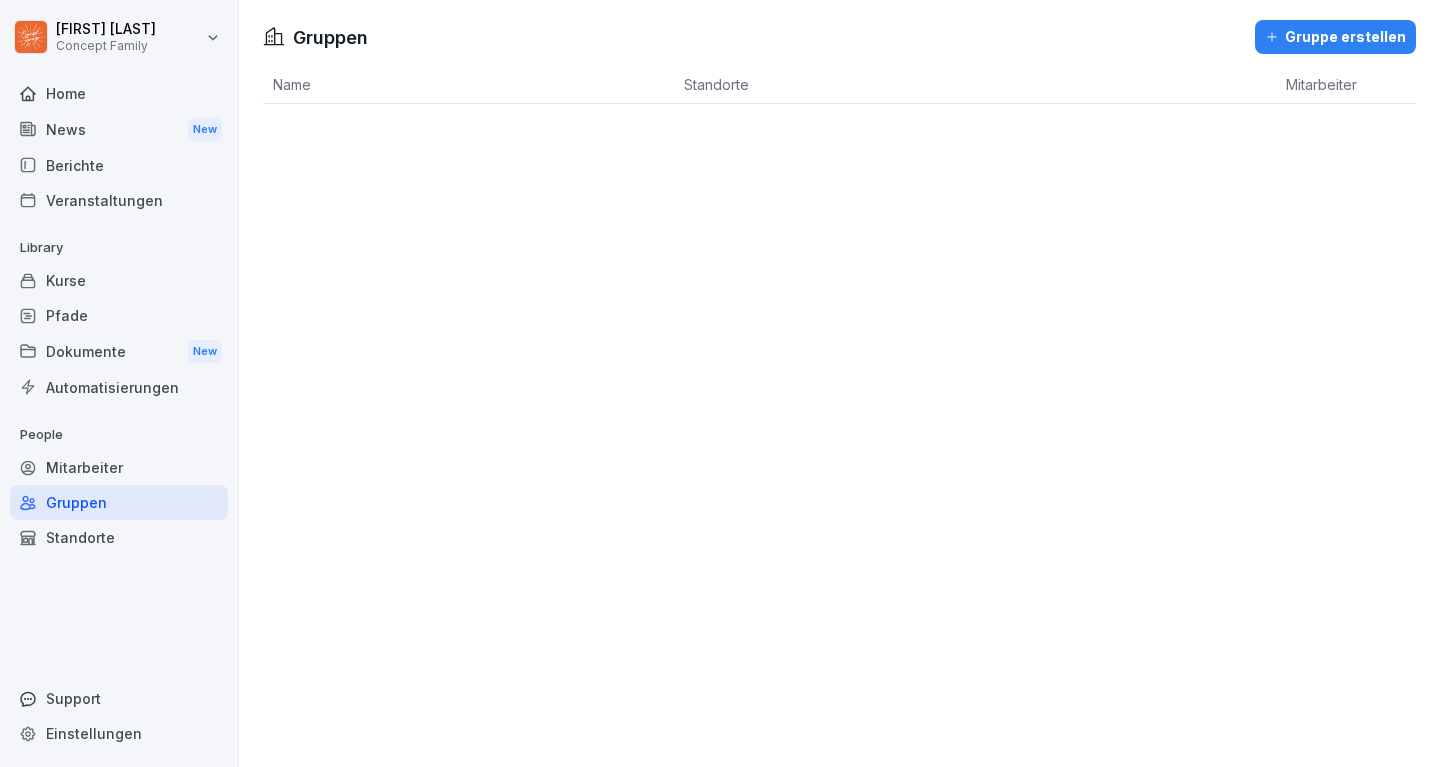 click on "Mitarbeiter" at bounding box center [119, 467] 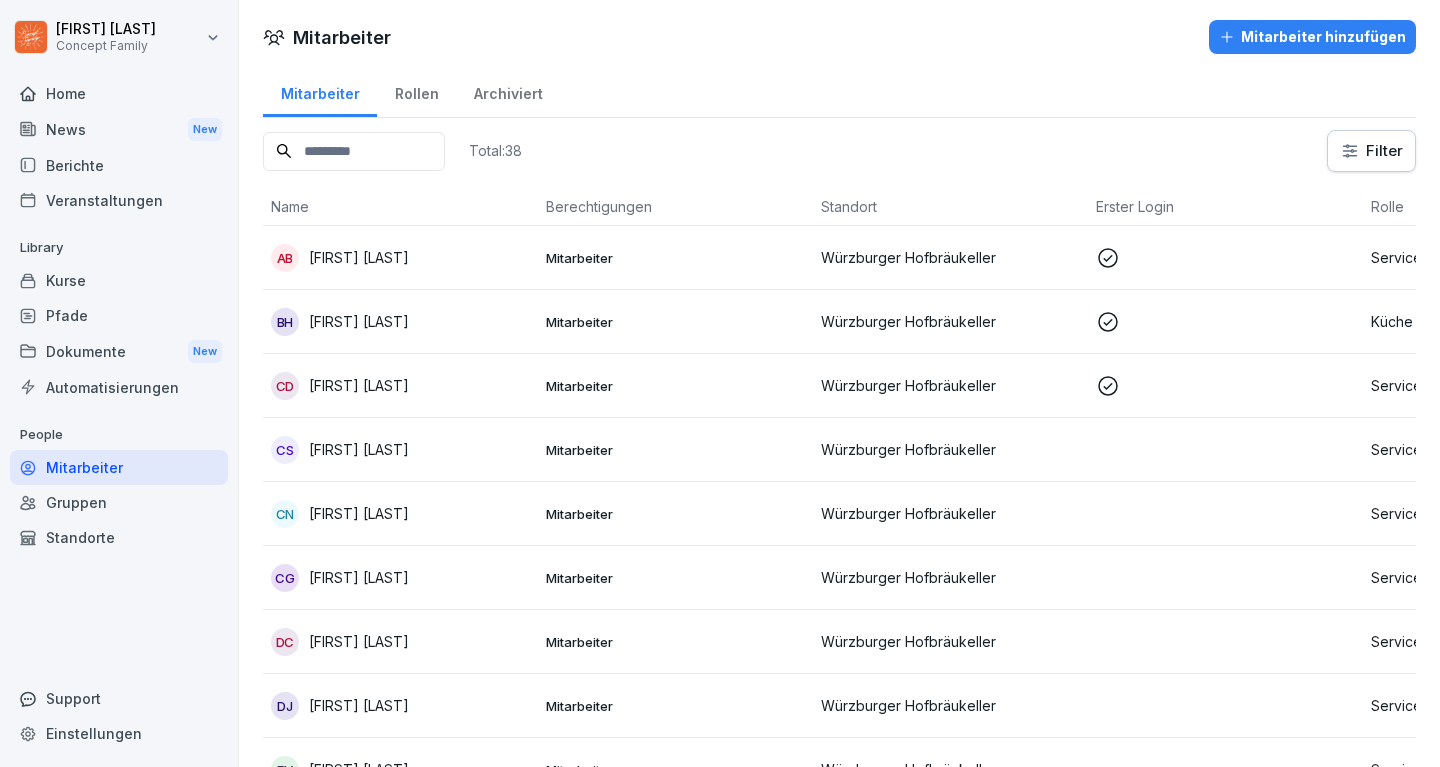 click on "Automatisierungen" at bounding box center [119, 387] 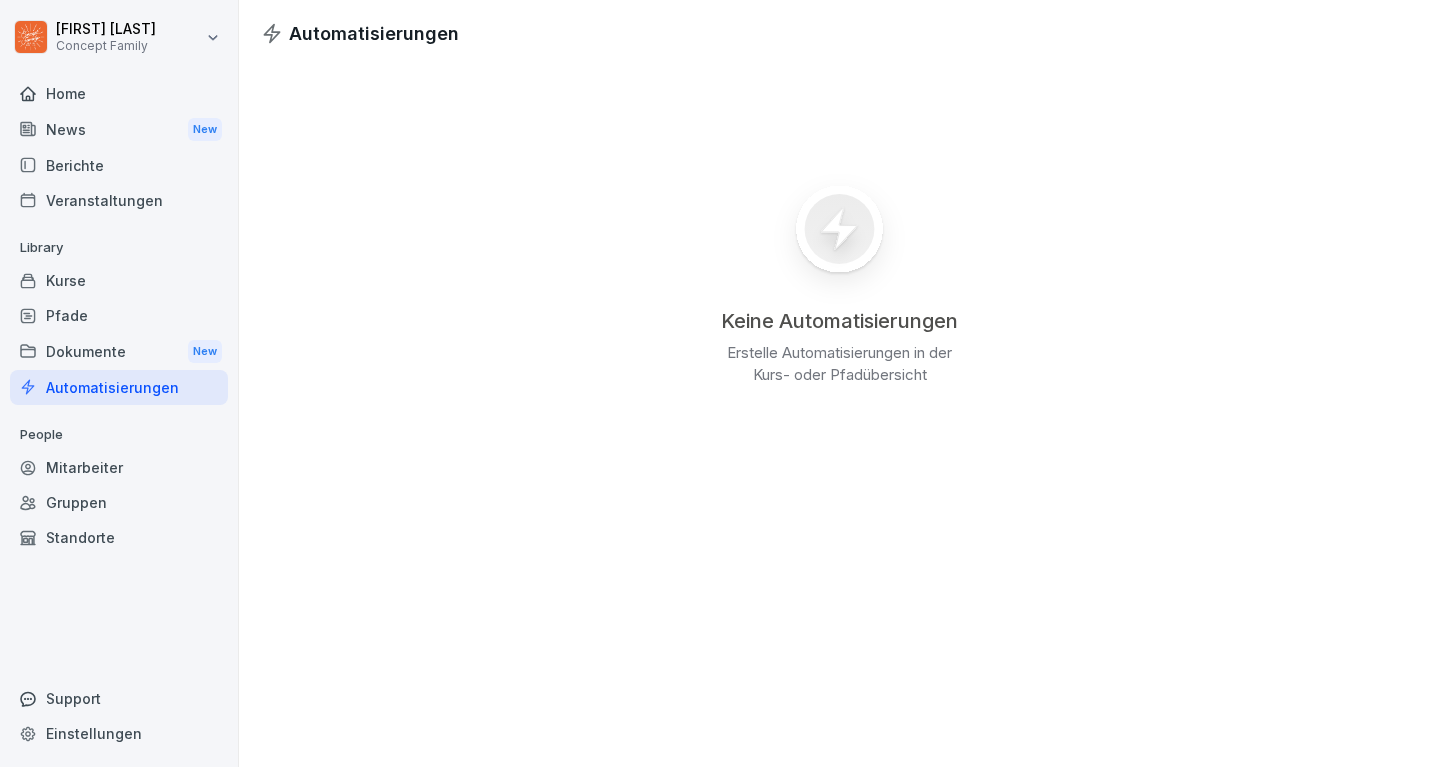 click on "Dokumente New" at bounding box center [119, 351] 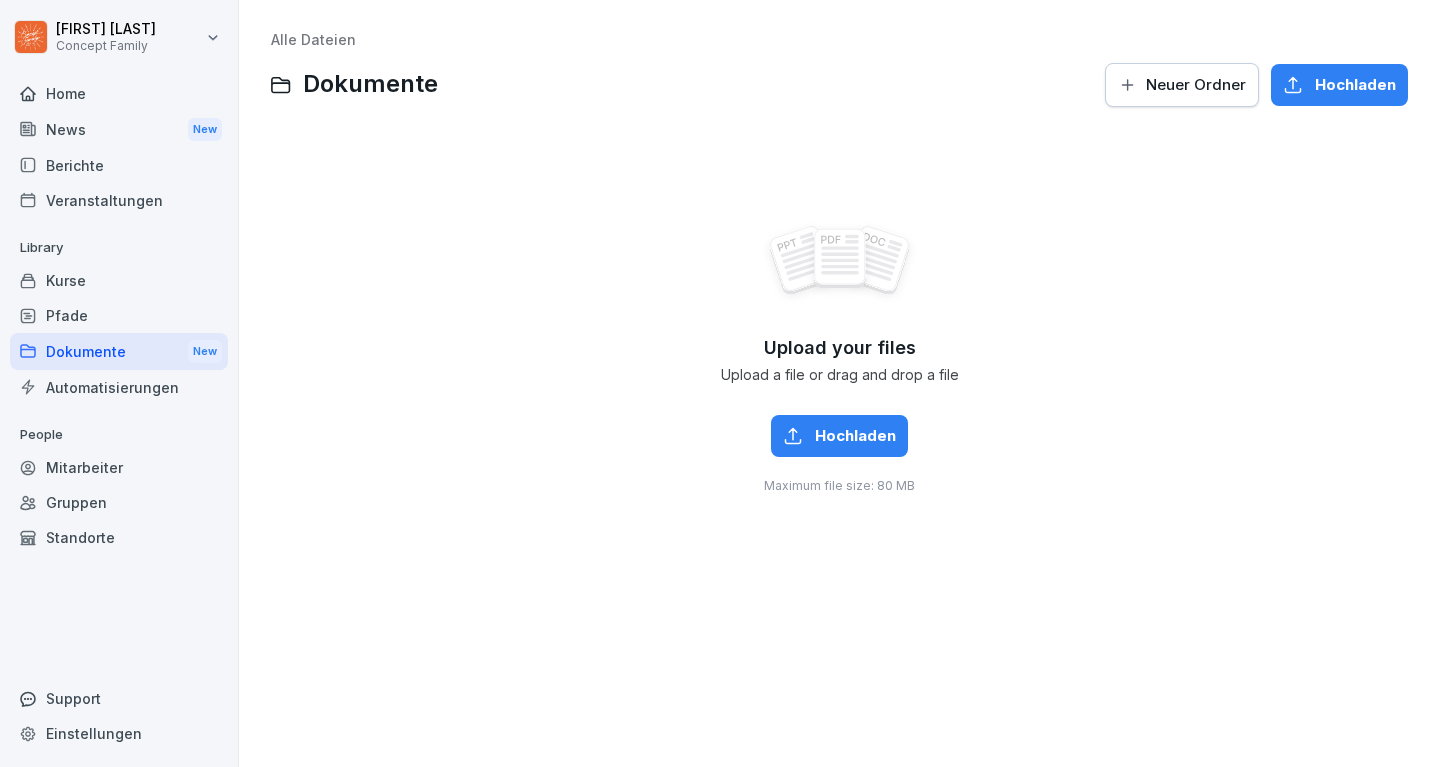 click on "Pfade" at bounding box center [119, 315] 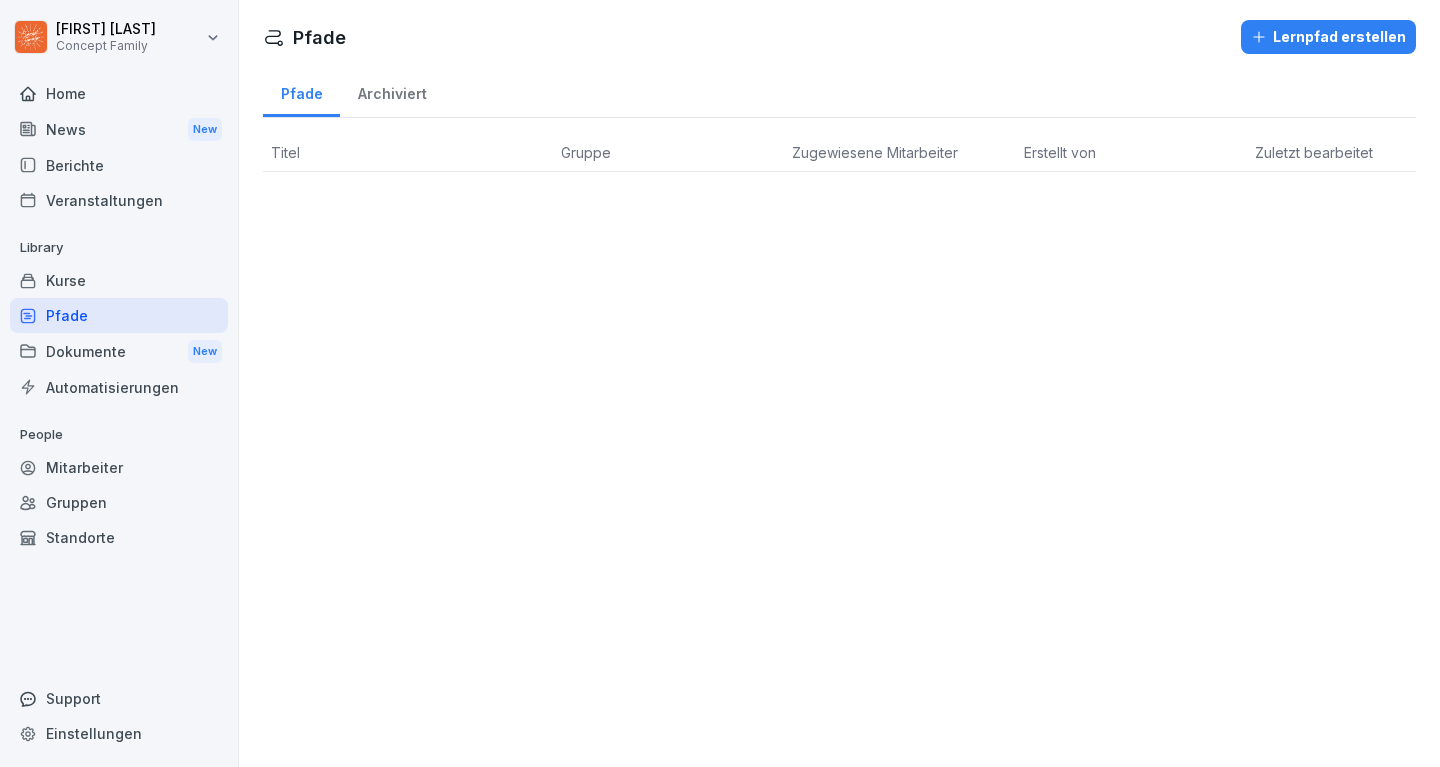 click on "Kurse" at bounding box center (119, 280) 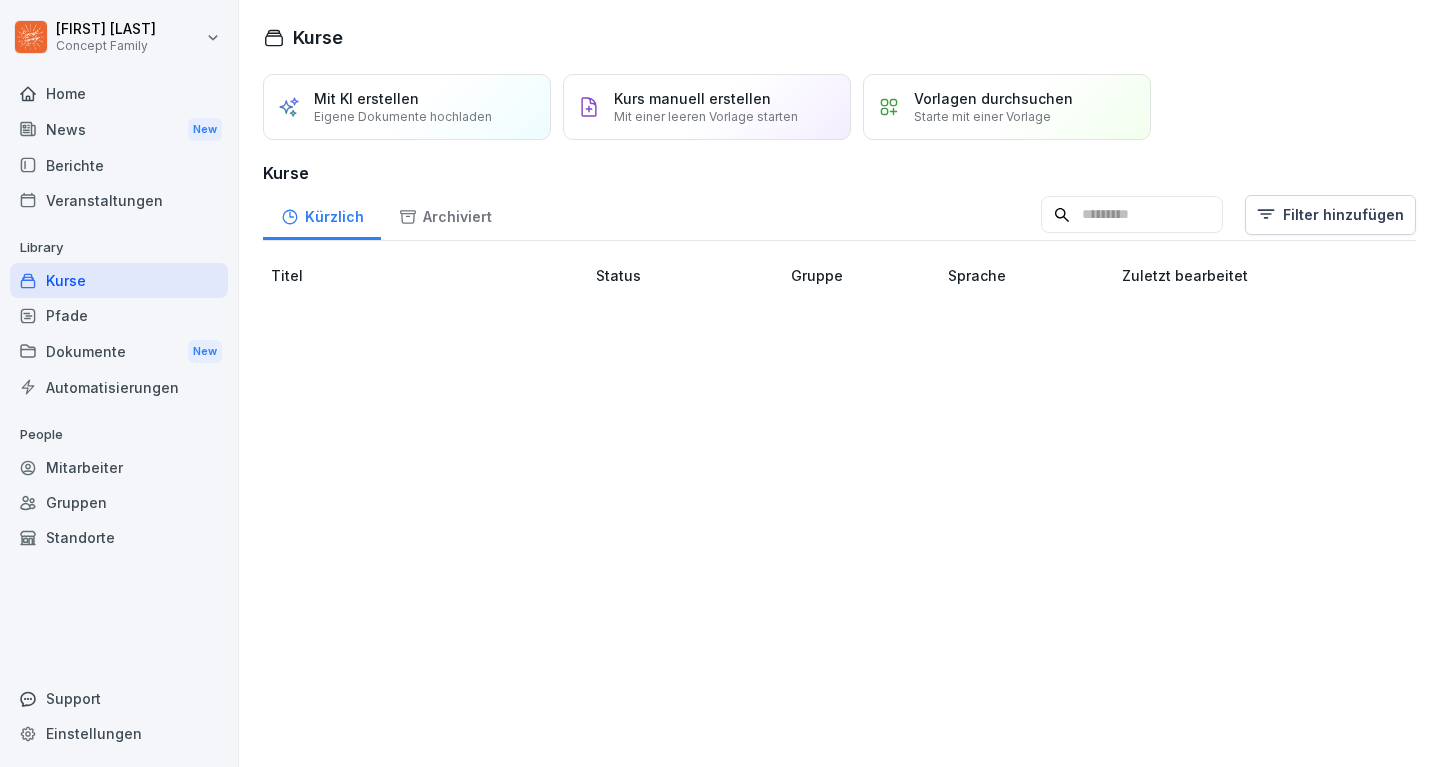 click on "Veranstaltungen" at bounding box center (119, 200) 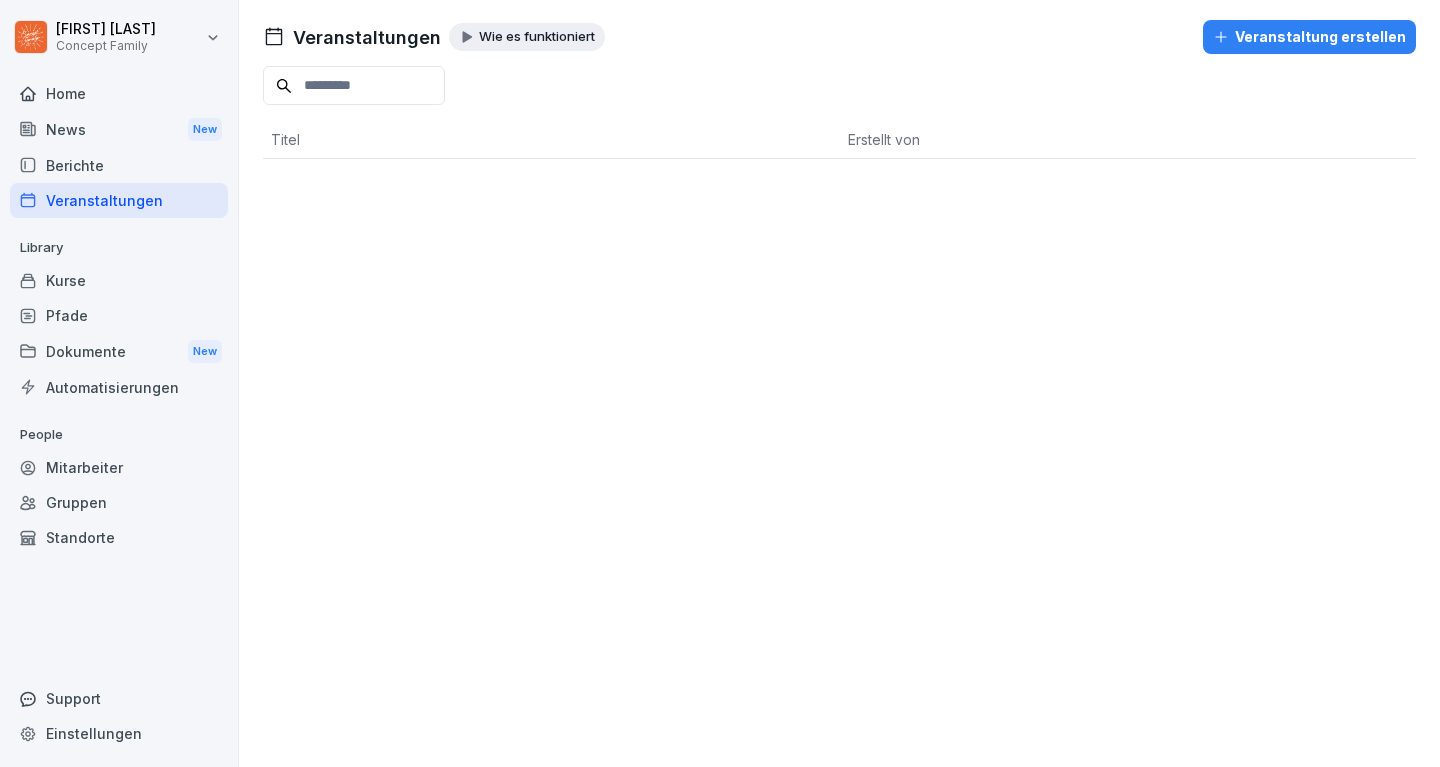 click on "Berichte" at bounding box center [119, 165] 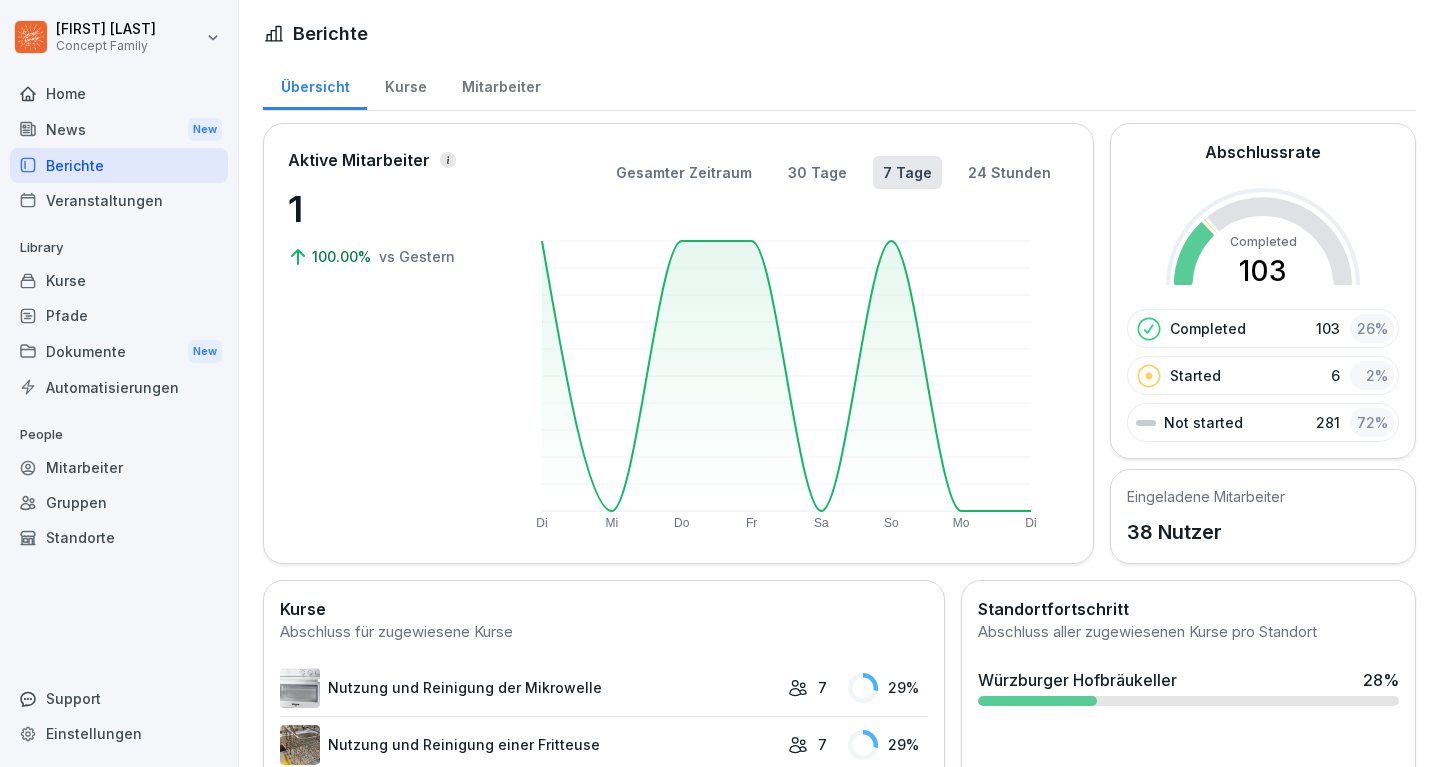 scroll, scrollTop: 0, scrollLeft: 0, axis: both 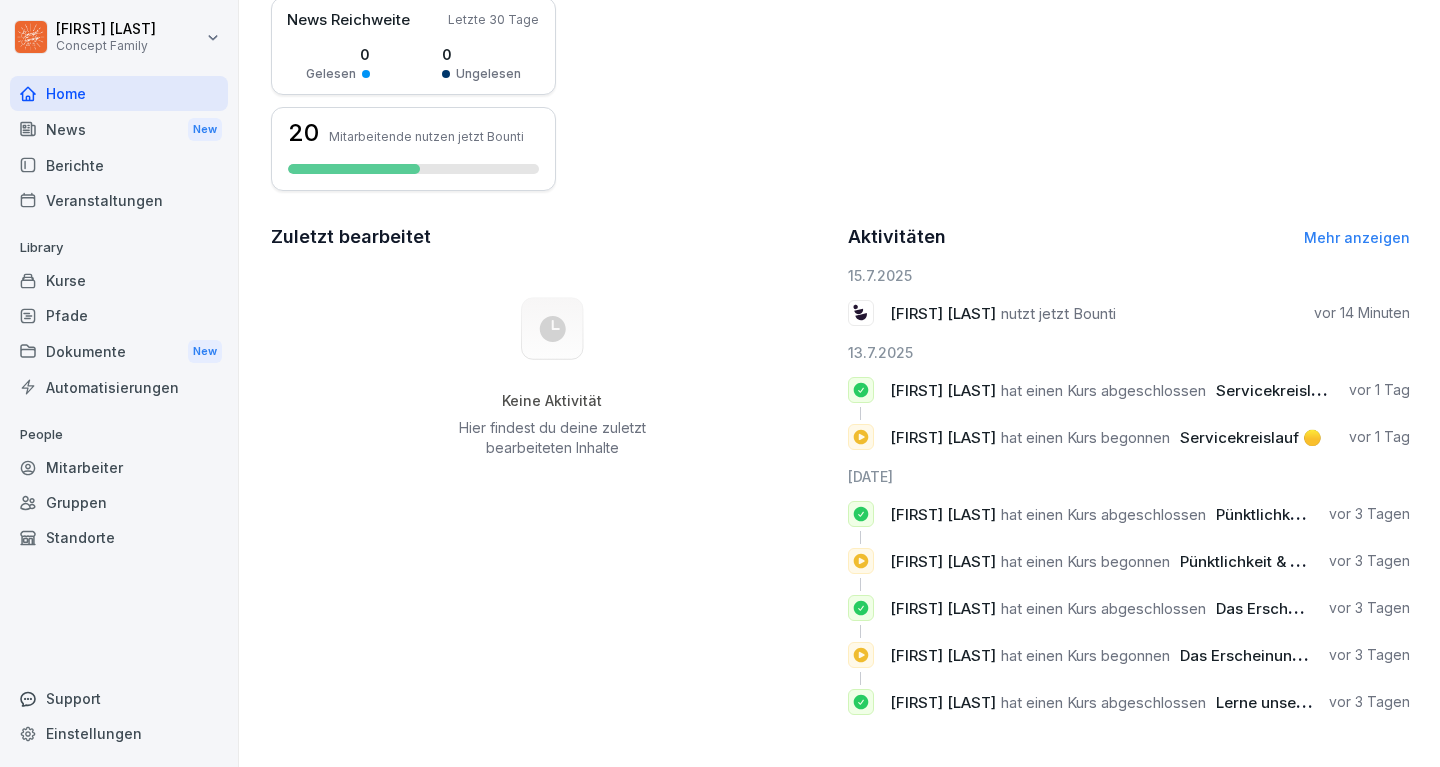 click on "Mehr anzeigen" at bounding box center (1357, 237) 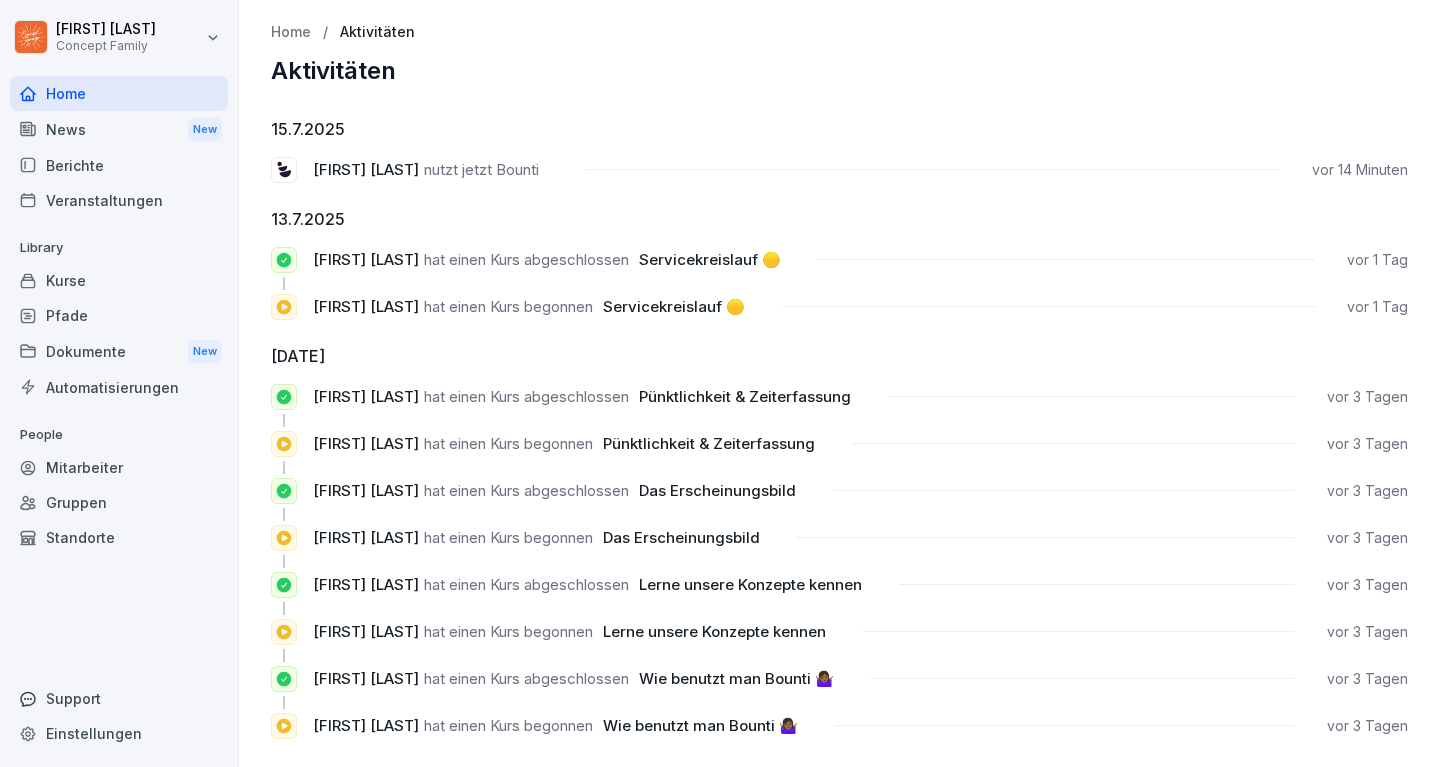 scroll, scrollTop: 0, scrollLeft: 0, axis: both 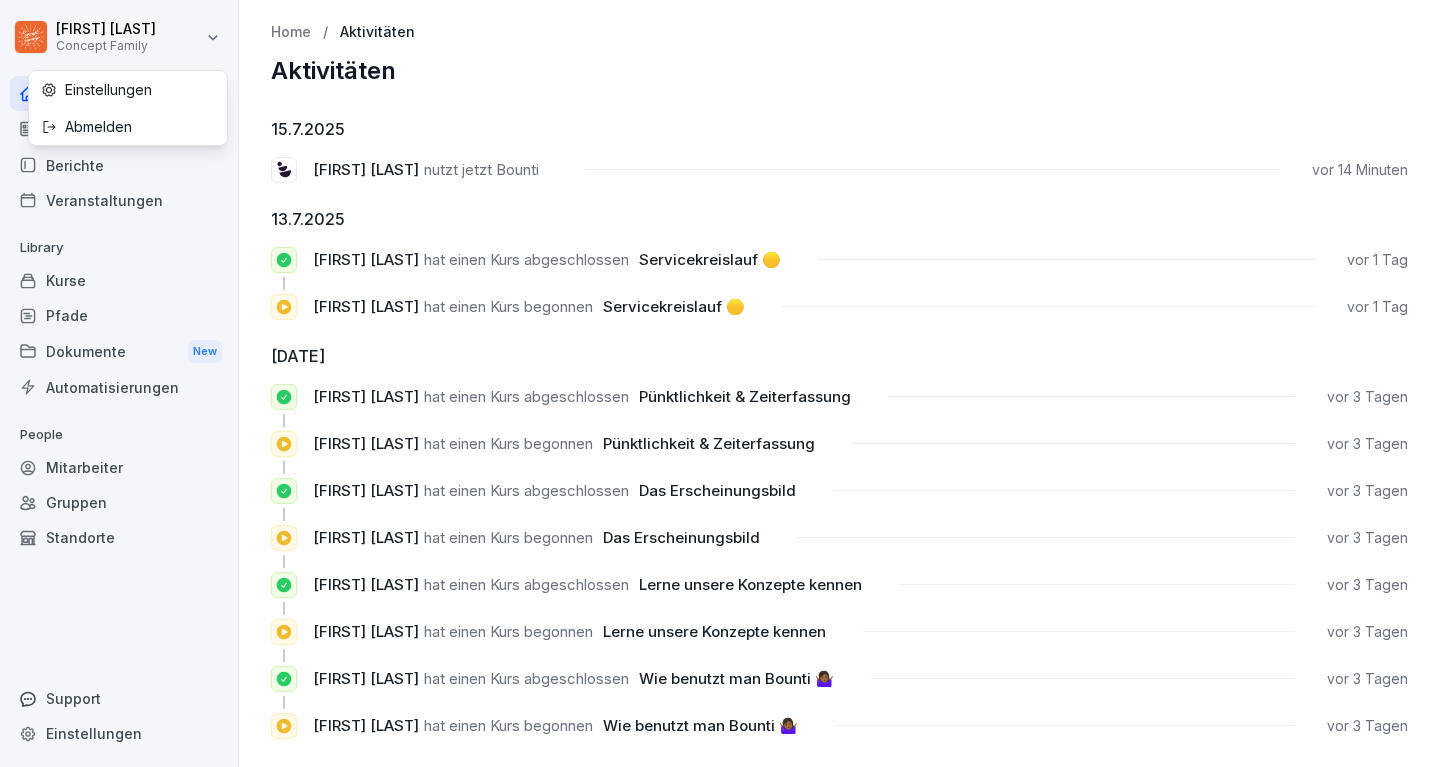 click on "[FIRST] [LAST] Concept Family Home News New Berichte Veranstaltungen Library Kurse Pfade Dokumente New Automatisierungen People Mitarbeiter Gruppen Standorte Support Einstellungen Home / Aktivitäten Aktivitäten [DATE] [FIRST] [LAST] nutzt jetzt Bounti vor 14 Minuten [DATE] [FIRST] [LAST] hat einen Kurs abgeschlossen Servicekreislauf 🟡 vor 1 Tag [FIRST] [LAST] hat einen Kurs begonnen Servicekreislauf 🟡 vor 1 Tag [DATE] [FIRST] [LAST] hat einen Kurs abgeschlossen Pünktlichkeit & Zeiterfassung vor 3 Tagen [FIRST] [LAST] hat einen Kurs begonnen Pünktlichkeit & Zeiterfassung vor 3 Tagen [FIRST] [LAST] hat einen Kurs abgeschlossen Das Erscheinungsbild vor 3 Tagen [FIRST] [LAST] hat einen Kurs begonnen Das Erscheinungsbild vor 3 Tagen [FIRST] [LAST] hat einen Kurs abgeschlossen Lerne unsere Konzepte kennen vor 3 Tagen [FIRST] [LAST] hat einen Kurs begonnen Lerne unsere Konzepte kennen vor 3 Tagen [FIRST] [LAST] hat einen Kurs abgeschlossen Wie benutzt man Bounti 🤷🏾‍♀️ vor 3 Tagen [FIRST] [LAST]" at bounding box center [720, 383] 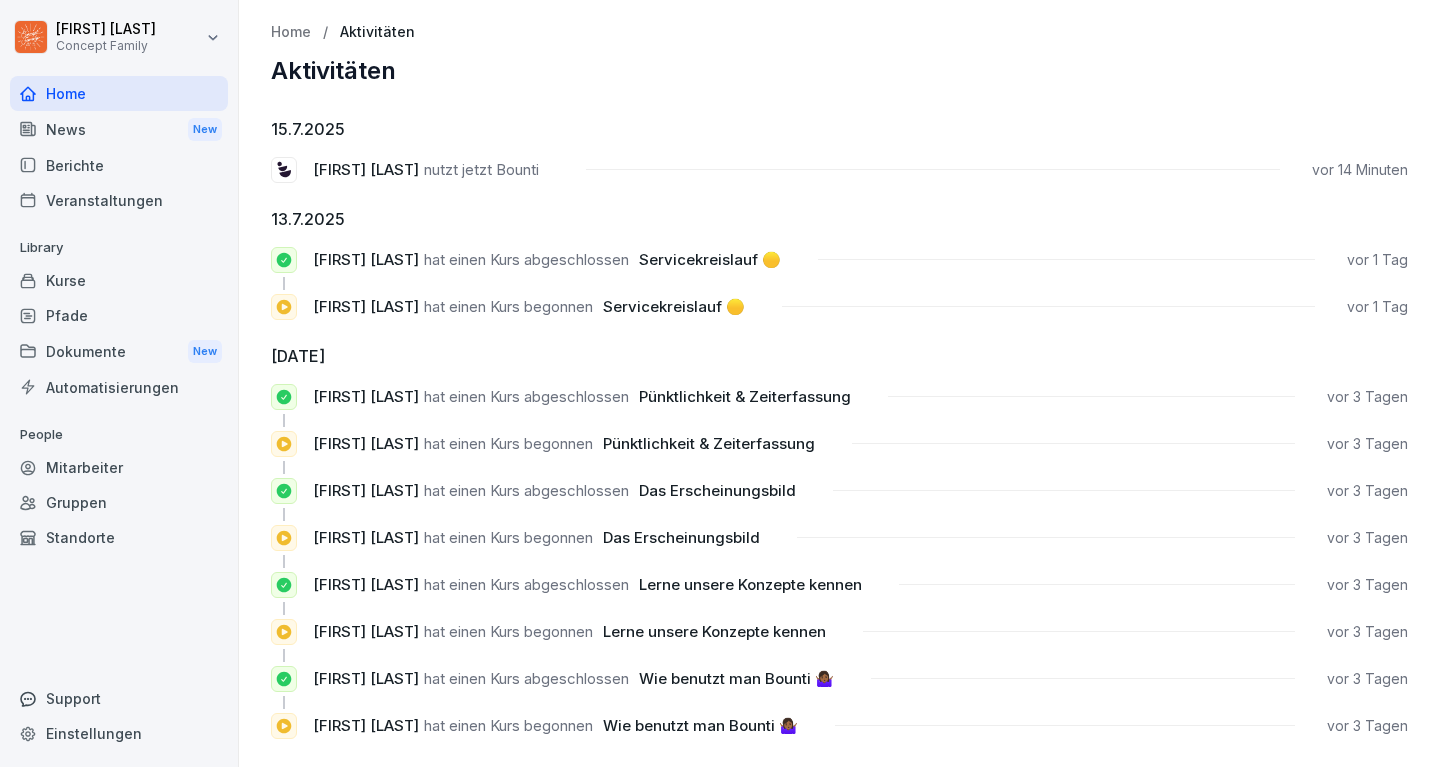 click on "[FIRST] [LAST] Concept Family Home News New Berichte Veranstaltungen Library Kurse Pfade Dokumente New Automatisierungen People Mitarbeiter Gruppen Standorte Support Einstellungen Home / Aktivitäten Aktivitäten [DATE] [FIRST] [LAST] nutzt jetzt Bounti vor 14 Minuten [DATE] [FIRST] [LAST] hat einen Kurs abgeschlossen Servicekreislauf 🟡 vor 1 Tag [FIRST] [LAST] hat einen Kurs begonnen Servicekreislauf 🟡 vor 1 Tag [DATE] [FIRST] [LAST] hat einen Kurs abgeschlossen Pünktlichkeit & Zeiterfassung vor 3 Tagen [FIRST] [LAST] hat einen Kurs begonnen Pünktlichkeit & Zeiterfassung vor 3 Tagen [FIRST] [LAST] hat einen Kurs abgeschlossen Das Erscheinungsbild vor 3 Tagen [FIRST] [LAST] hat einen Kurs begonnen Das Erscheinungsbild vor 3 Tagen [FIRST] [LAST] hat einen Kurs abgeschlossen Lerne unsere Konzepte kennen vor 3 Tagen [FIRST] [LAST] hat einen Kurs begonnen Lerne unsere Konzepte kennen vor 3 Tagen [FIRST] [LAST] hat einen Kurs abgeschlossen Wie benutzt man Bounti 🤷🏾‍♀️ vor 3 Tagen [FIRST] [LAST]" at bounding box center [720, 383] 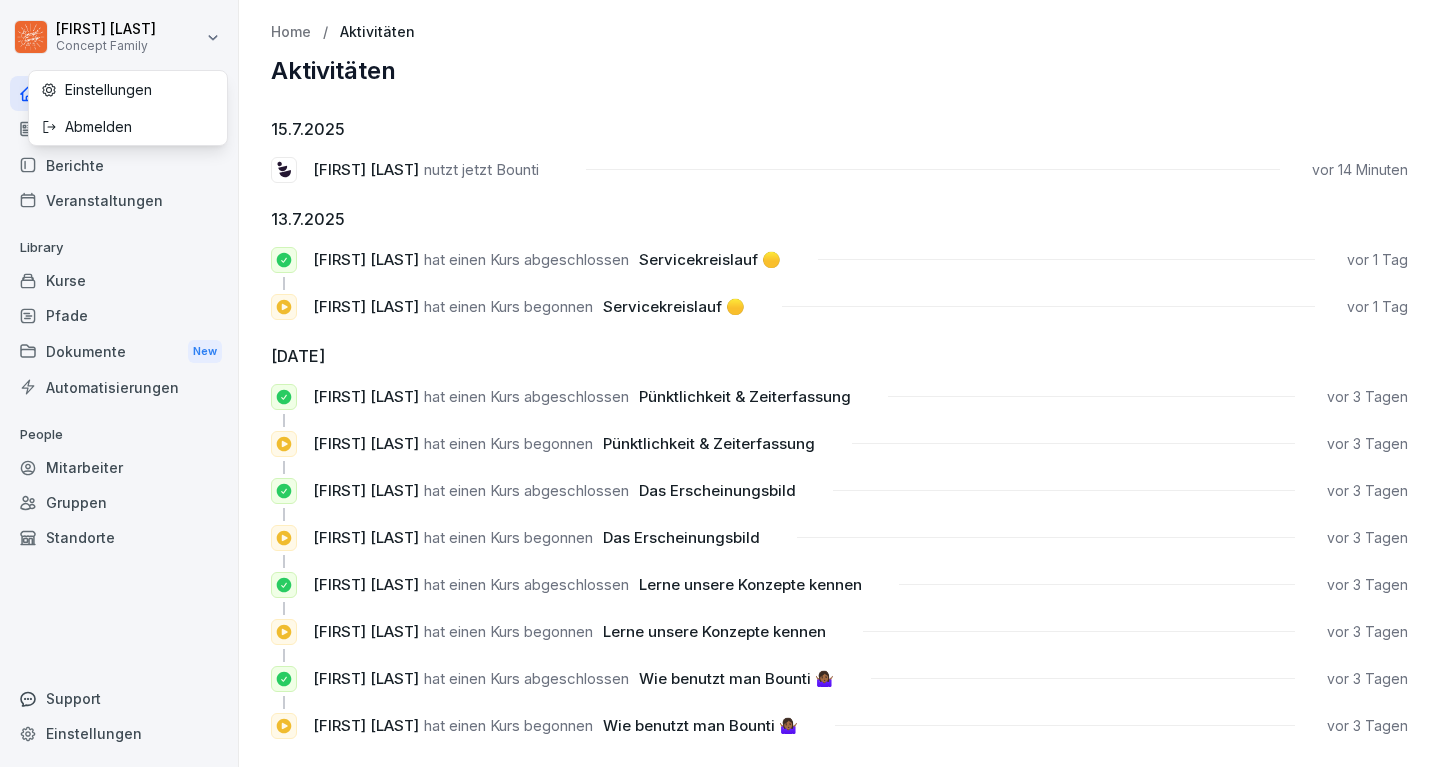 click on "[FIRST] [LAST] Concept Family Home News New Berichte Veranstaltungen Library Kurse Pfade Dokumente New Automatisierungen People Mitarbeiter Gruppen Standorte Support Einstellungen Home / Aktivitäten Aktivitäten [DATE] [FIRST] [LAST] nutzt jetzt Bounti vor 14 Minuten [DATE] [FIRST] [LAST] hat einen Kurs abgeschlossen Servicekreislauf 🟡 vor 1 Tag [FIRST] [LAST] hat einen Kurs begonnen Servicekreislauf 🟡 vor 1 Tag [DATE] [FIRST] [LAST] hat einen Kurs abgeschlossen Pünktlichkeit & Zeiterfassung vor 3 Tagen [FIRST] [LAST] hat einen Kurs begonnen Pünktlichkeit & Zeiterfassung vor 3 Tagen [FIRST] [LAST] hat einen Kurs abgeschlossen Das Erscheinungsbild vor 3 Tagen [FIRST] [LAST] hat einen Kurs begonnen Das Erscheinungsbild vor 3 Tagen [FIRST] [LAST] hat einen Kurs abgeschlossen Lerne unsere Konzepte kennen vor 3 Tagen [FIRST] [LAST] hat einen Kurs begonnen Lerne unsere Konzepte kennen vor 3 Tagen [FIRST] [LAST] hat einen Kurs abgeschlossen Wie benutzt man Bounti 🤷🏾‍♀️ vor 3 Tagen [FIRST] [LAST]" at bounding box center (720, 383) 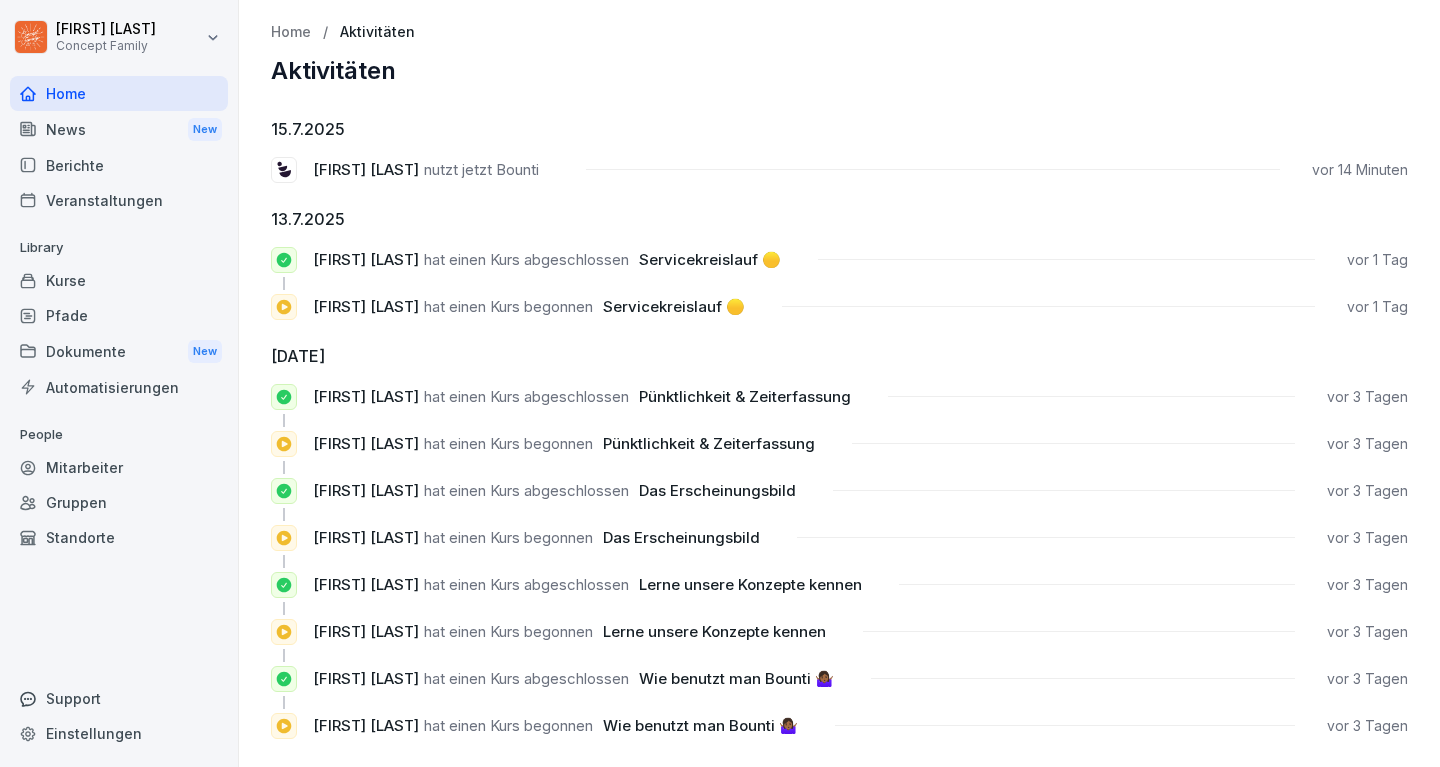 select on "**" 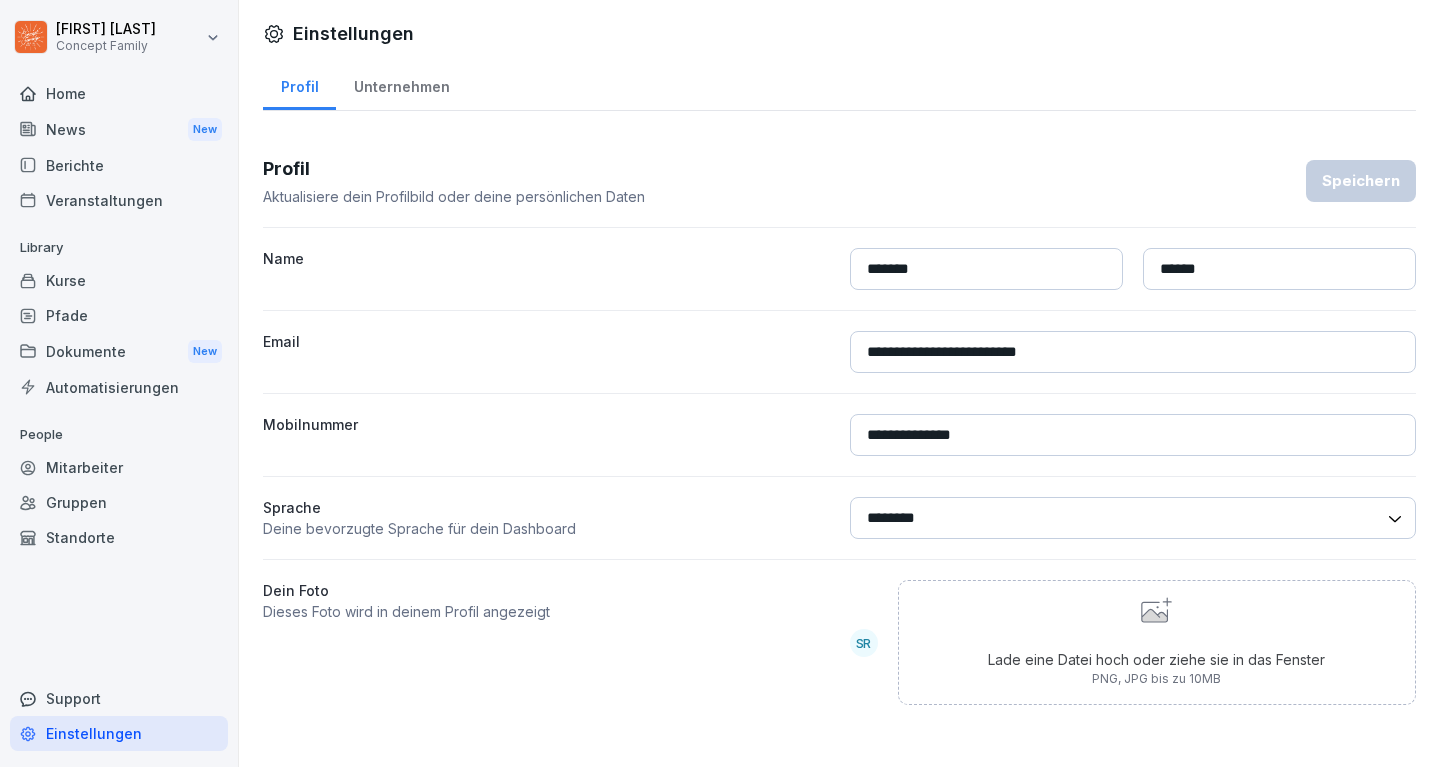 click on "News New" at bounding box center [119, 129] 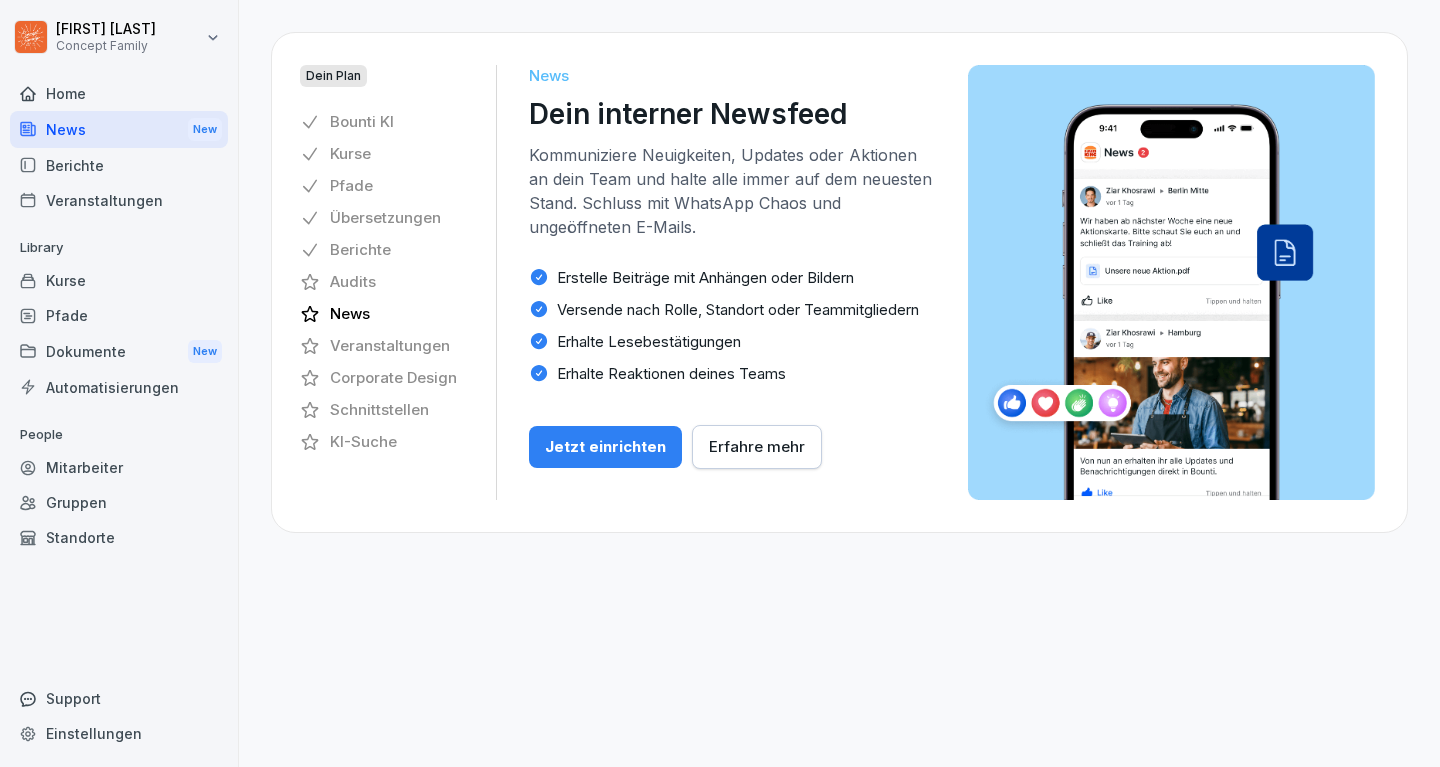 click on "Berichte" at bounding box center (119, 165) 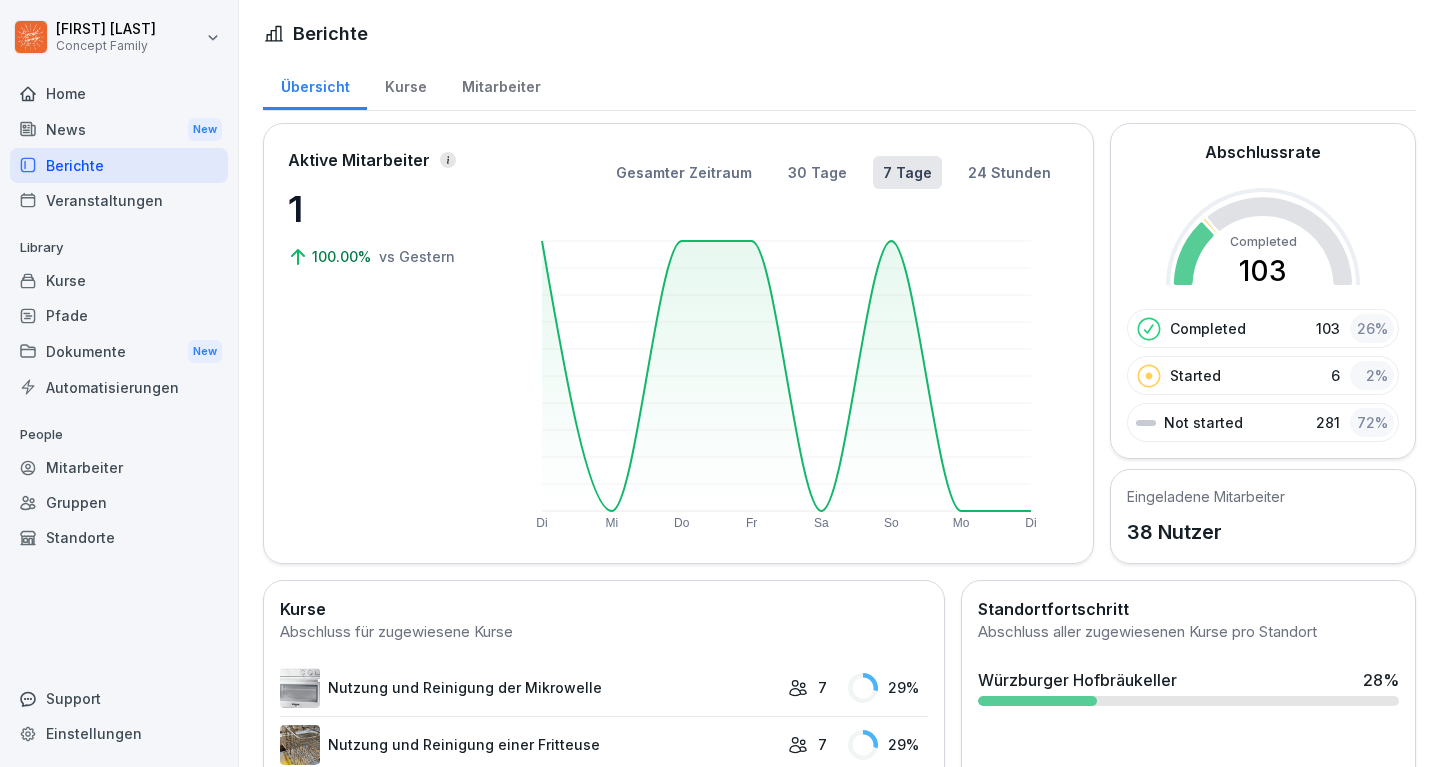 click on "Mitarbeiter" at bounding box center (501, 84) 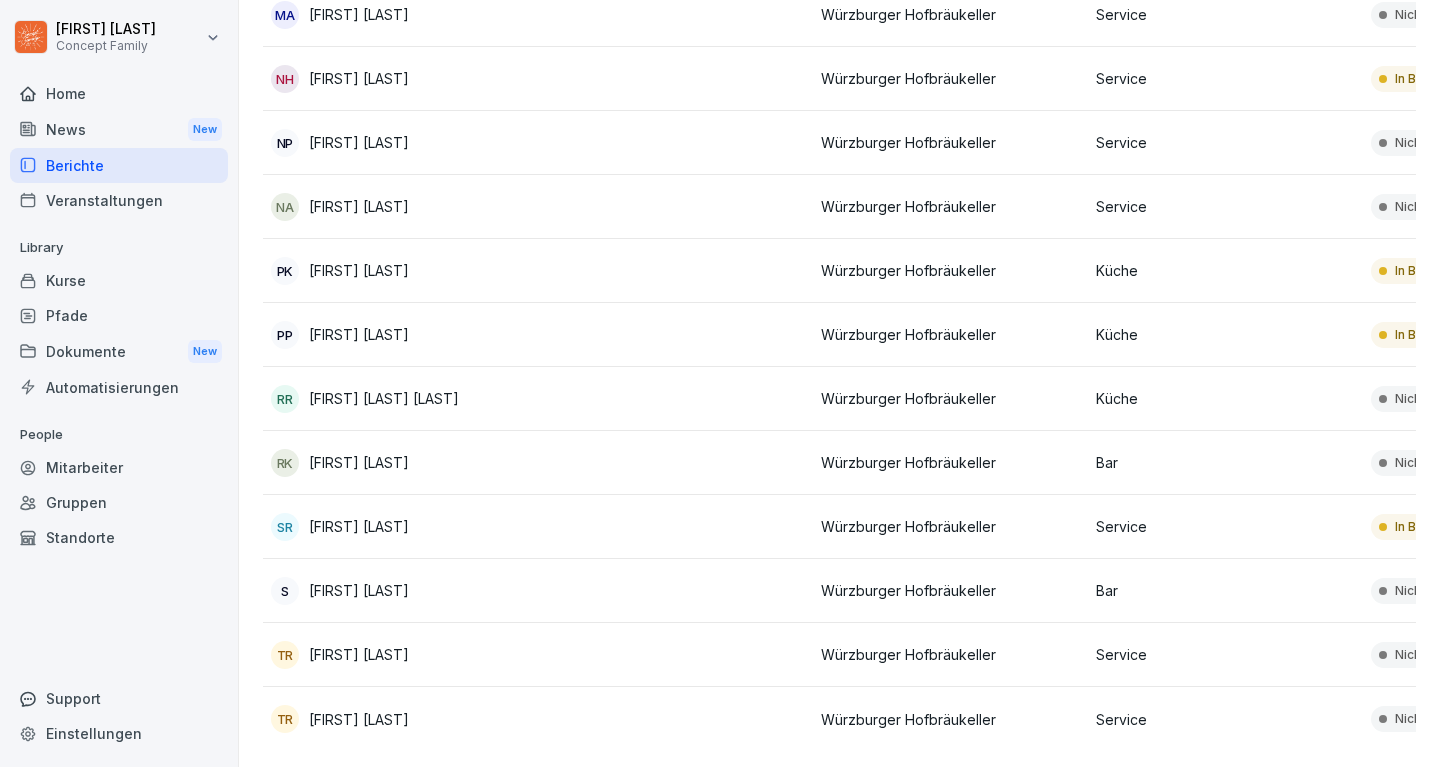 scroll, scrollTop: 1897, scrollLeft: 0, axis: vertical 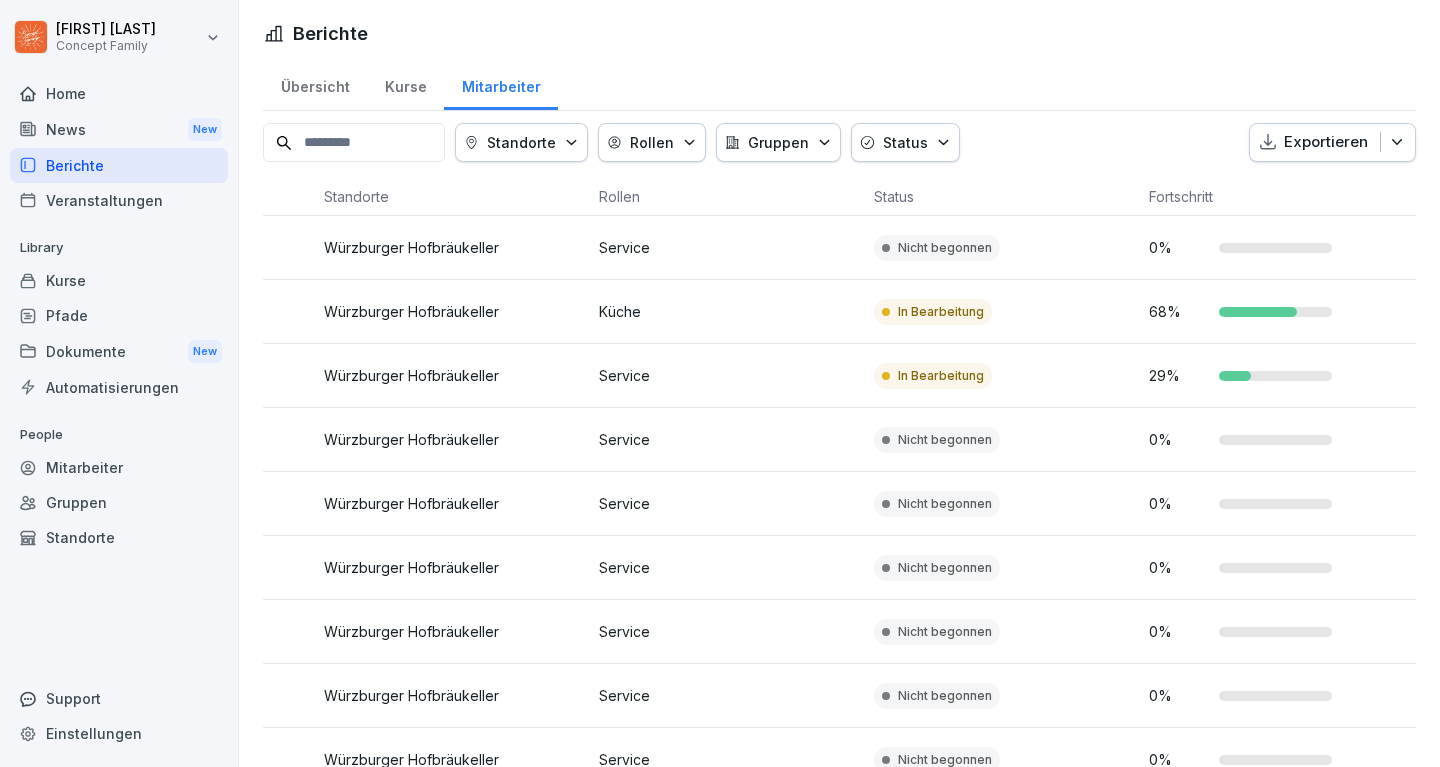 click on "Status" at bounding box center [905, 142] 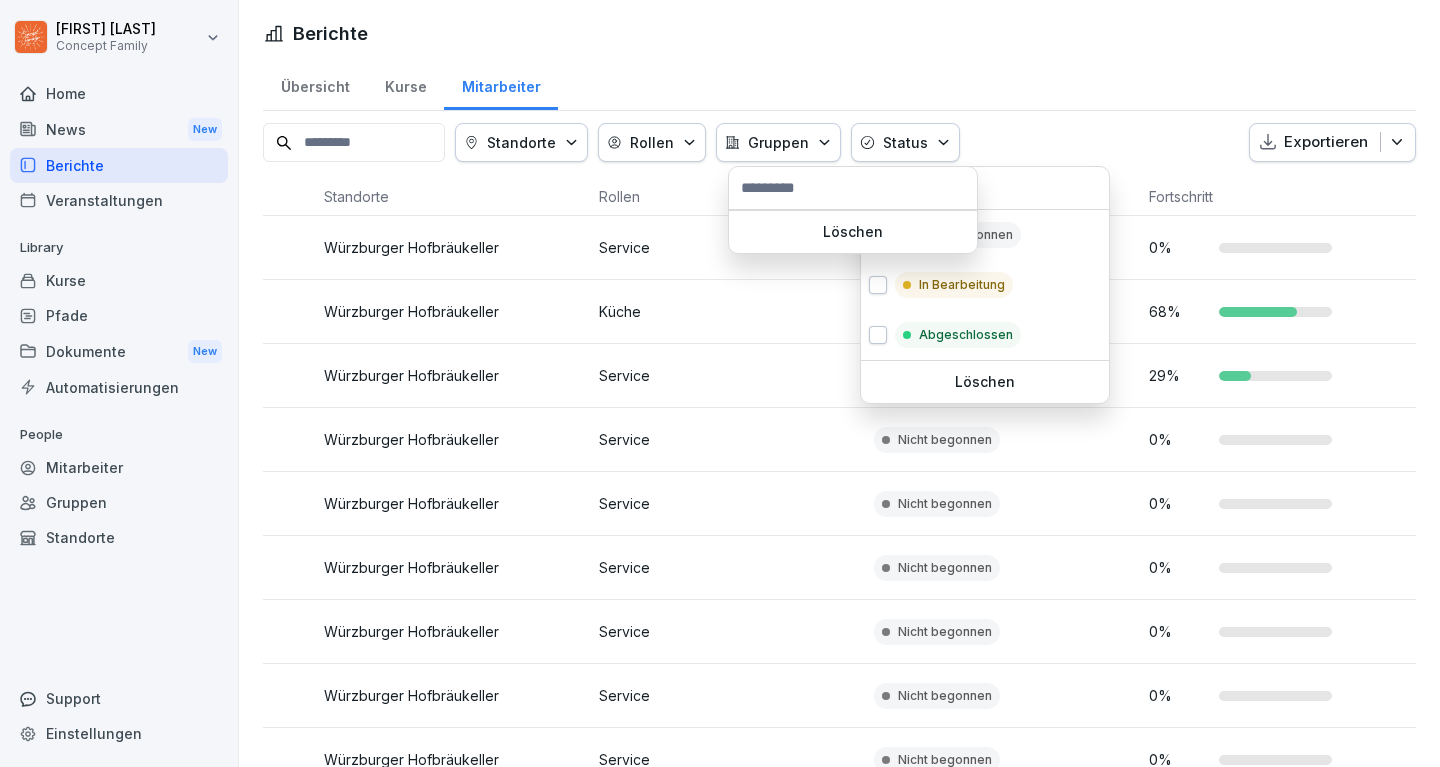 click on "Gruppen" at bounding box center [778, 142] 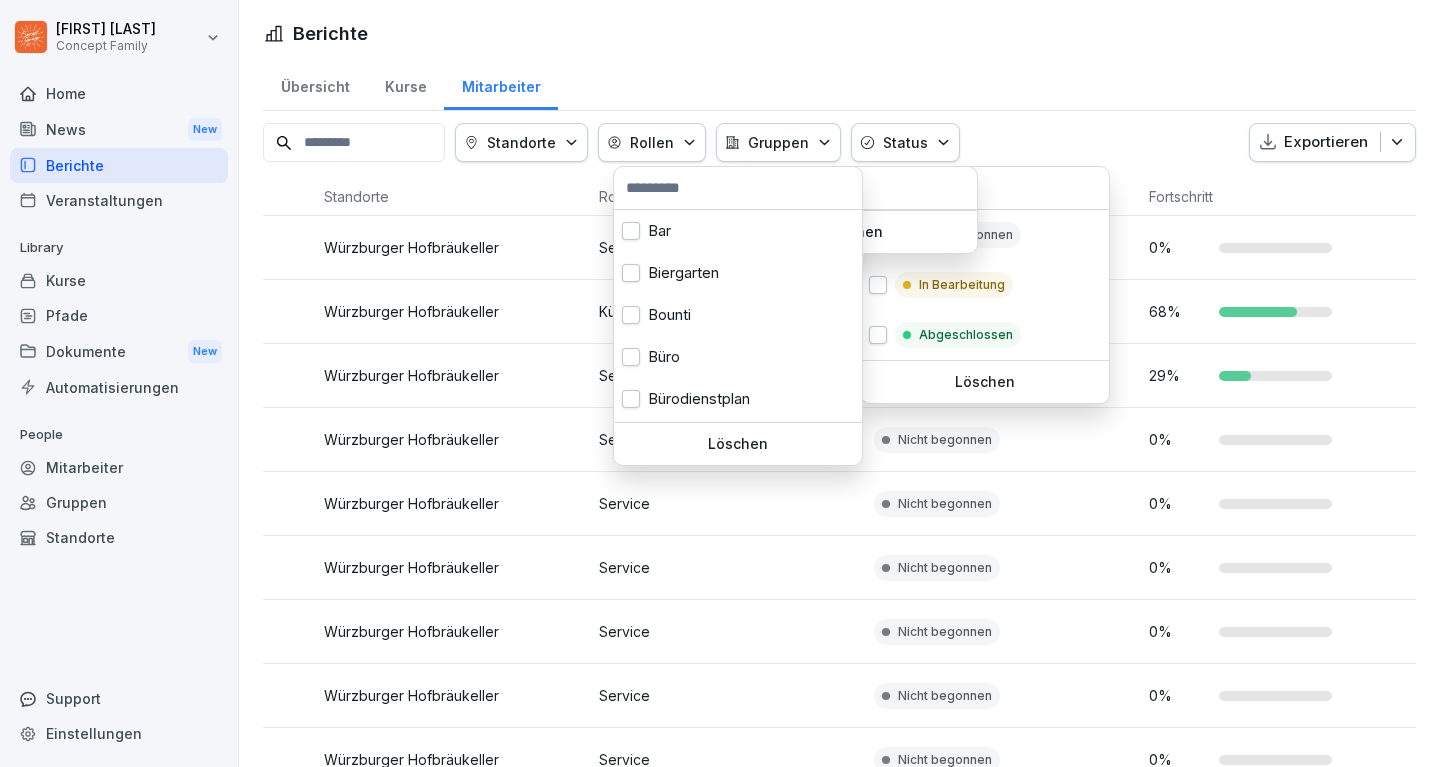 click on "Rollen" at bounding box center [652, 142] 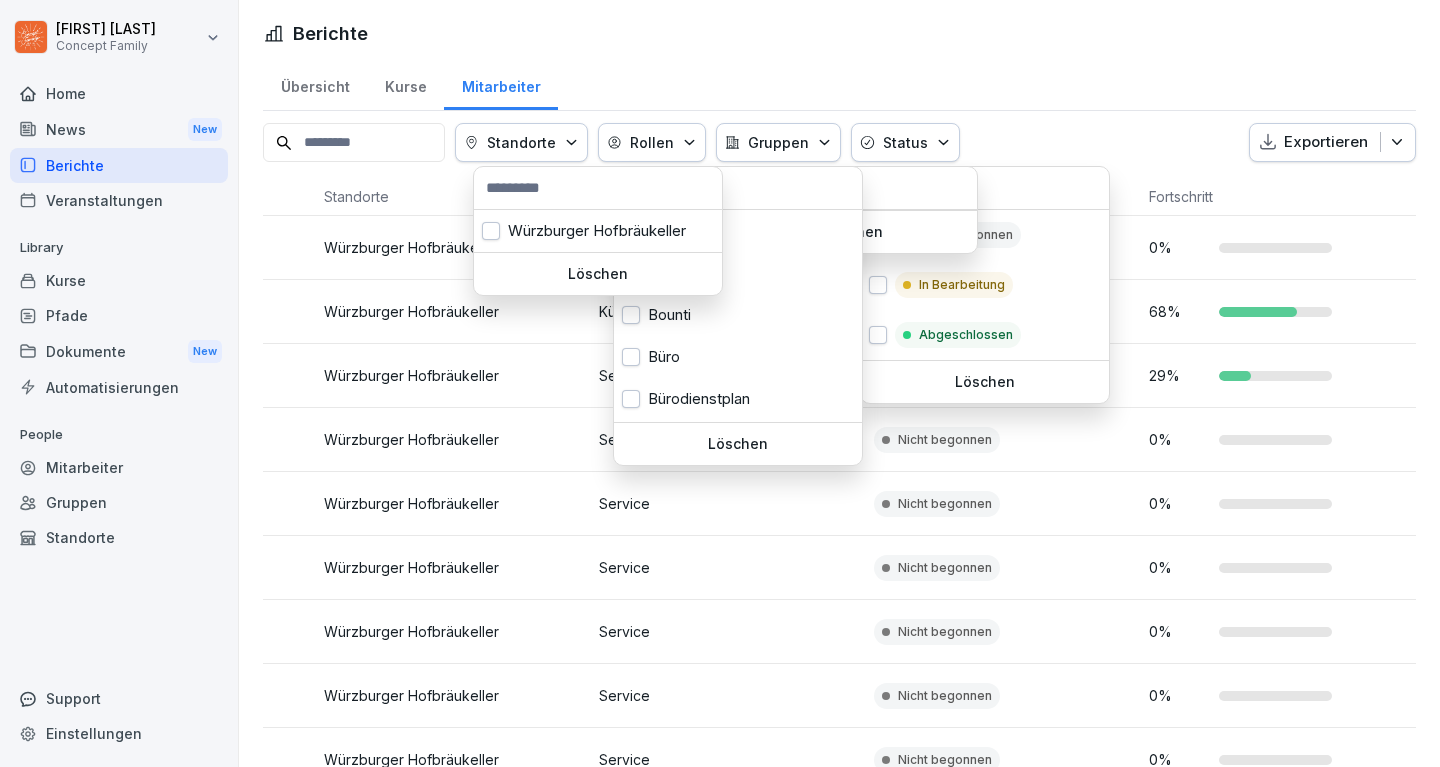 click on "Standorte" at bounding box center (521, 142) 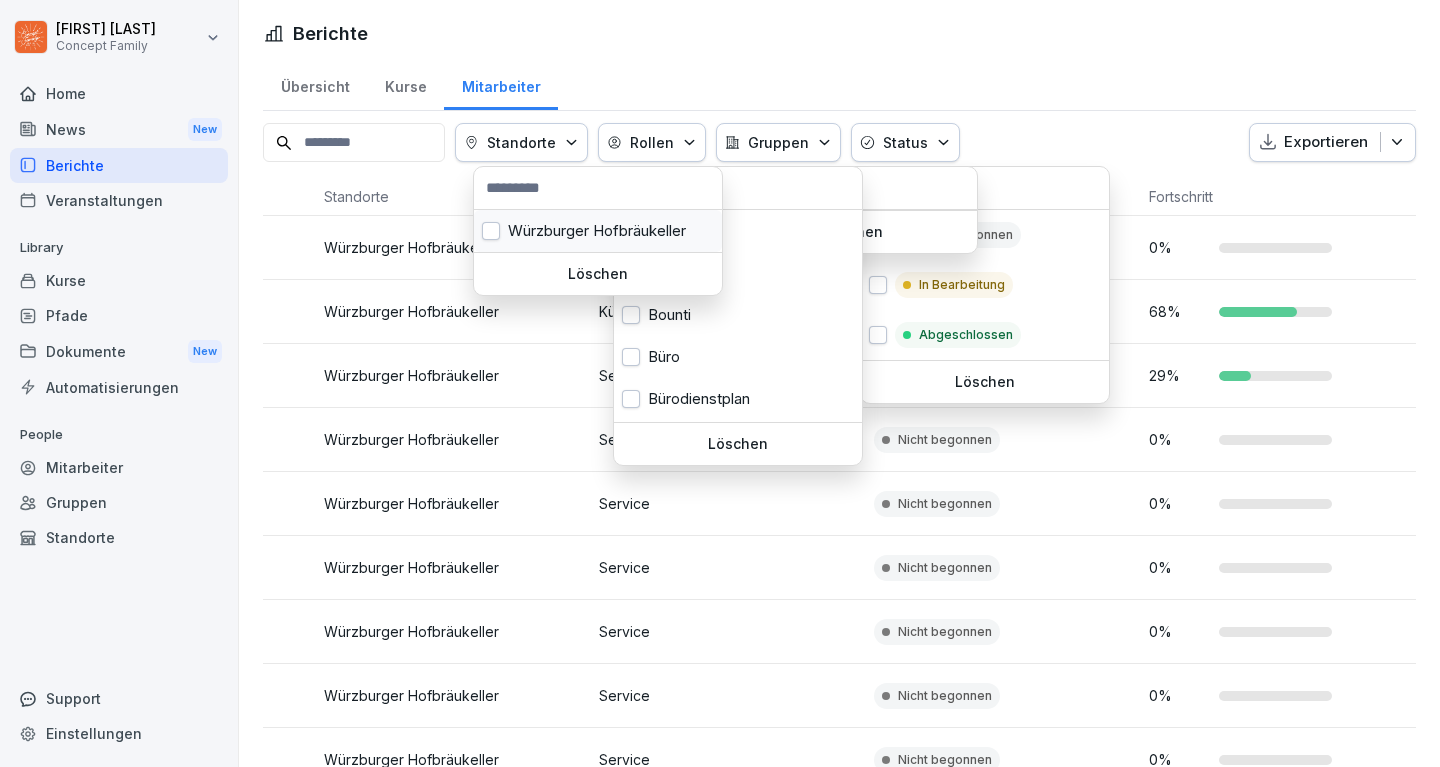 click at bounding box center (491, 231) 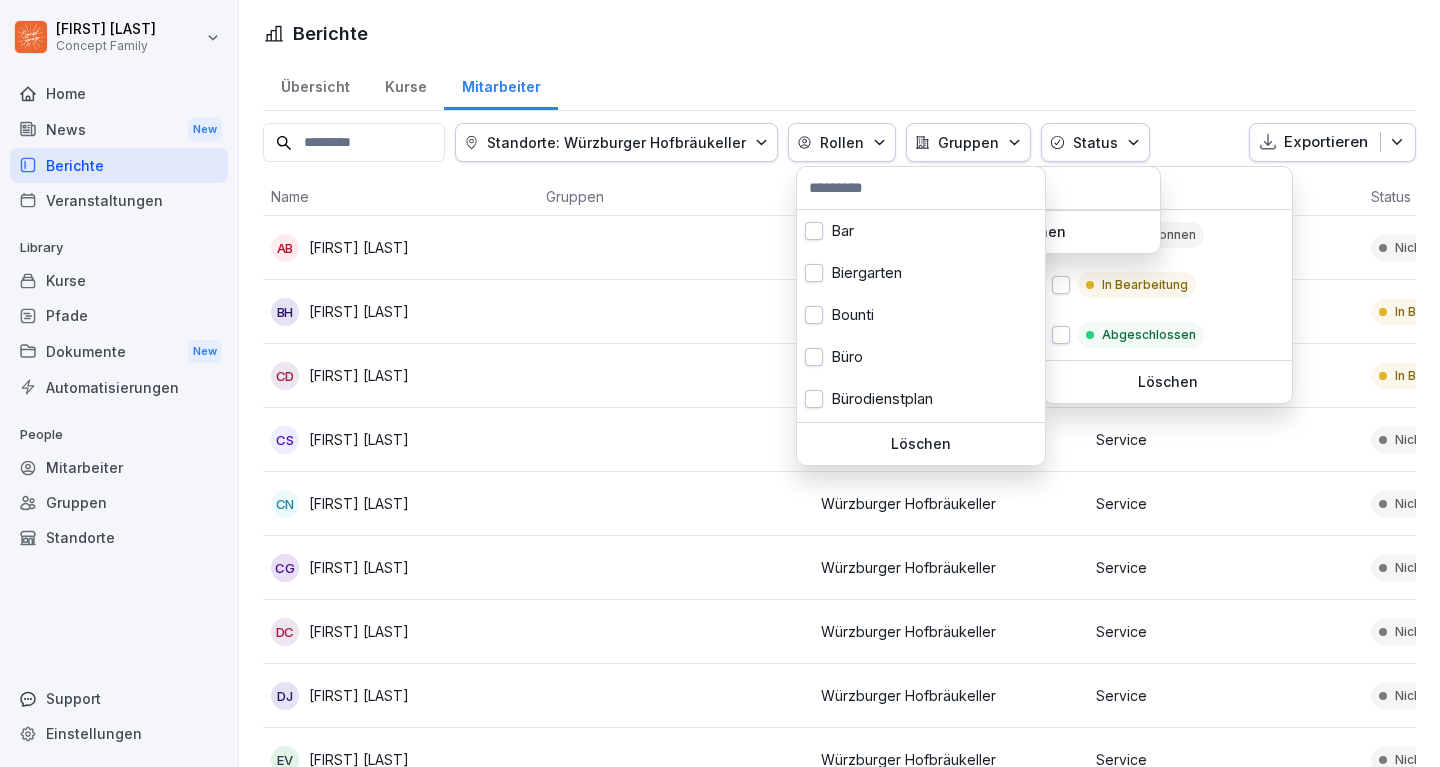 click on "[FIRST] [LAST] Concept Family Home News New Berichte Veranstaltungen Library Kurse Pfade Dokumente New Automatisierungen People Mitarbeiter Gruppen Standorte Support Einstellungen Berichte Übersicht Kurse Mitarbeiter Standorte: Würzburger Hofbräukeller Rollen Gruppen Status Exportieren Name Gruppen Standorte Rollen Status Fortschritt aB [FIRST] [LAST] Würzburger Hofbräukeller Service Nicht begonnen 0 % BH [FIRST] [LAST] Würzburger Hofbräukeller Küche In Bearbeitung 68 % CD [FIRST] [LAST] Würzburger Hofbräukeller Service In Bearbeitung 29 % CS [FIRST] [LAST] Würzburger Hofbräukeller Service Nicht begonnen 0 % CN [FIRST] [LAST] Würzburger Hofbräukeller Service Nicht begonnen 0 % CG [FIRST] [LAST] Würzburger Hofbräukeller Service Nicht begonnen 0 % DC [FIRST] [LAST] Würzburger Hofbräukeller Service Nicht begonnen 0 % DJ [FIRST] [LAST] Würzburger Hofbräukeller Service Nicht begonnen 0 % EV [FIRST] [LAST] Würzburger Hofbräukeller Service Nicht begonnen 0 % EK [FIRST] [LAST] Service 0" at bounding box center [720, 383] 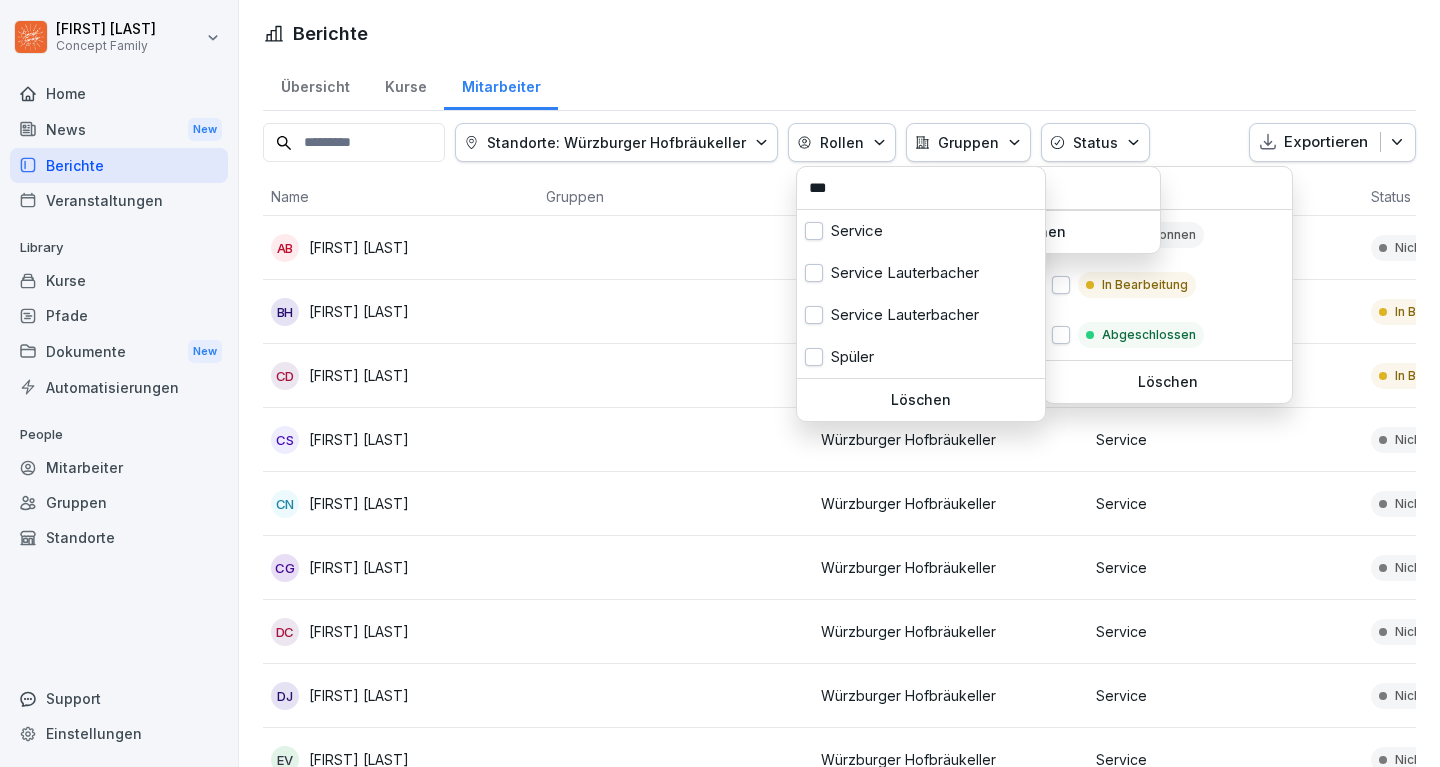 type on "***" 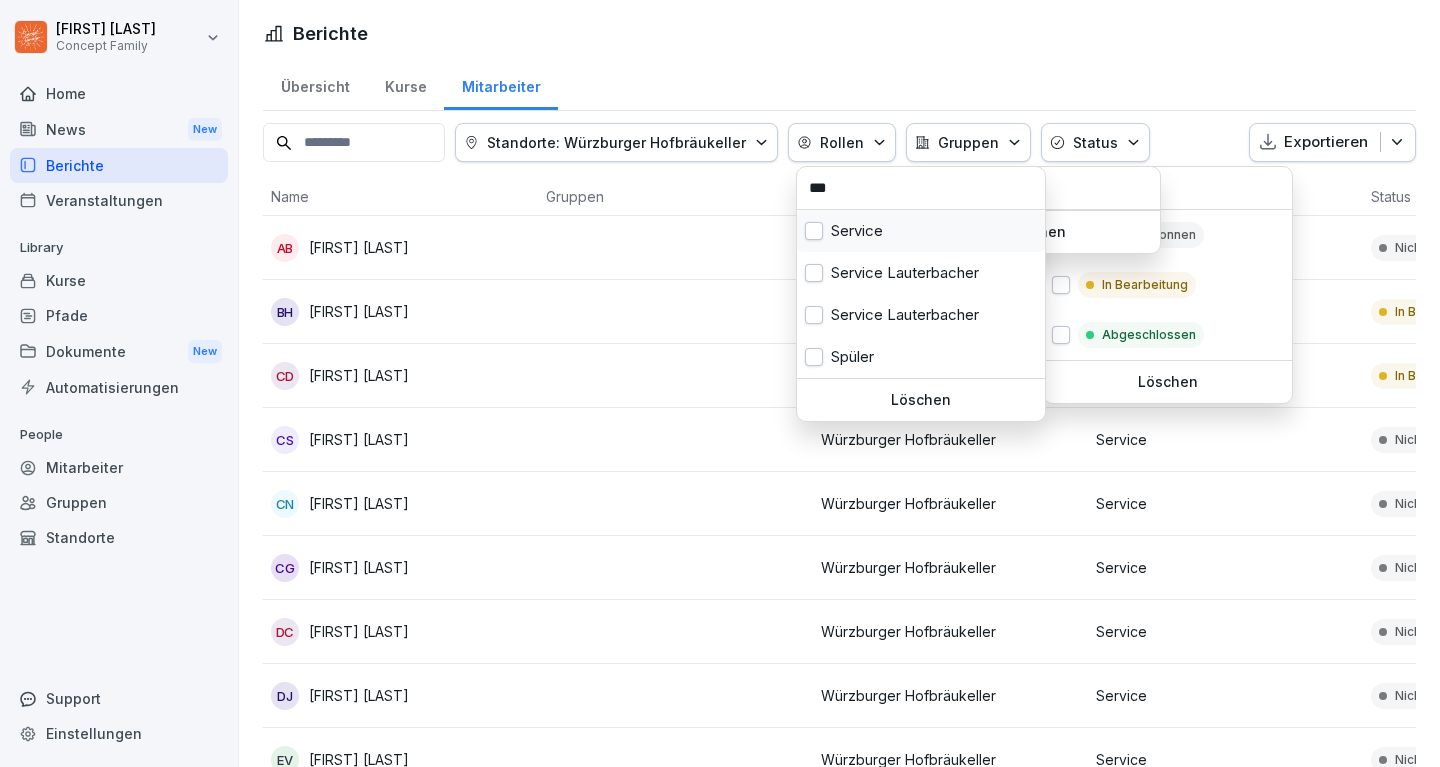 click at bounding box center [814, 231] 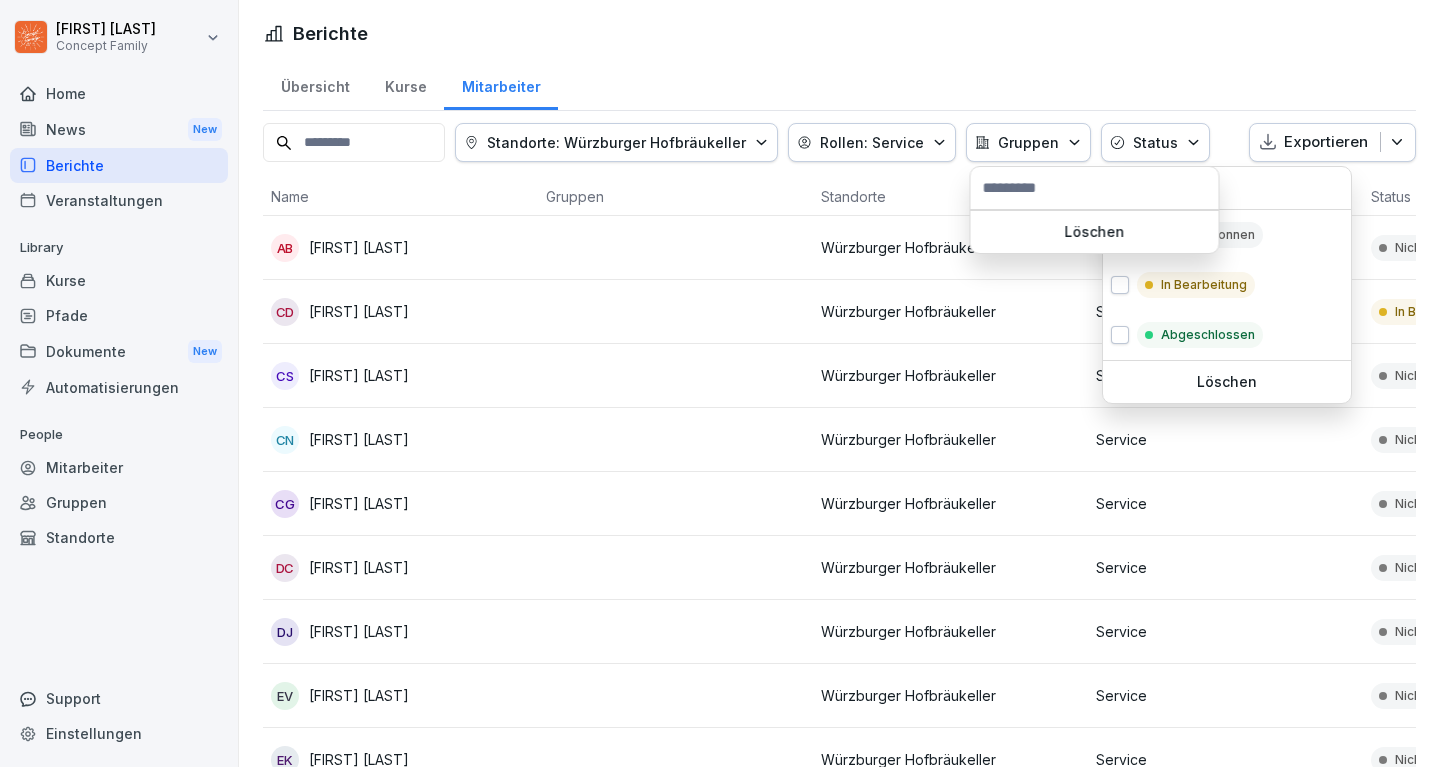 click on "[FIRST] [LAST] Concept Family Home News New Berichte Veranstaltungen Library Kurse Pfade Dokumente New Automatisierungen People Mitarbeiter Gruppen Standorte Support Einstellungen Berichte Übersicht Kurse Mitarbeiter Standorte: Würzburger Hofbräukeller Rollen: Service Gruppen Status Exportieren Name Gruppen Standorte Rollen Status Fortschritt aB [FIRST] [LAST] Würzburger Hofbräukeller Service Nicht begonnen 0 % CD [FIRST] [LAST] Würzburger Hofbräukeller Service In Bearbeitung 29 % CS [FIRST] [LAST] Würzburger Hofbräukeller Service Nicht begonnen 0 % CN [FIRST] [LAST] Würzburger Hofbräukeller Service Nicht begonnen 0 % CG [FIRST] [LAST] Würzburger Hofbräukeller Service Nicht begonnen 0 % DC [FIRST] [LAST] Würzburger Hofbräukeller Service Nicht begonnen 0 % DJ [FIRST] [LAST] Würzburger Hofbräukeller Service Nicht begonnen 0 % EV [FIRST] [LAST] Würzburger Hofbräukeller Service Nicht begonnen 0 % EK [FIRST] [LAST] Würzburger Hofbräukeller Service Nicht begonnen 0 % HA [FIRST] [LAST]" at bounding box center [720, 383] 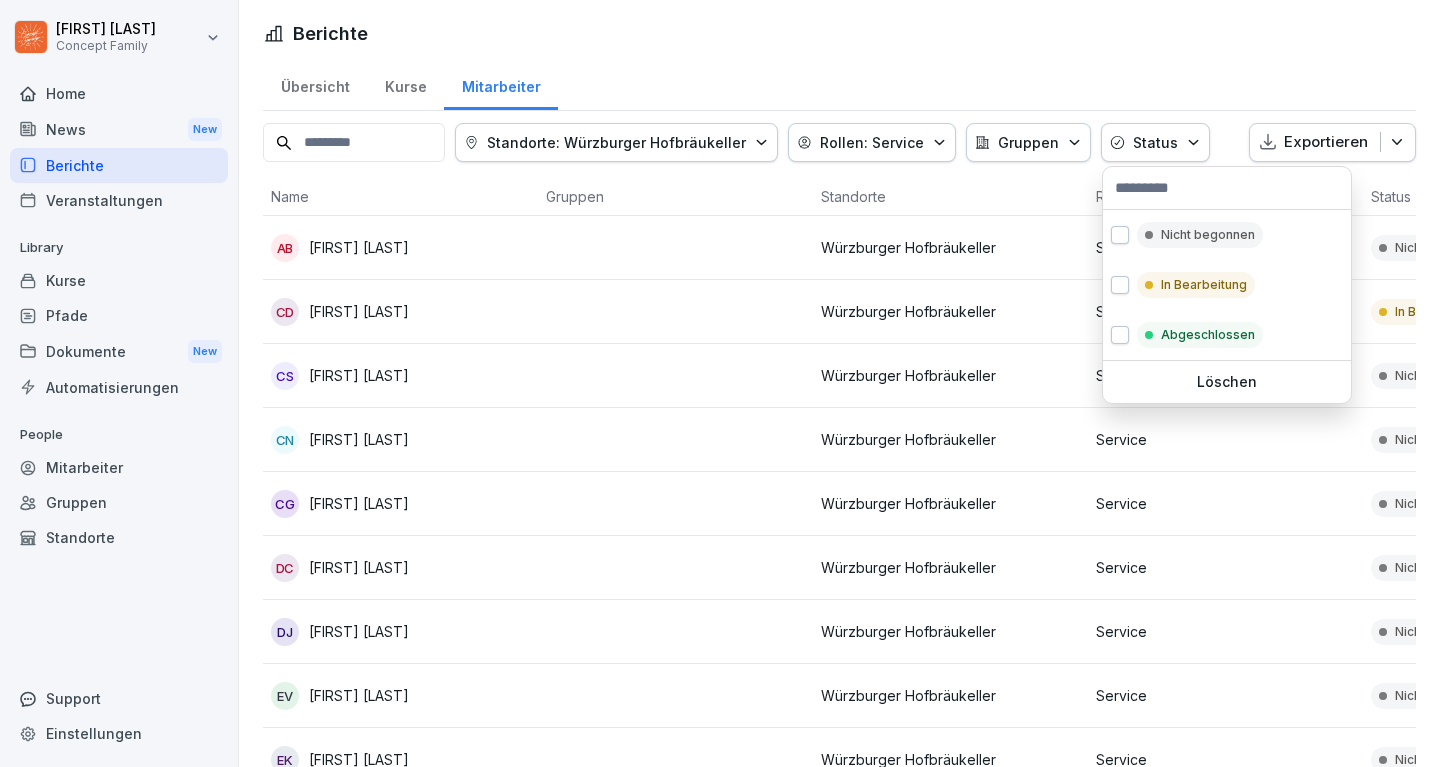 click on "[FIRST] [LAST] Concept Family Home News New Berichte Veranstaltungen Library Kurse Pfade Dokumente New Automatisierungen People Mitarbeiter Gruppen Standorte Support Einstellungen Berichte Übersicht Kurse Mitarbeiter Standorte: Würzburger Hofbräukeller Rollen: Service Gruppen Status Exportieren Name Gruppen Standorte Rollen Status Fortschritt aB [FIRST] [LAST] Würzburger Hofbräukeller Service Nicht begonnen 0 % CD [FIRST] [LAST] Würzburger Hofbräukeller Service In Bearbeitung 29 % CS [FIRST] [LAST] Würzburger Hofbräukeller Service Nicht begonnen 0 % CN [FIRST] [LAST] Würzburger Hofbräukeller Service Nicht begonnen 0 % CG [FIRST] [LAST] Würzburger Hofbräukeller Service Nicht begonnen 0 % DC [FIRST] [LAST] Würzburger Hofbräukeller Service Nicht begonnen 0 % DJ [FIRST] [LAST] Würzburger Hofbräukeller Service Nicht begonnen 0 % EV [FIRST] [LAST] Würzburger Hofbräukeller Service Nicht begonnen 0 % EK [FIRST] [LAST] Würzburger Hofbräukeller Service Nicht begonnen 0 % HA [FIRST] [LAST]" at bounding box center (720, 383) 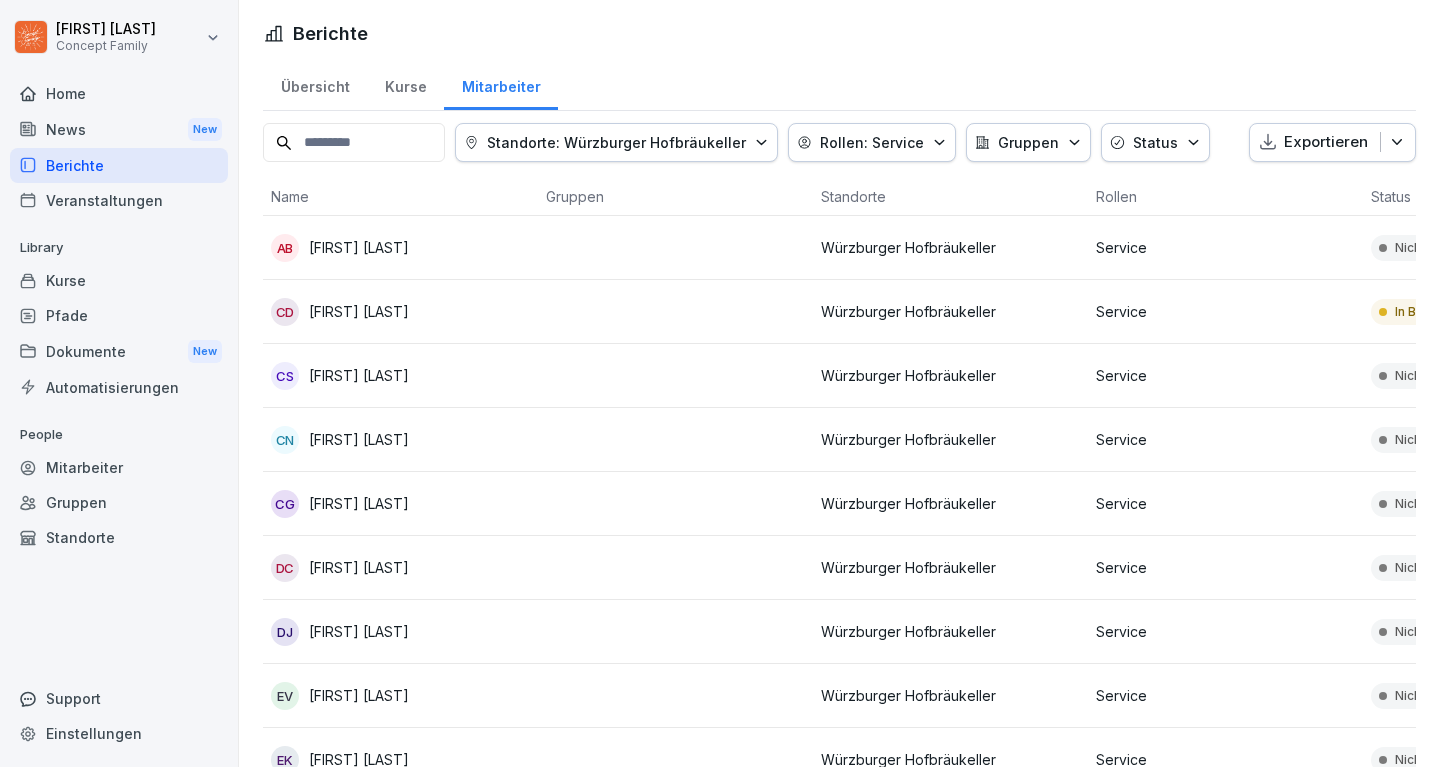 scroll, scrollTop: 0, scrollLeft: 0, axis: both 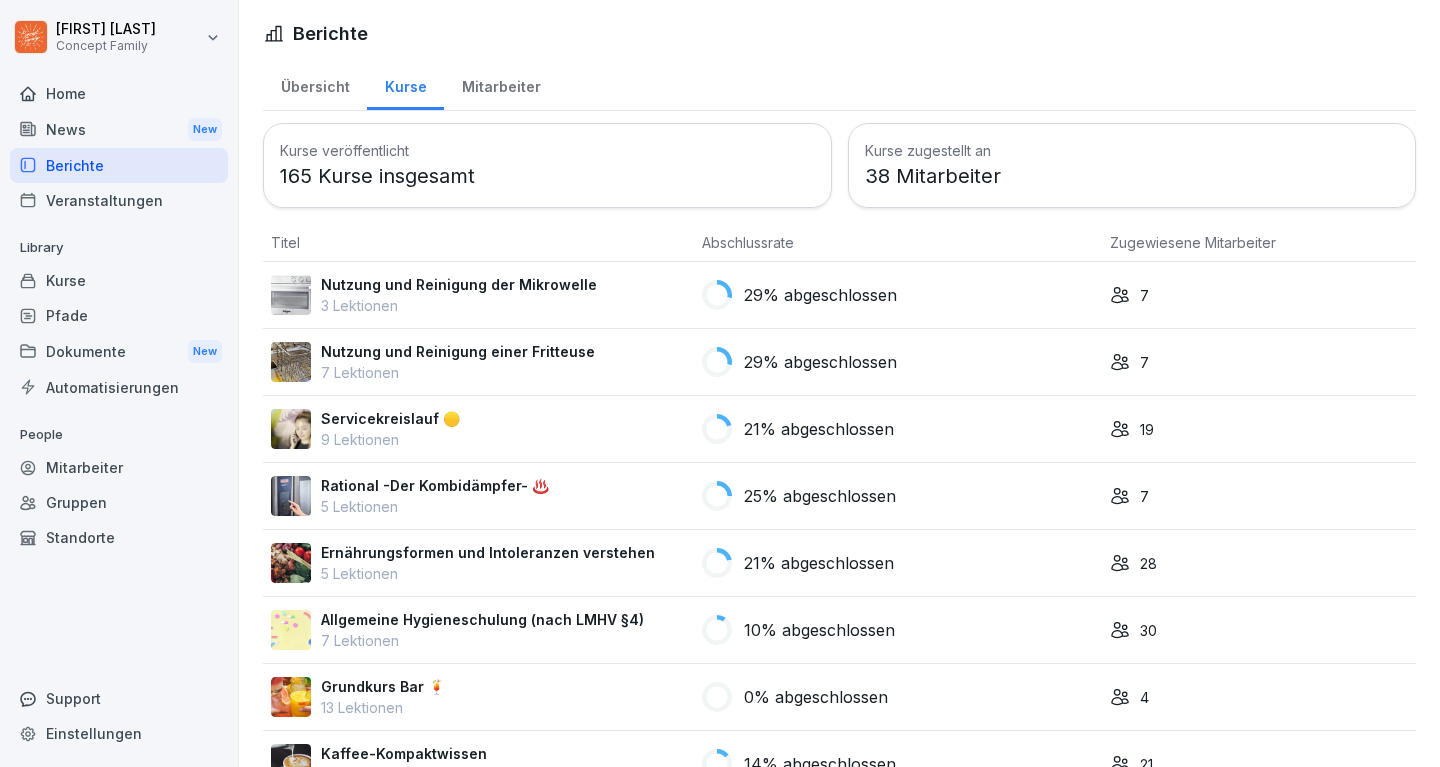 click on "Übersicht" at bounding box center (315, 84) 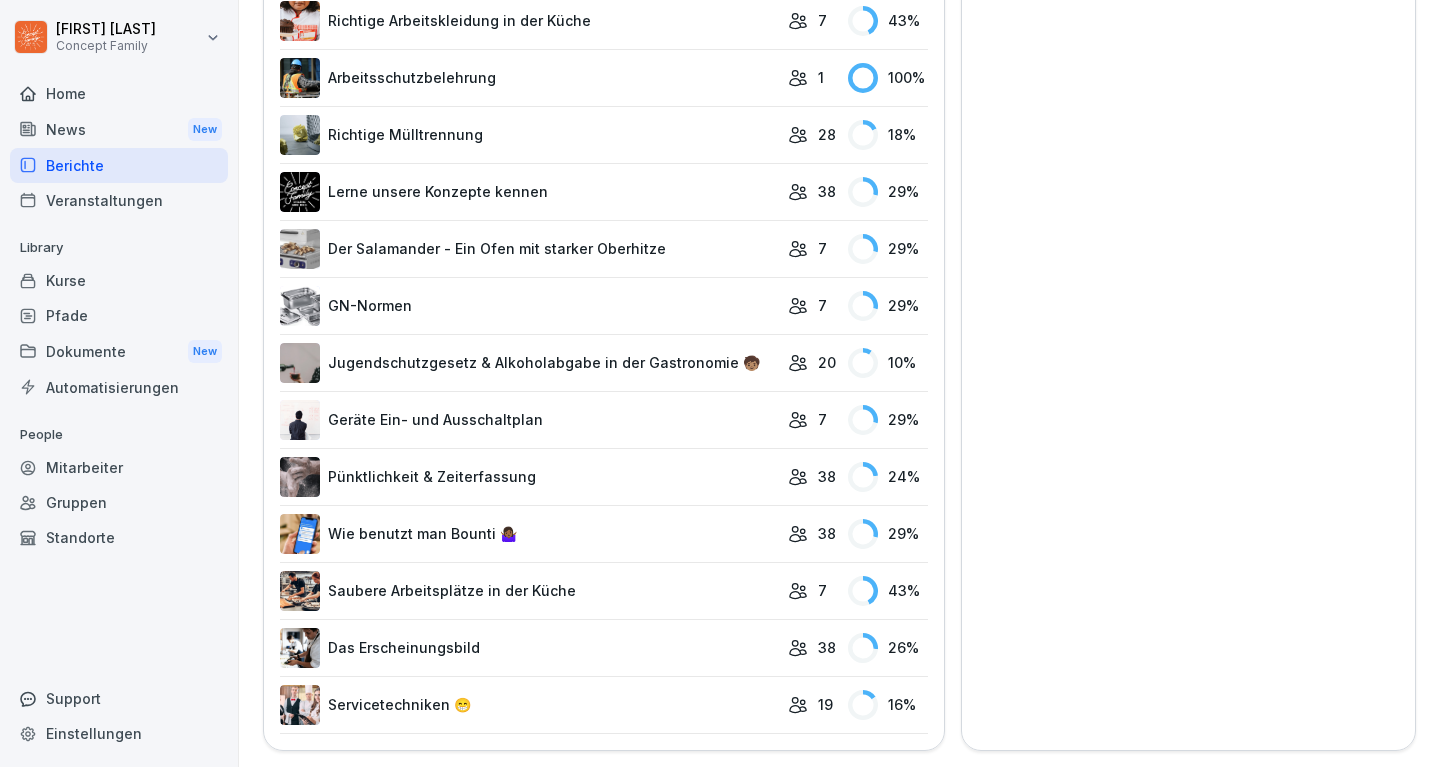 scroll, scrollTop: 1236, scrollLeft: 0, axis: vertical 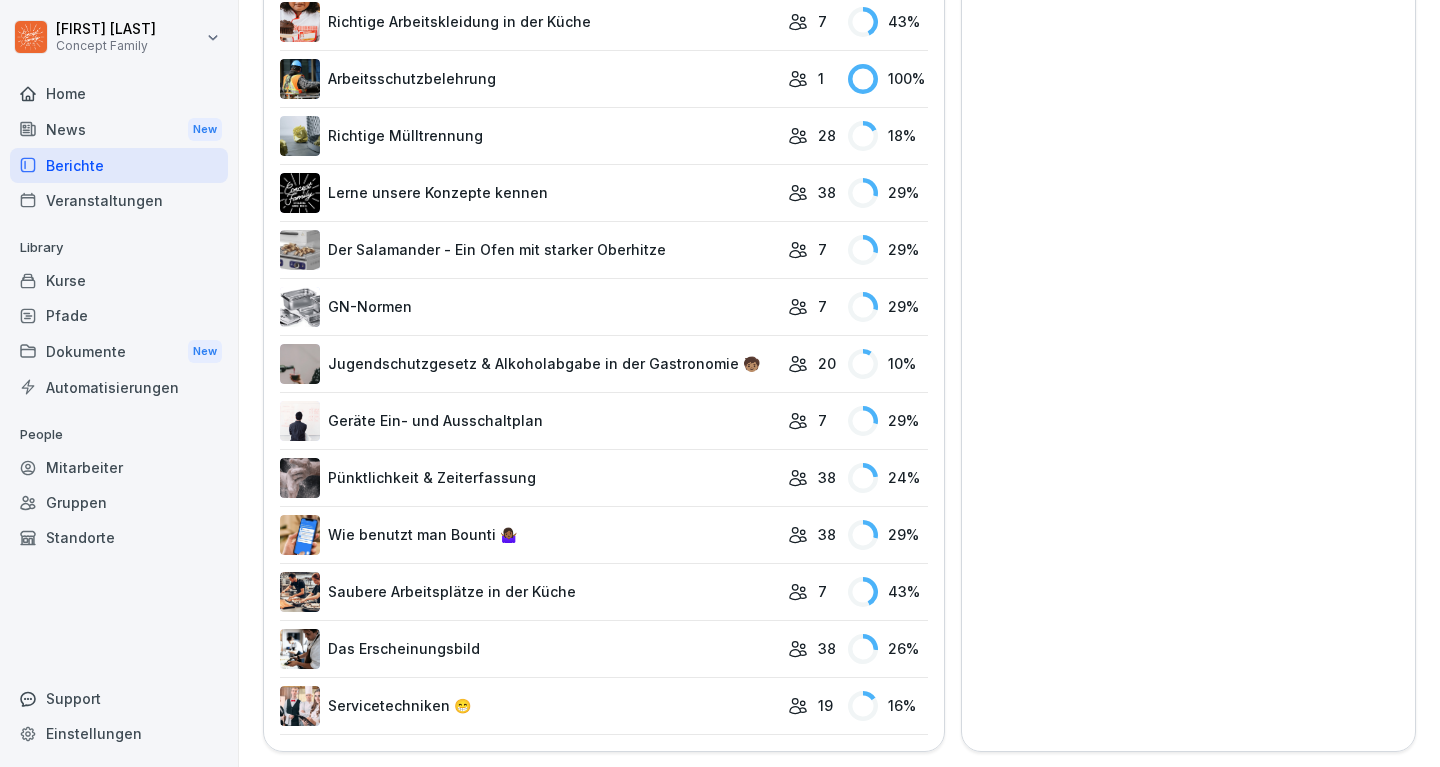 click on "Veranstaltungen" at bounding box center (119, 200) 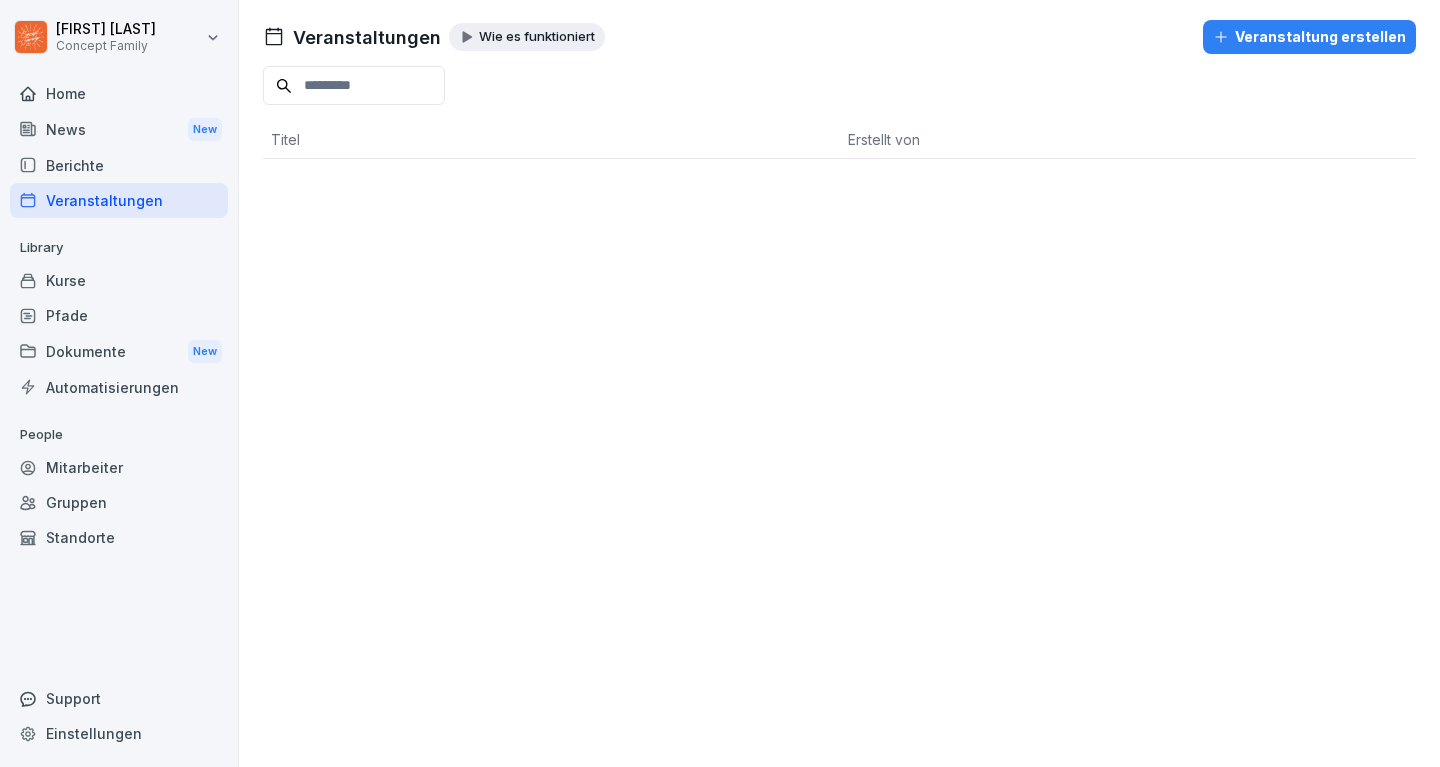 click on "Veranstaltungen" at bounding box center [119, 200] 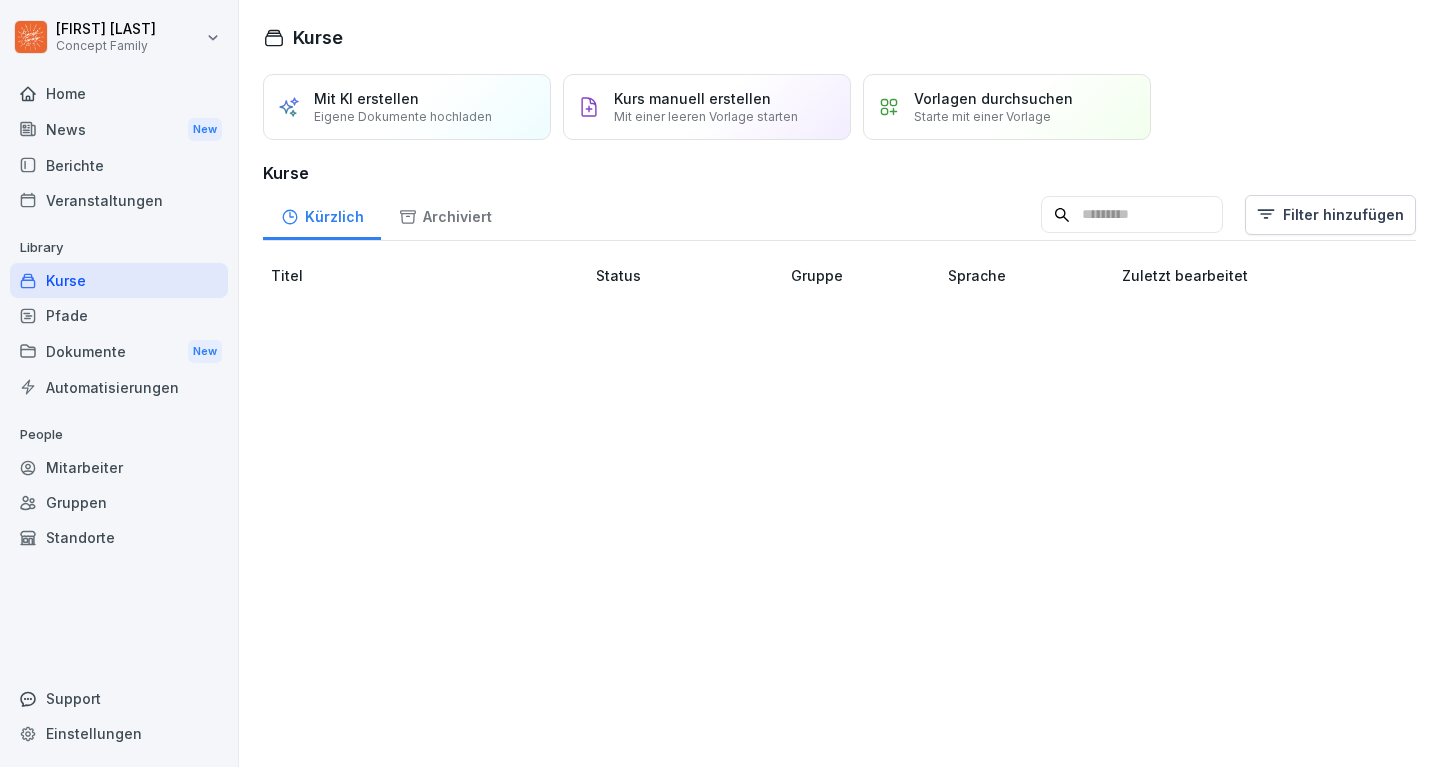 click on "Archiviert" at bounding box center (445, 214) 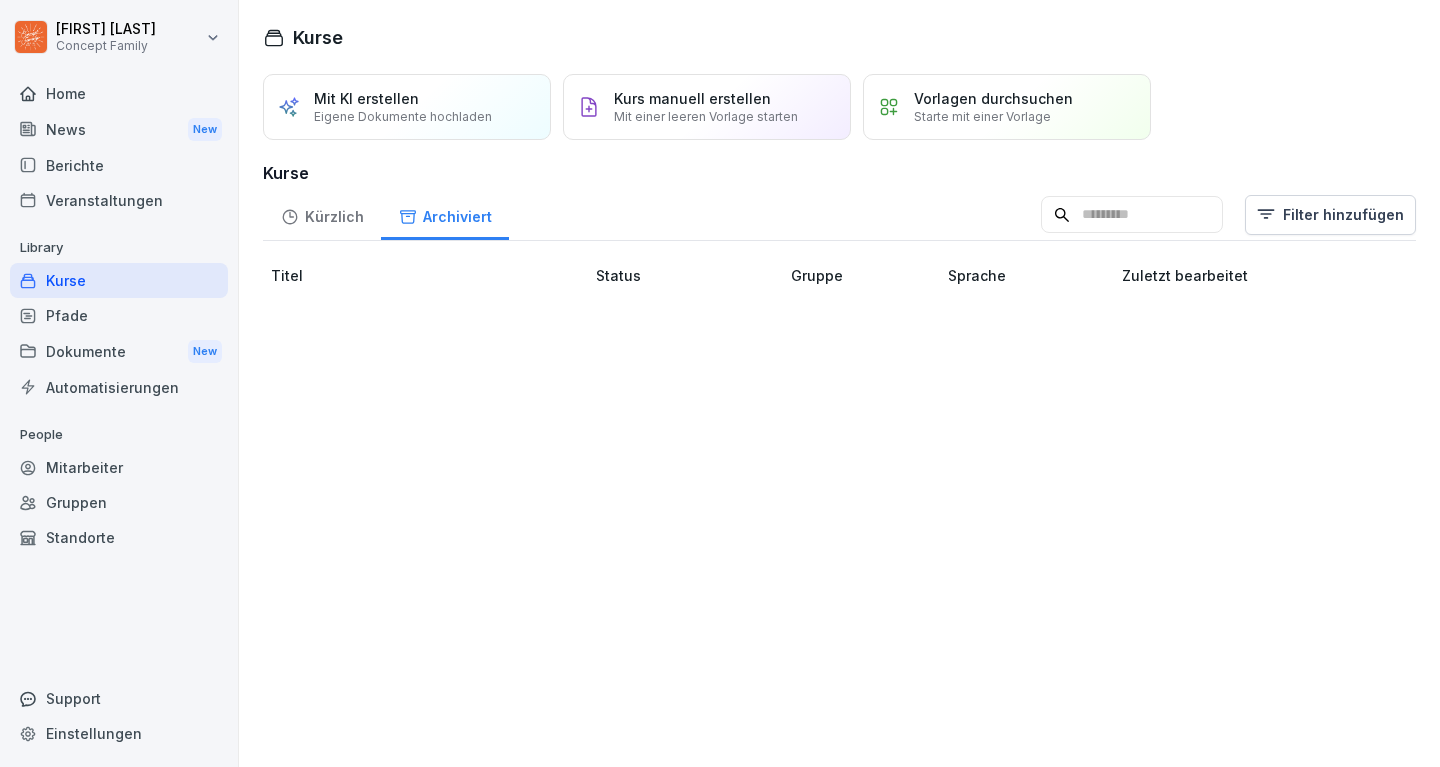 click on "Kürzlich" at bounding box center (322, 214) 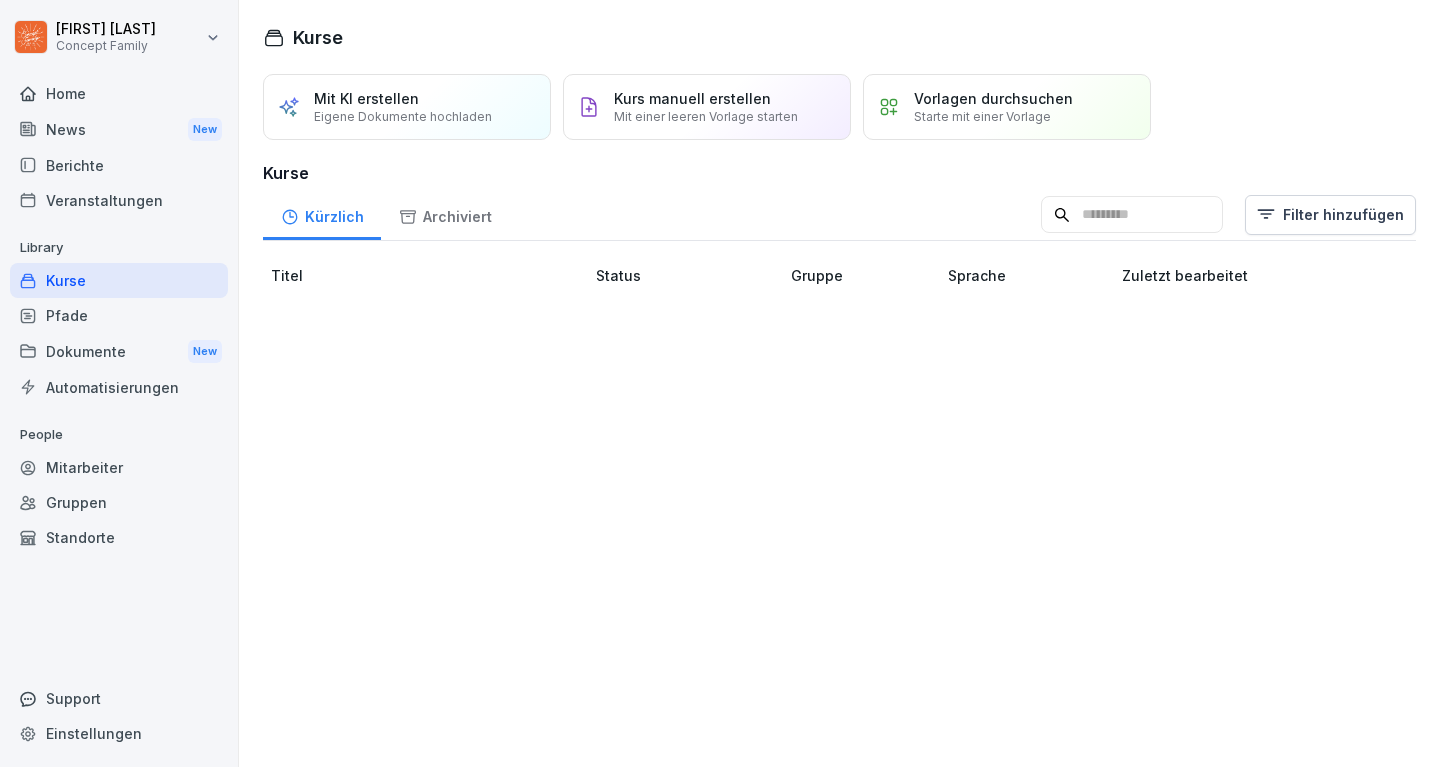 click on "Pfade" at bounding box center [119, 315] 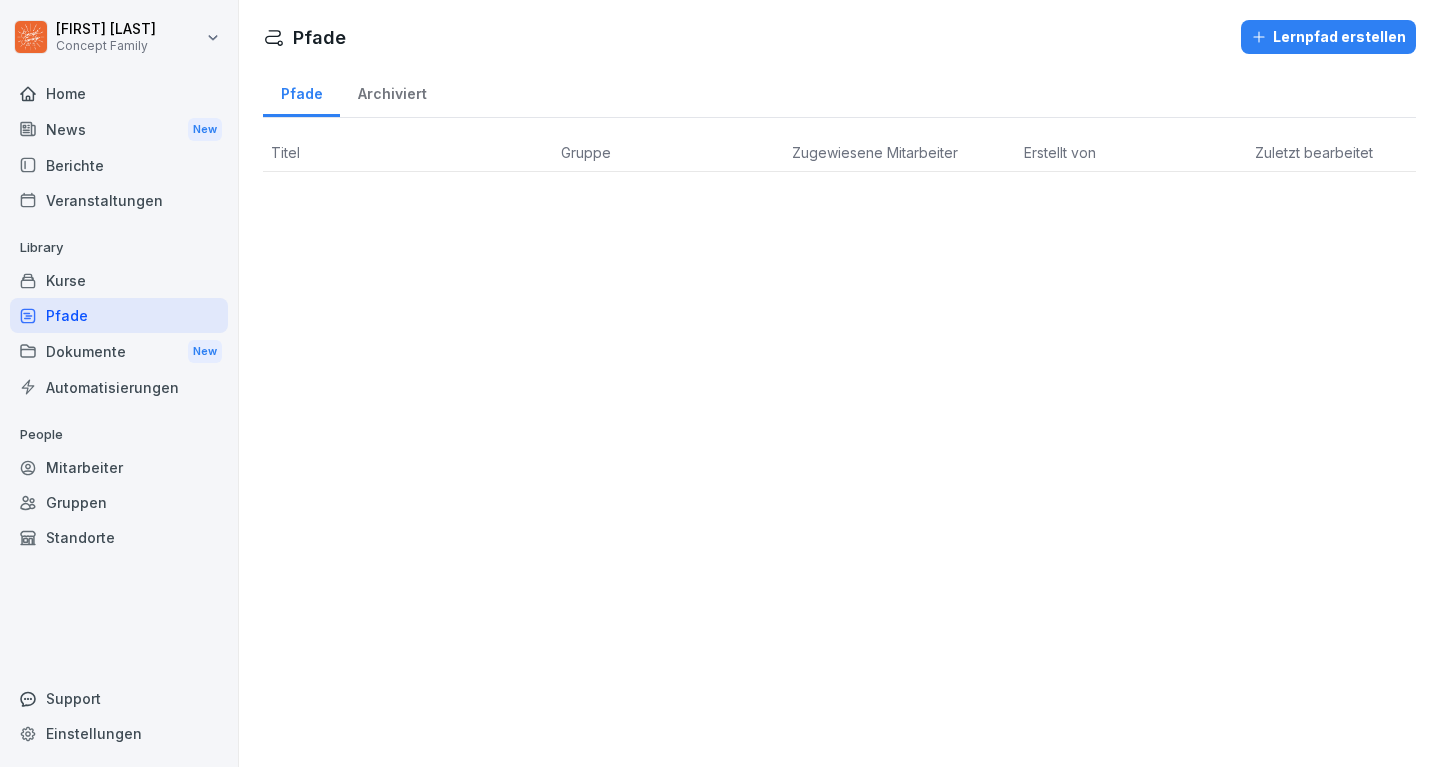 click on "Dokumente New" at bounding box center (119, 351) 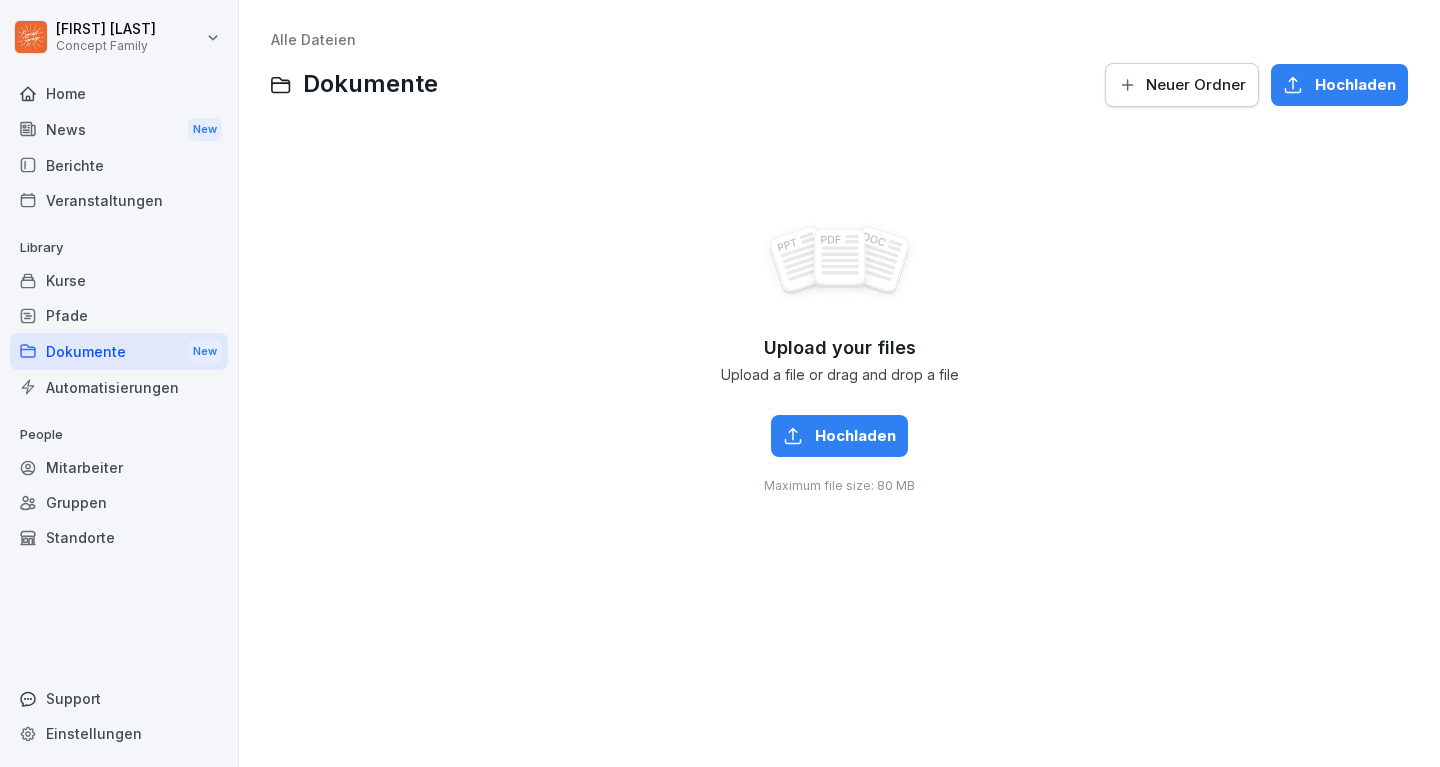 click on "Automatisierungen" at bounding box center [119, 387] 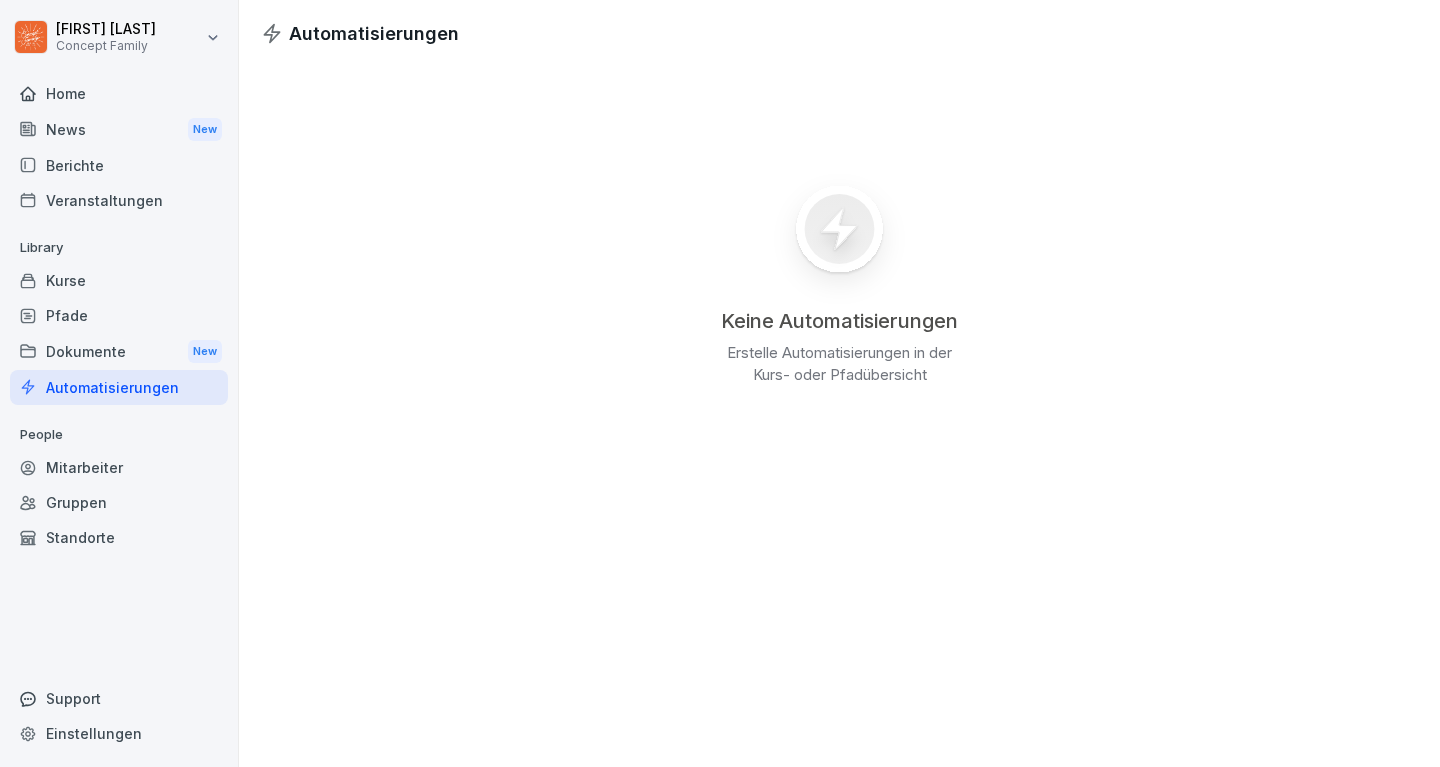 click on "Mitarbeiter" at bounding box center [119, 467] 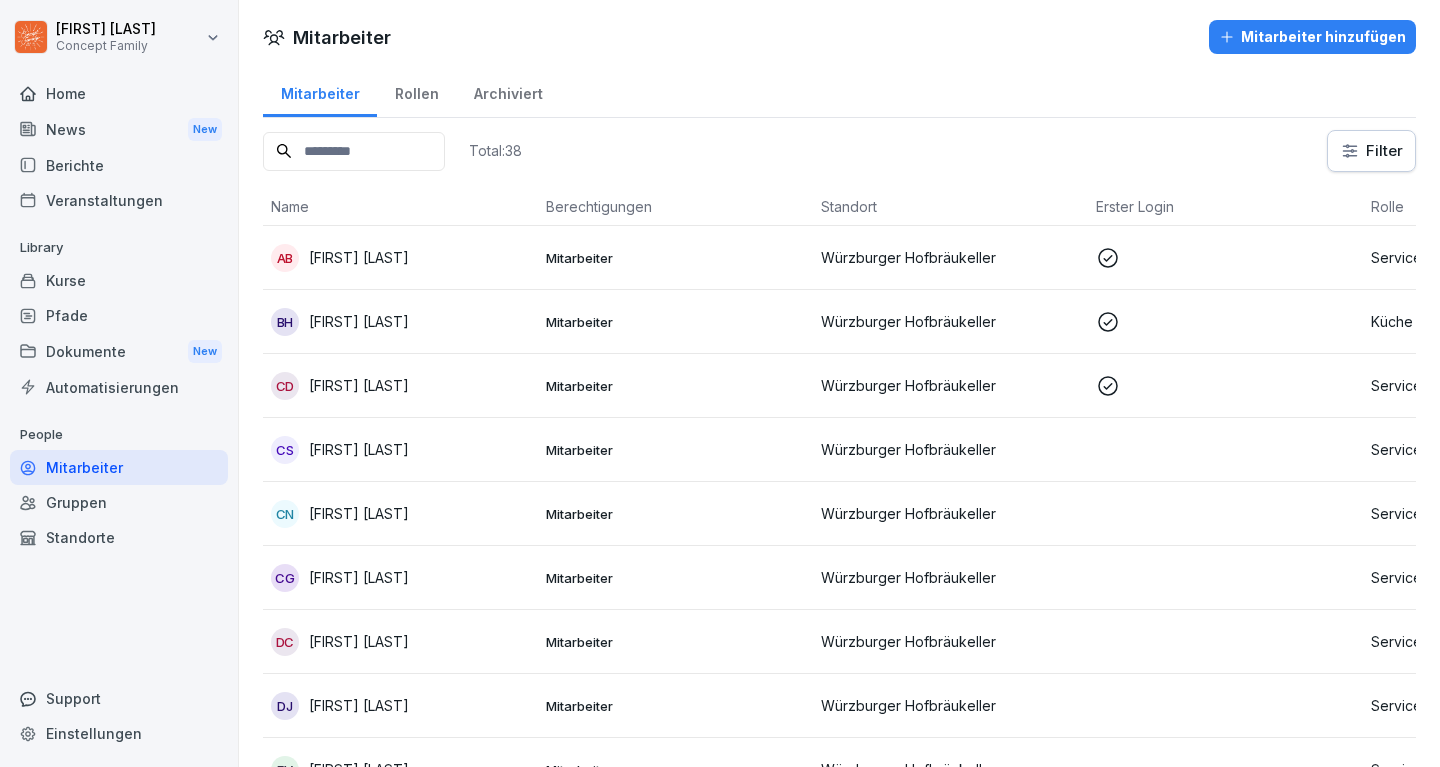 click on "Rollen" at bounding box center (416, 91) 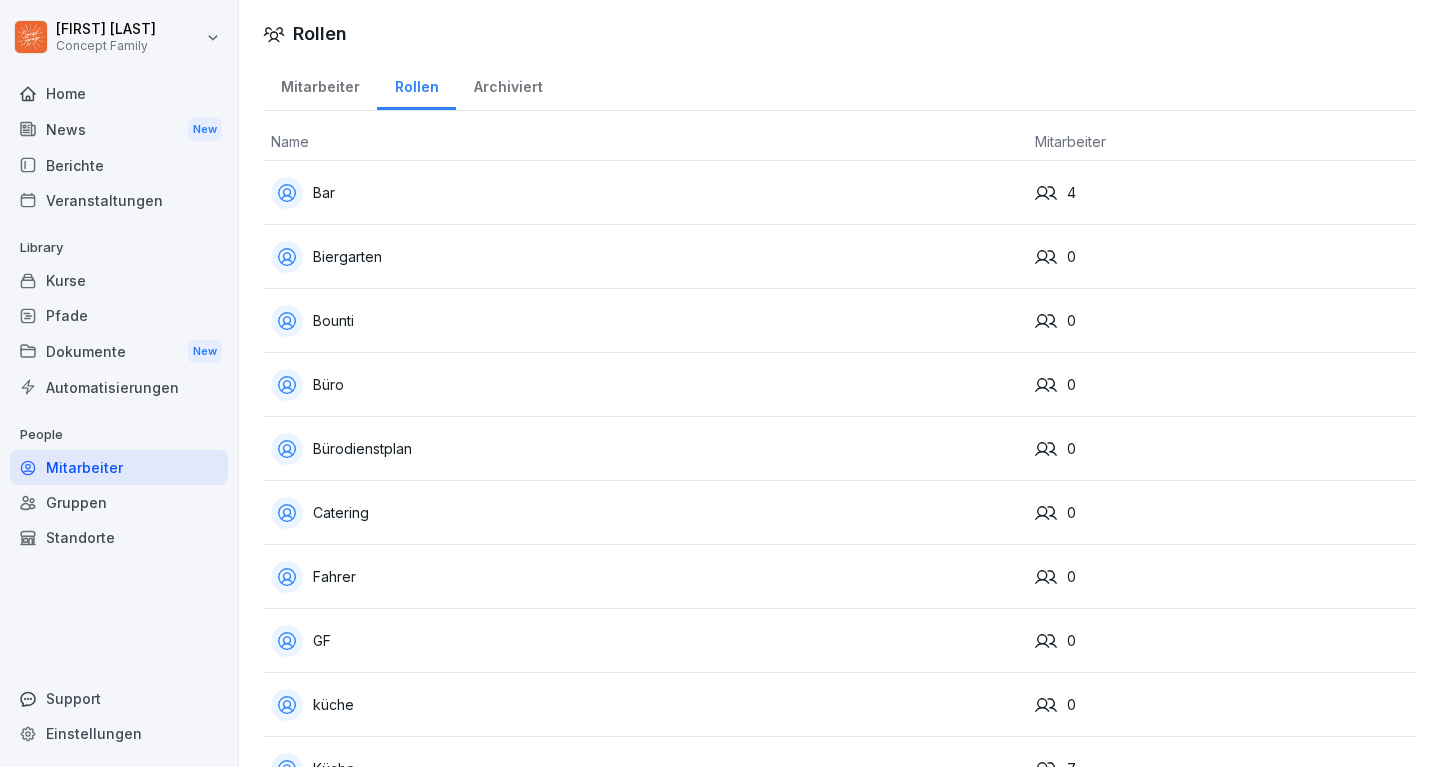 scroll, scrollTop: 0, scrollLeft: 0, axis: both 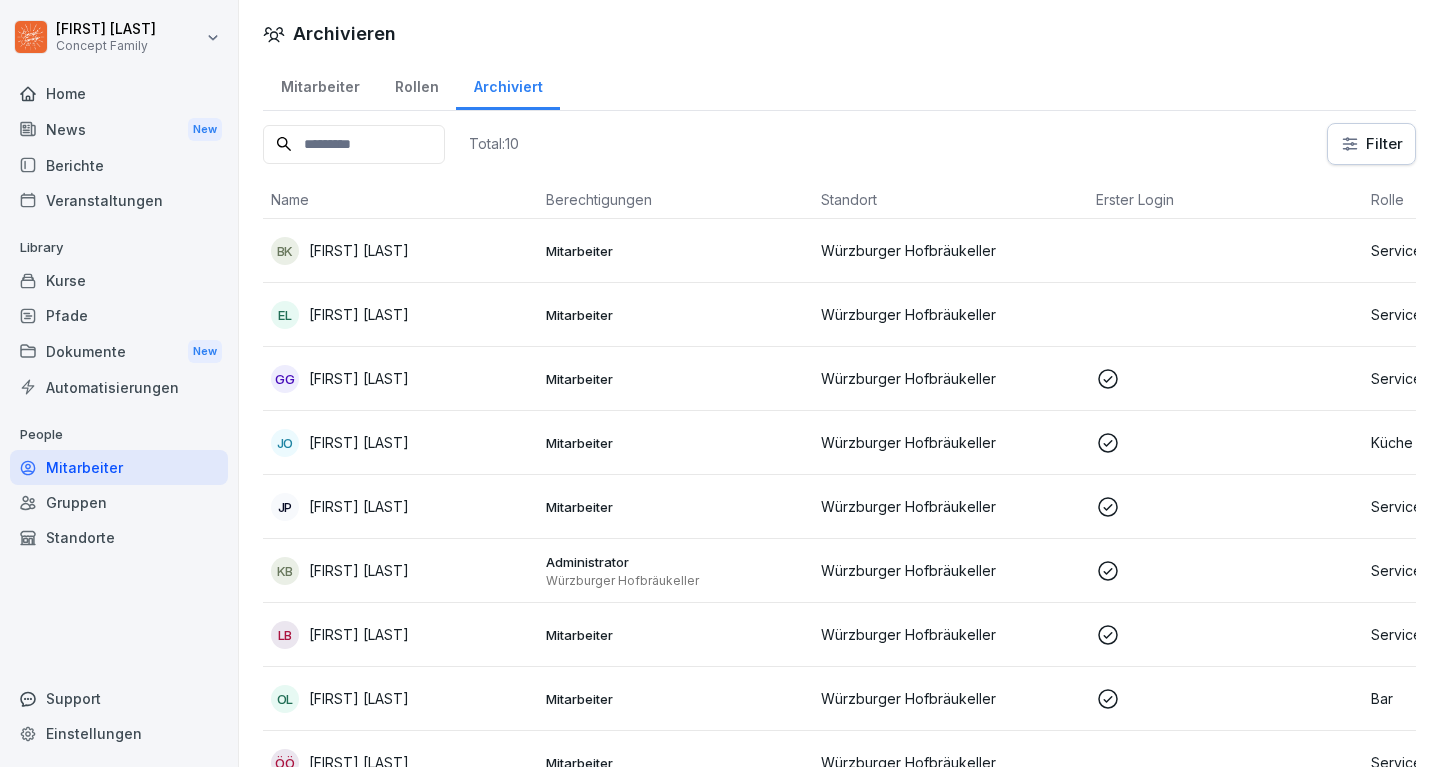 click on "Rollen" at bounding box center (416, 84) 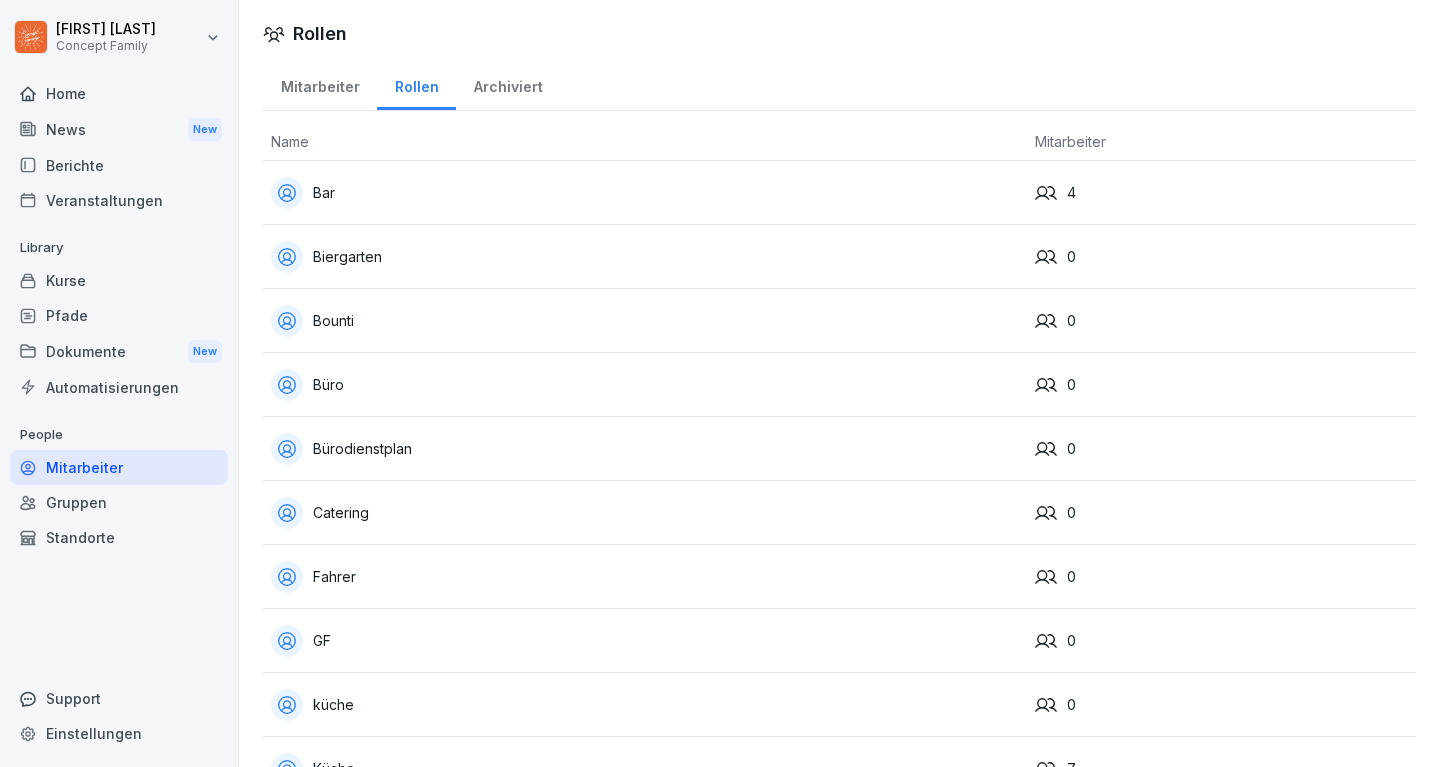click on "Mitarbeiter" at bounding box center [320, 84] 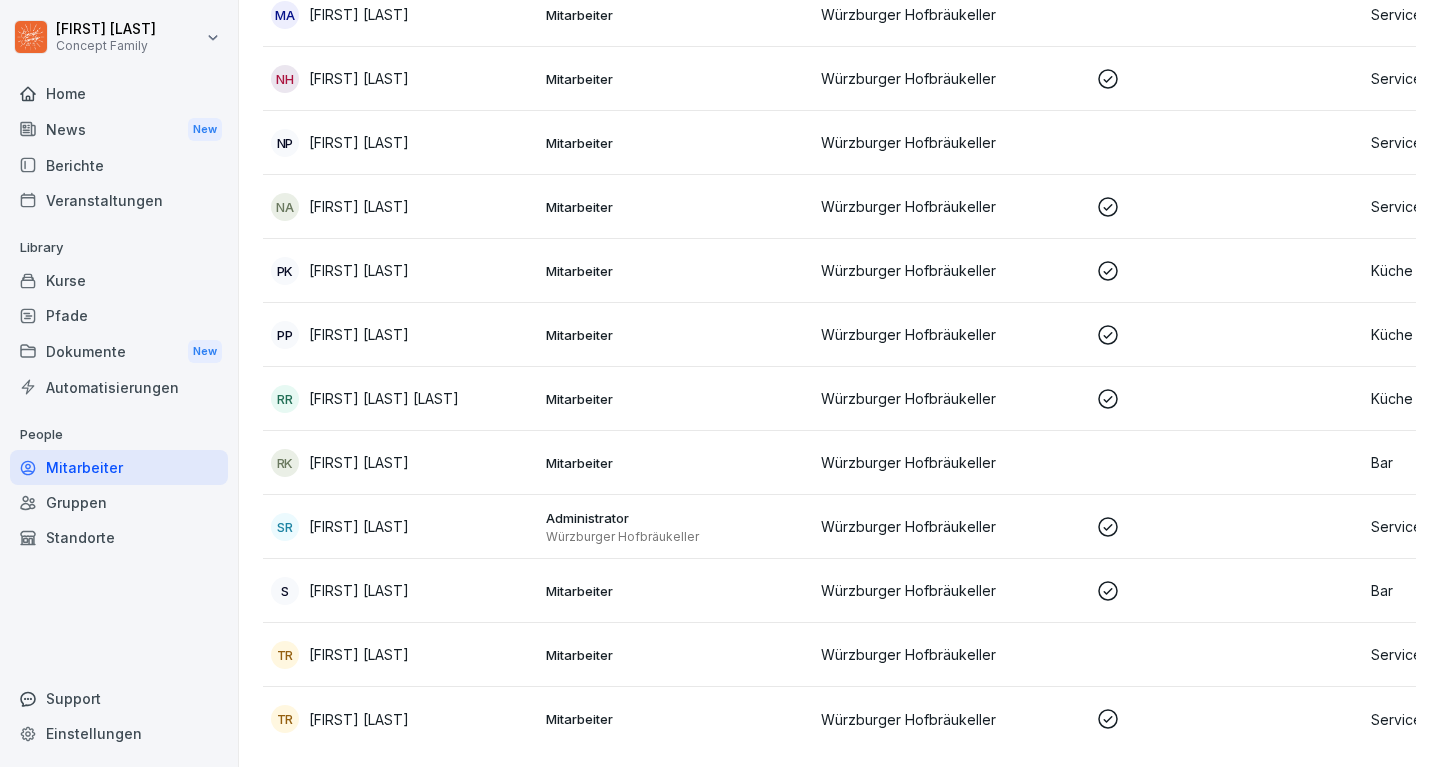 scroll, scrollTop: 1907, scrollLeft: 0, axis: vertical 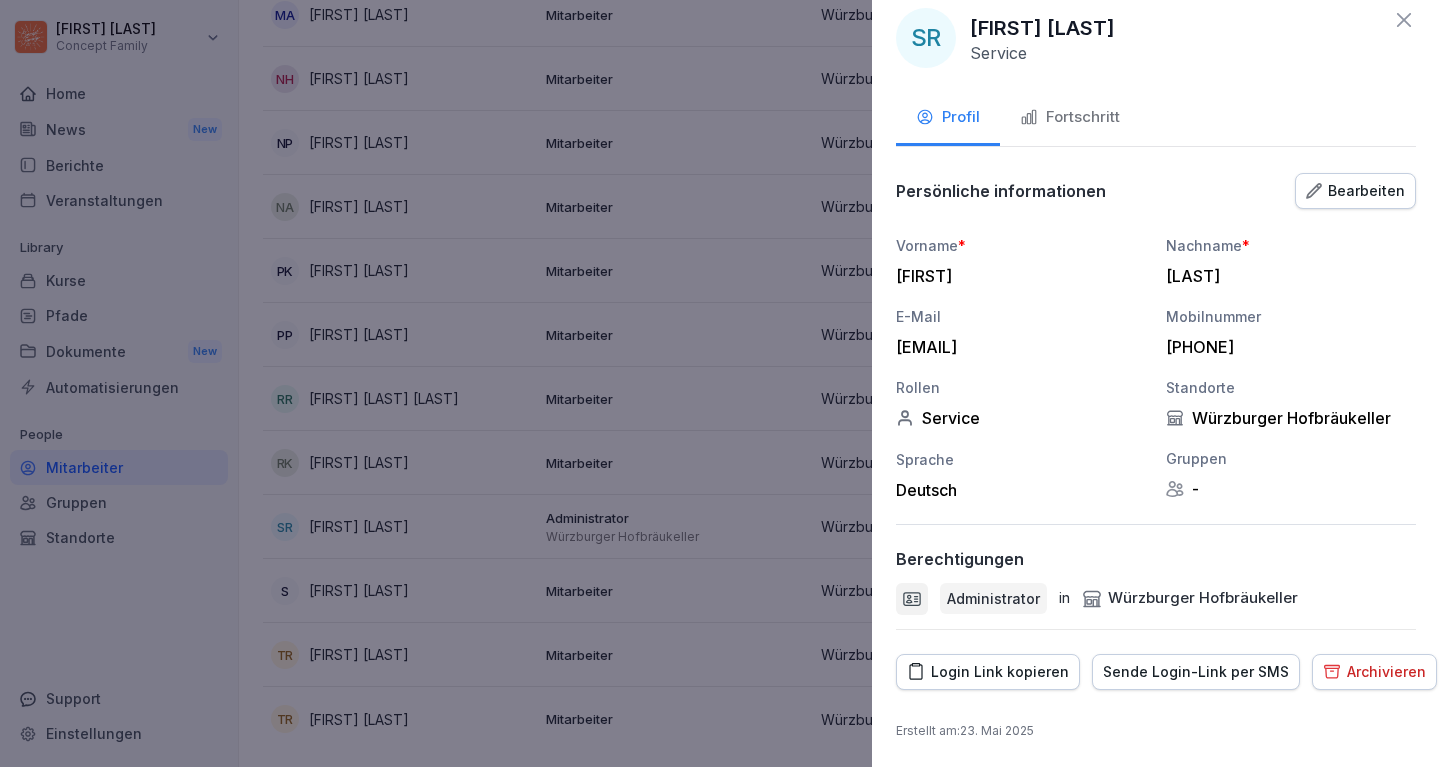 click on "Fortschritt" at bounding box center (1070, 117) 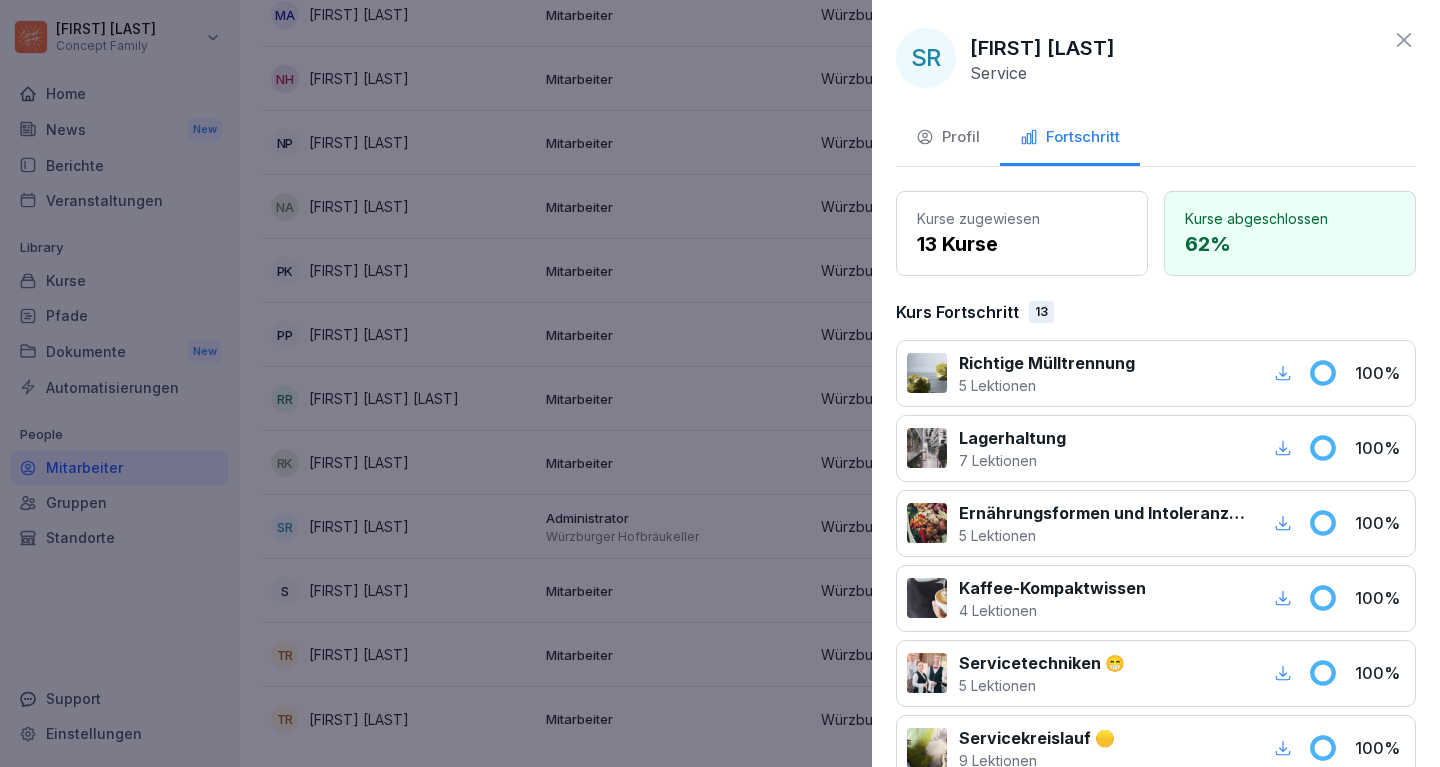 scroll, scrollTop: 0, scrollLeft: 0, axis: both 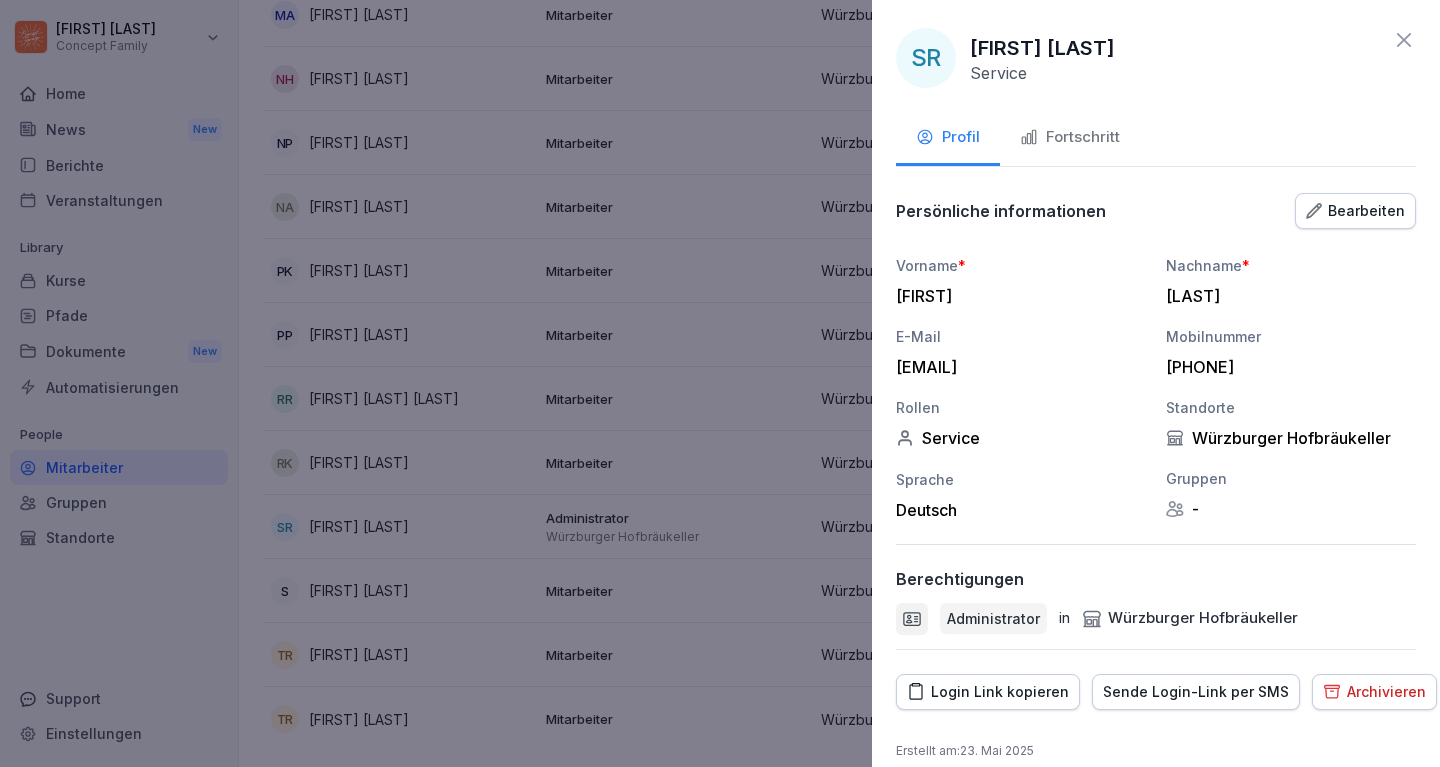 click at bounding box center (720, 383) 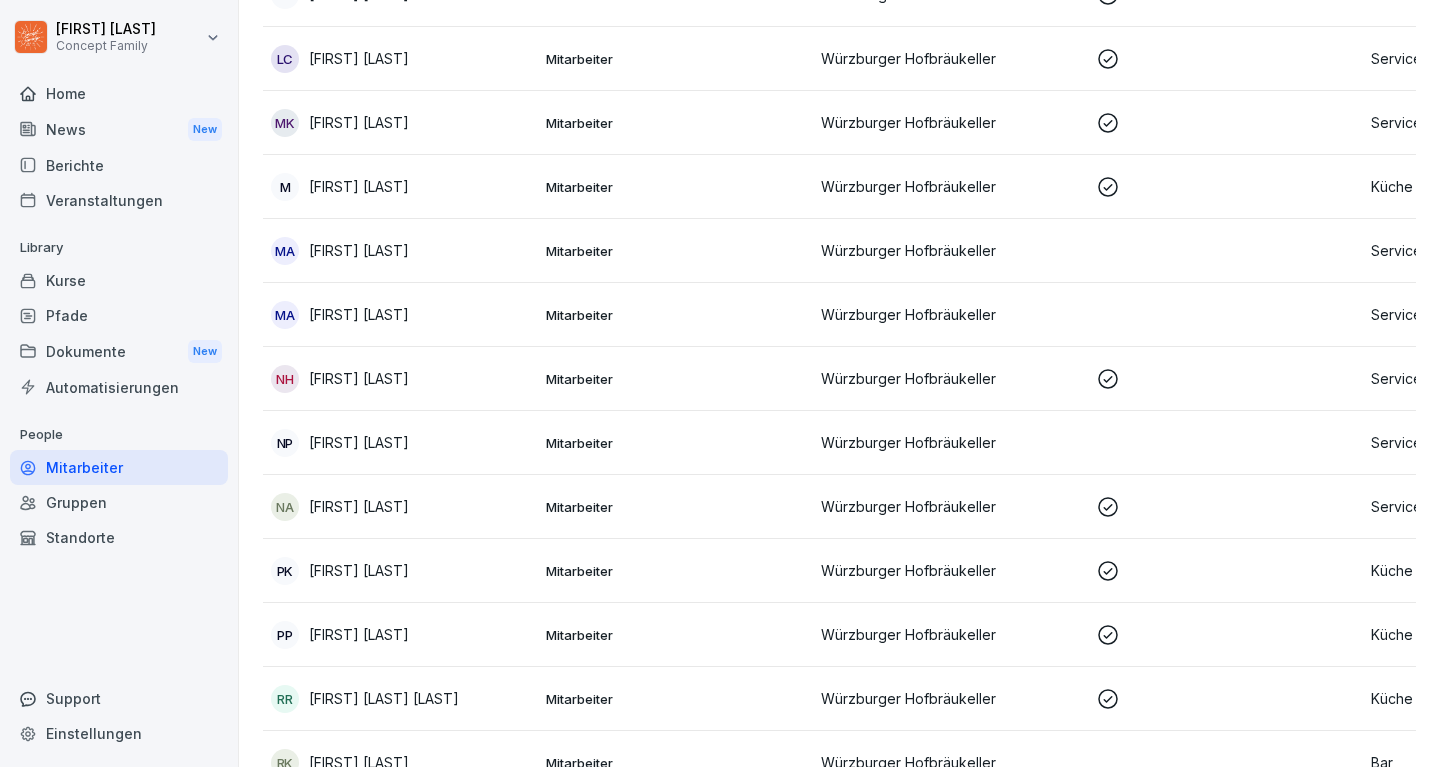 scroll, scrollTop: 1584, scrollLeft: 0, axis: vertical 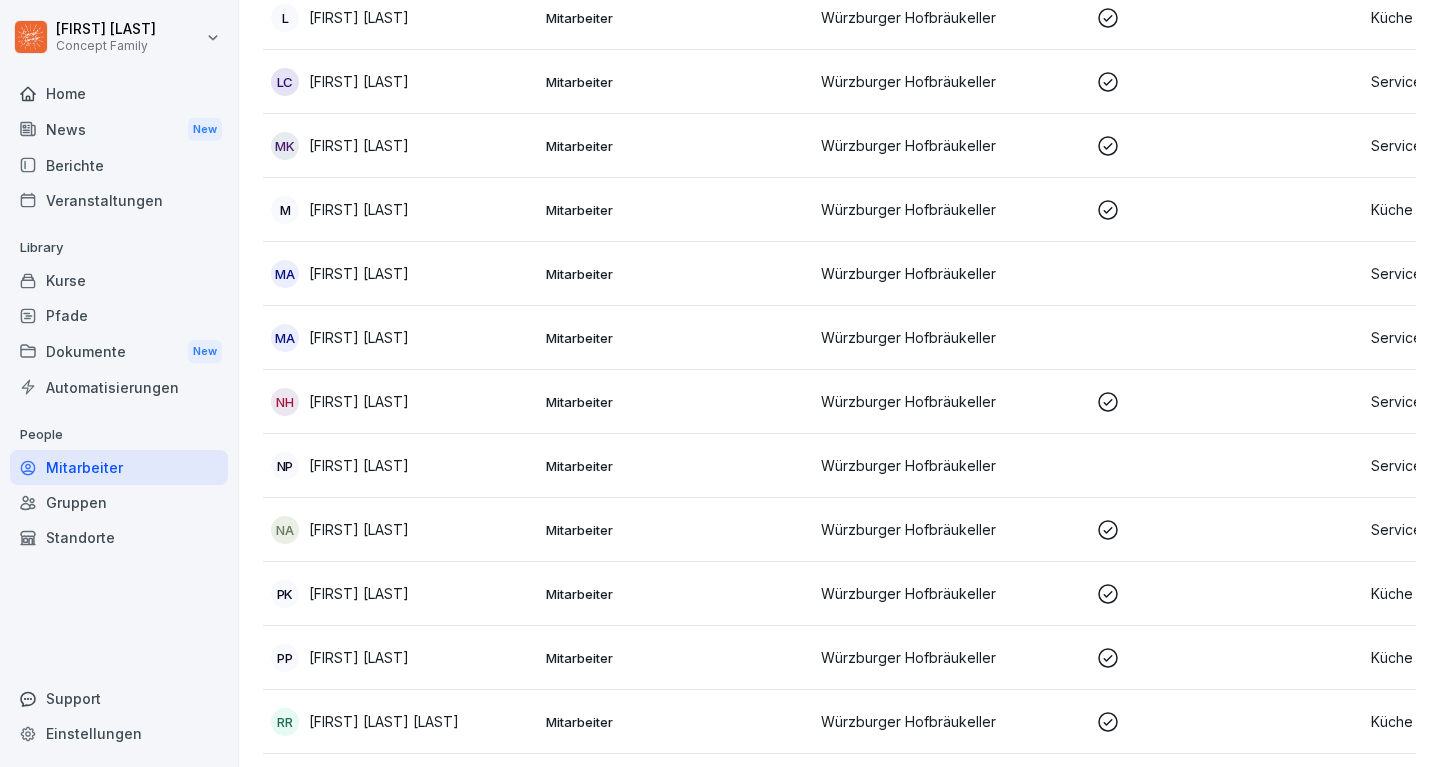 click on "[FIRST] [LAST]" at bounding box center (400, 146) 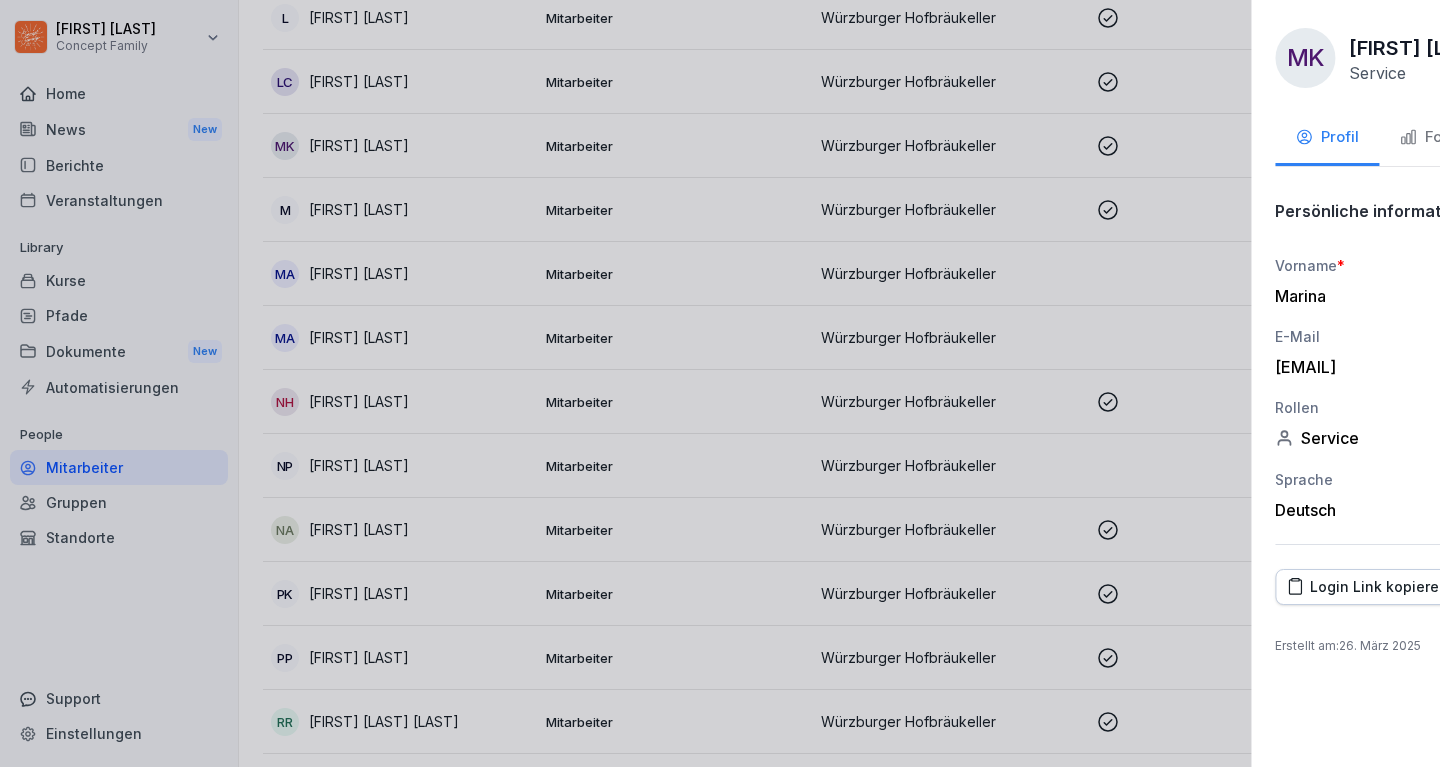 click at bounding box center (720, 383) 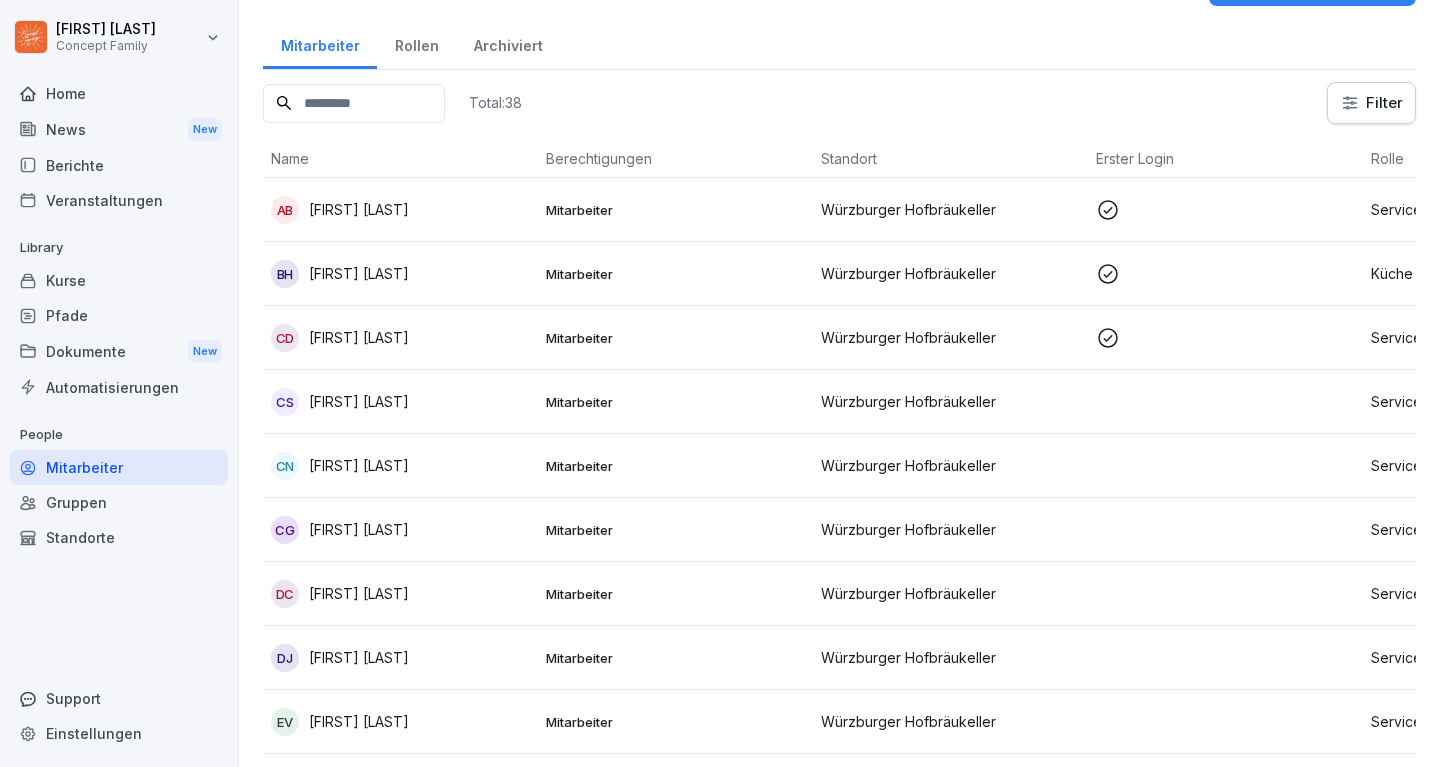 scroll, scrollTop: 27, scrollLeft: 0, axis: vertical 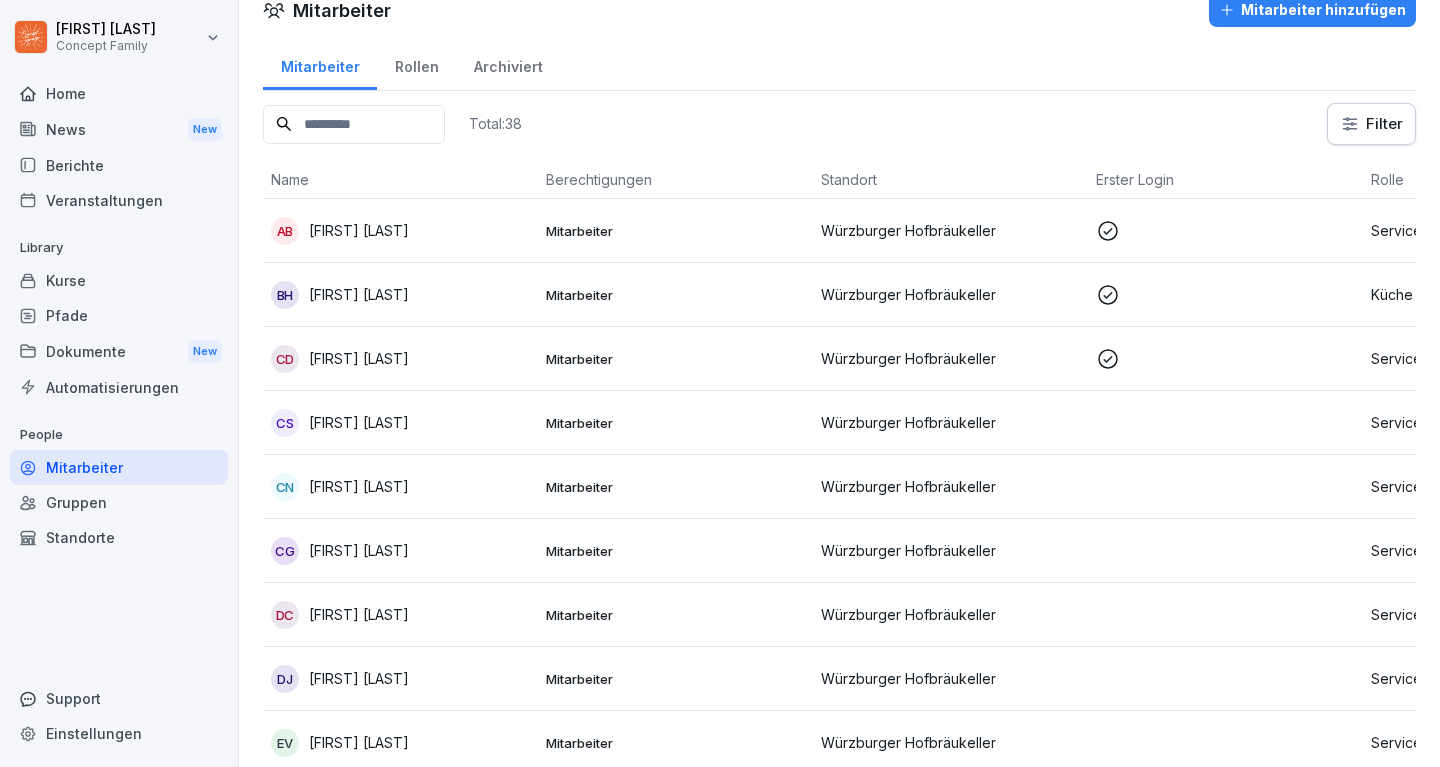 click on "Mitarbeiter" at bounding box center [675, 231] 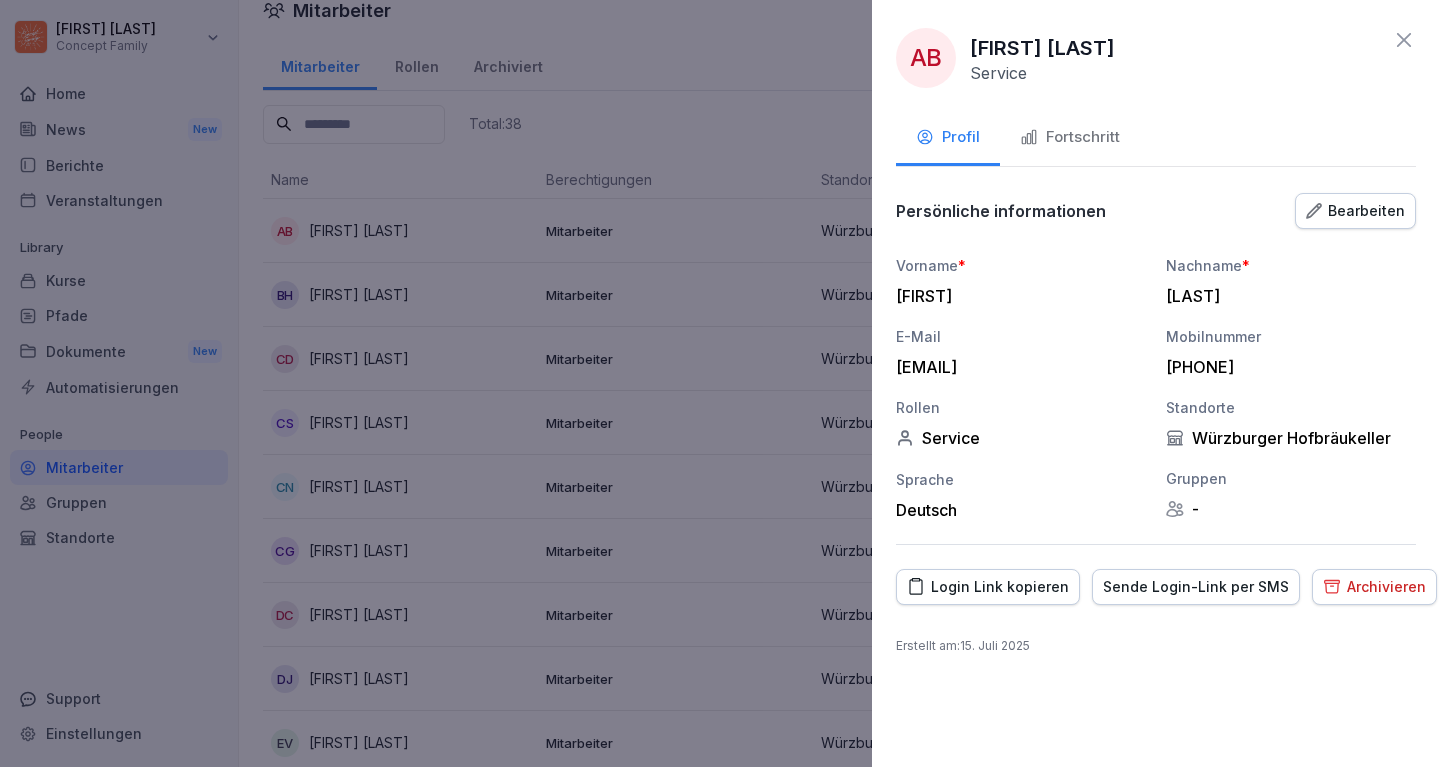 click on "Sende Login-Link per SMS" at bounding box center (1196, 587) 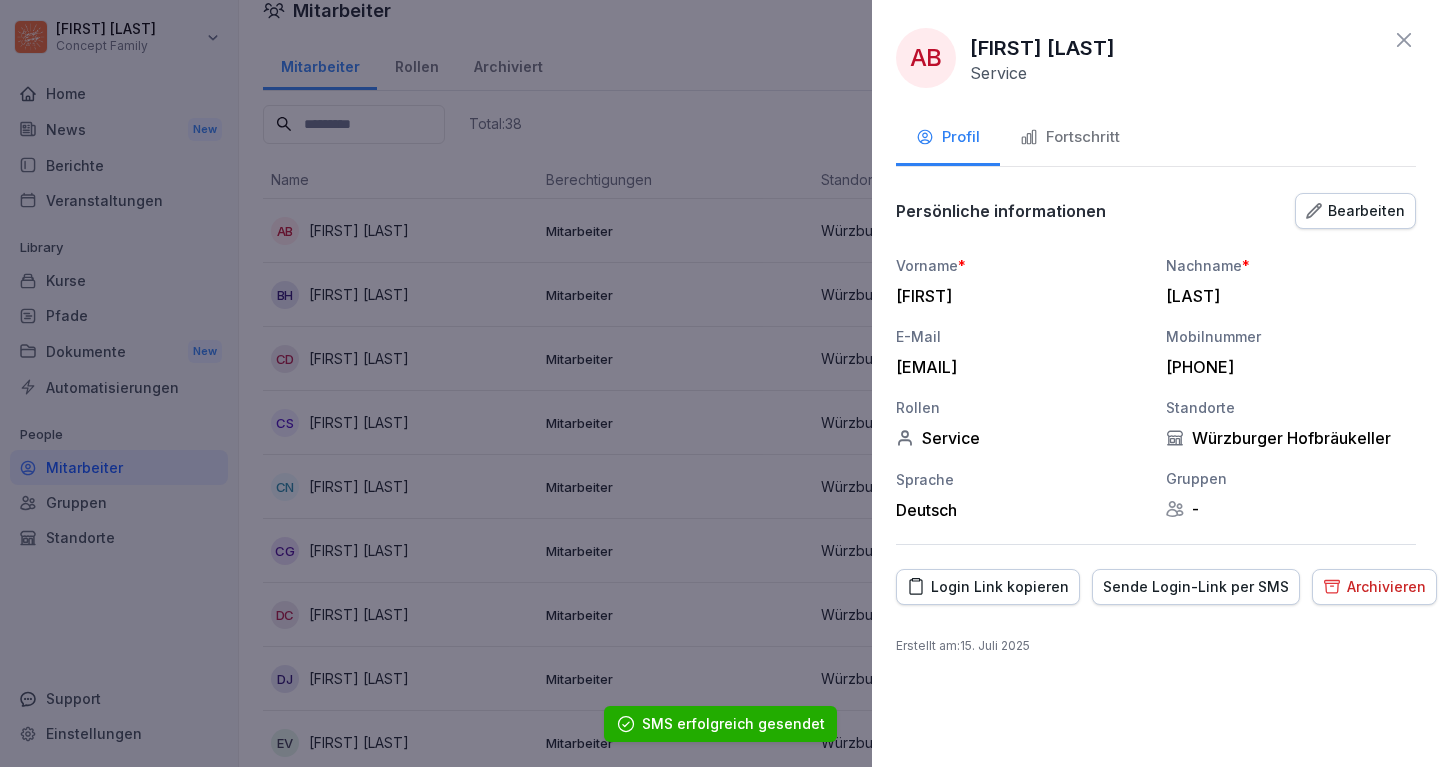 click at bounding box center [720, 383] 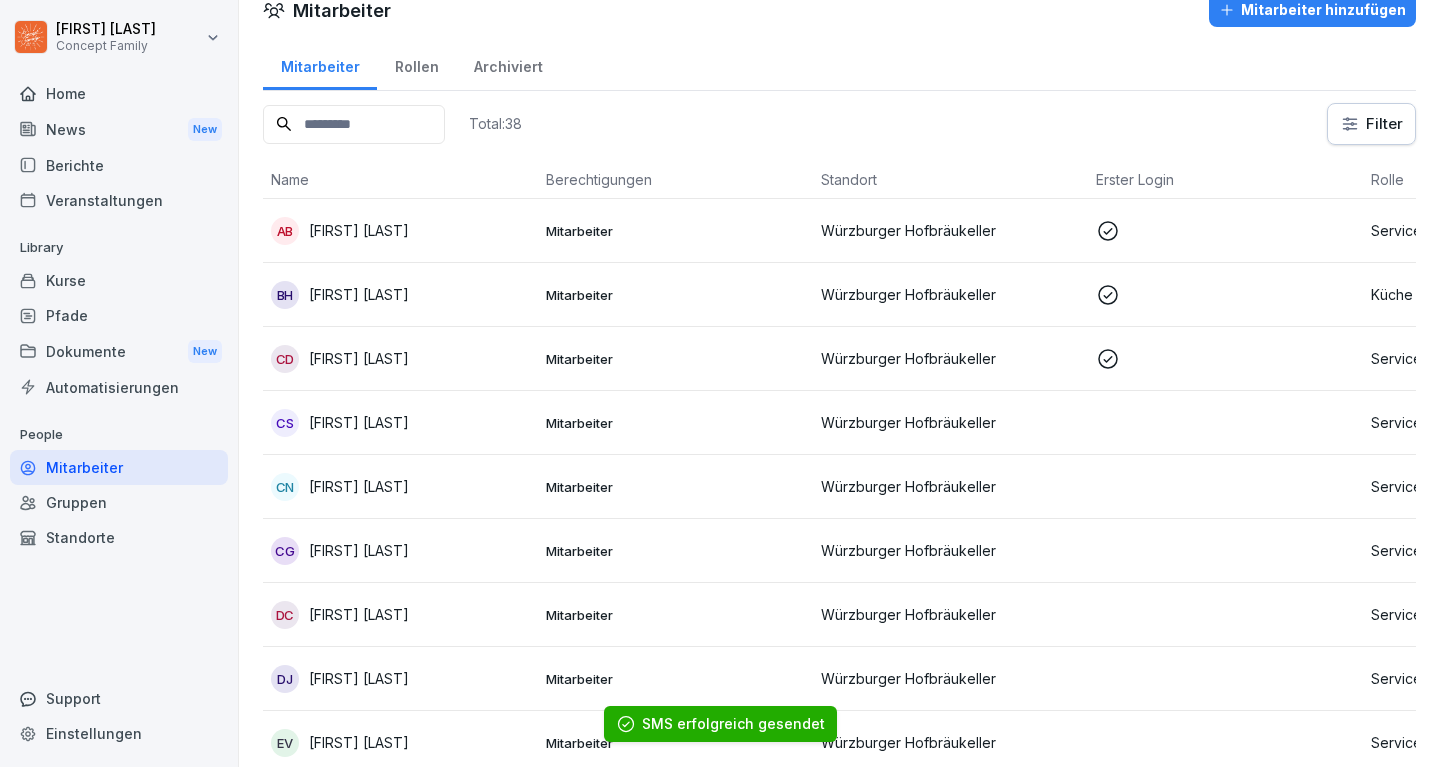 click on "Mitarbeiter" at bounding box center [675, 295] 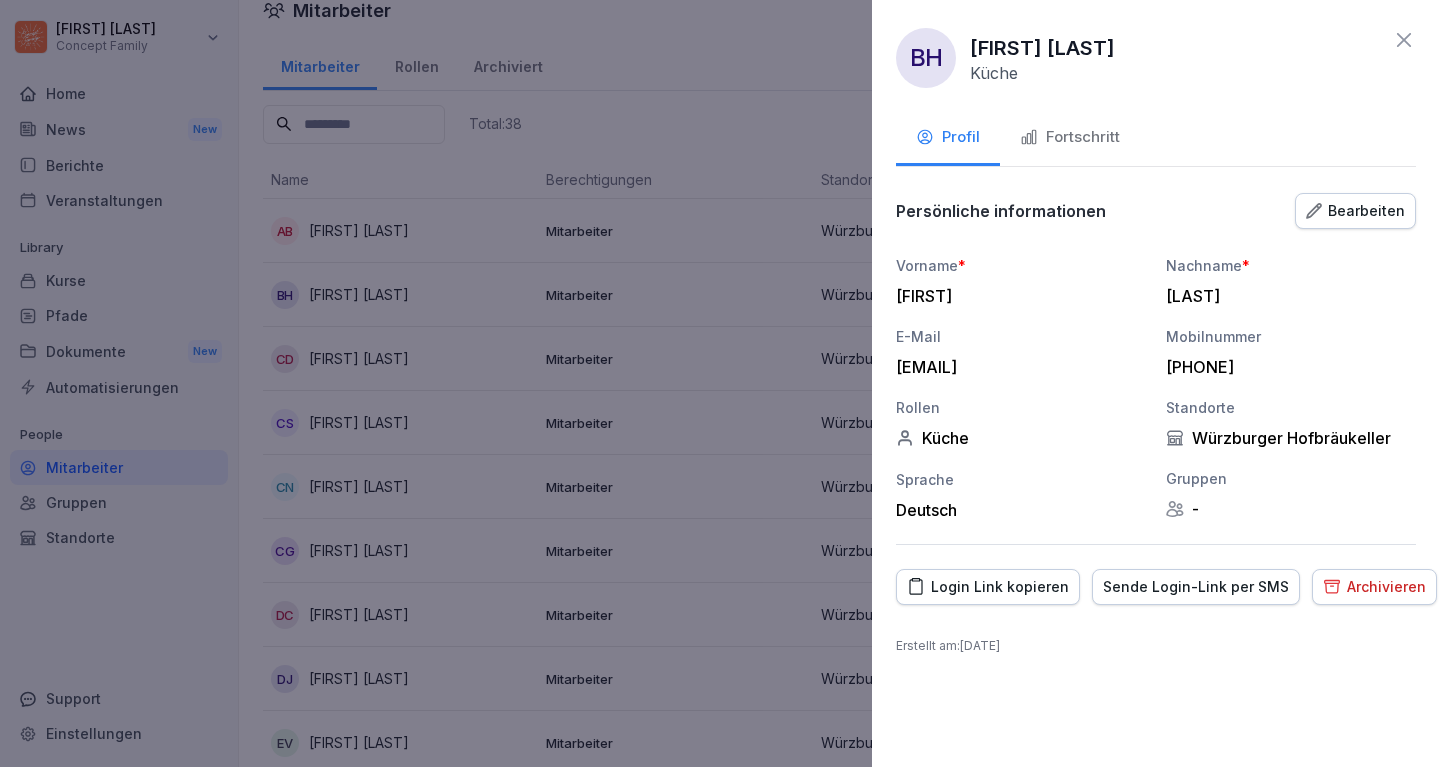 click at bounding box center (720, 383) 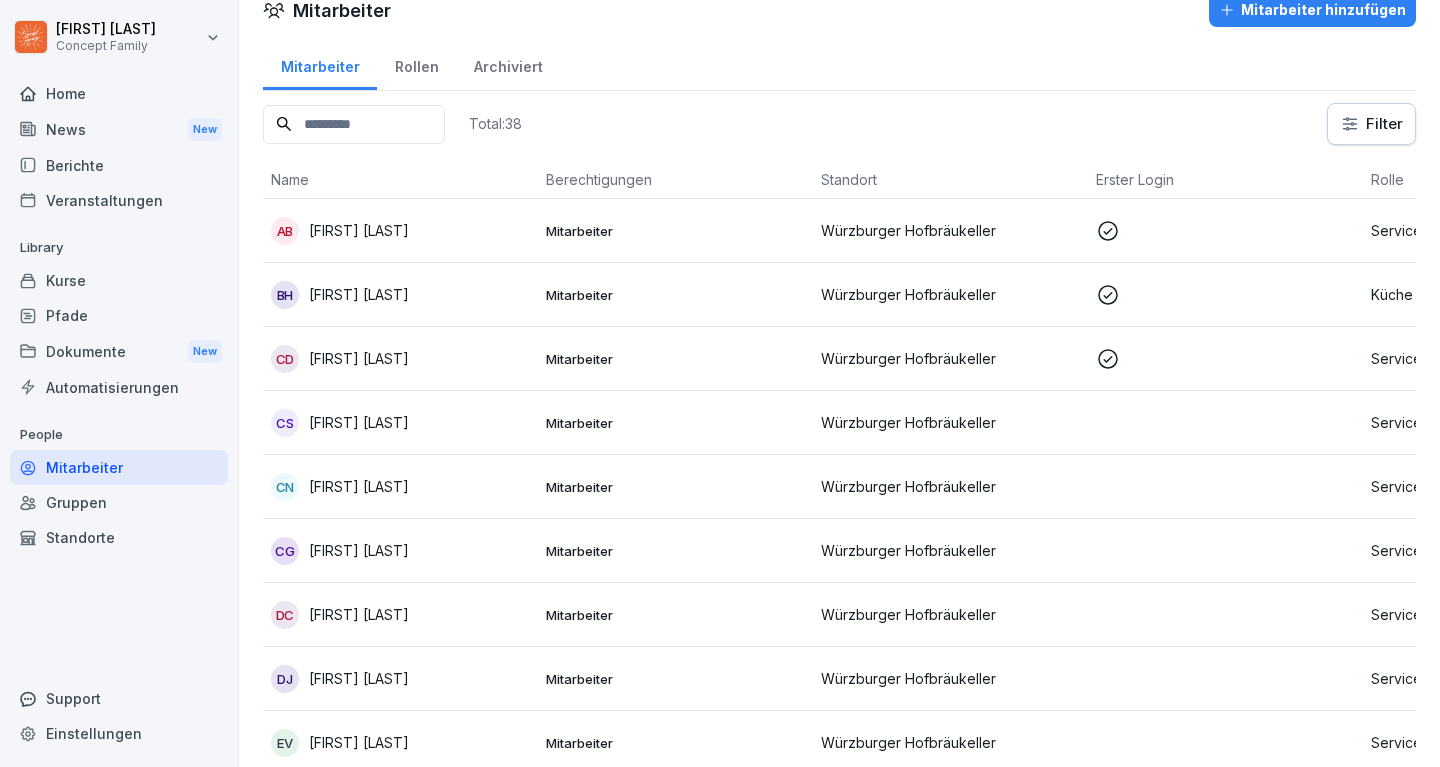 click on "Mitarbeiter" at bounding box center (675, 423) 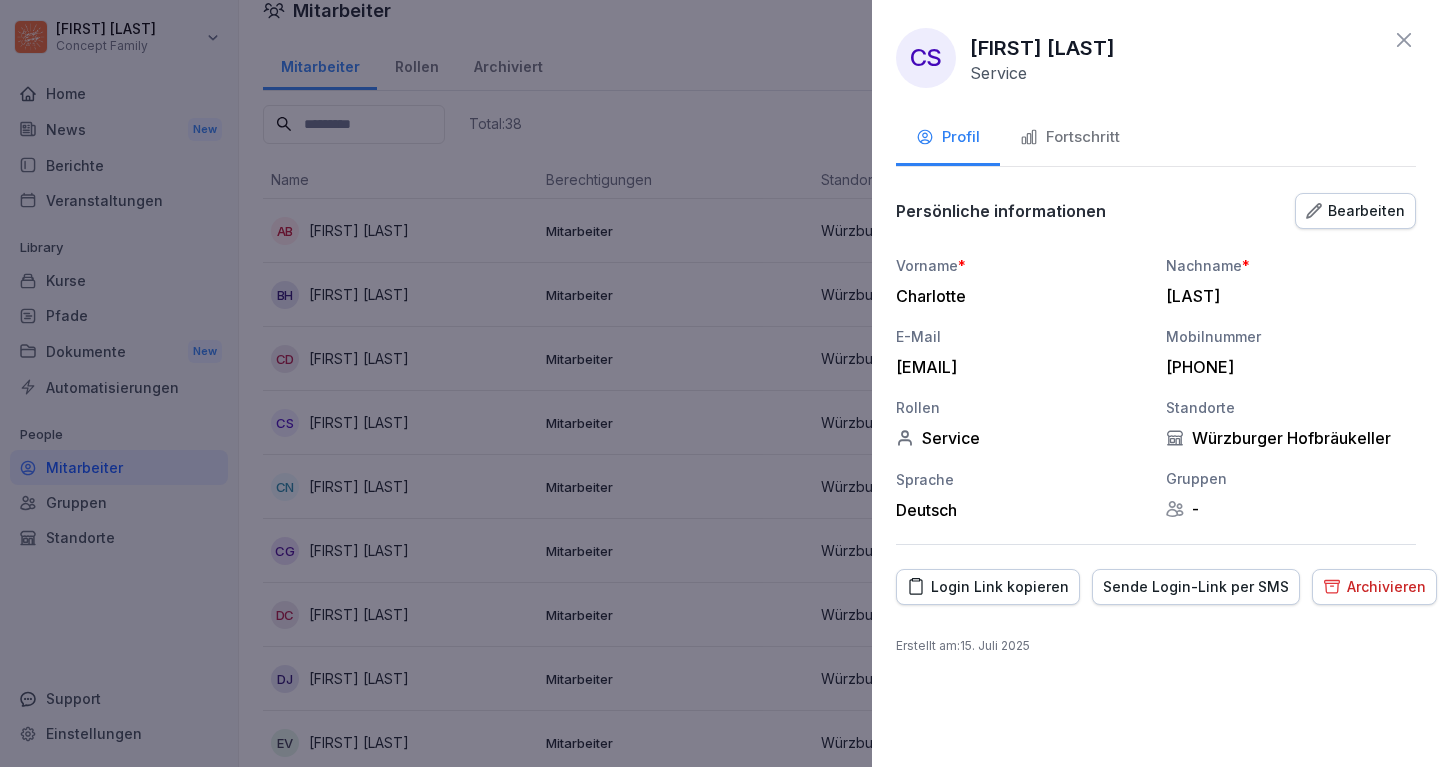 click on "Sende Login-Link per SMS" at bounding box center [1196, 587] 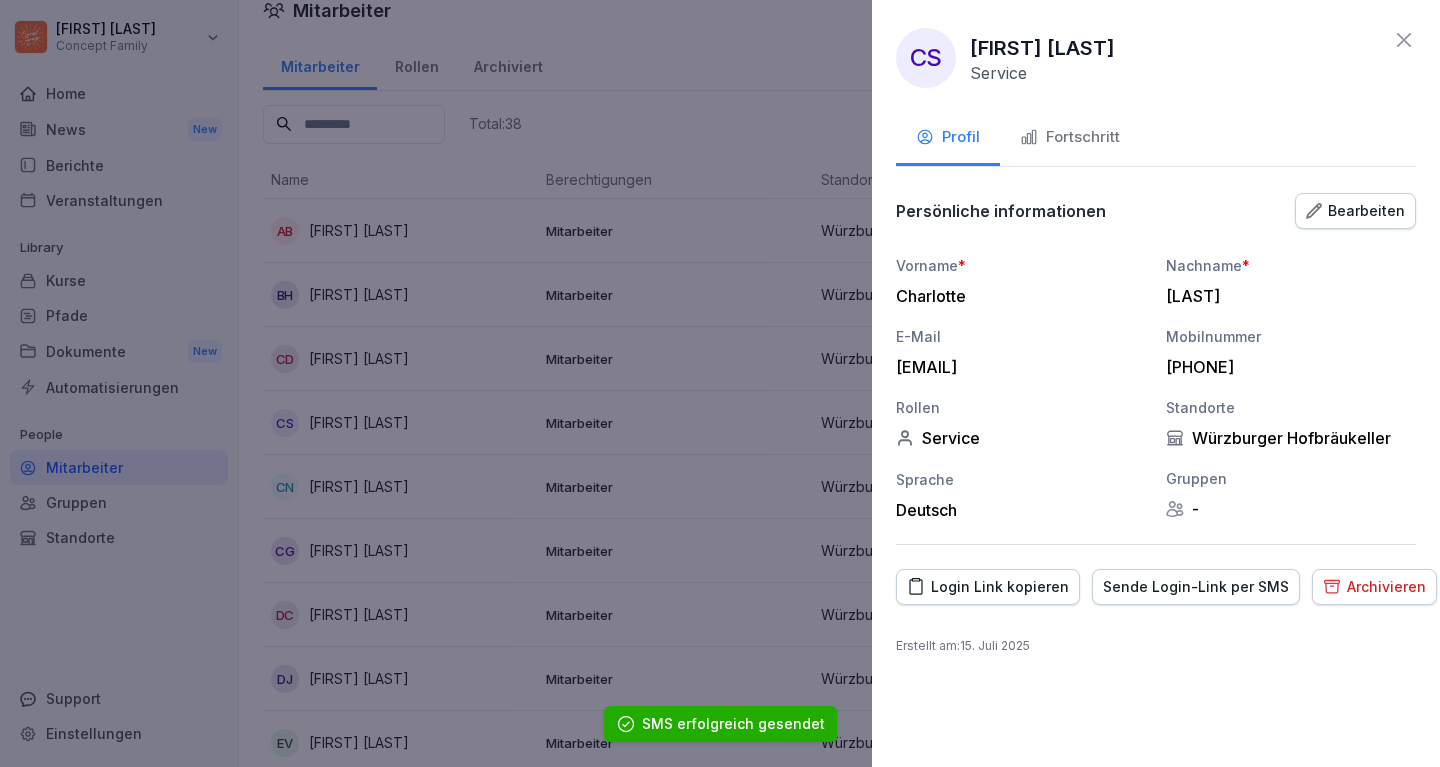 click at bounding box center [720, 383] 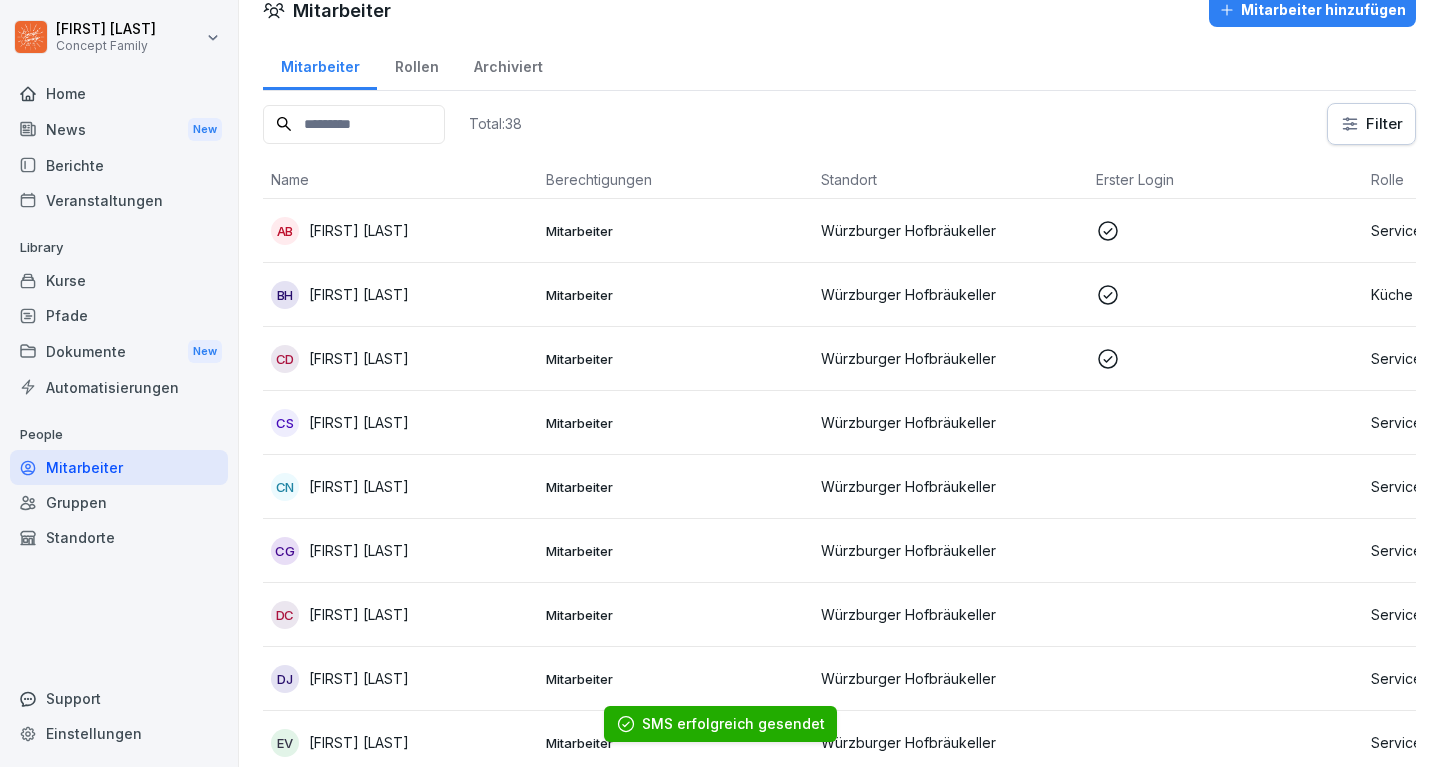 click on "Mitarbeiter" at bounding box center (675, 487) 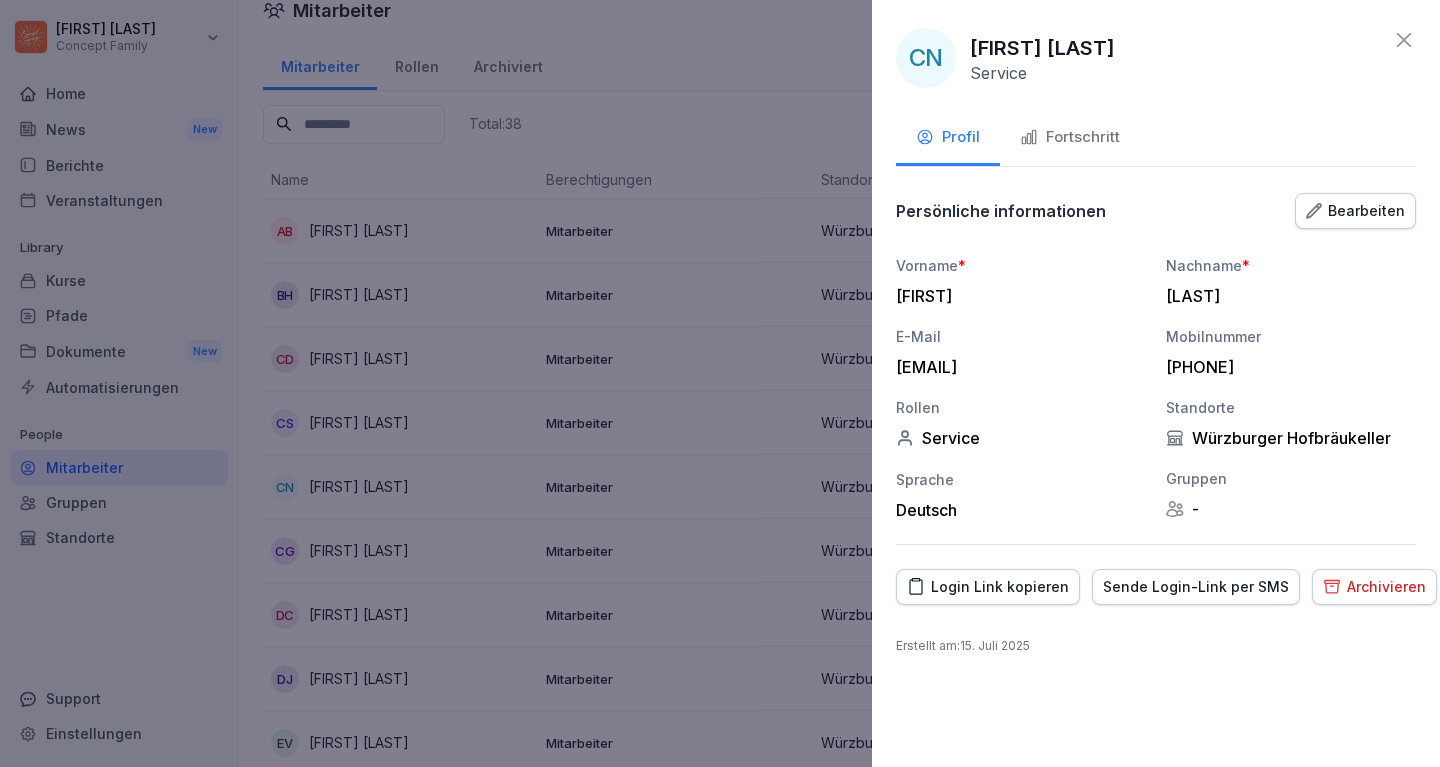 click on "Sende Login-Link per SMS" at bounding box center (1196, 587) 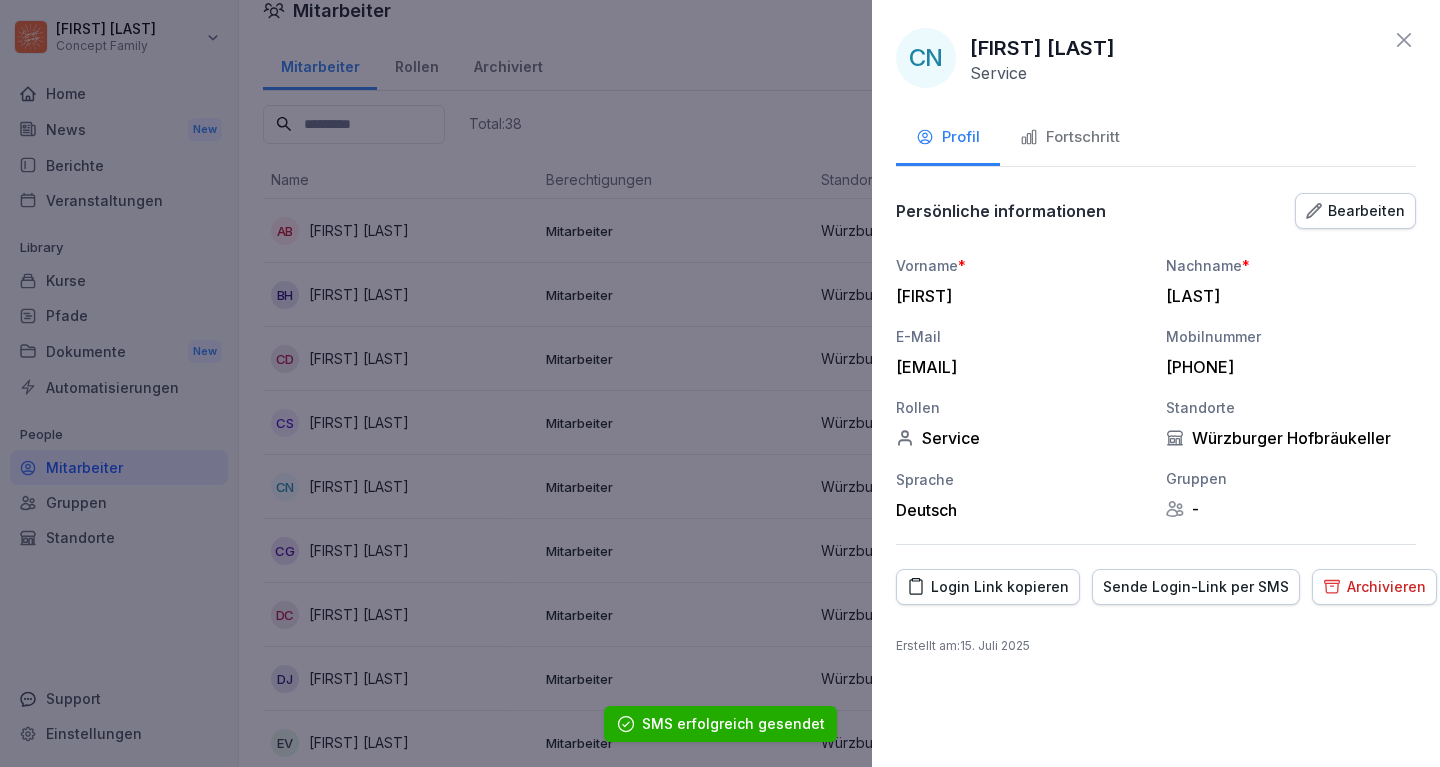 click at bounding box center [720, 383] 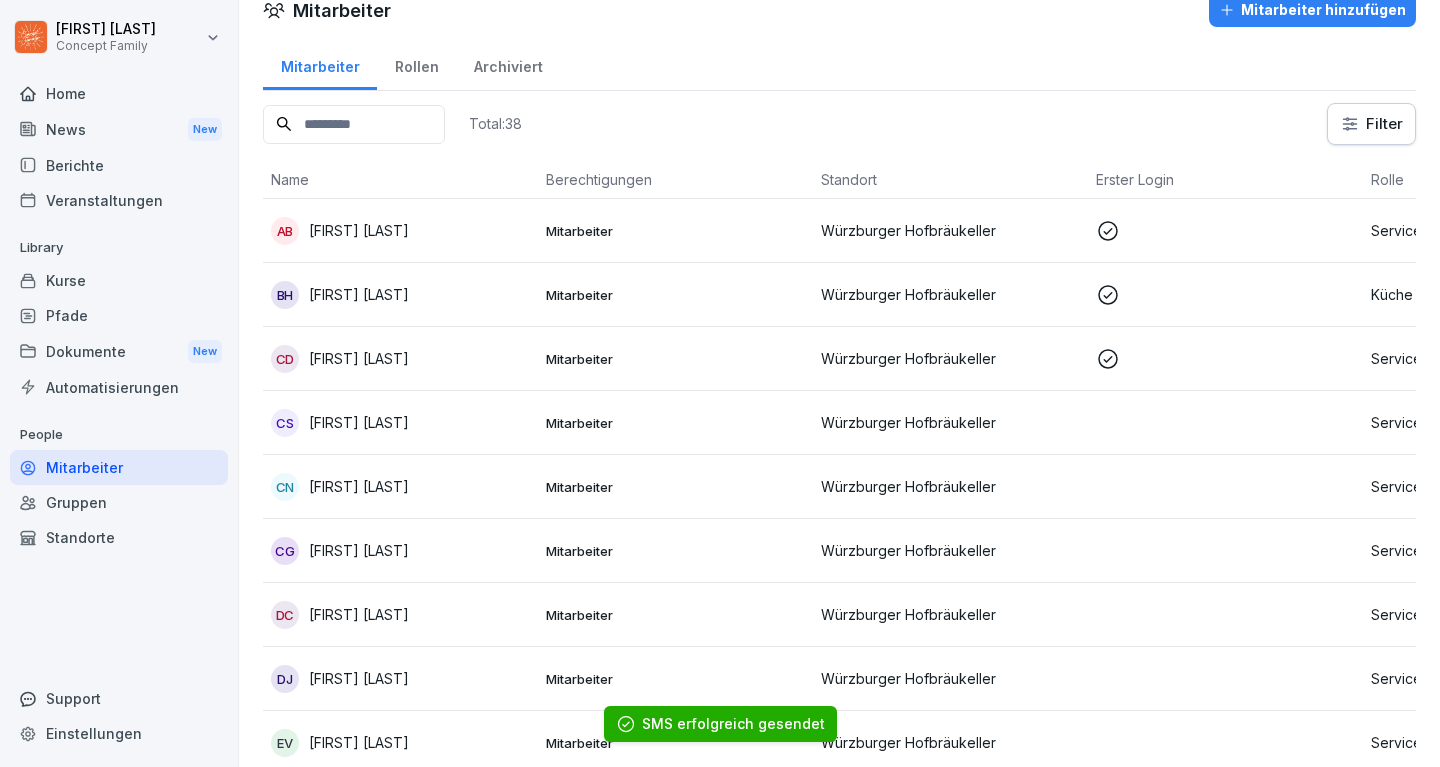 click on "Mitarbeiter" at bounding box center (675, 551) 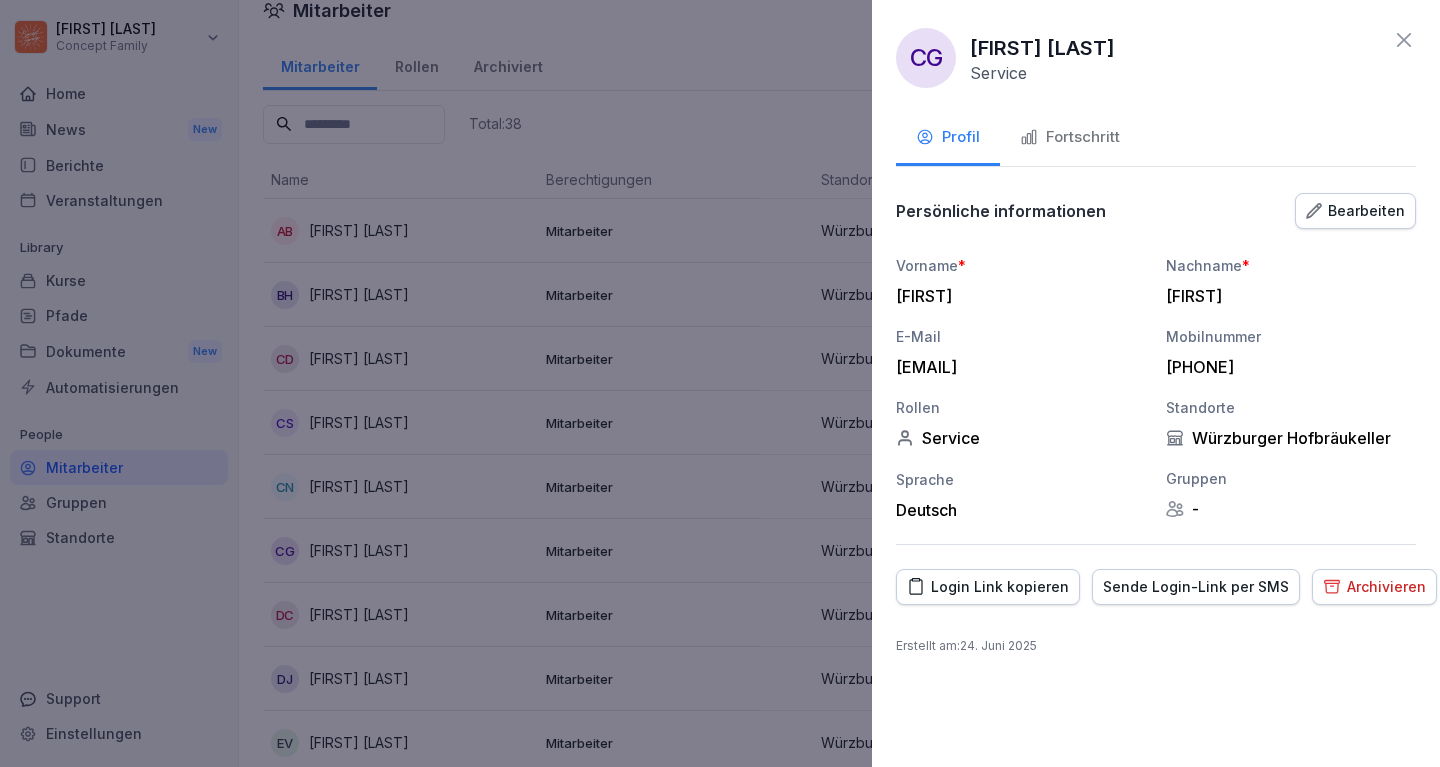 click on "Sende Login-Link per SMS" at bounding box center [1196, 587] 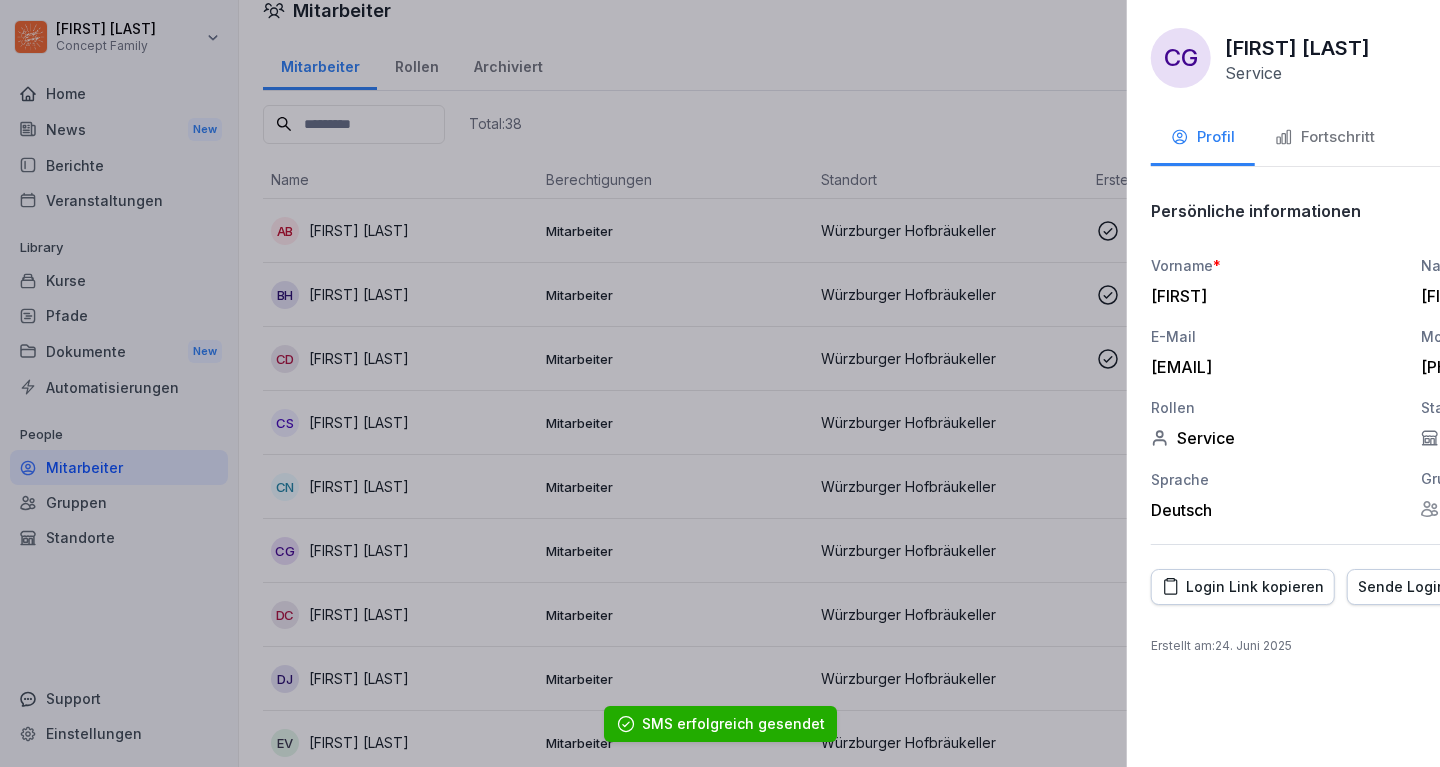 click at bounding box center [720, 383] 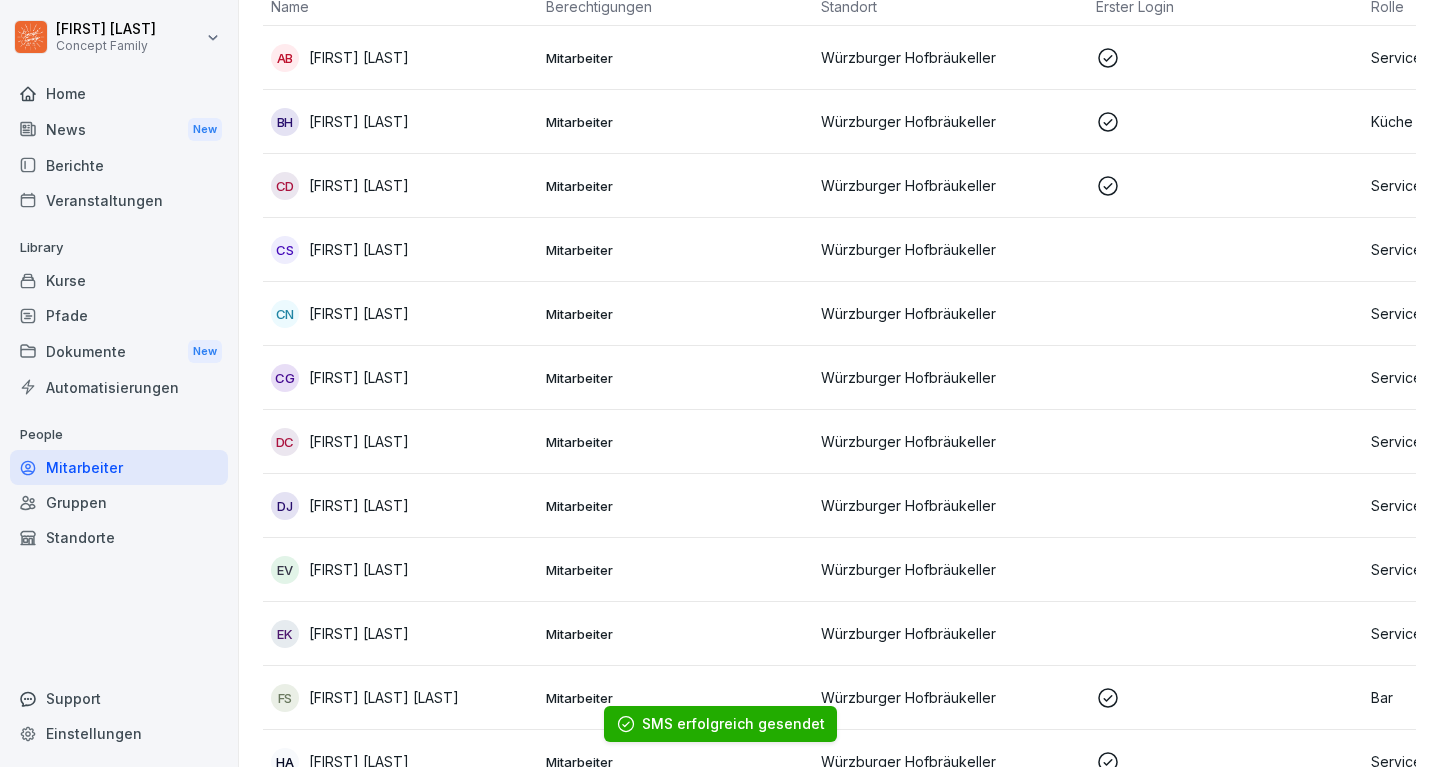 scroll, scrollTop: 206, scrollLeft: 0, axis: vertical 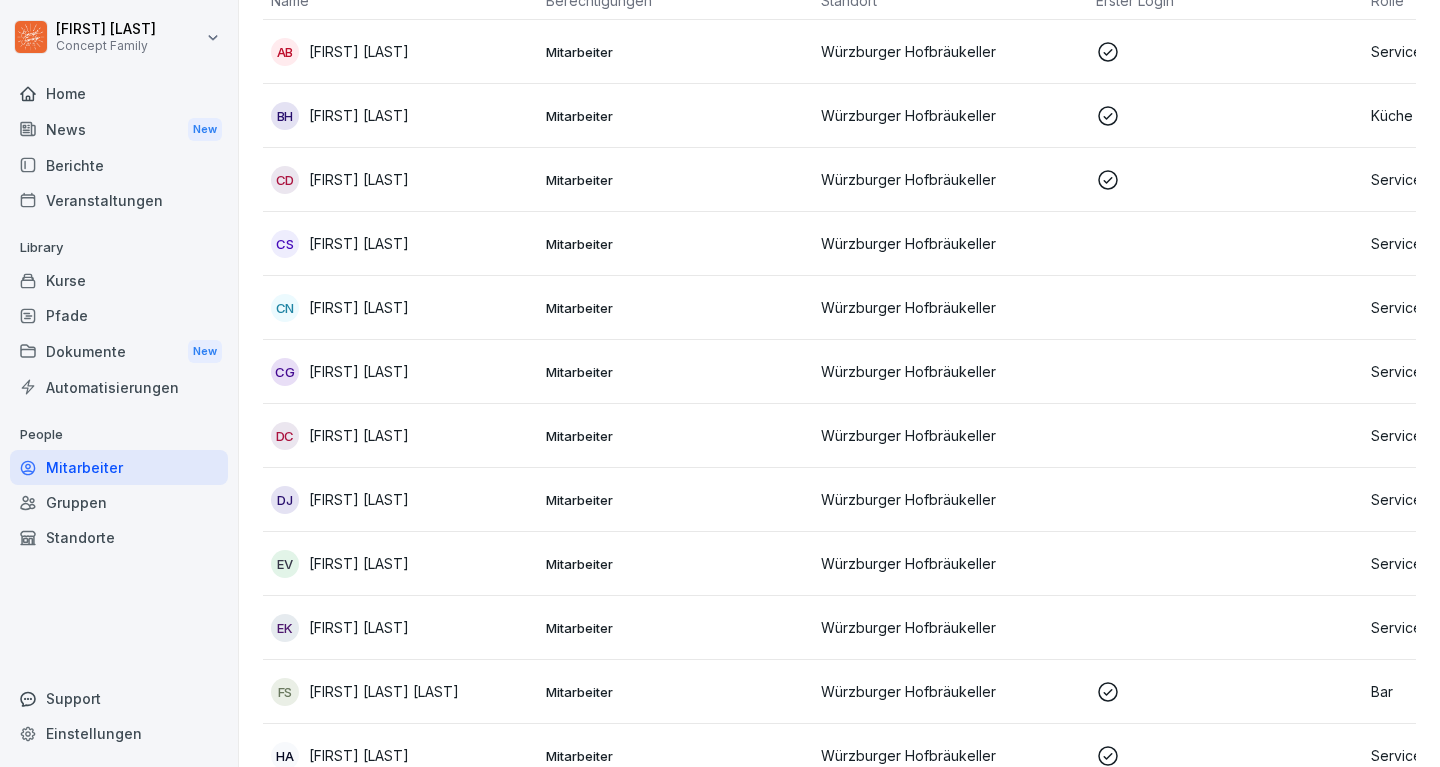 click on "Würzburger Hofbräukeller" at bounding box center [950, 435] 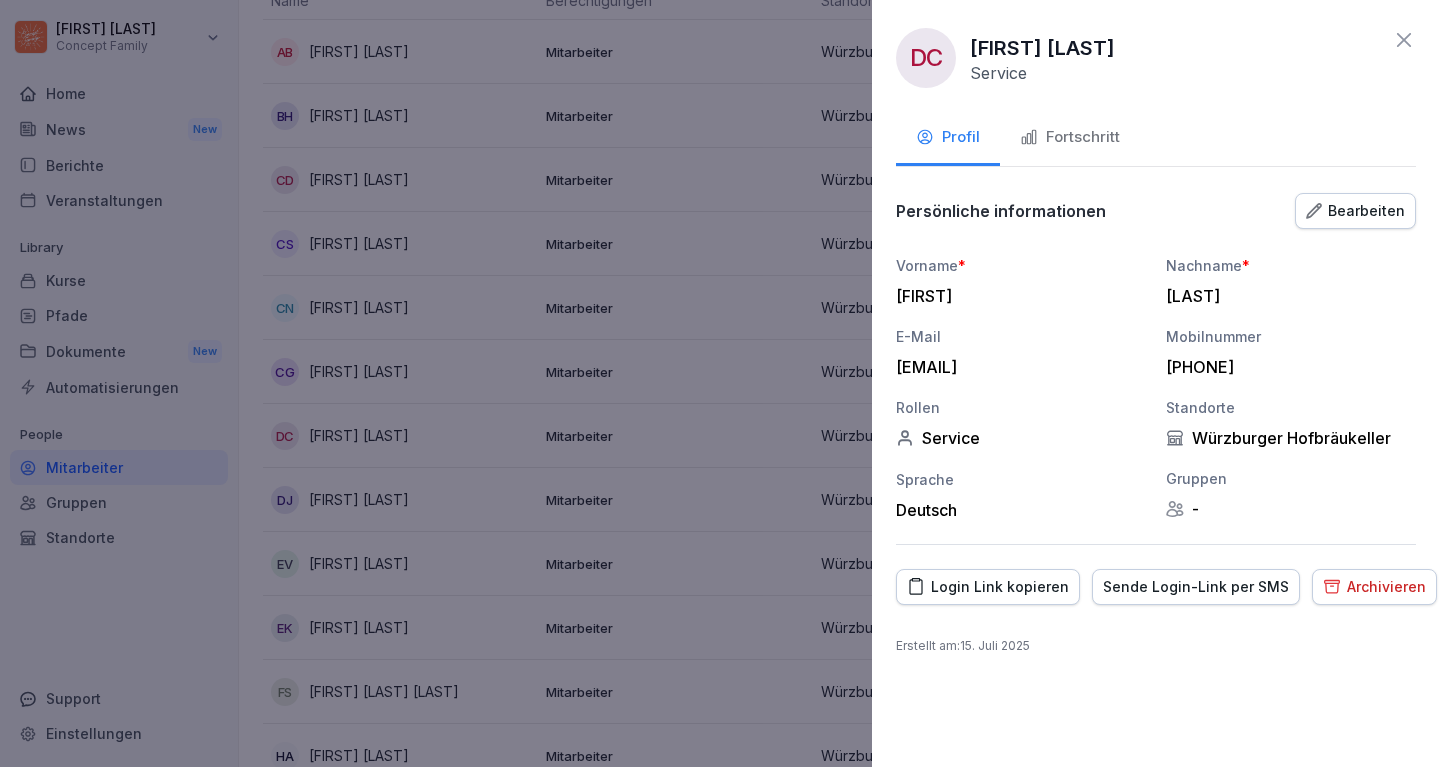 click on "Sende Login-Link per SMS" at bounding box center [1196, 587] 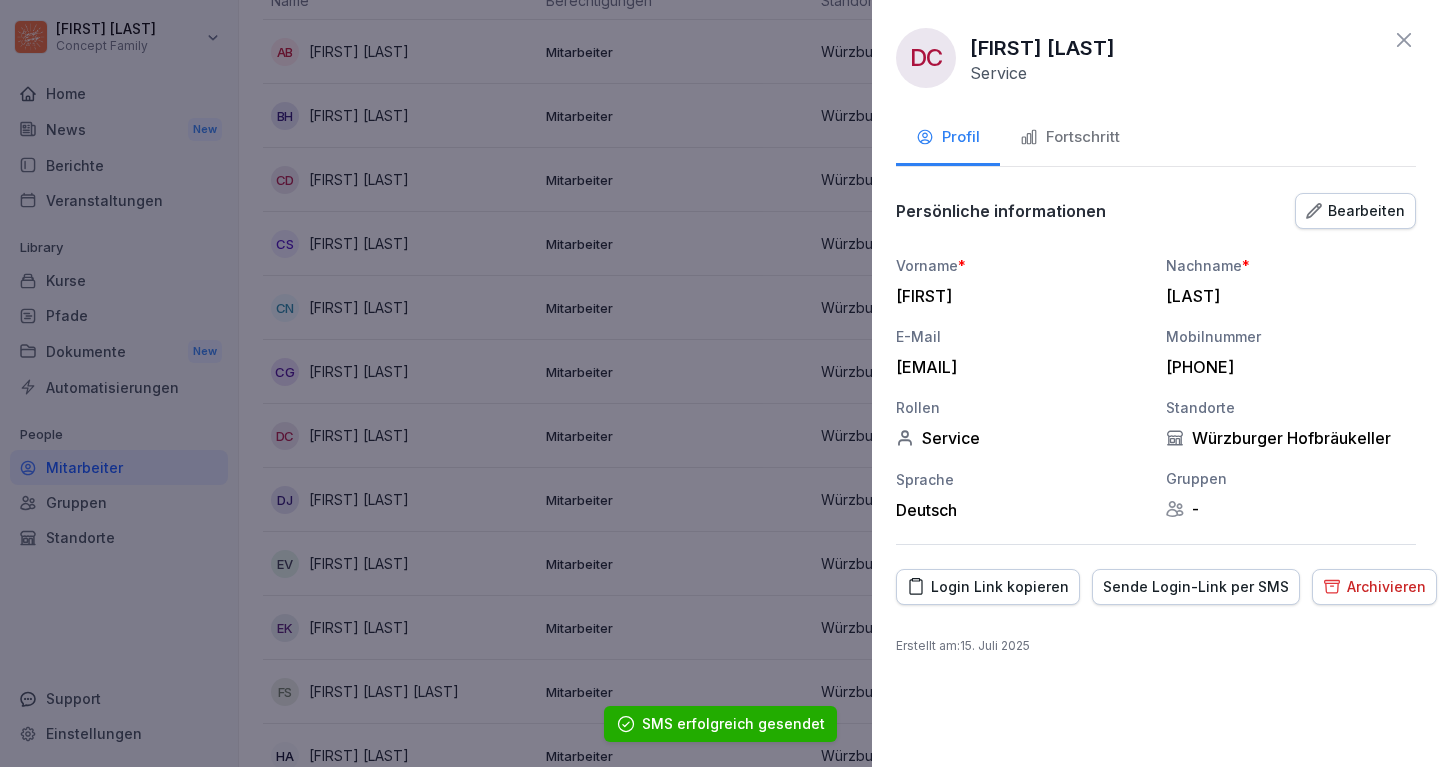 click at bounding box center [720, 383] 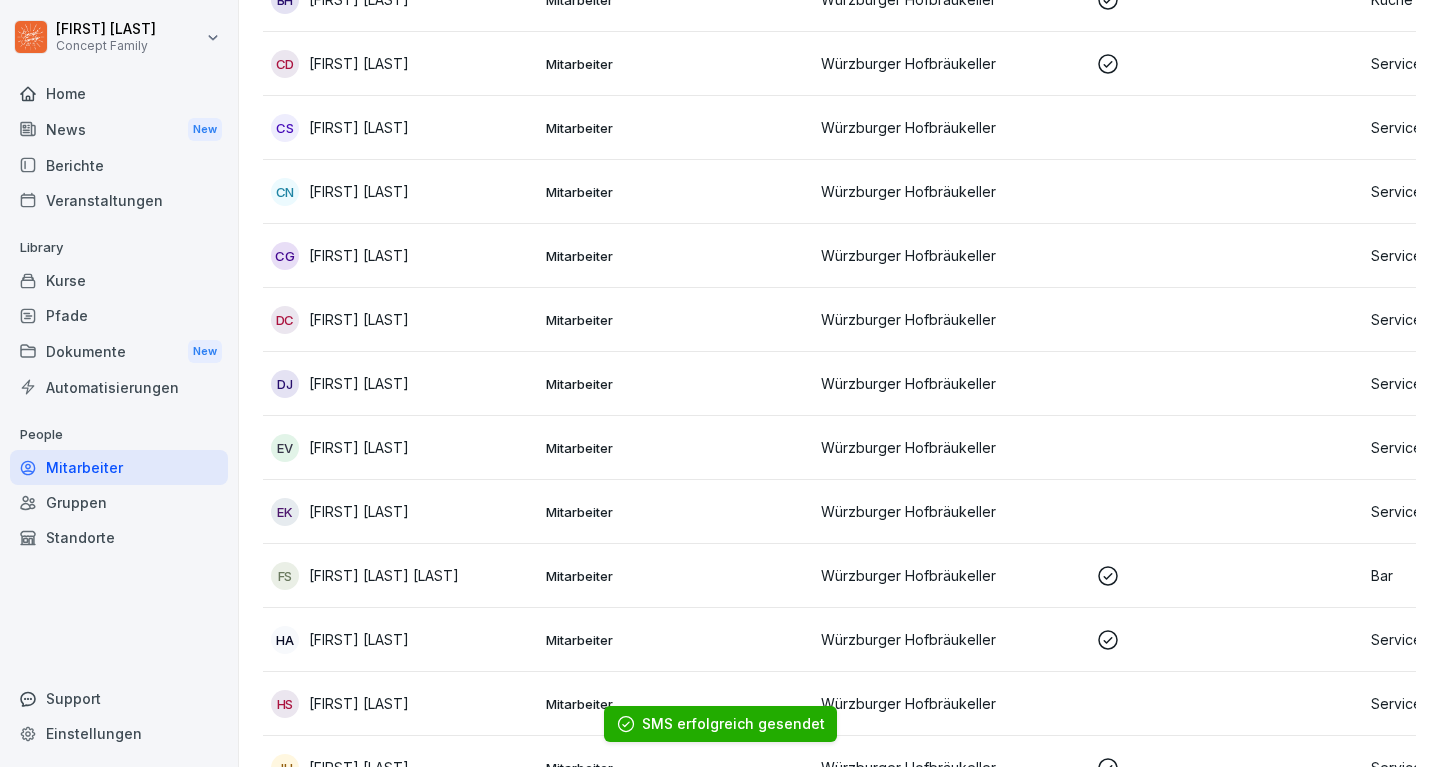 scroll, scrollTop: 327, scrollLeft: 0, axis: vertical 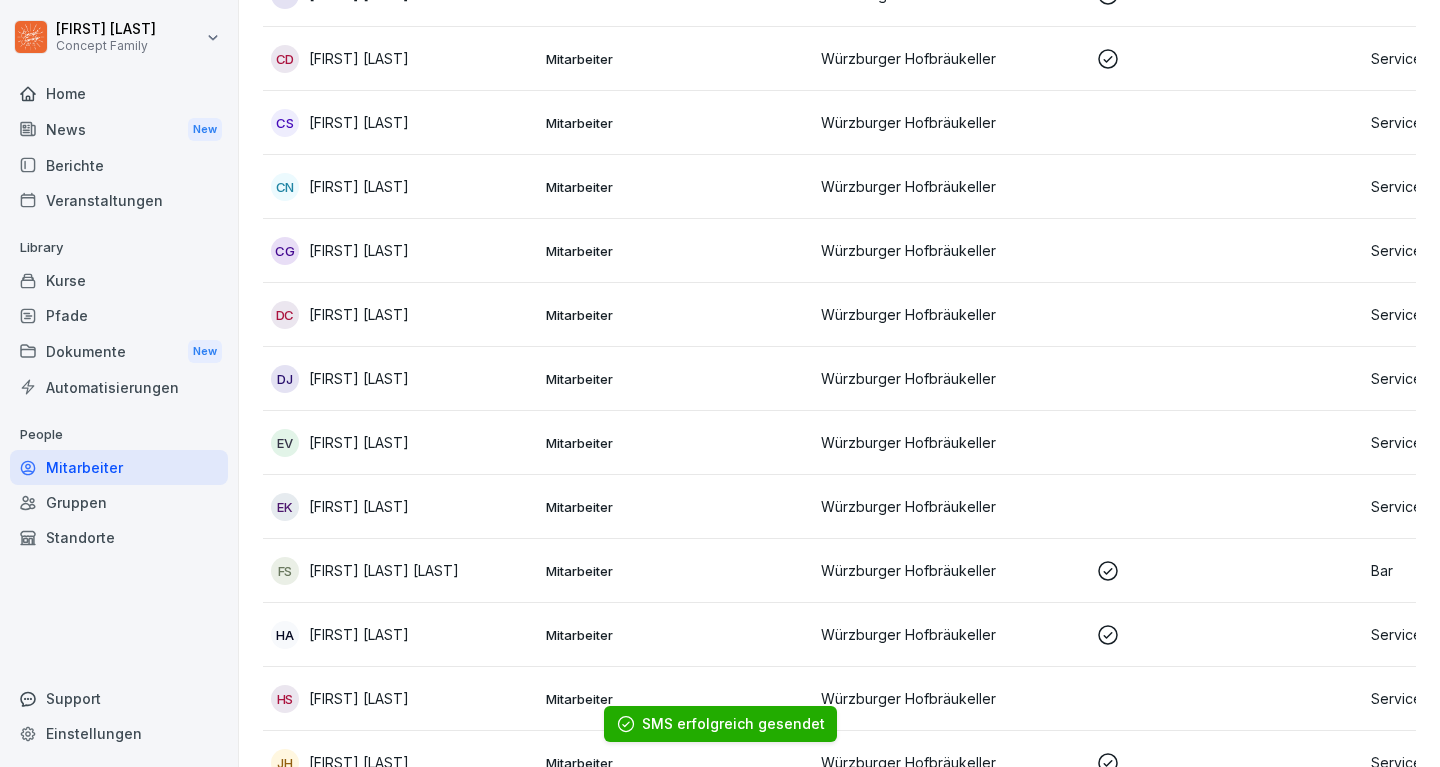 click on "Mitarbeiter" at bounding box center (675, 379) 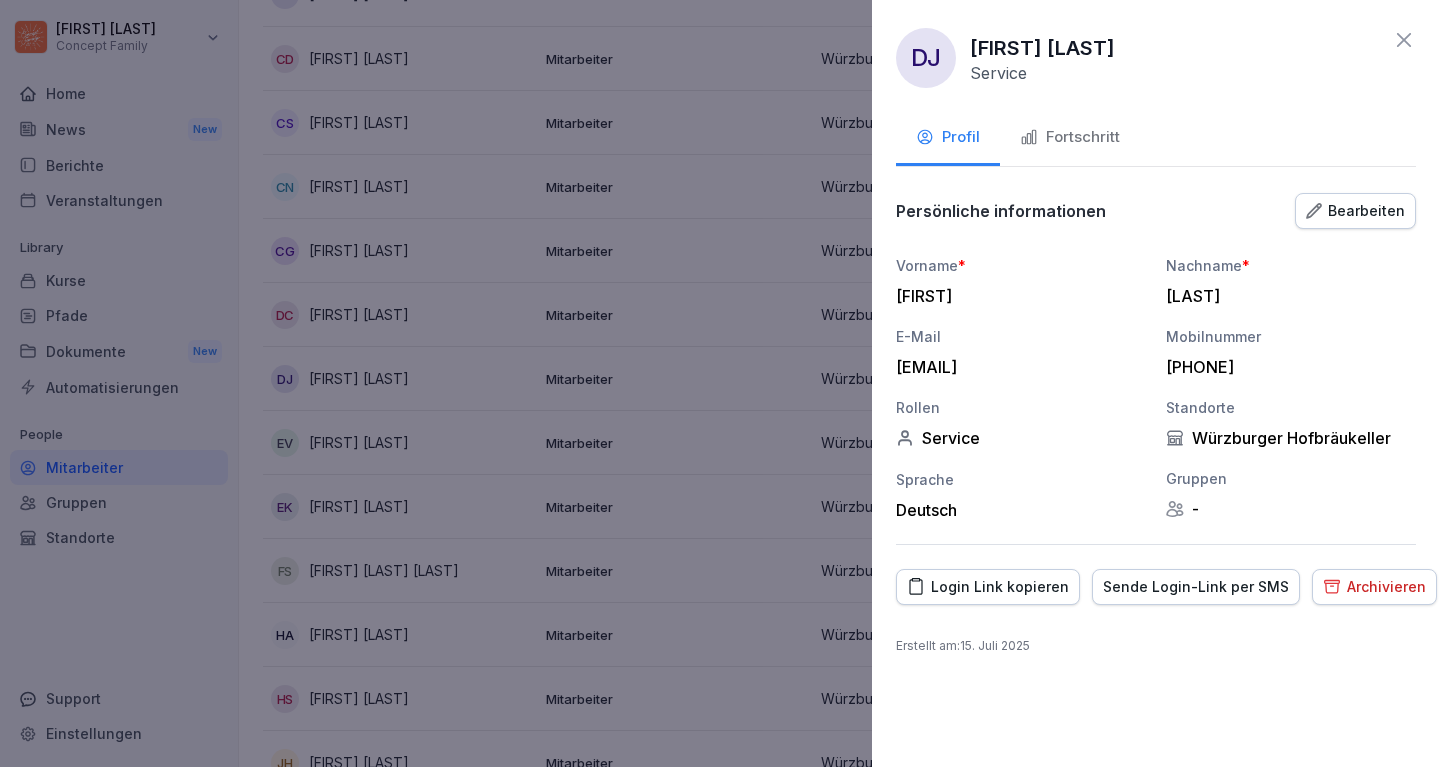click on "Sende Login-Link per SMS" at bounding box center [1196, 587] 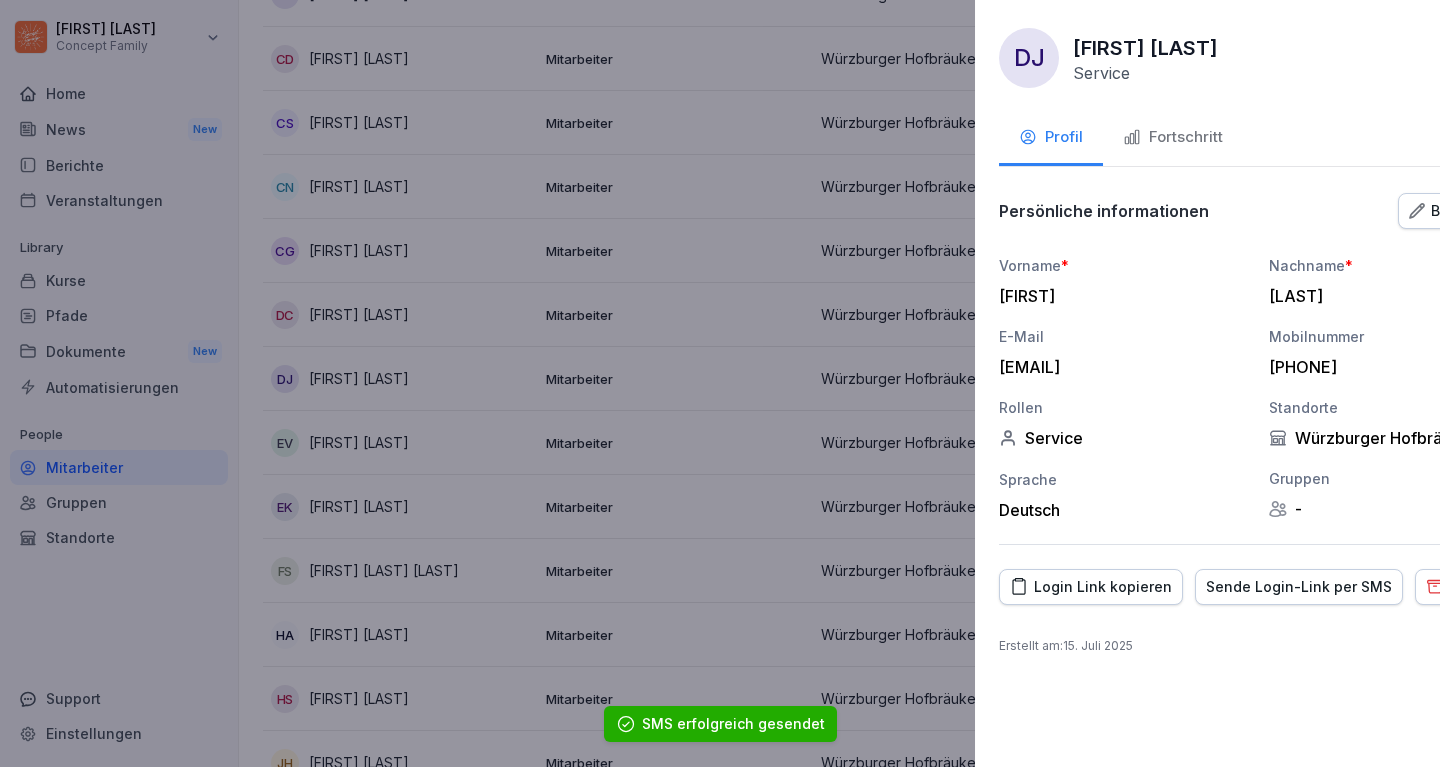 click at bounding box center [720, 383] 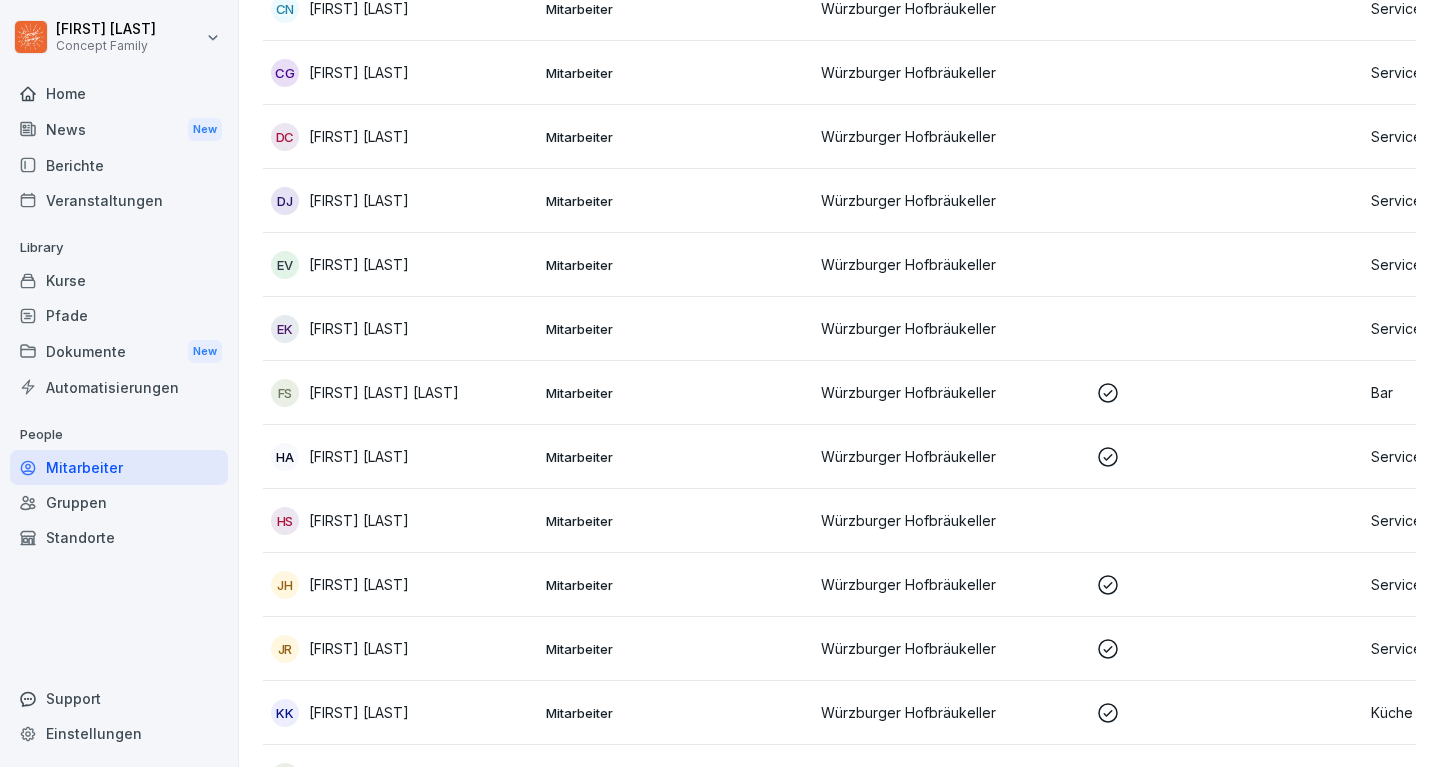 scroll, scrollTop: 506, scrollLeft: 0, axis: vertical 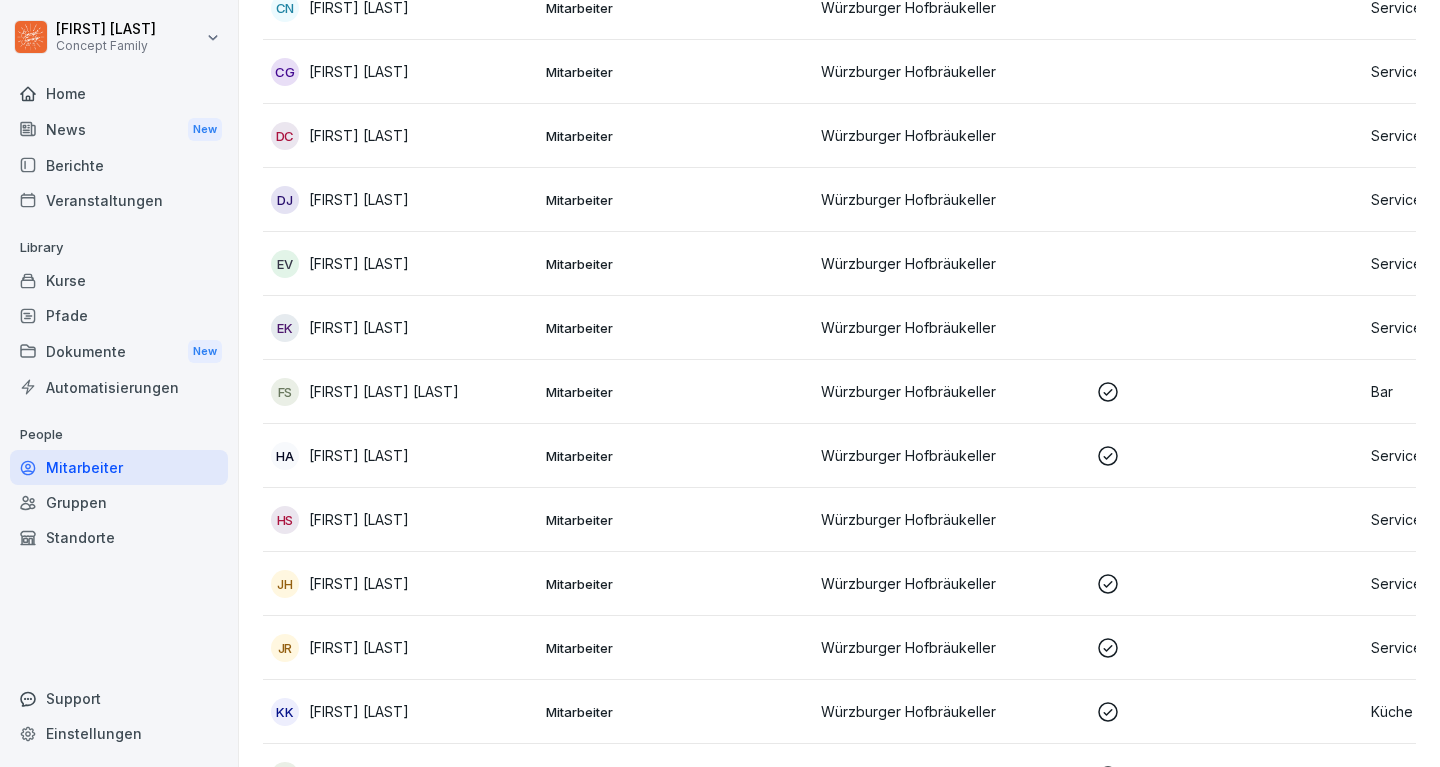 click on "Mitarbeiter" at bounding box center (675, 328) 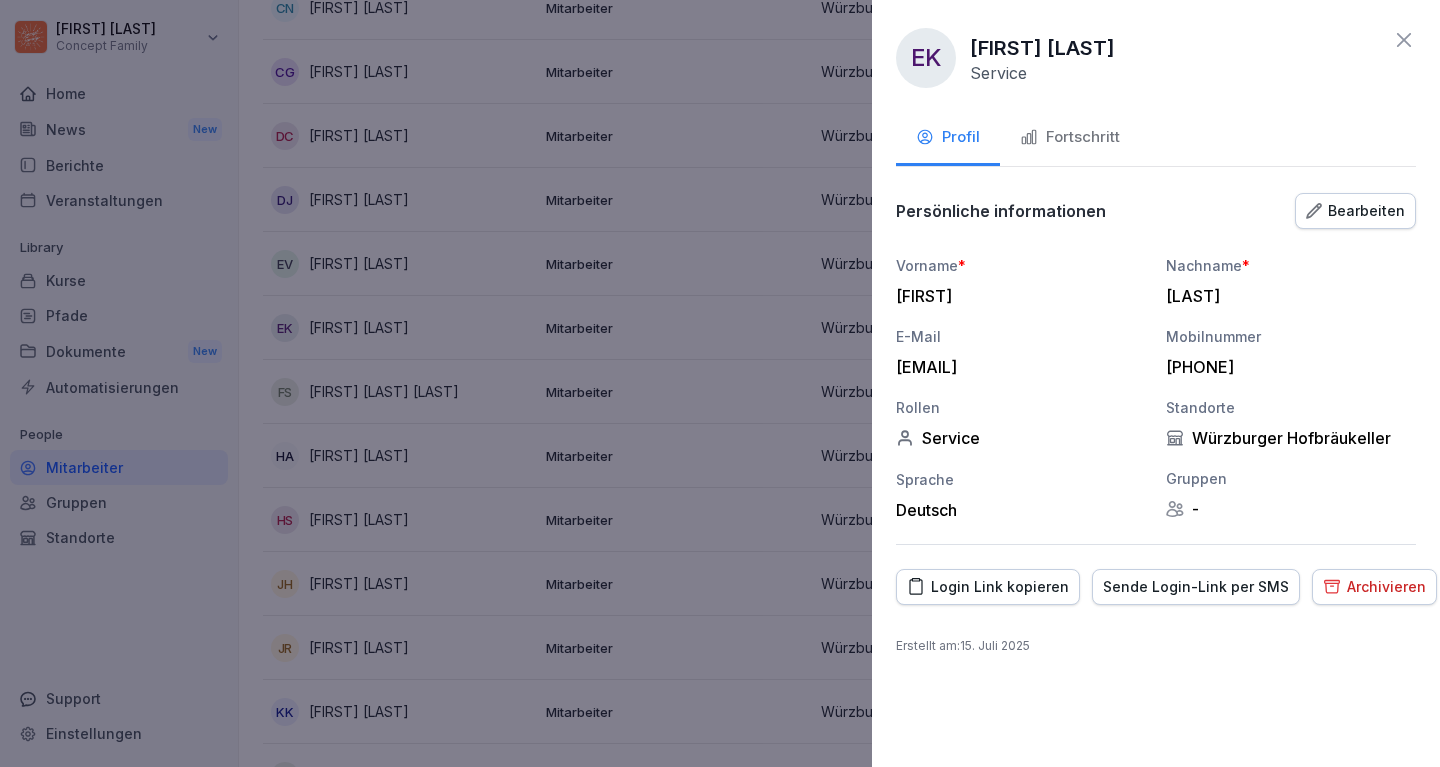 click on "Sende Login-Link per SMS" at bounding box center [1196, 587] 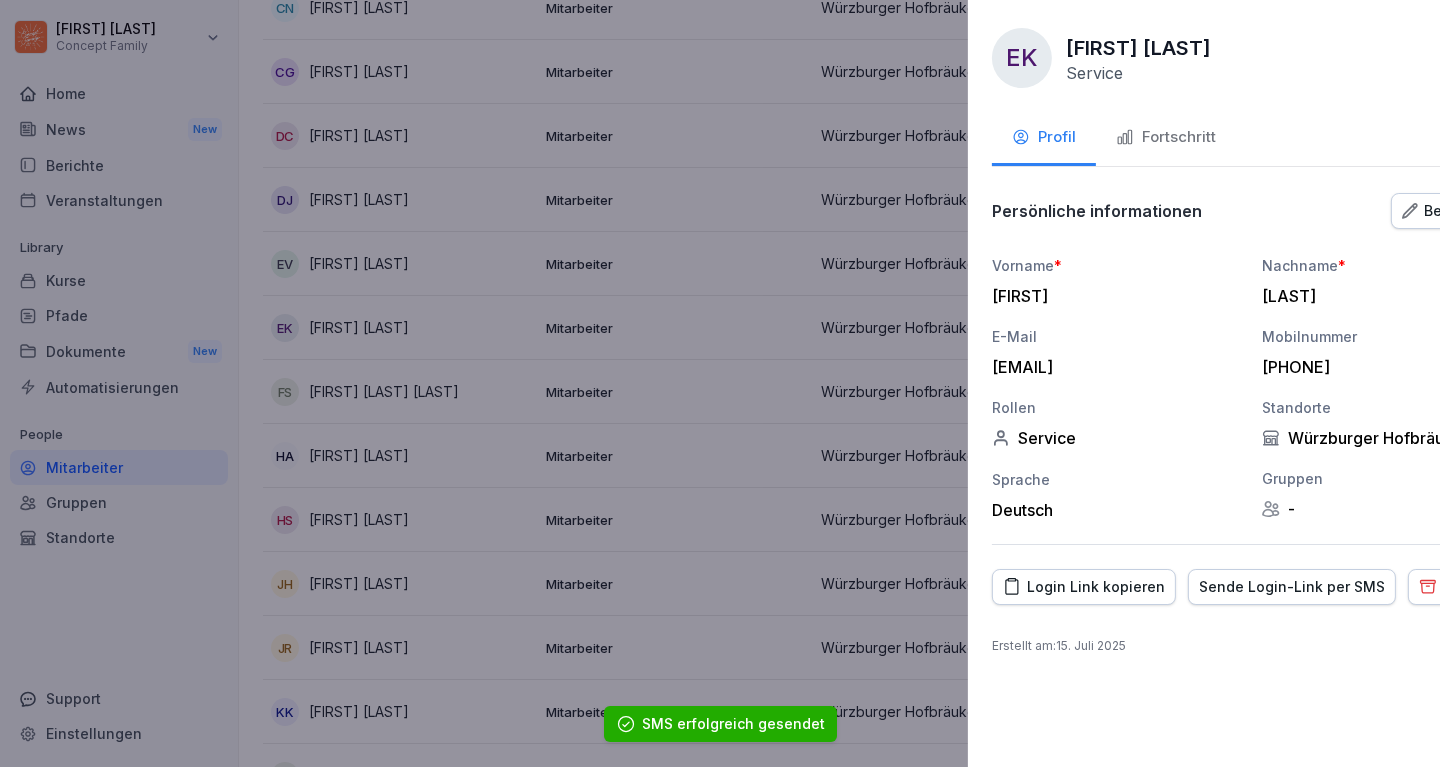 click at bounding box center [720, 383] 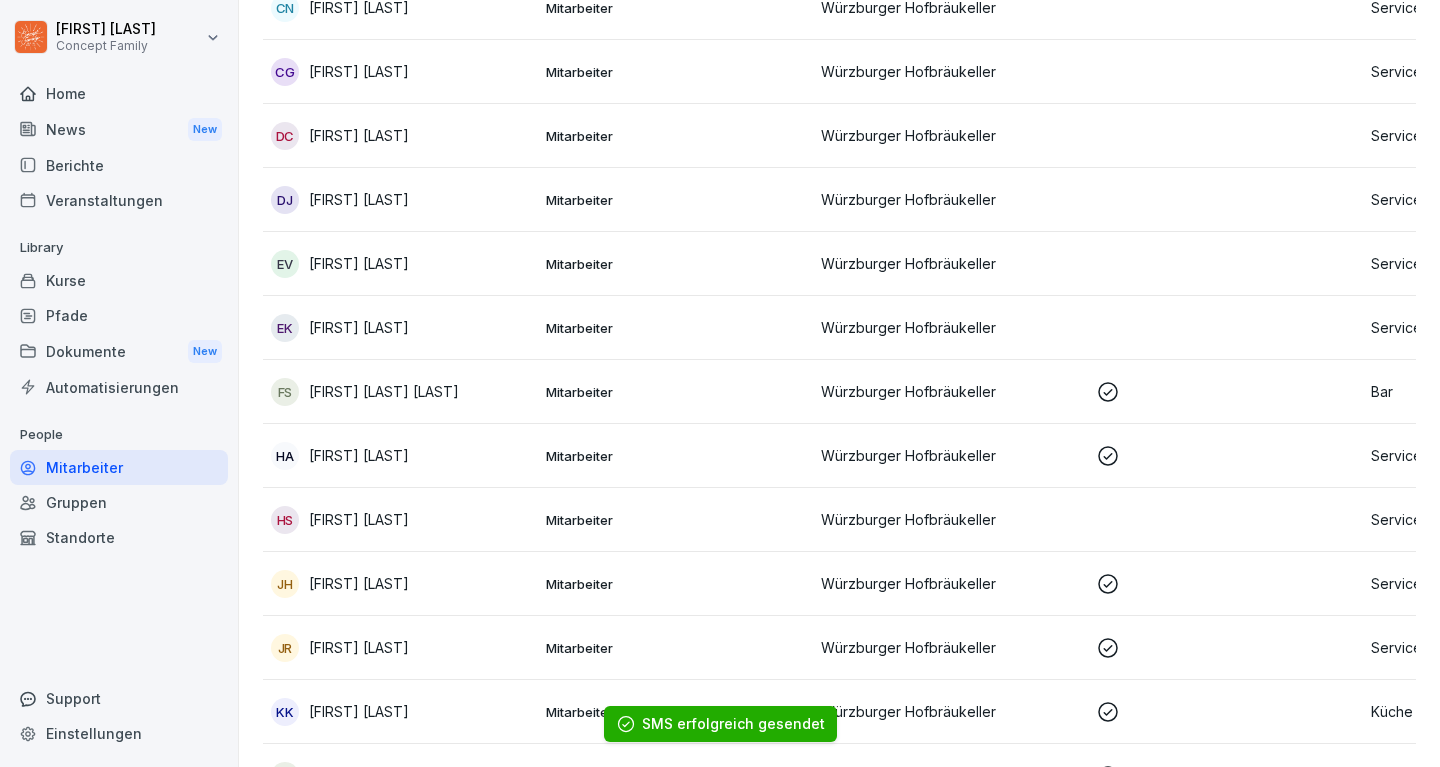 click on "Mitarbeiter" at bounding box center [675, 456] 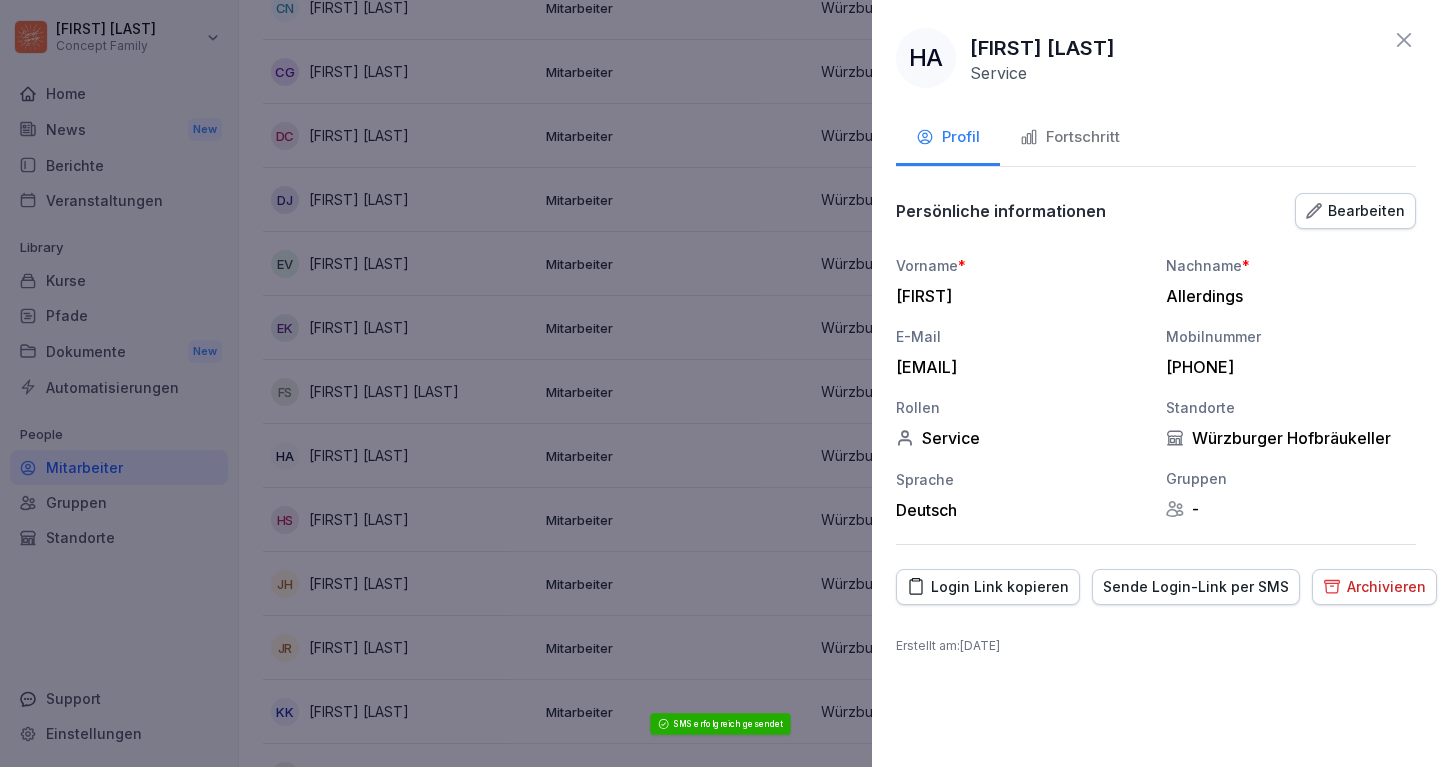 click at bounding box center (720, 383) 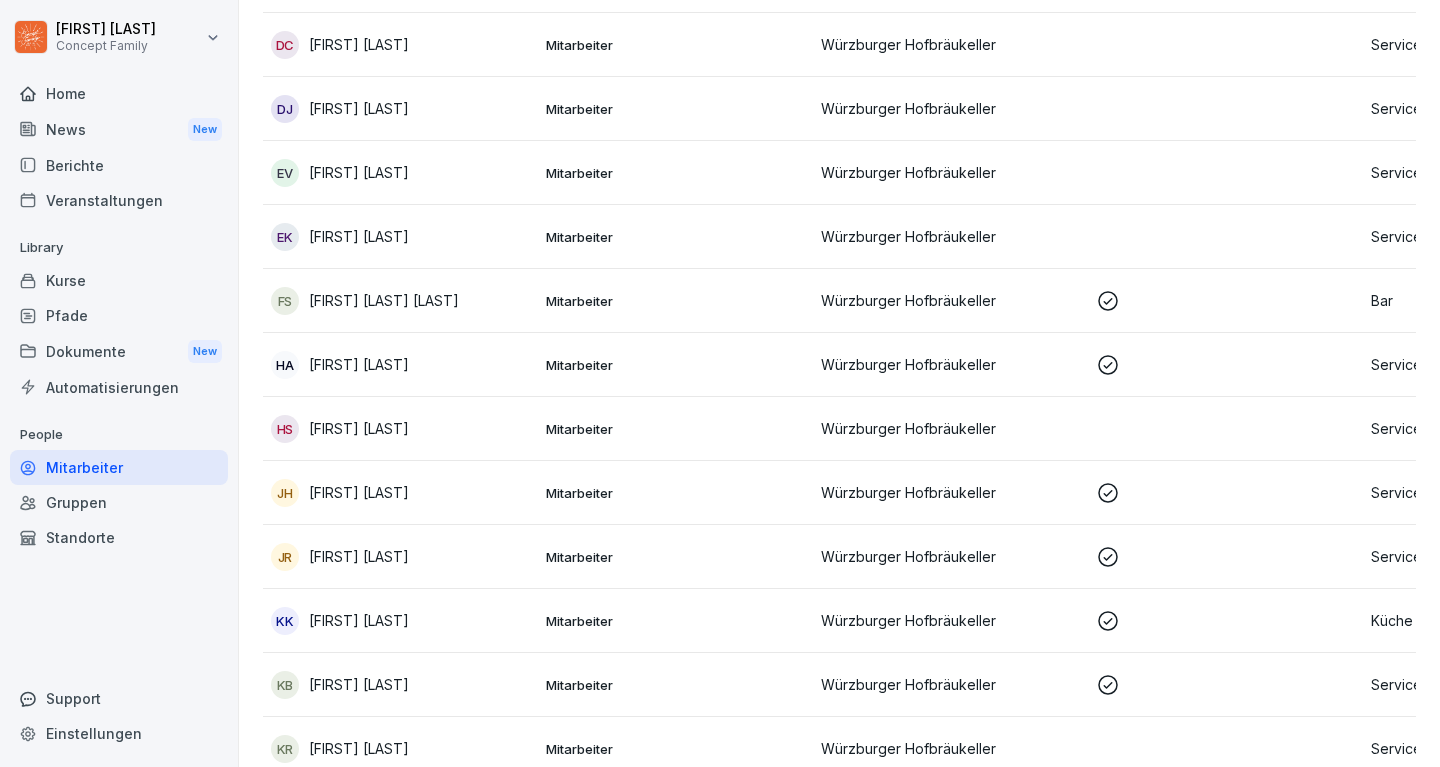 scroll, scrollTop: 619, scrollLeft: 0, axis: vertical 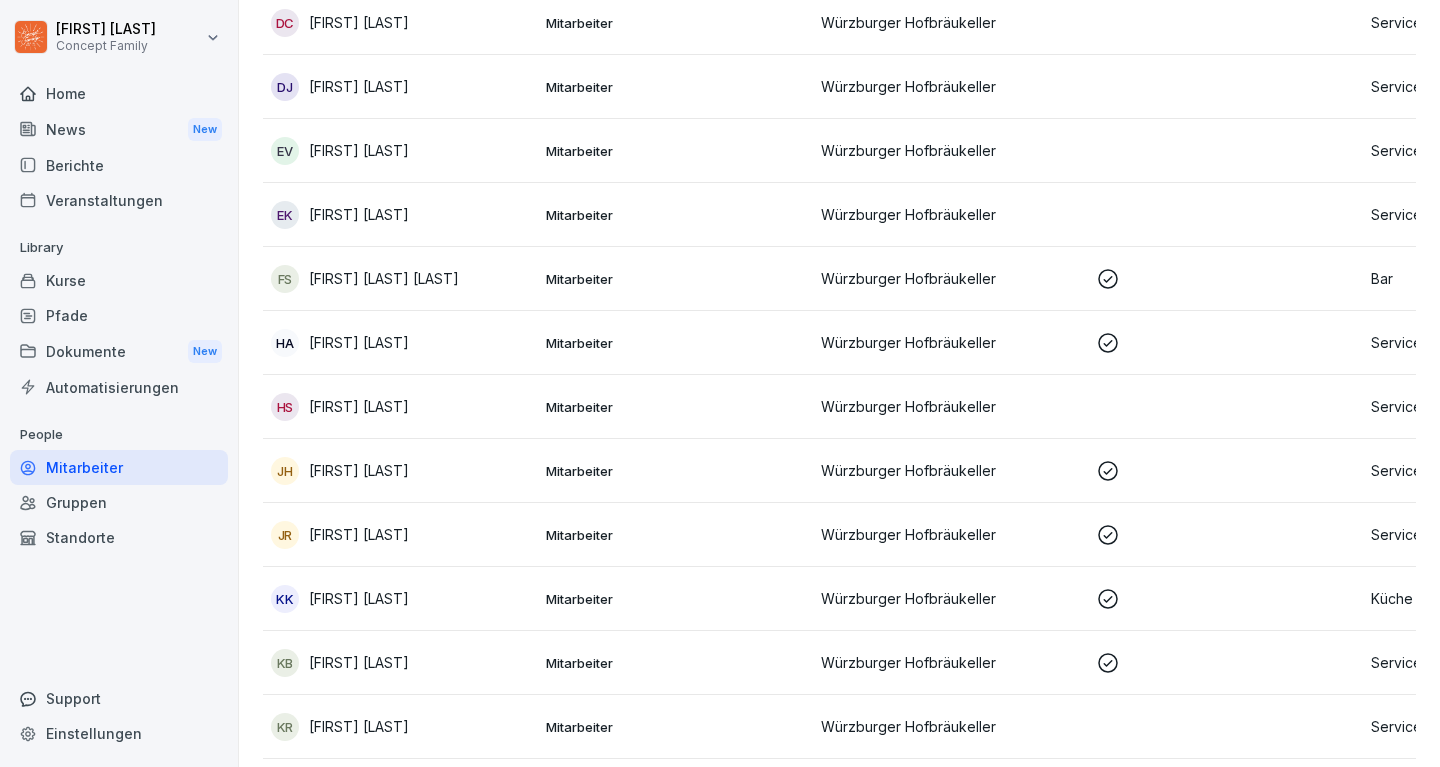 click on "Mitarbeiter" at bounding box center [675, 407] 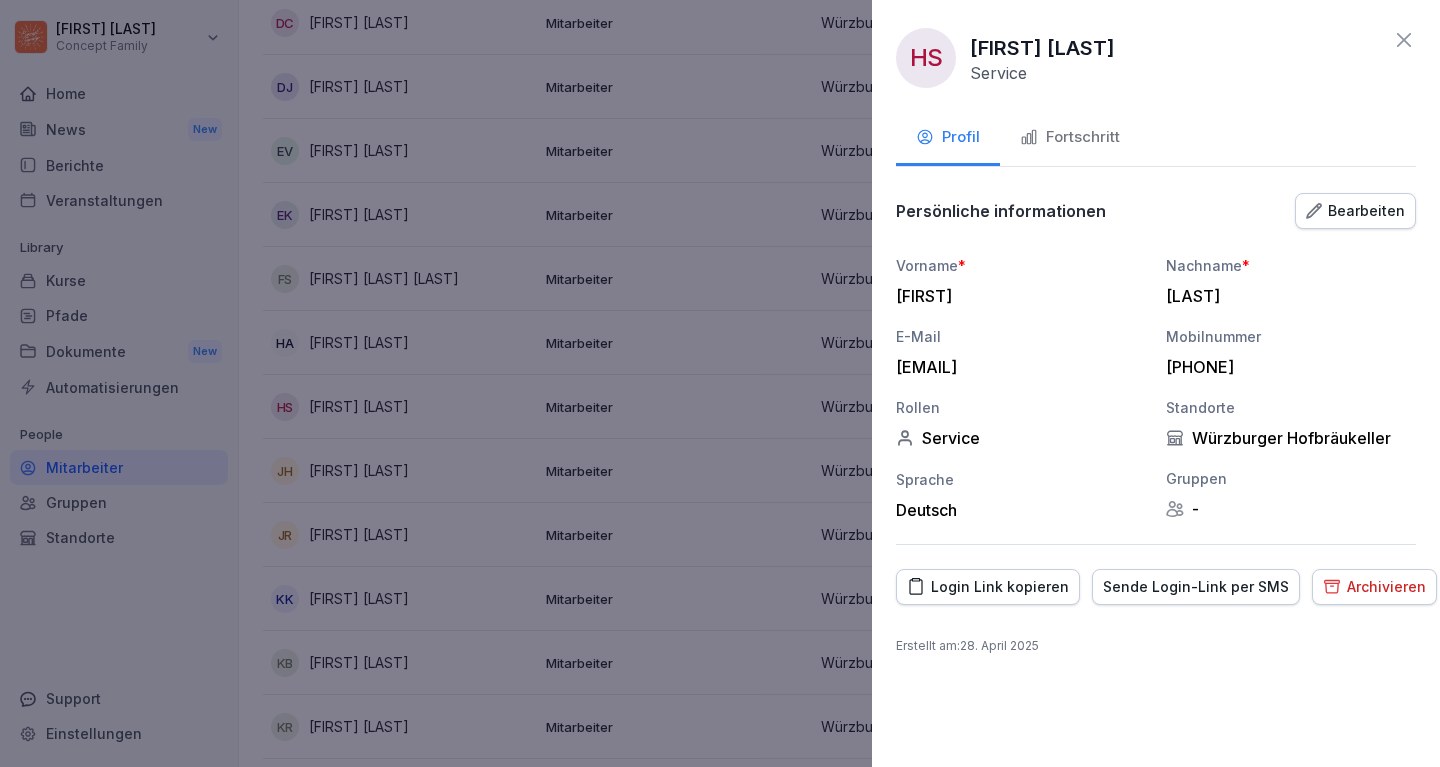 click on "Sende Login-Link per SMS" at bounding box center (1196, 587) 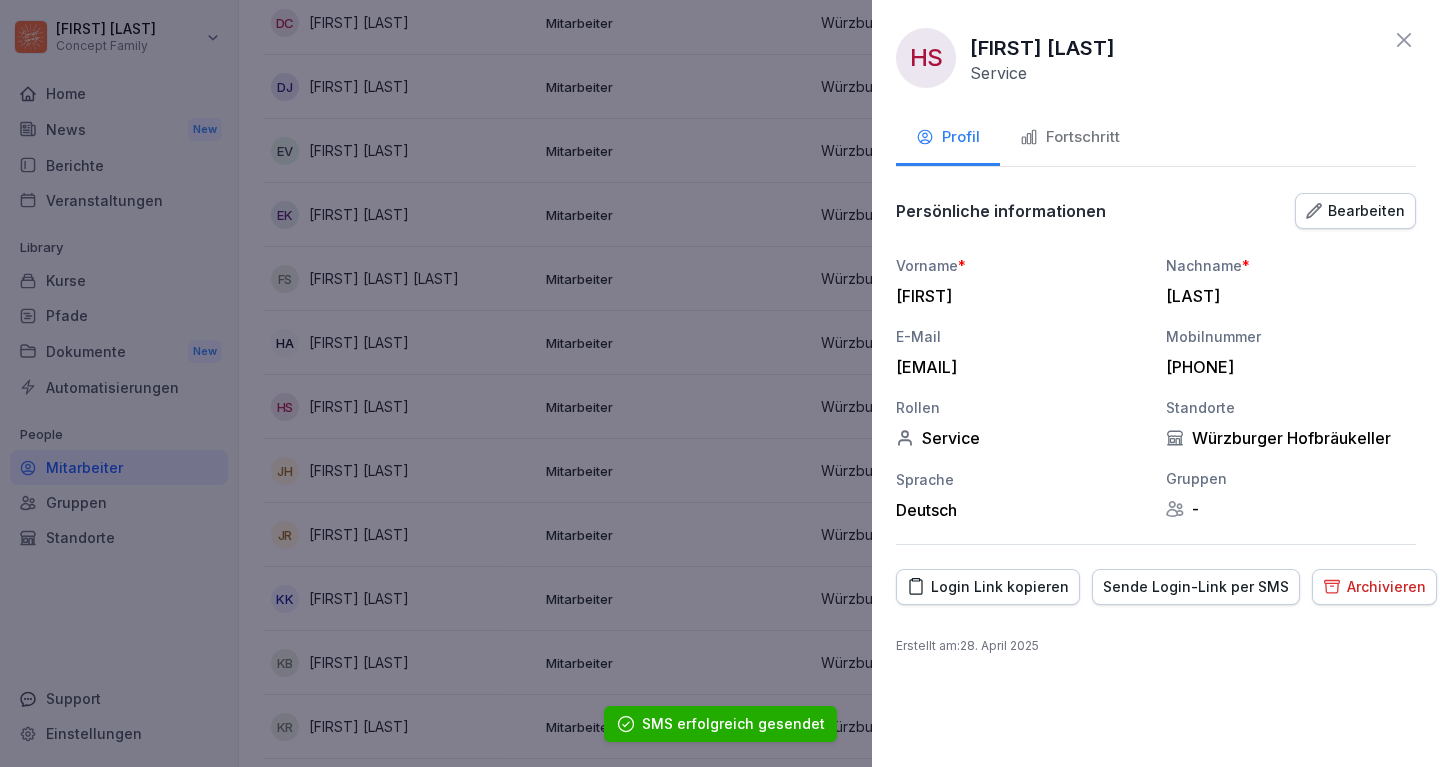click at bounding box center [720, 383] 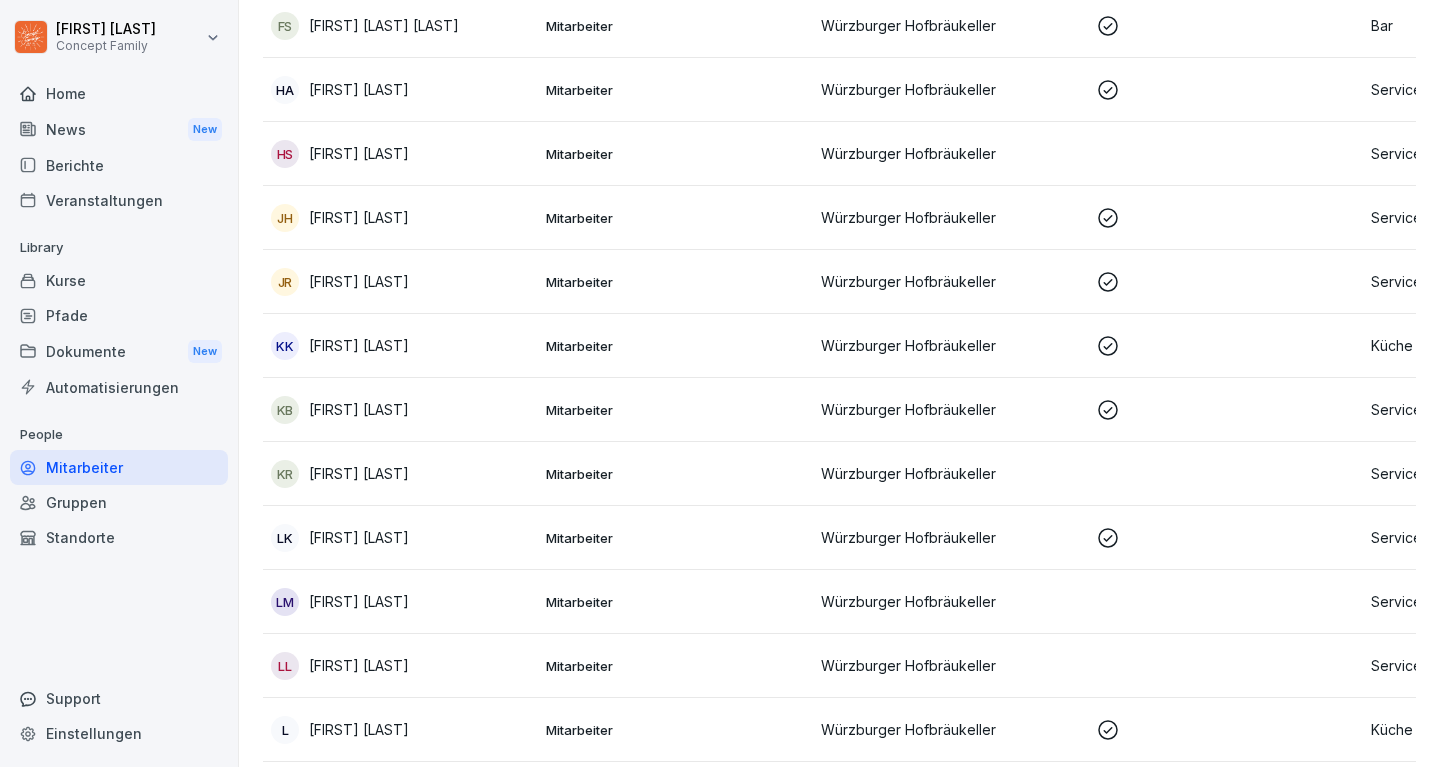 scroll, scrollTop: 896, scrollLeft: 0, axis: vertical 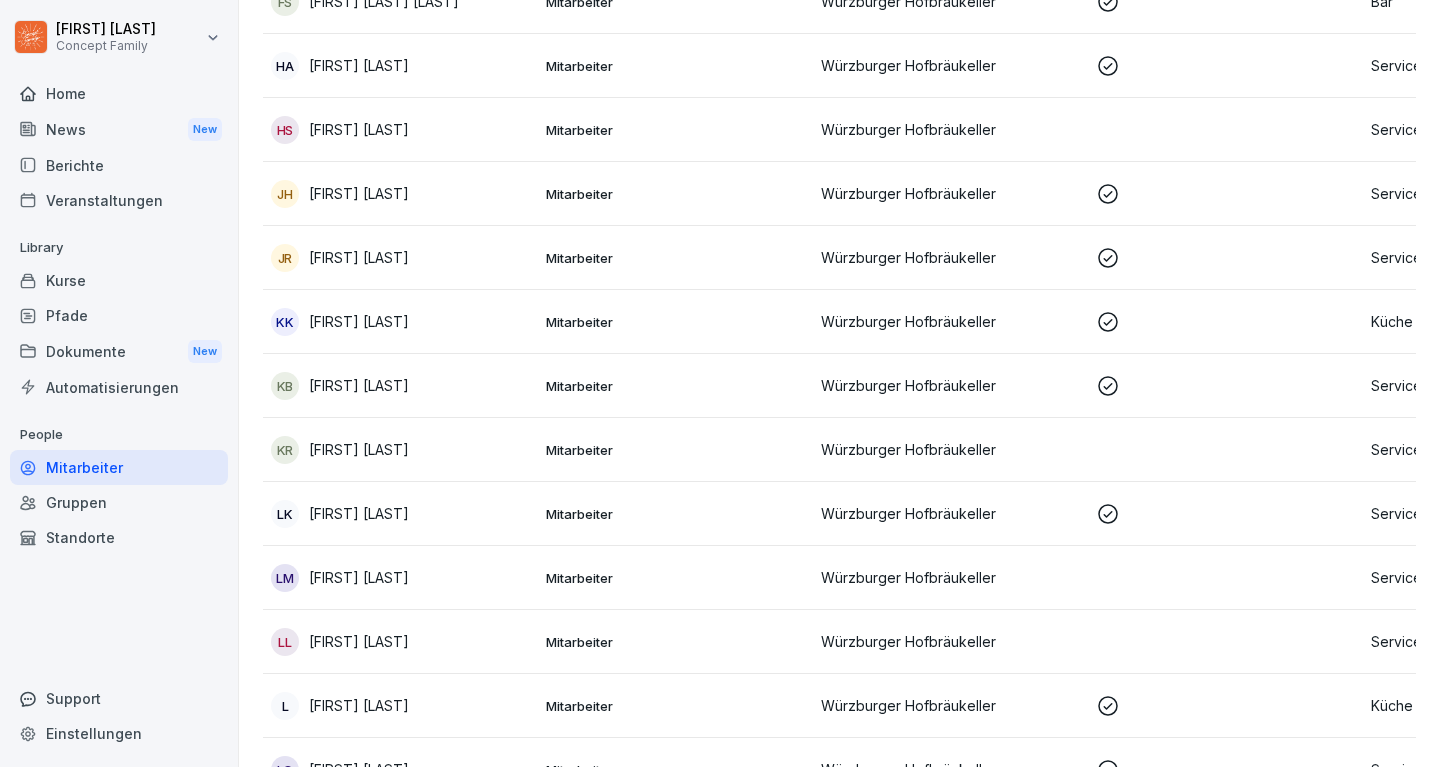 click on "Mitarbeiter" at bounding box center [675, 386] 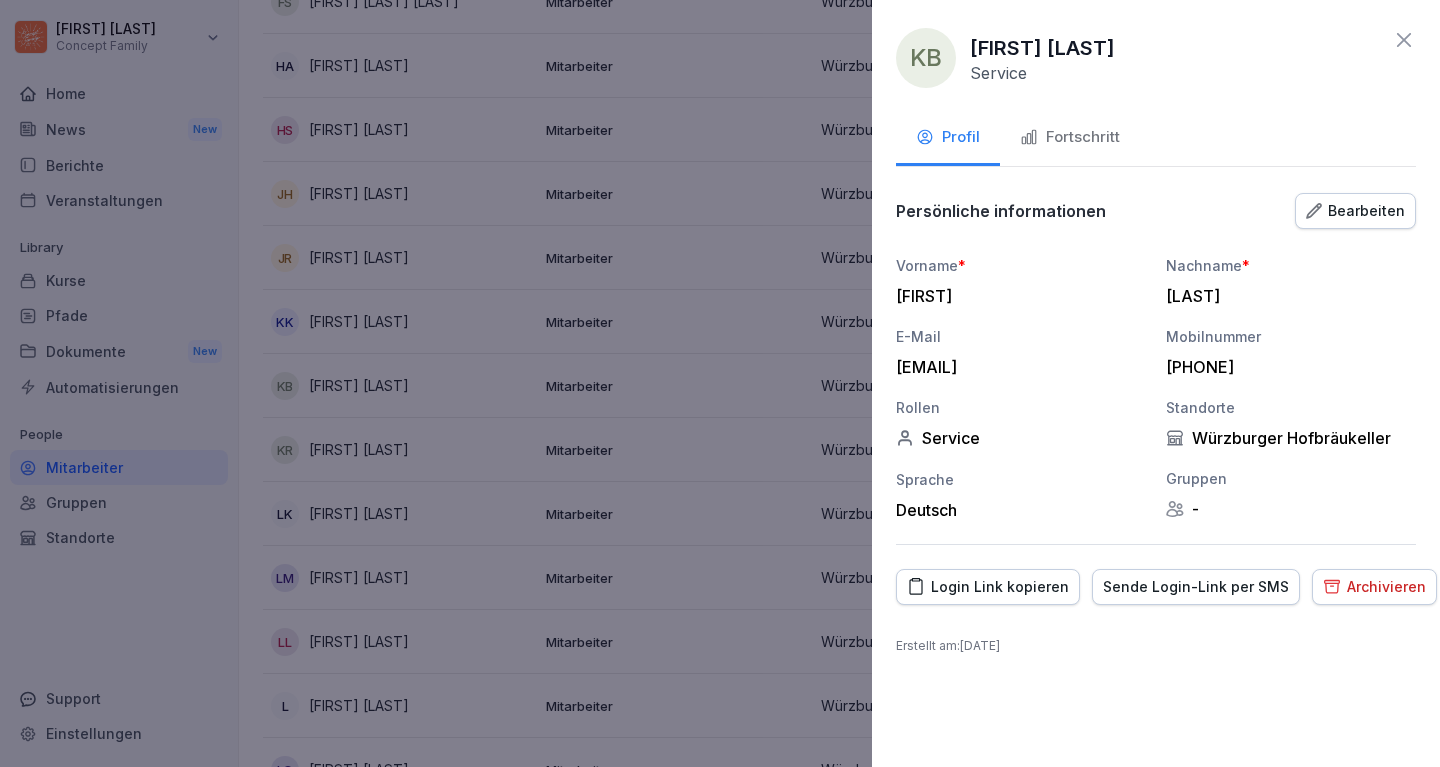 click on "Sende Login-Link per SMS" at bounding box center [1196, 587] 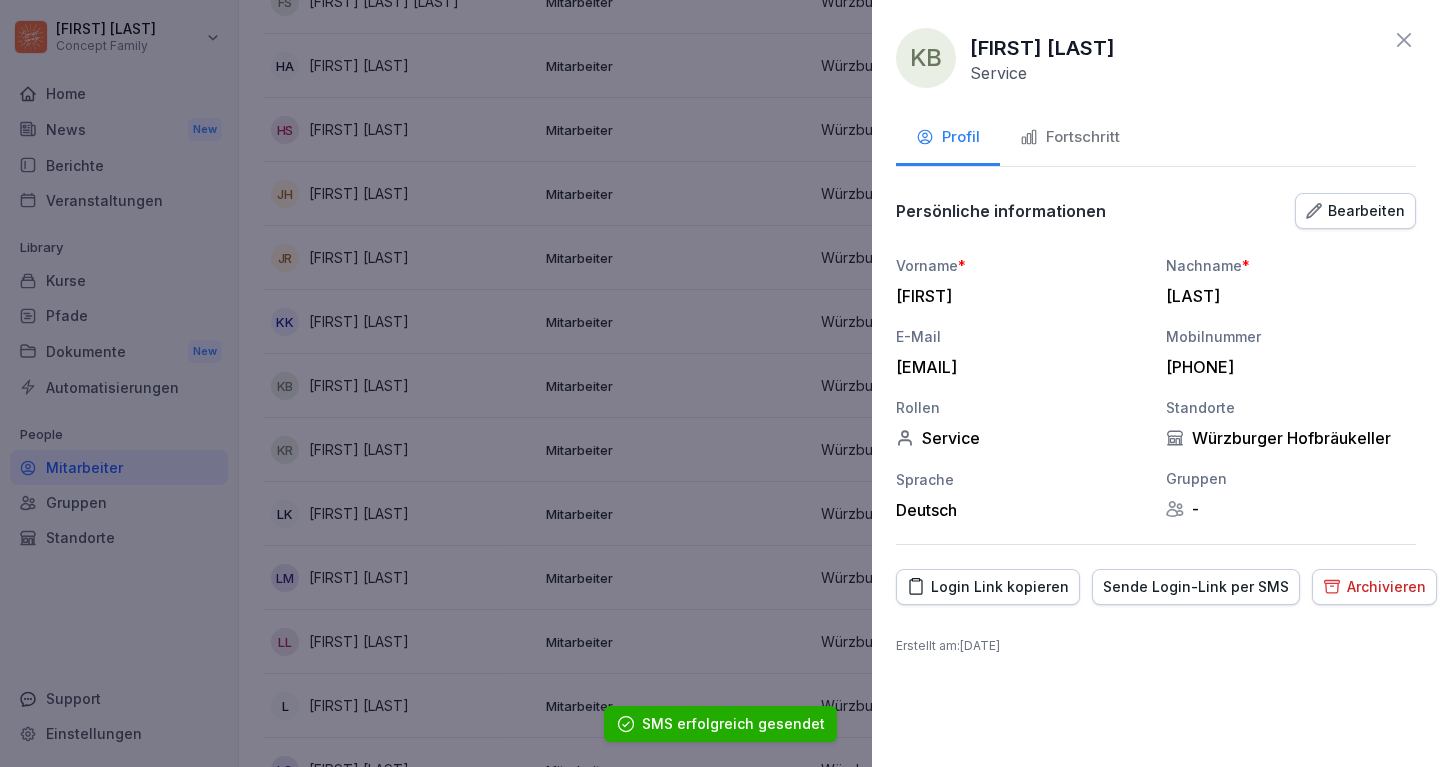 click at bounding box center (720, 383) 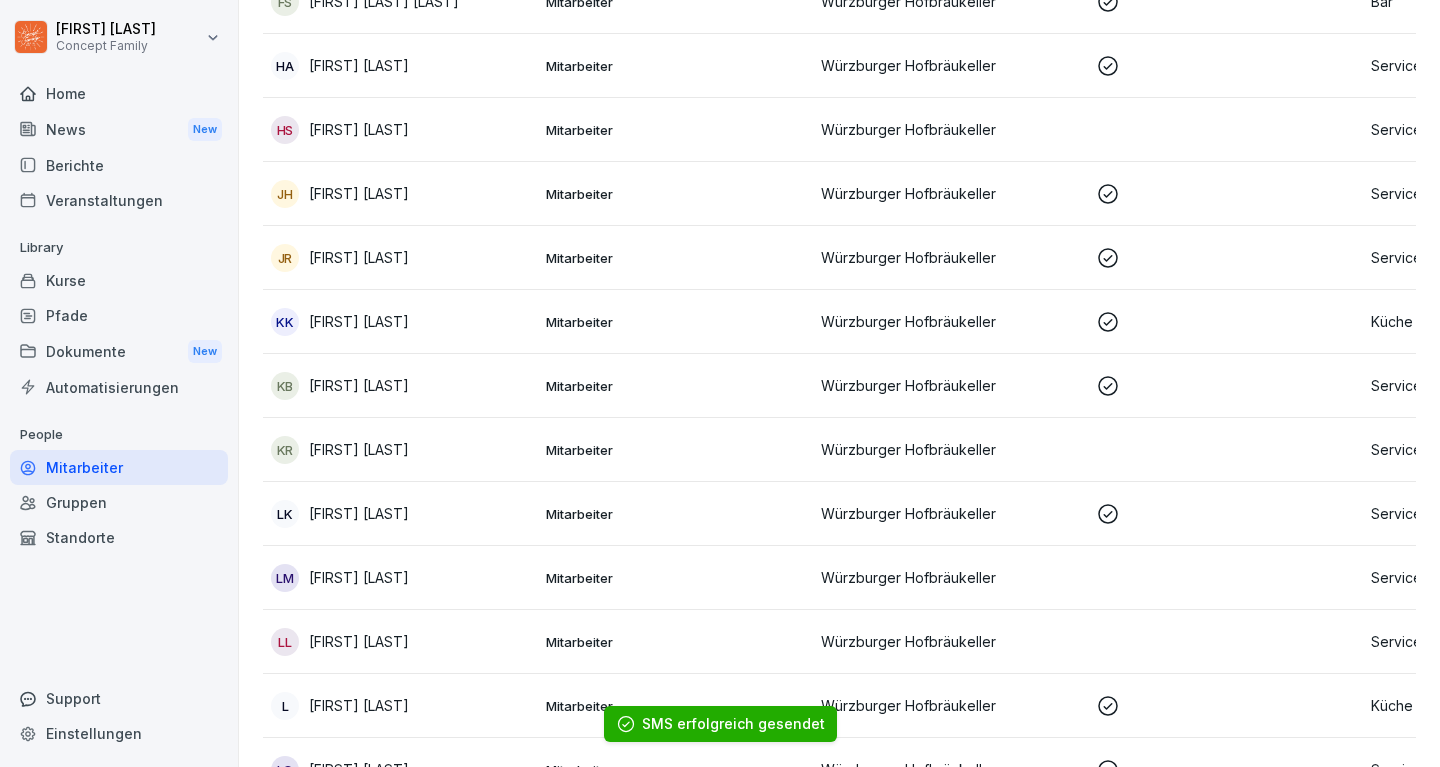 click on "Mitarbeiter" at bounding box center [675, 450] 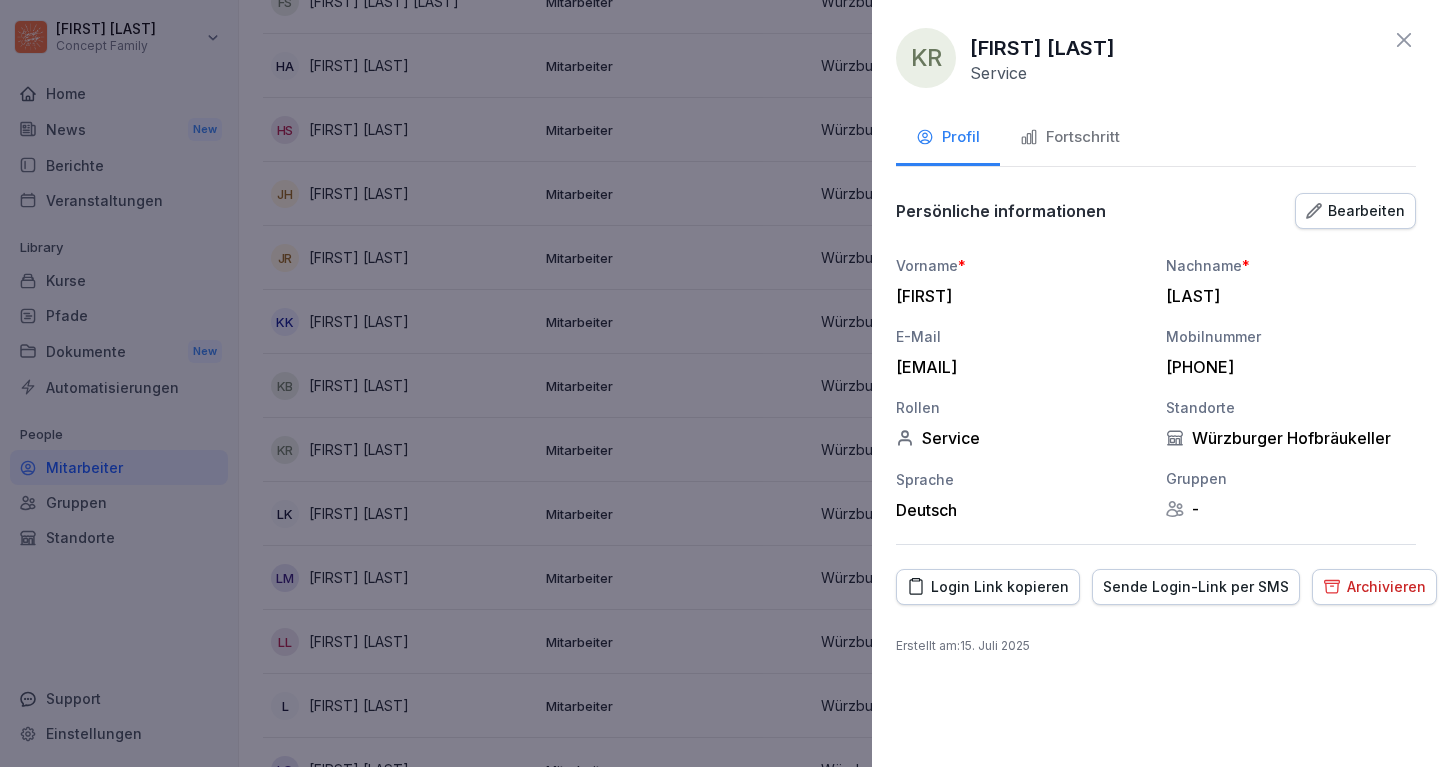 click on "Sende Login-Link per SMS" at bounding box center (1196, 587) 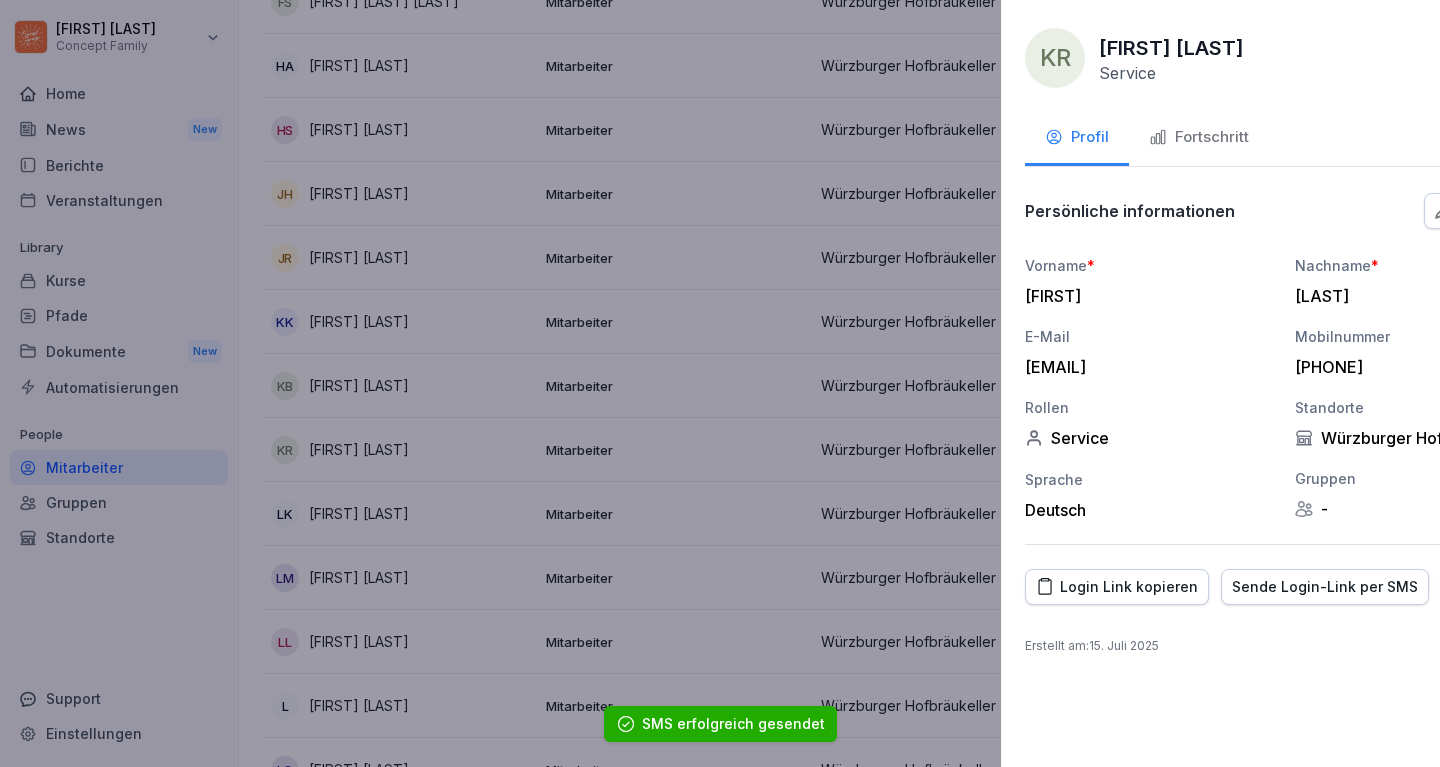 click at bounding box center [720, 383] 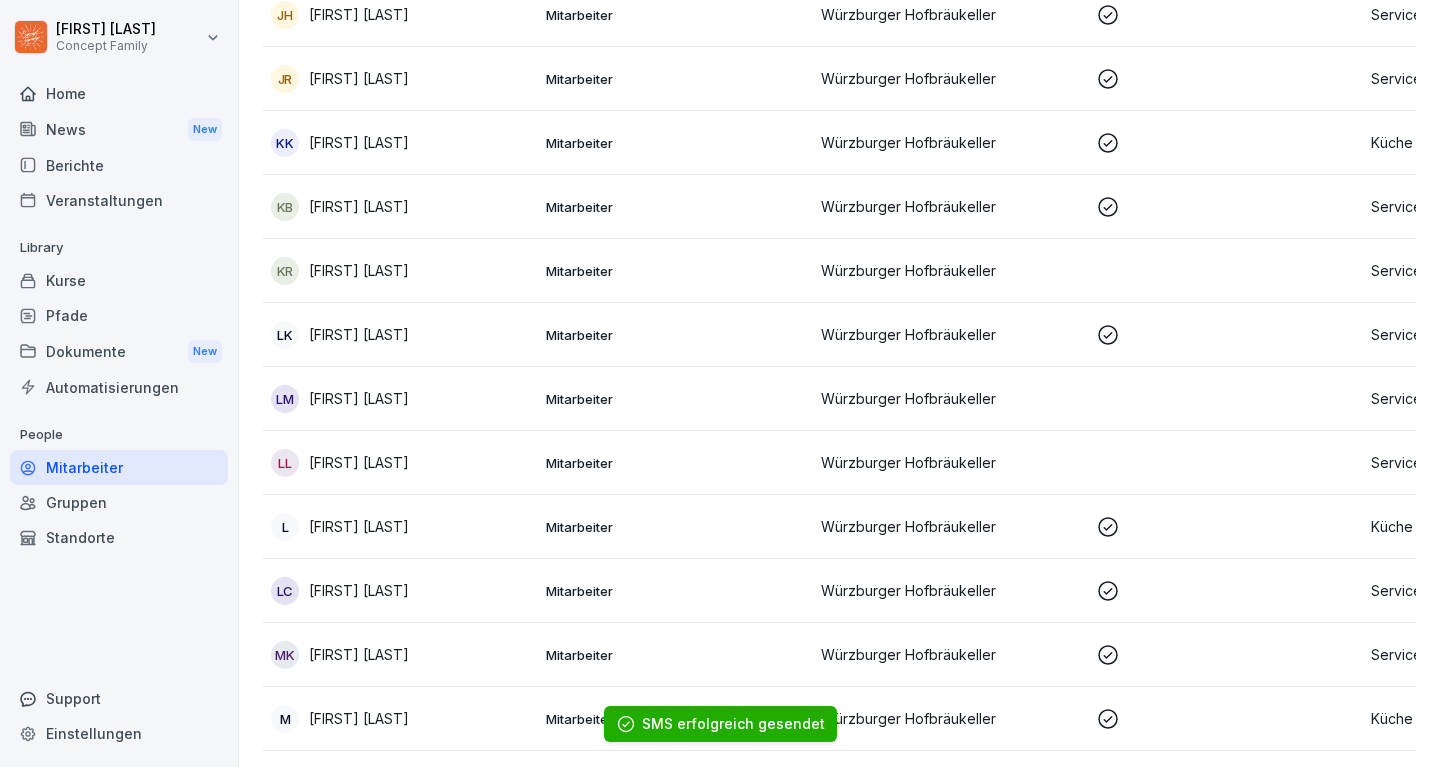 scroll, scrollTop: 1076, scrollLeft: 0, axis: vertical 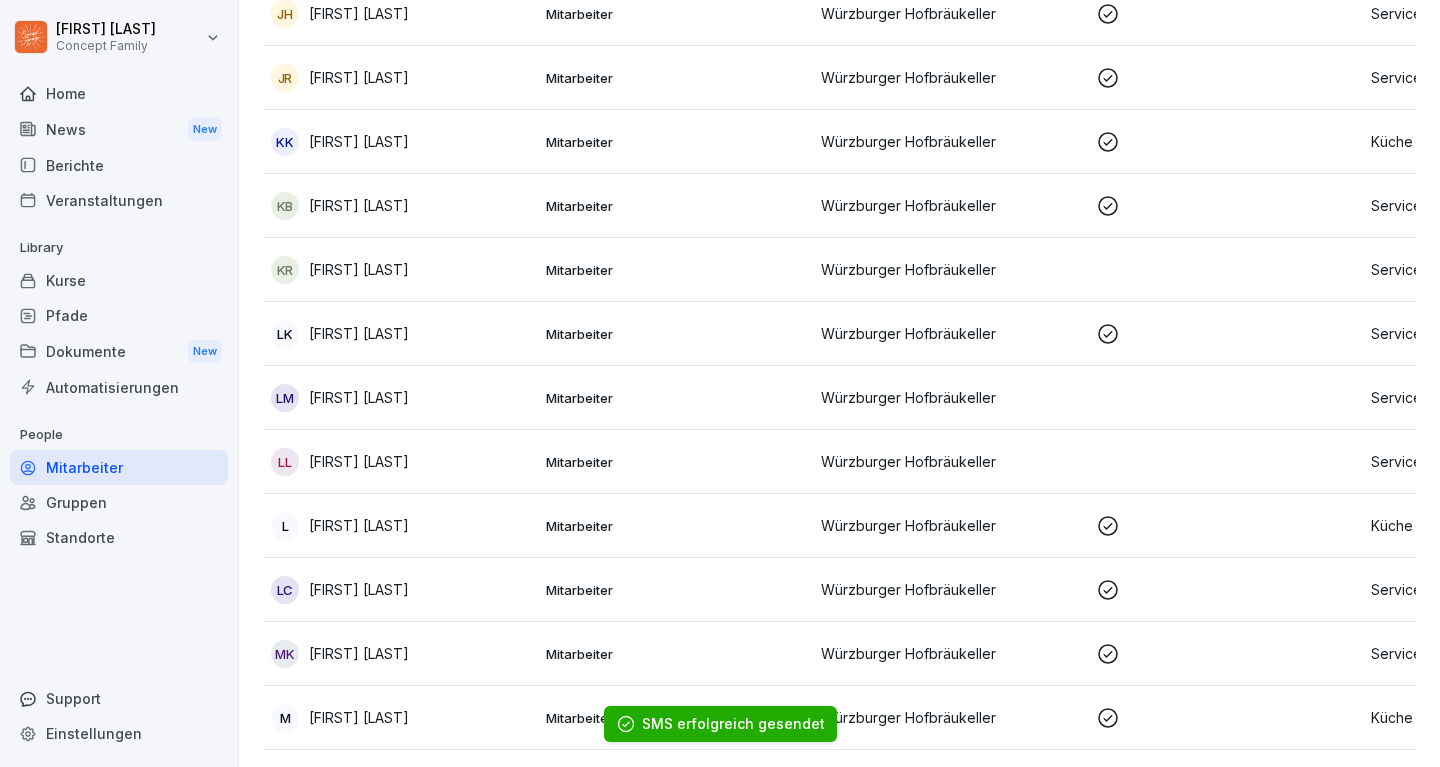 click on "Mitarbeiter" at bounding box center [675, 462] 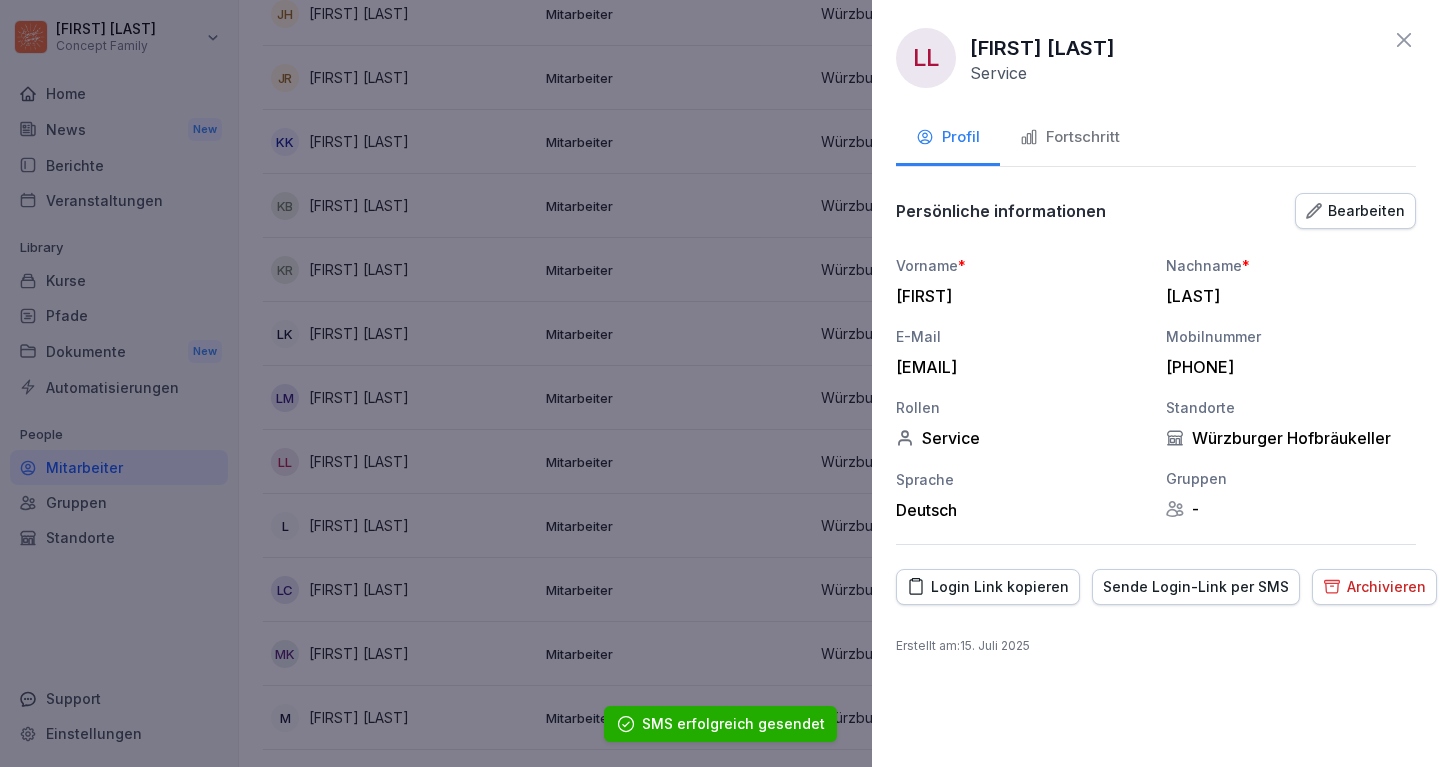 click on "Sende Login-Link per SMS" at bounding box center (1196, 587) 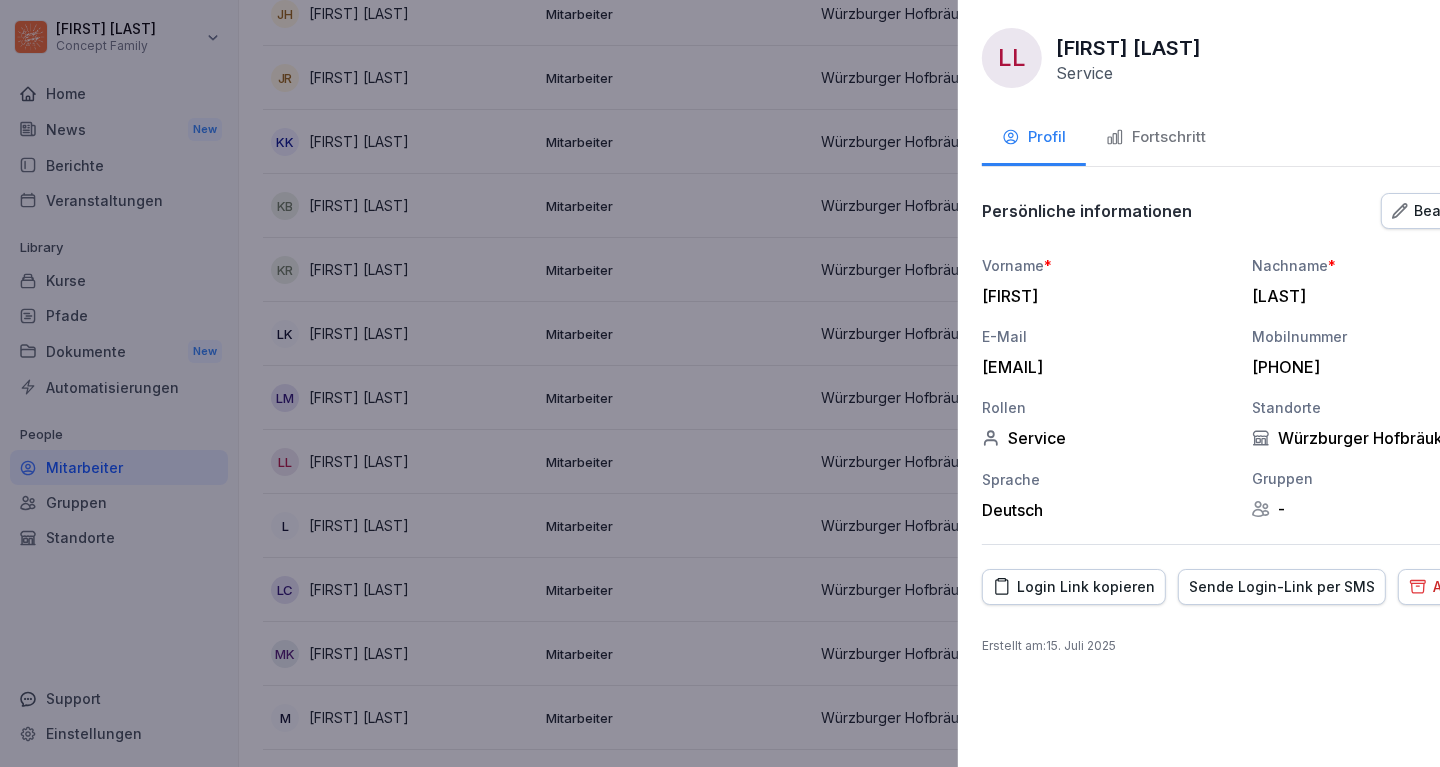 click at bounding box center [720, 383] 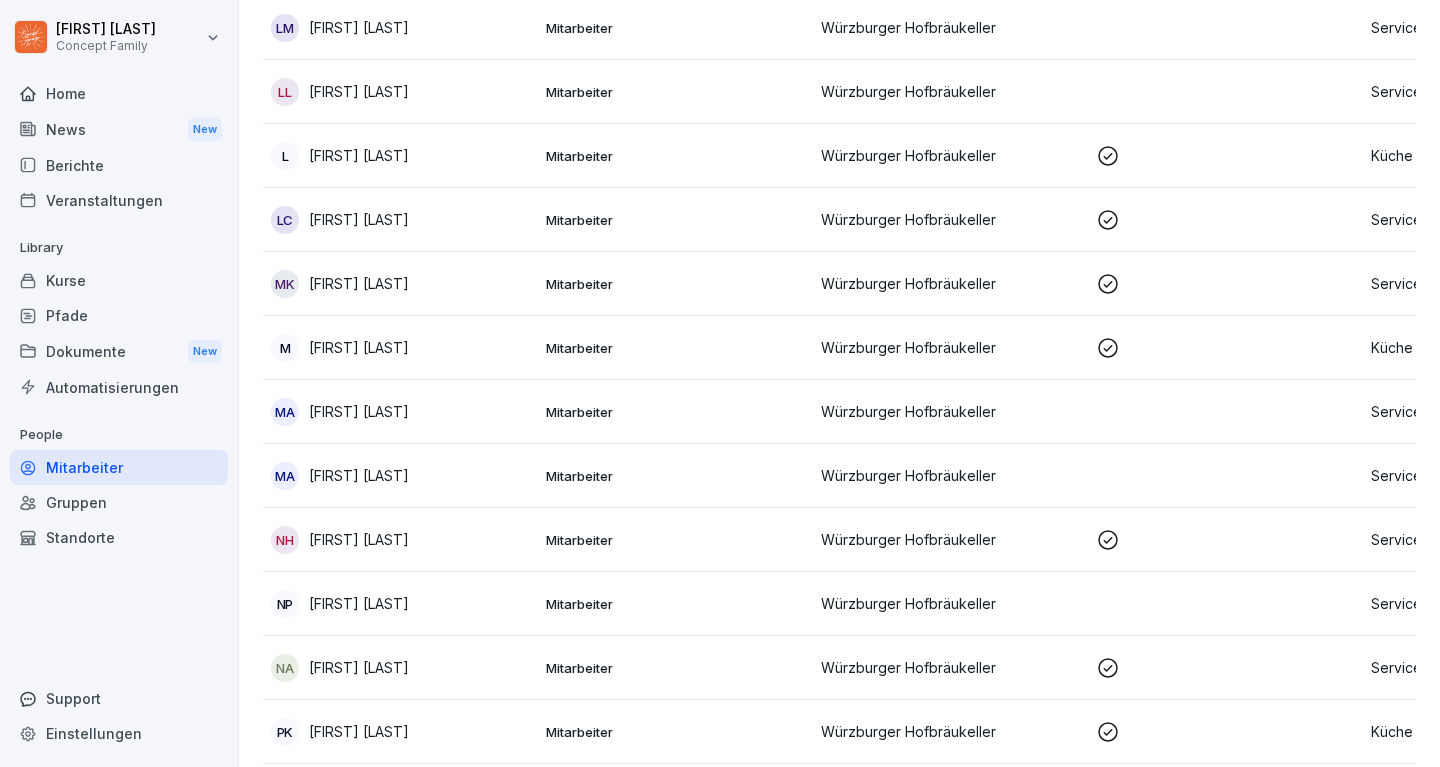 scroll, scrollTop: 1447, scrollLeft: 0, axis: vertical 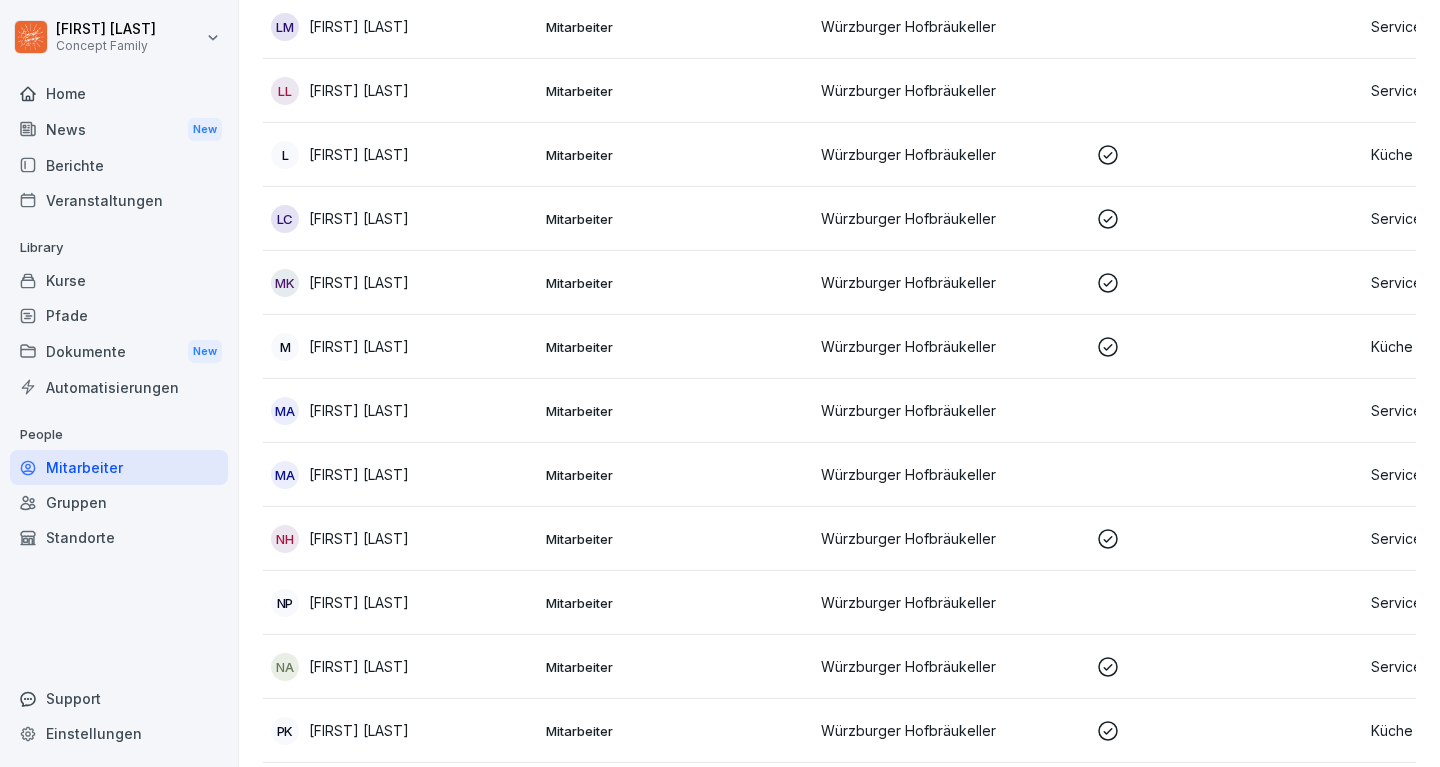 click on "Mitarbeiter" at bounding box center [675, 411] 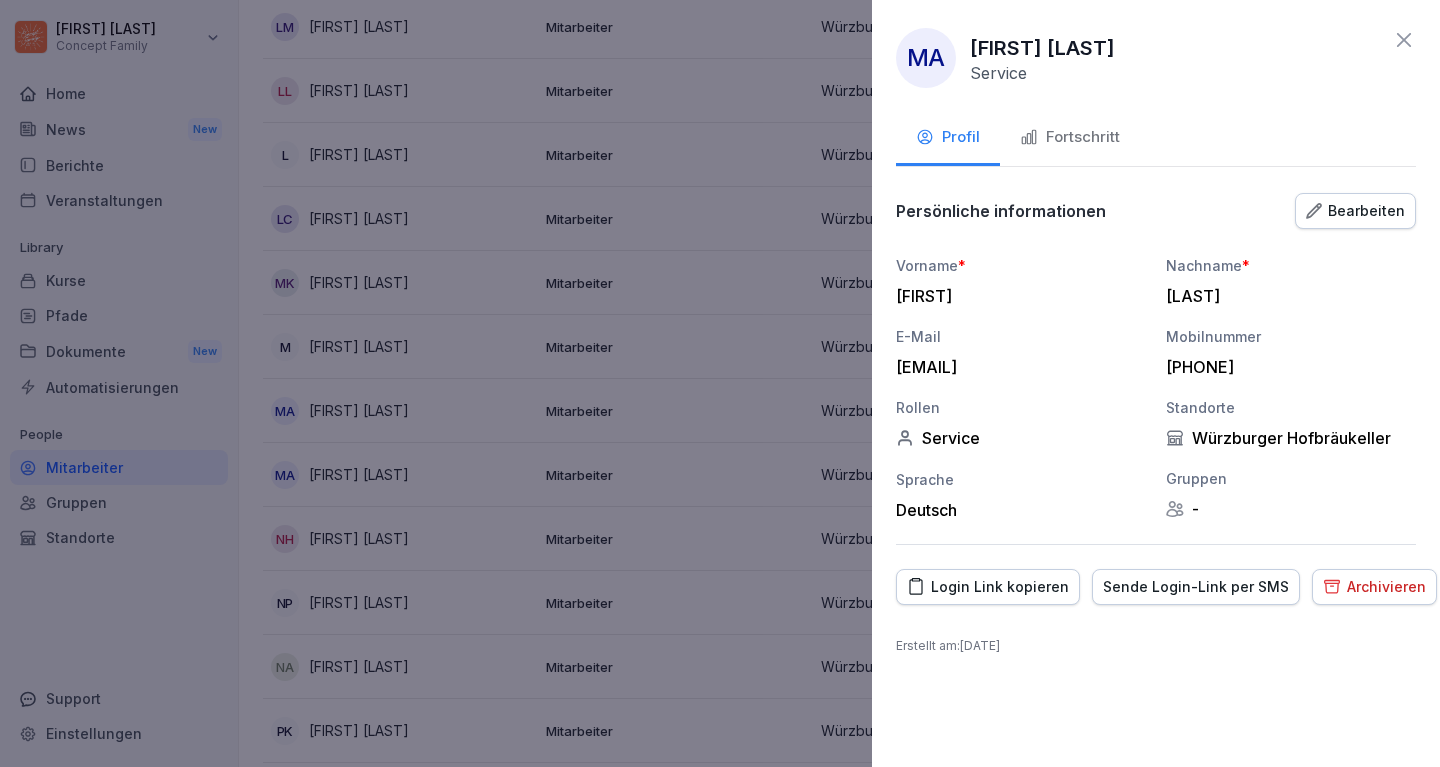 click on "Sende Login-Link per SMS" at bounding box center [1196, 587] 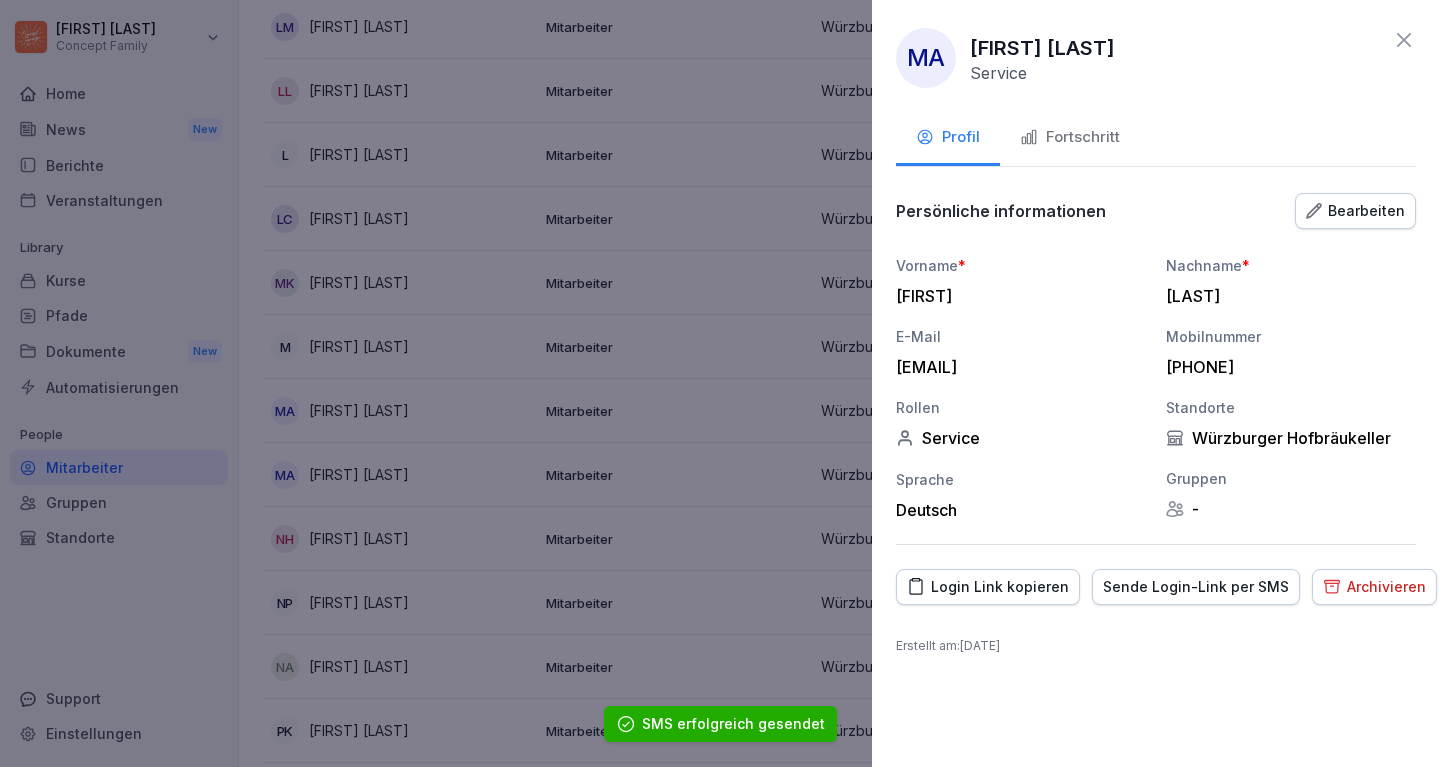 click at bounding box center (720, 383) 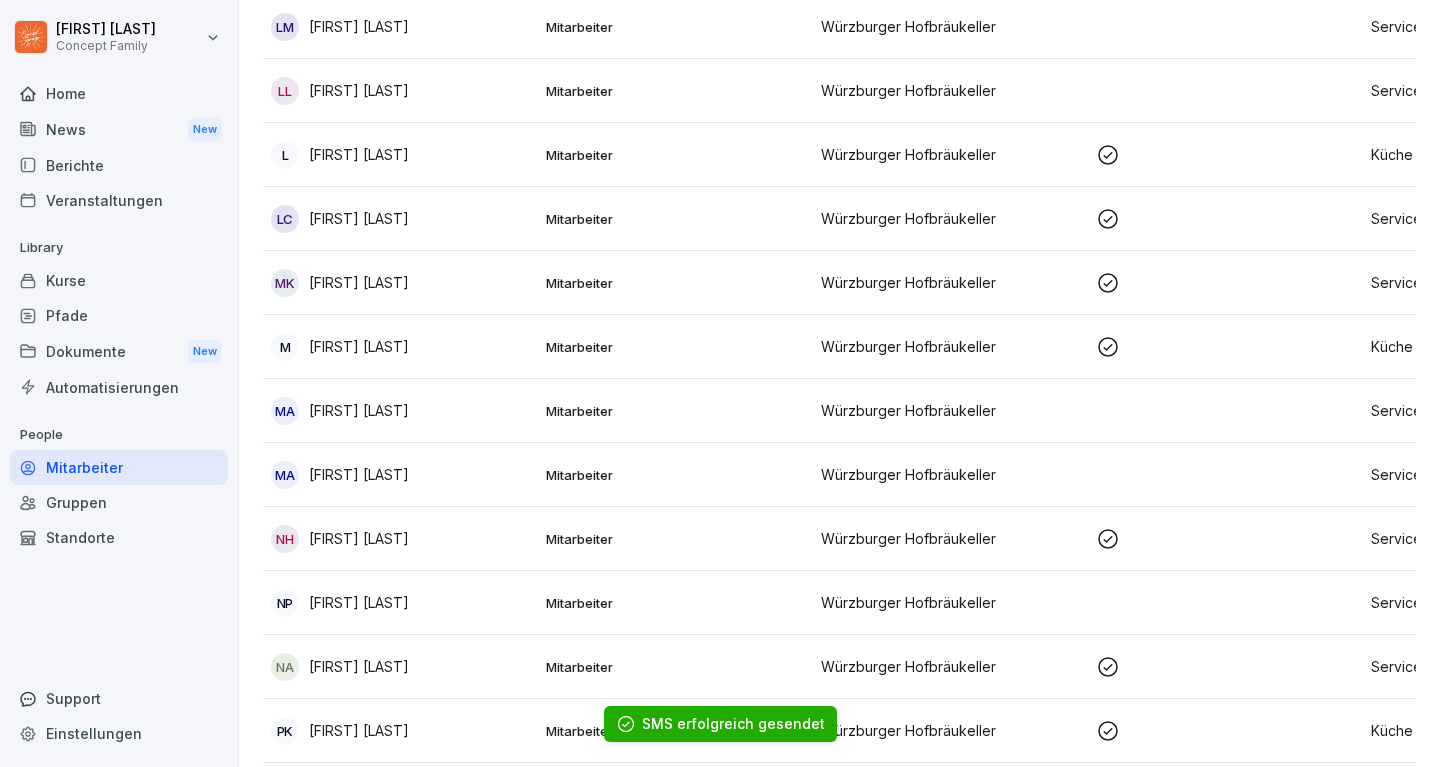click on "Mitarbeiter" at bounding box center [675, 475] 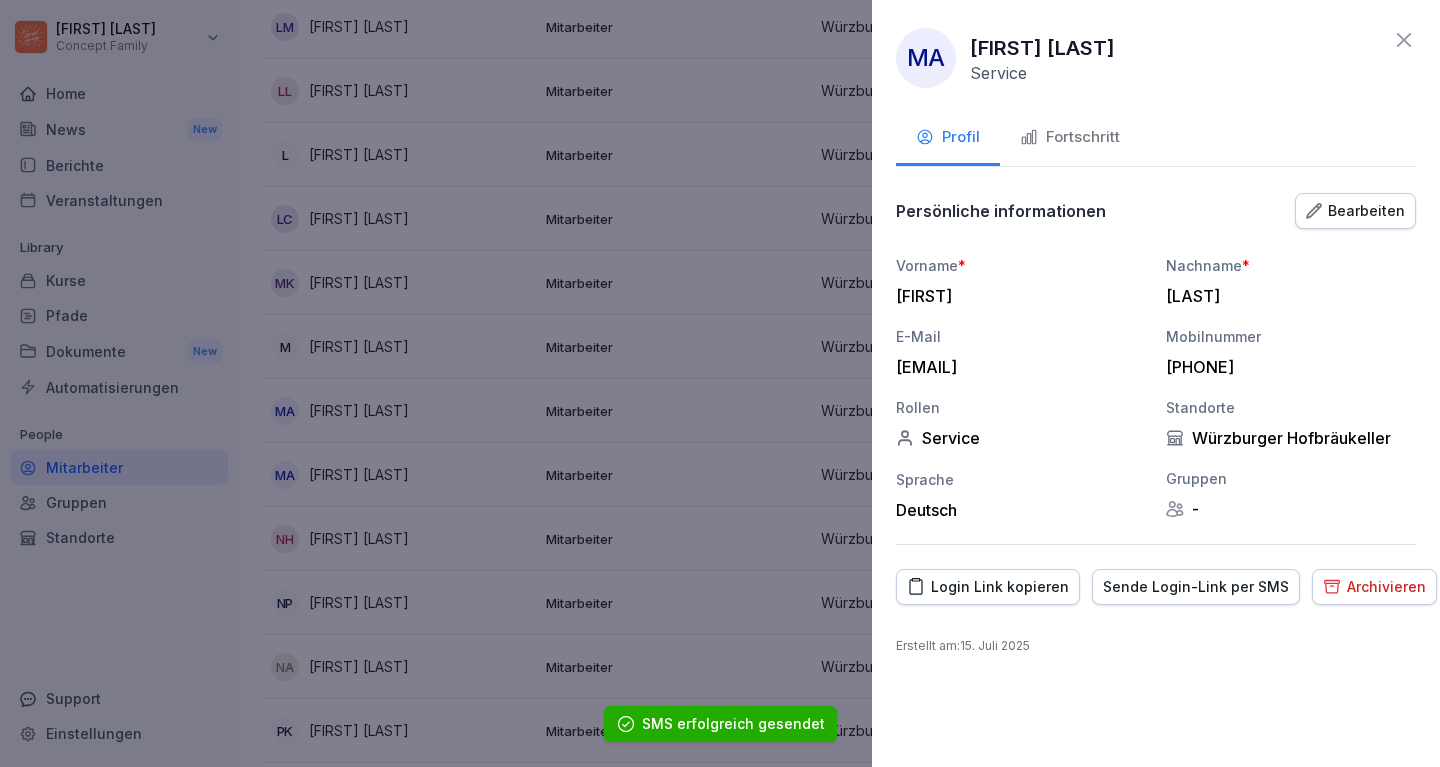 click on "Sende Login-Link per SMS" at bounding box center [1196, 587] 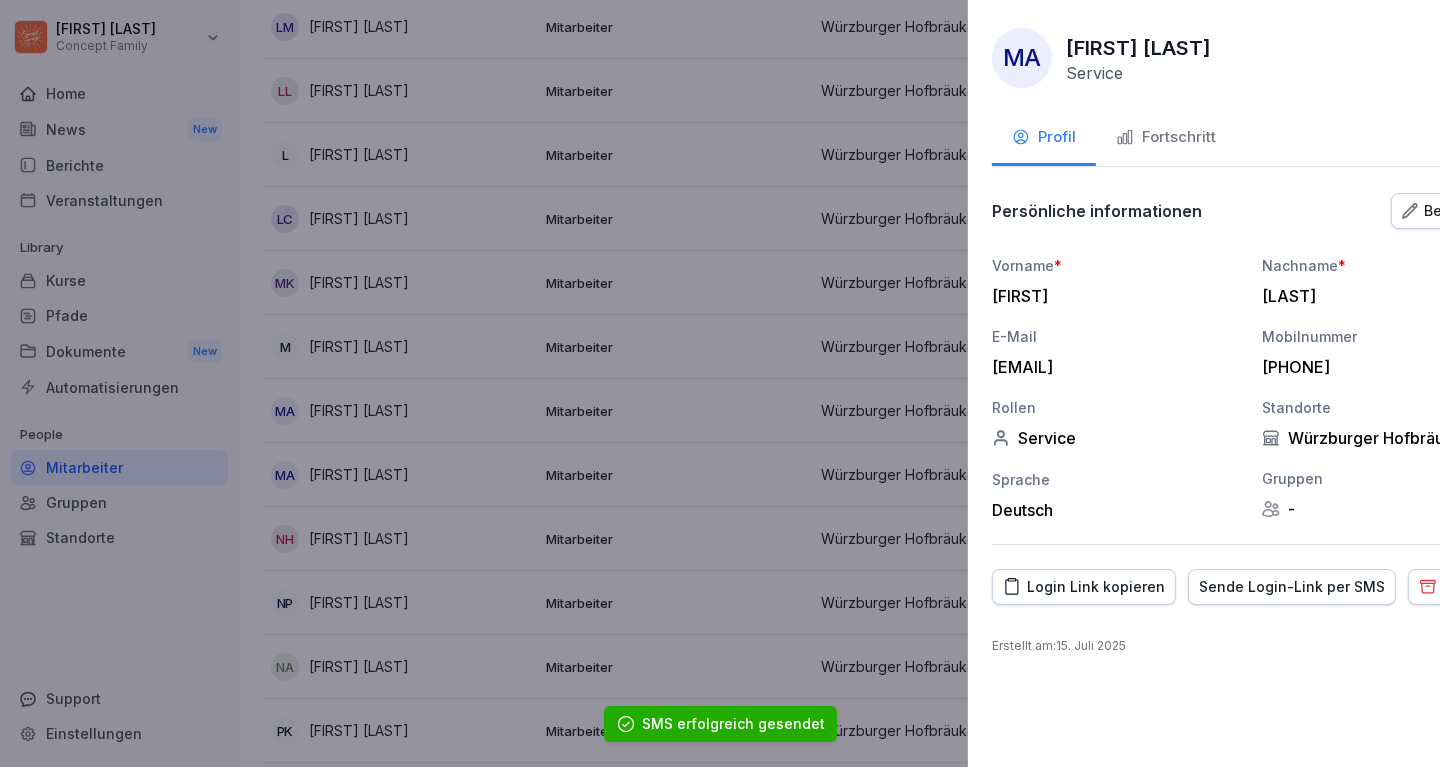 click at bounding box center (720, 383) 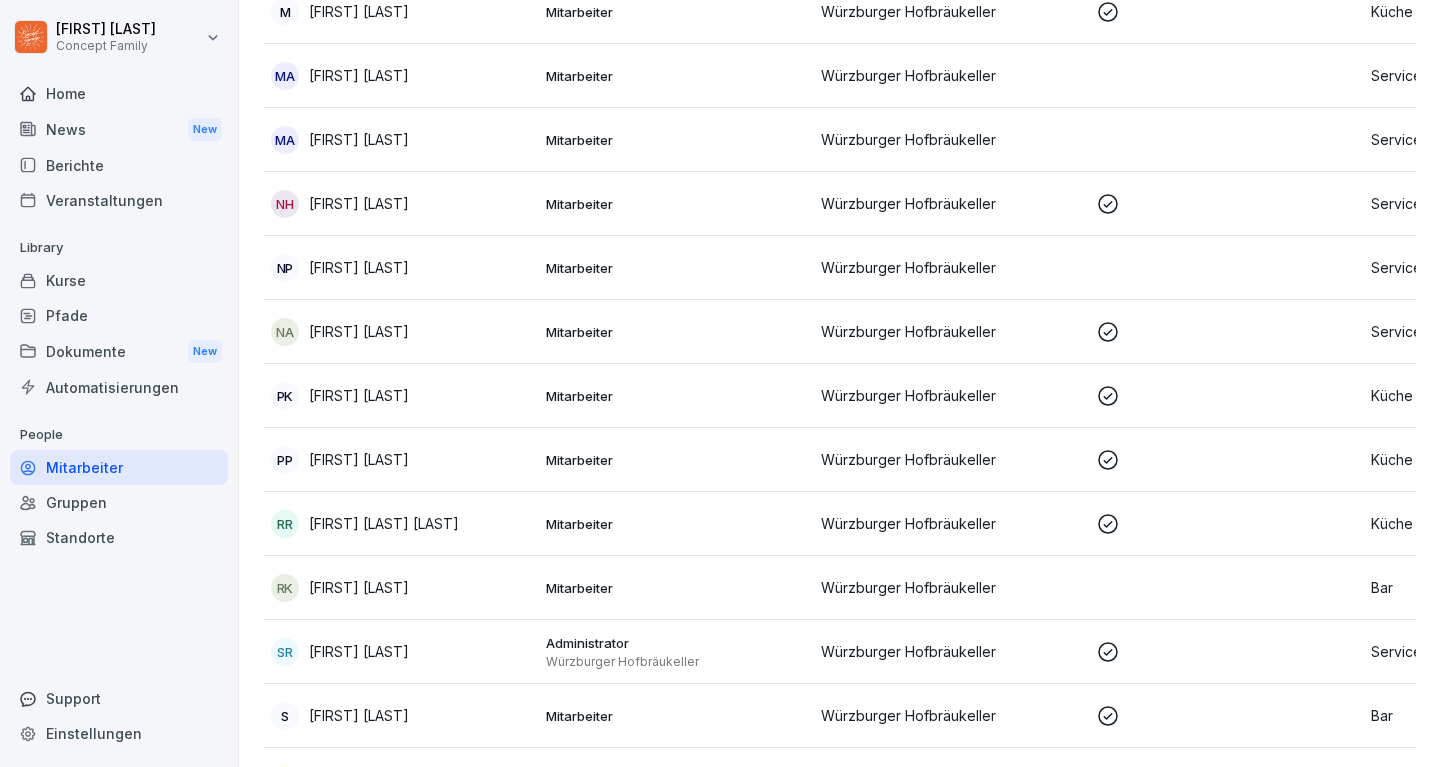 scroll, scrollTop: 1783, scrollLeft: 0, axis: vertical 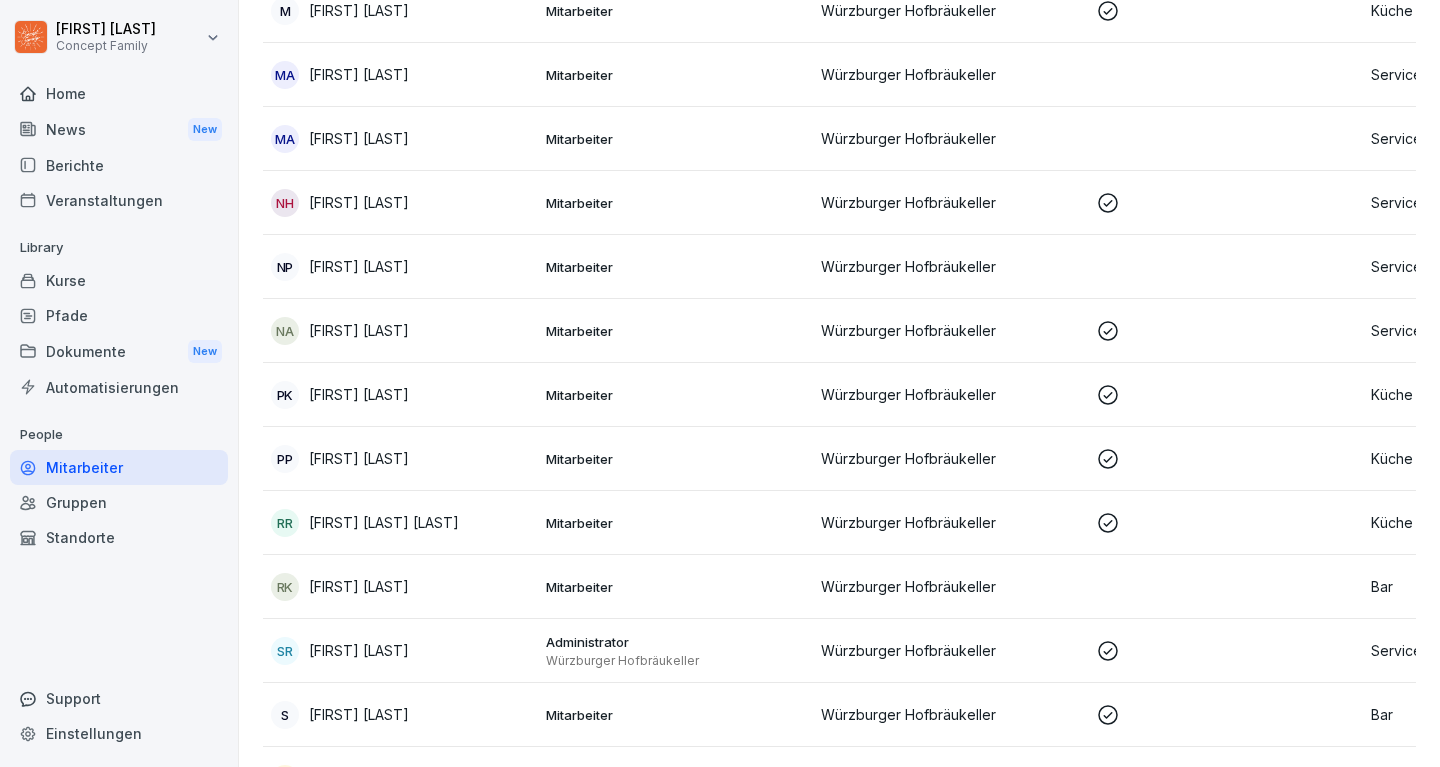 click on "Mitarbeiter" at bounding box center [675, 331] 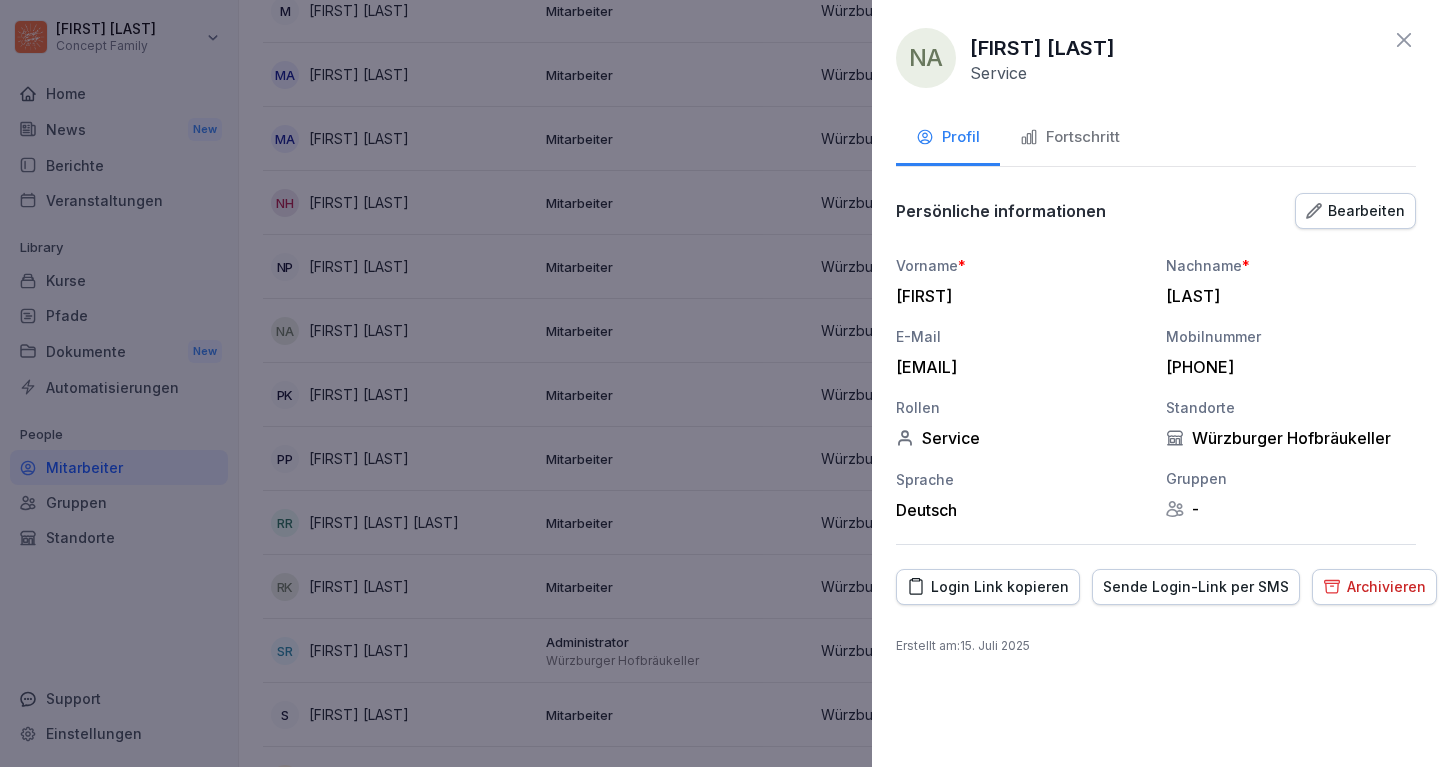 click on "Sende Login-Link per SMS" at bounding box center (1196, 587) 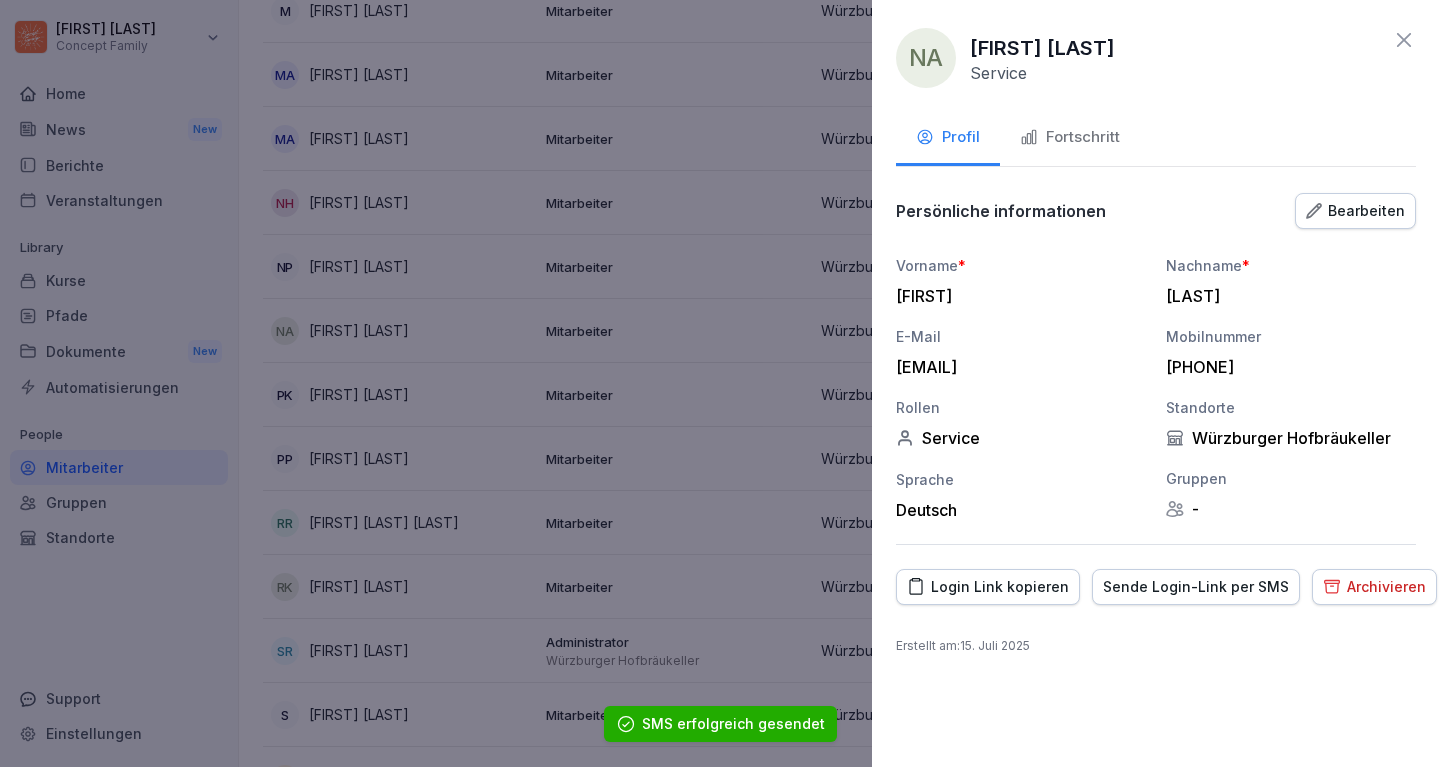 click at bounding box center (720, 383) 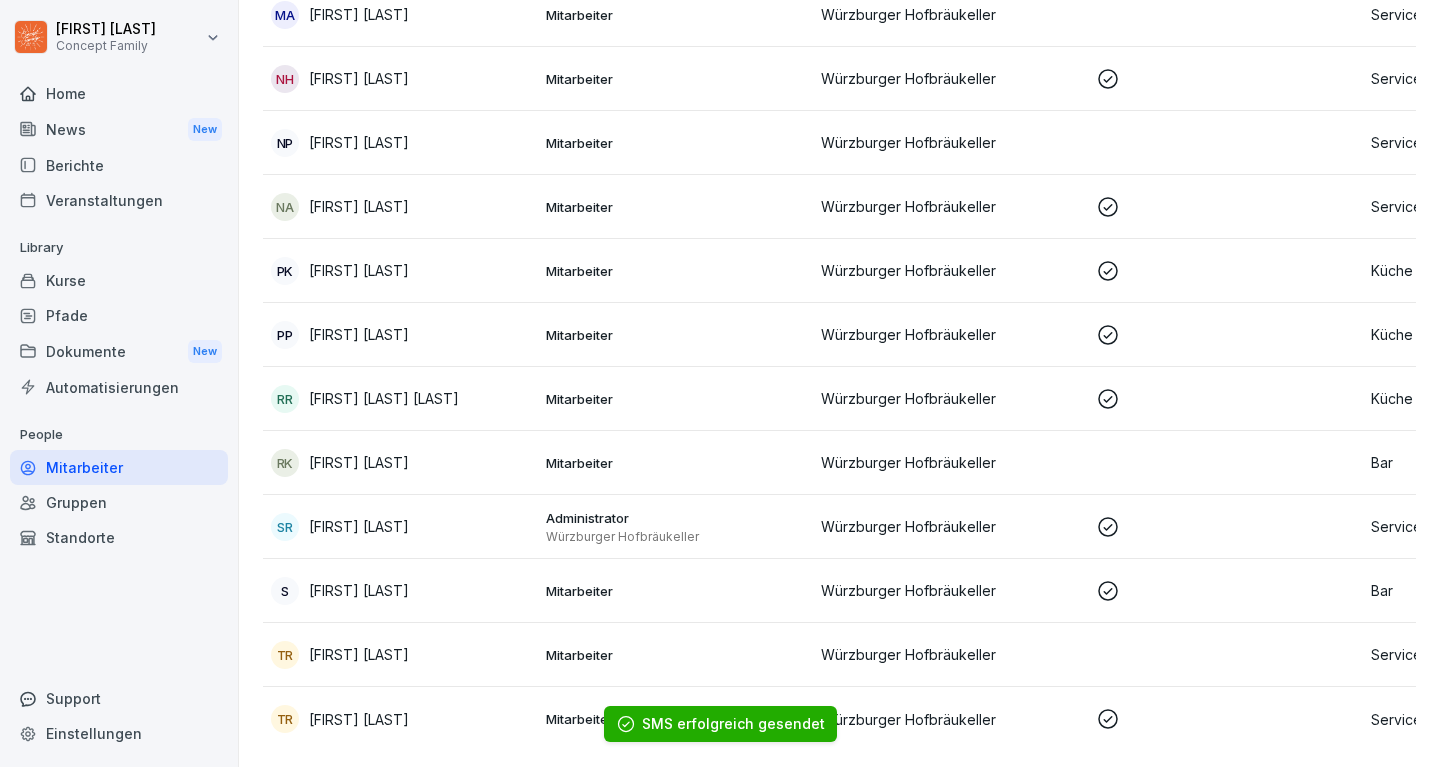 scroll, scrollTop: 1907, scrollLeft: 0, axis: vertical 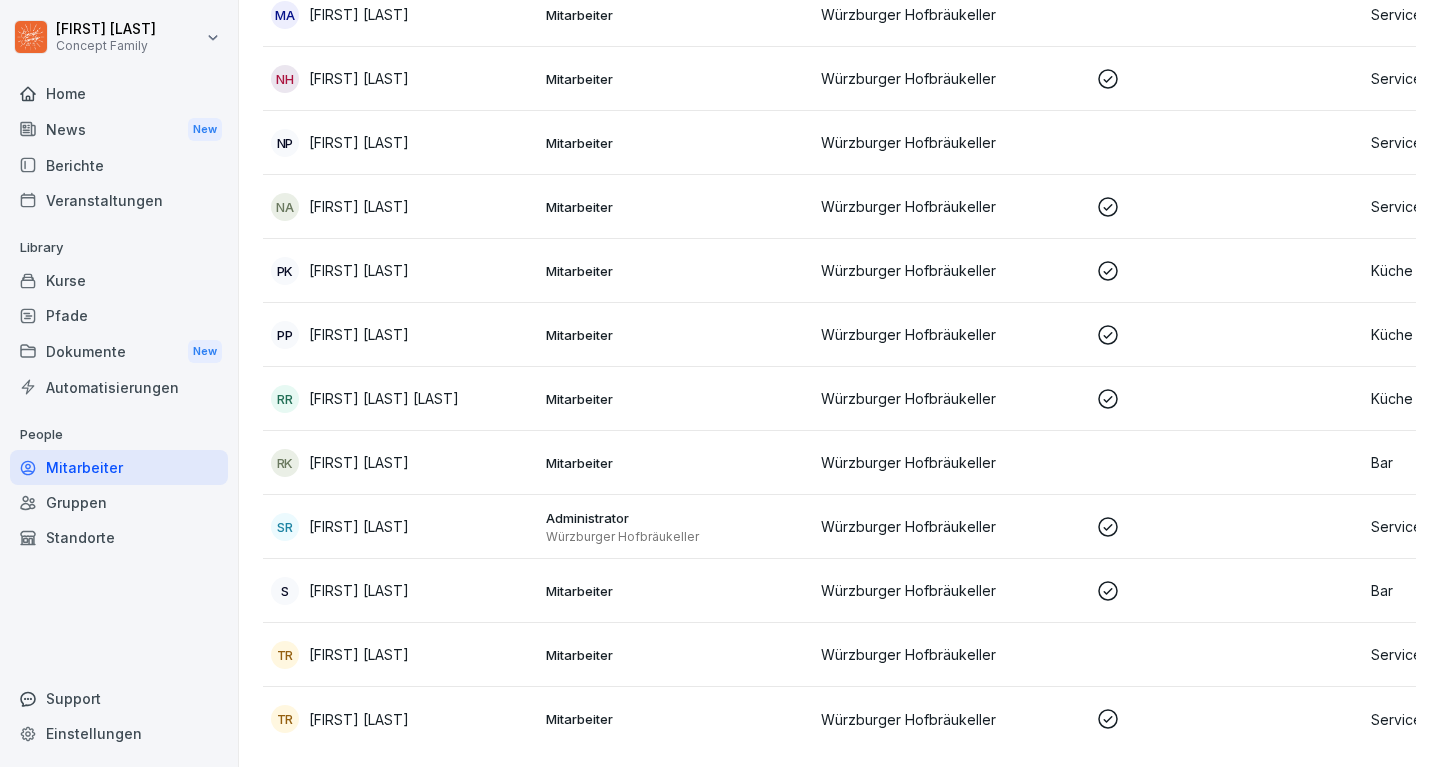 click on "Mitarbeiter" at bounding box center [675, 655] 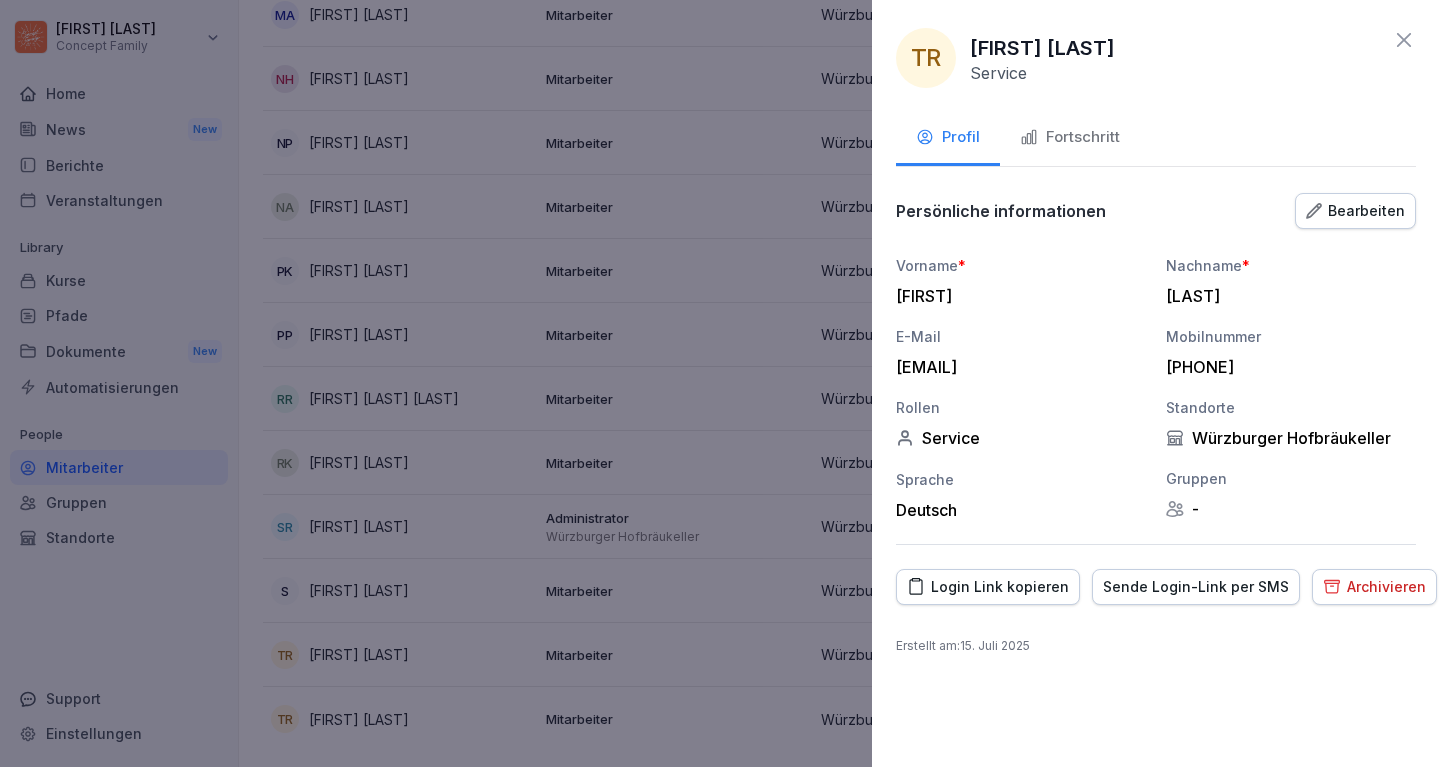 click on "Sende Login-Link per SMS" at bounding box center (1196, 587) 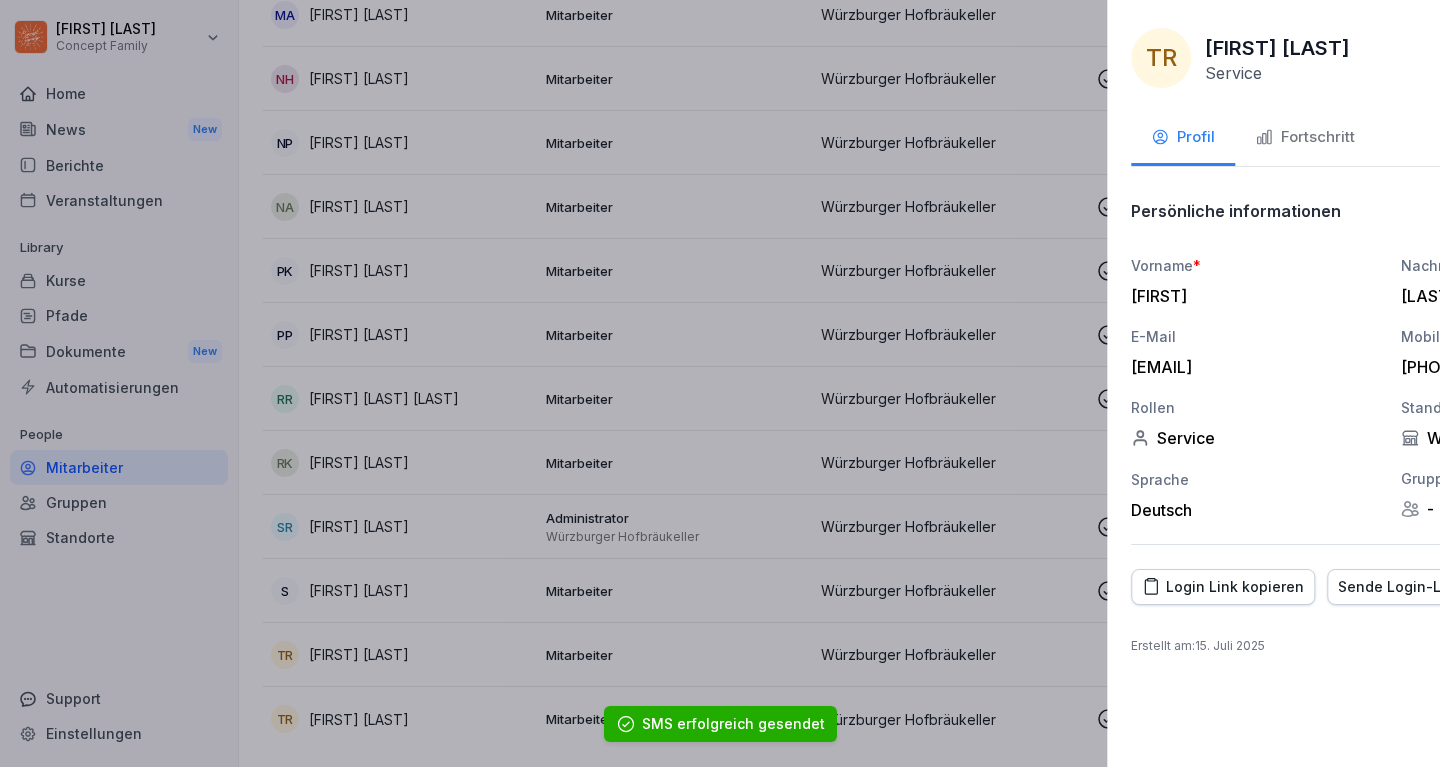 click at bounding box center (720, 383) 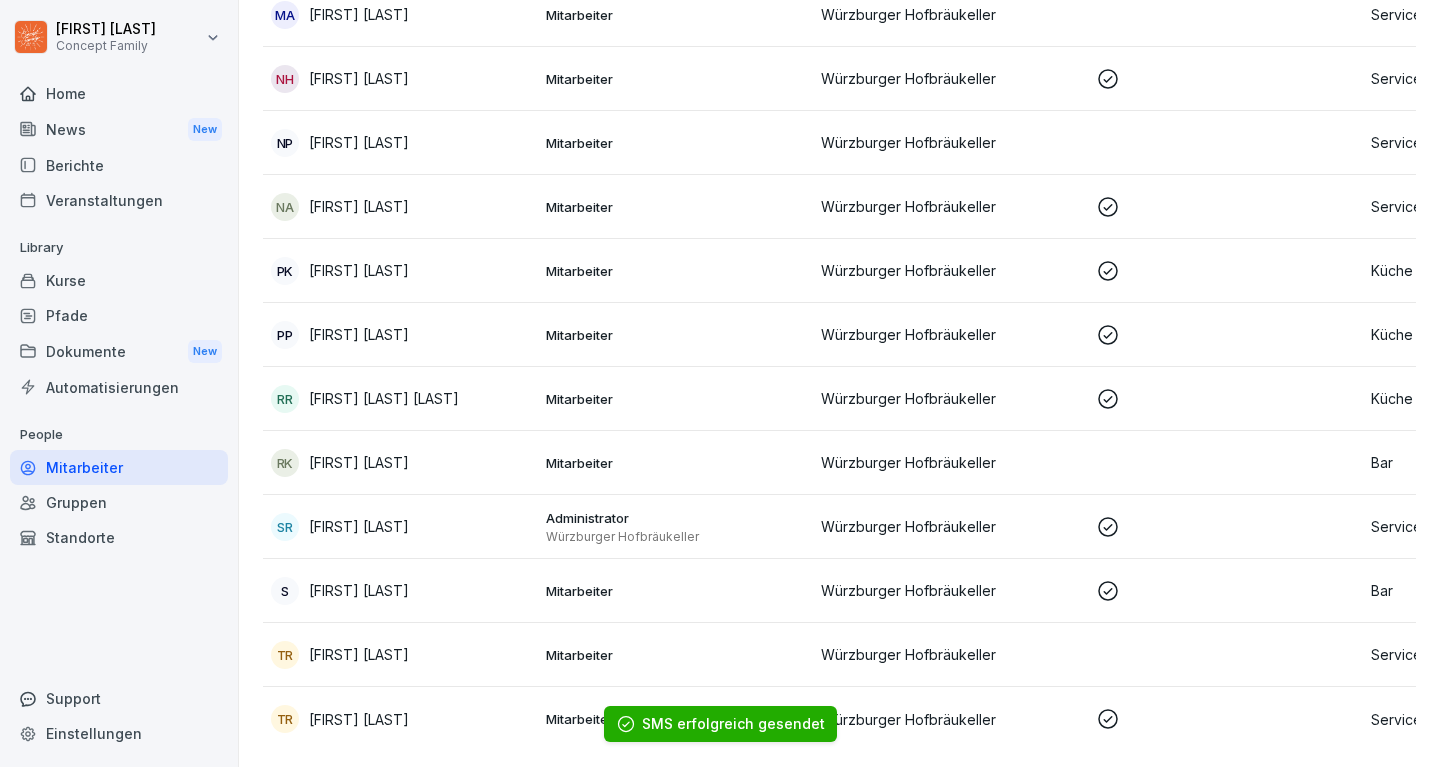click on "[FIRST] [LAST]" at bounding box center (359, 719) 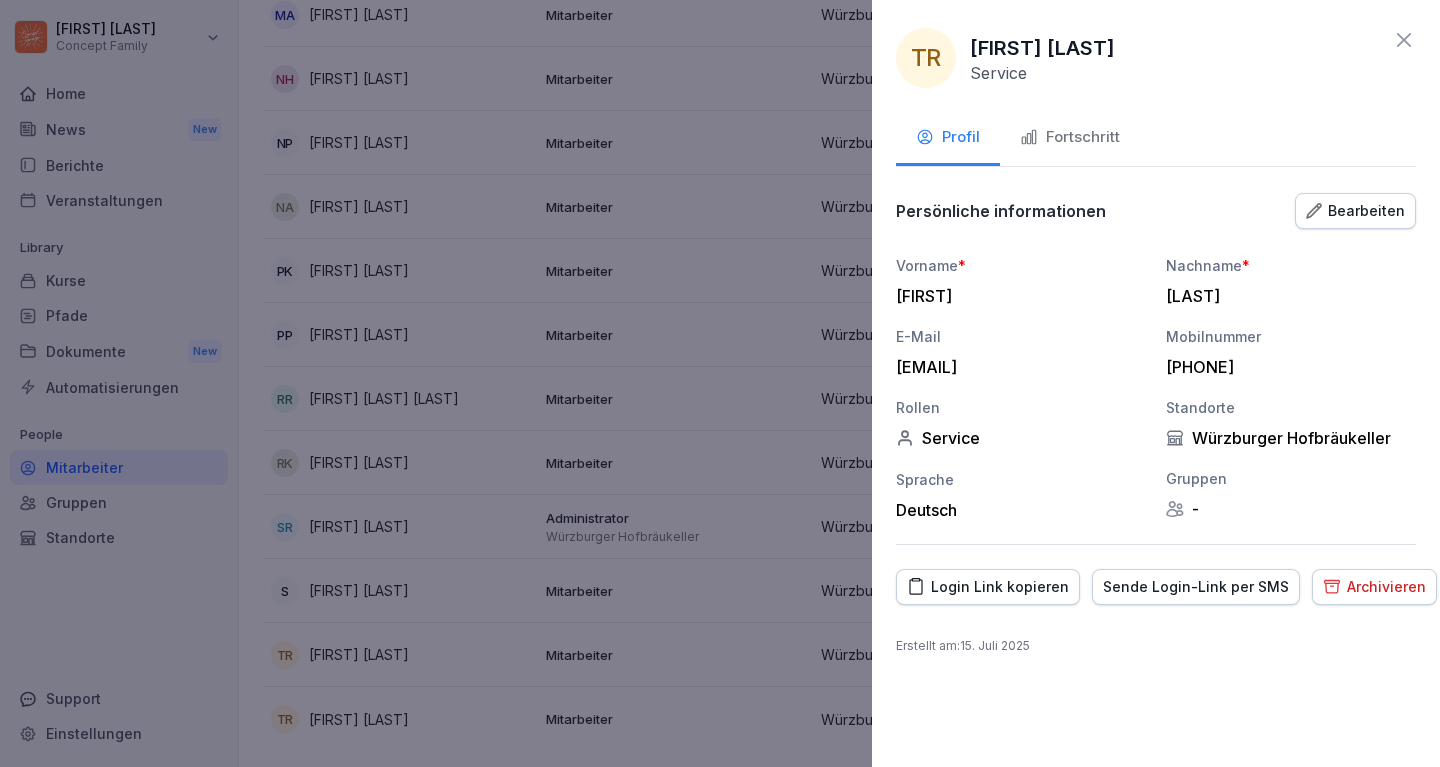 click on "Sende Login-Link per SMS" at bounding box center [1196, 587] 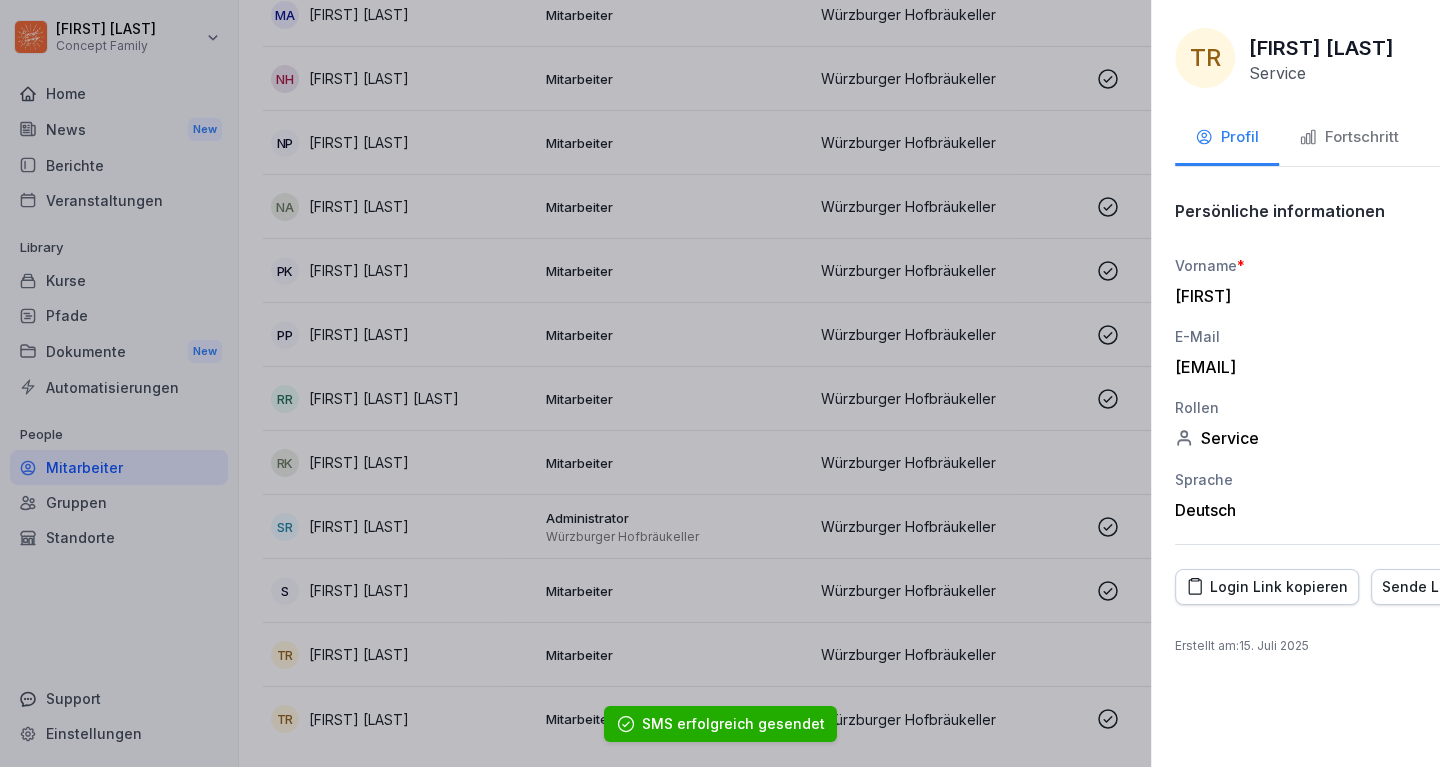 click at bounding box center [720, 383] 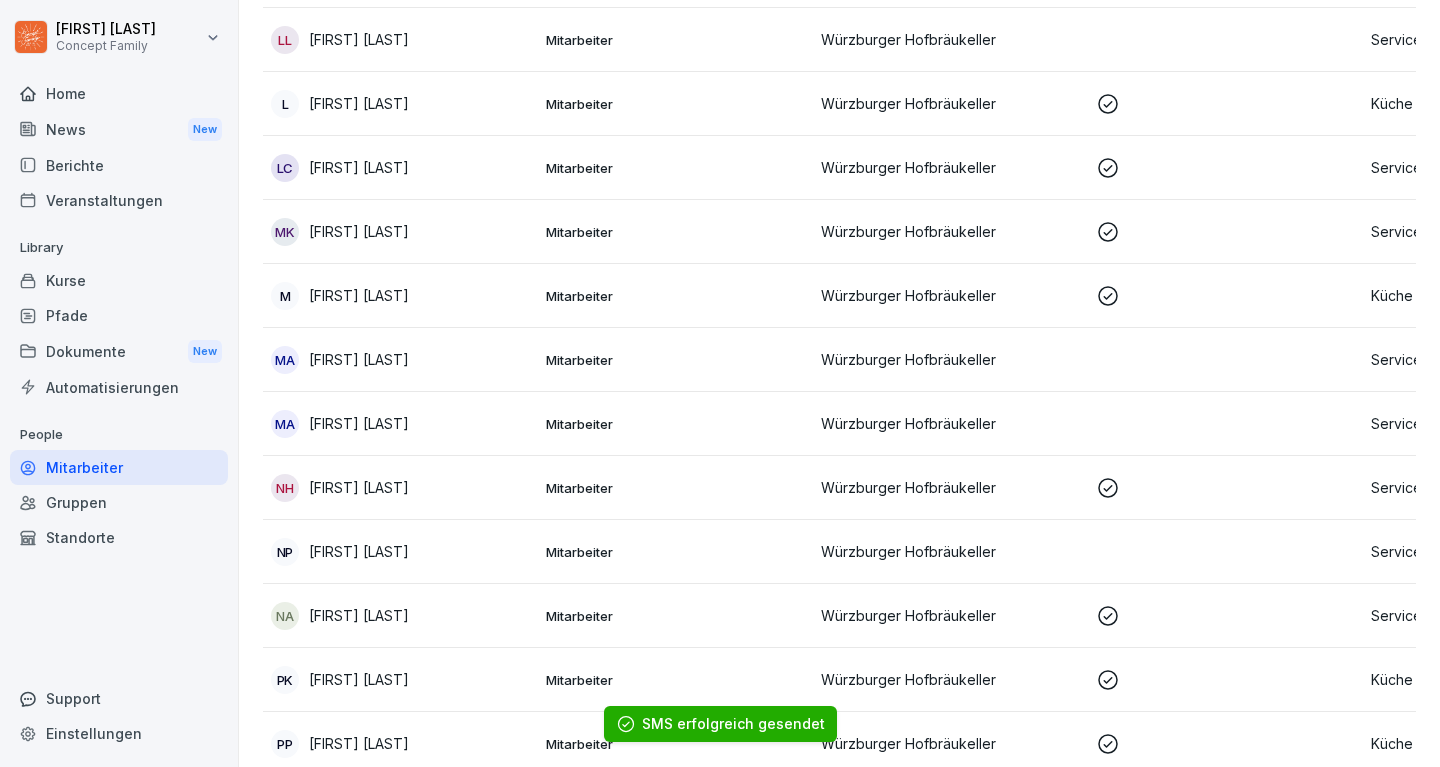 scroll, scrollTop: 1496, scrollLeft: 0, axis: vertical 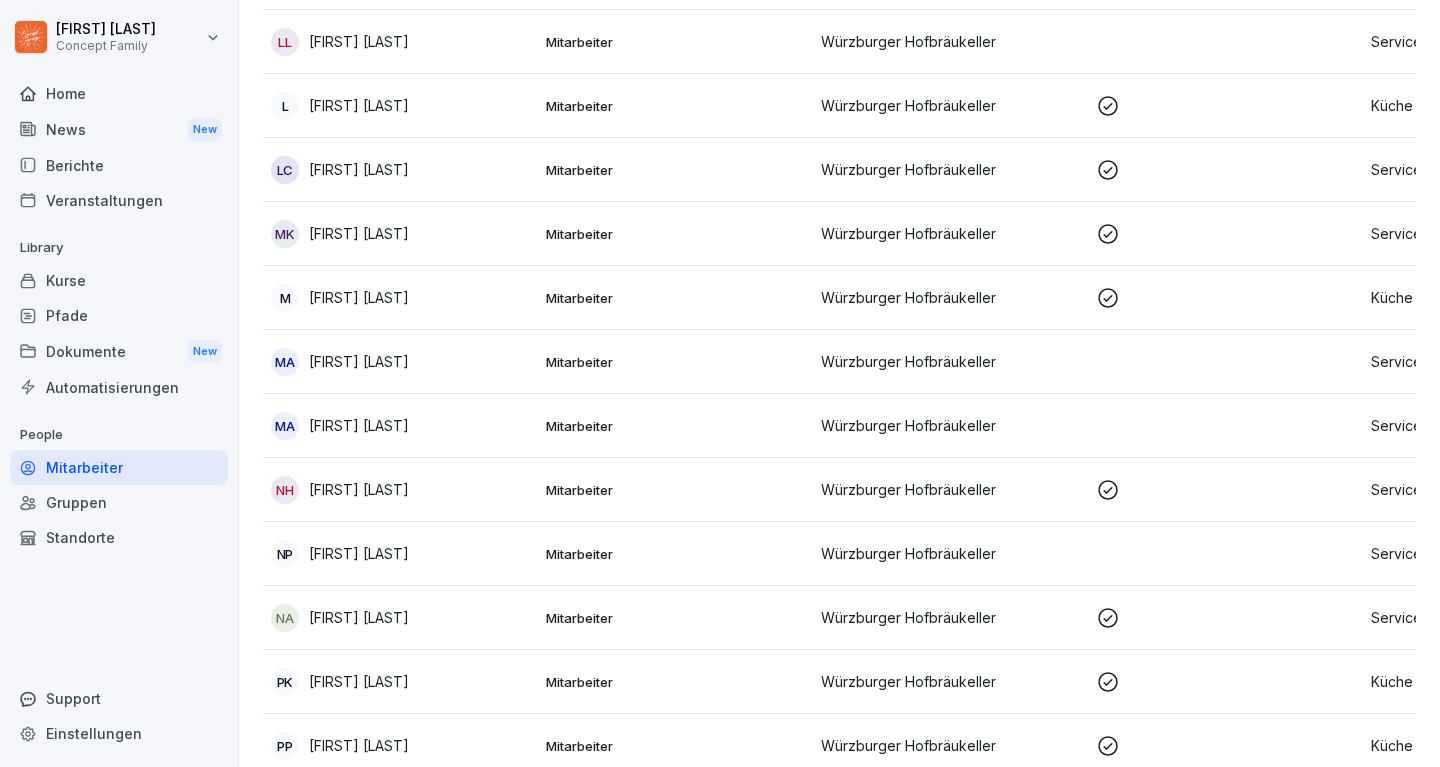 click on "[FIRST] [LAST]" at bounding box center [400, 234] 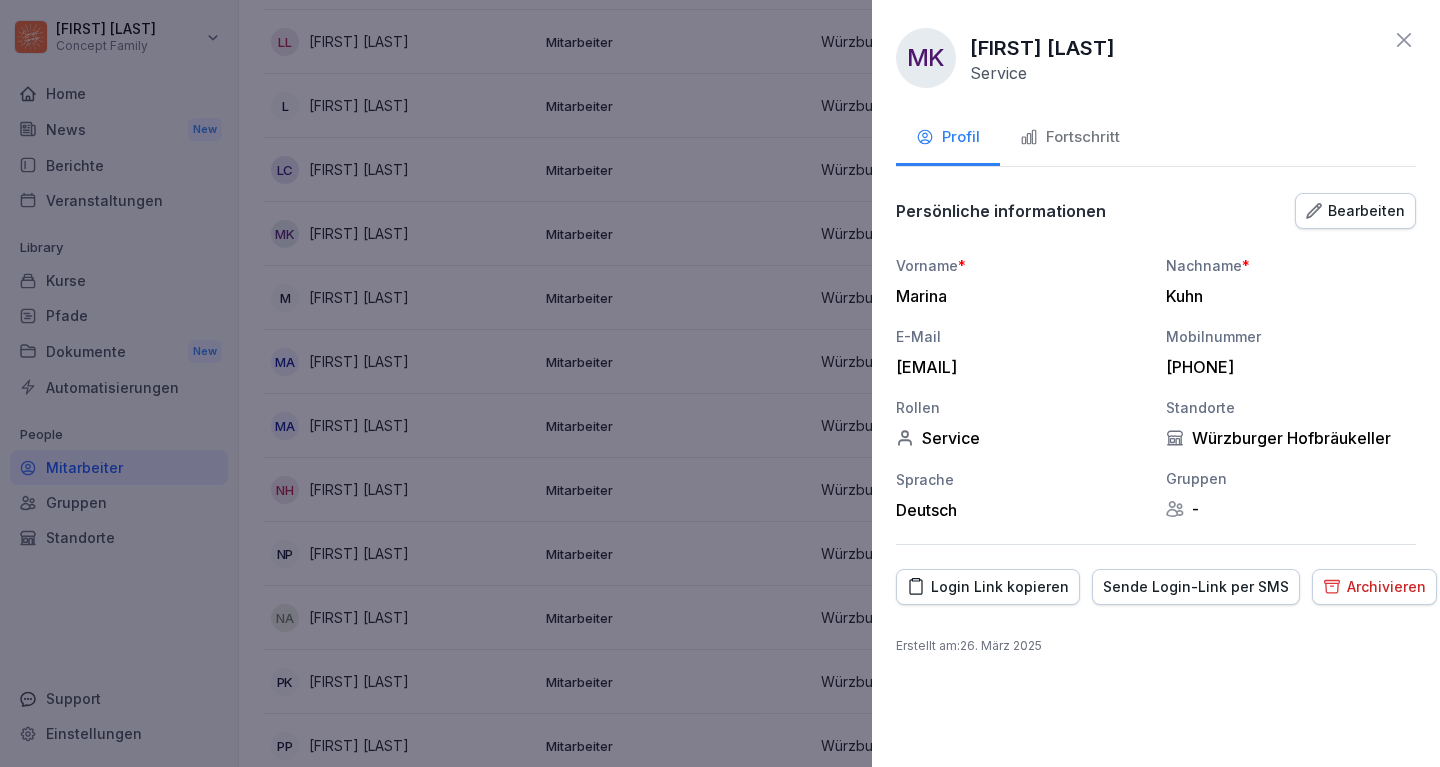click on "Fortschritt" at bounding box center (1070, 137) 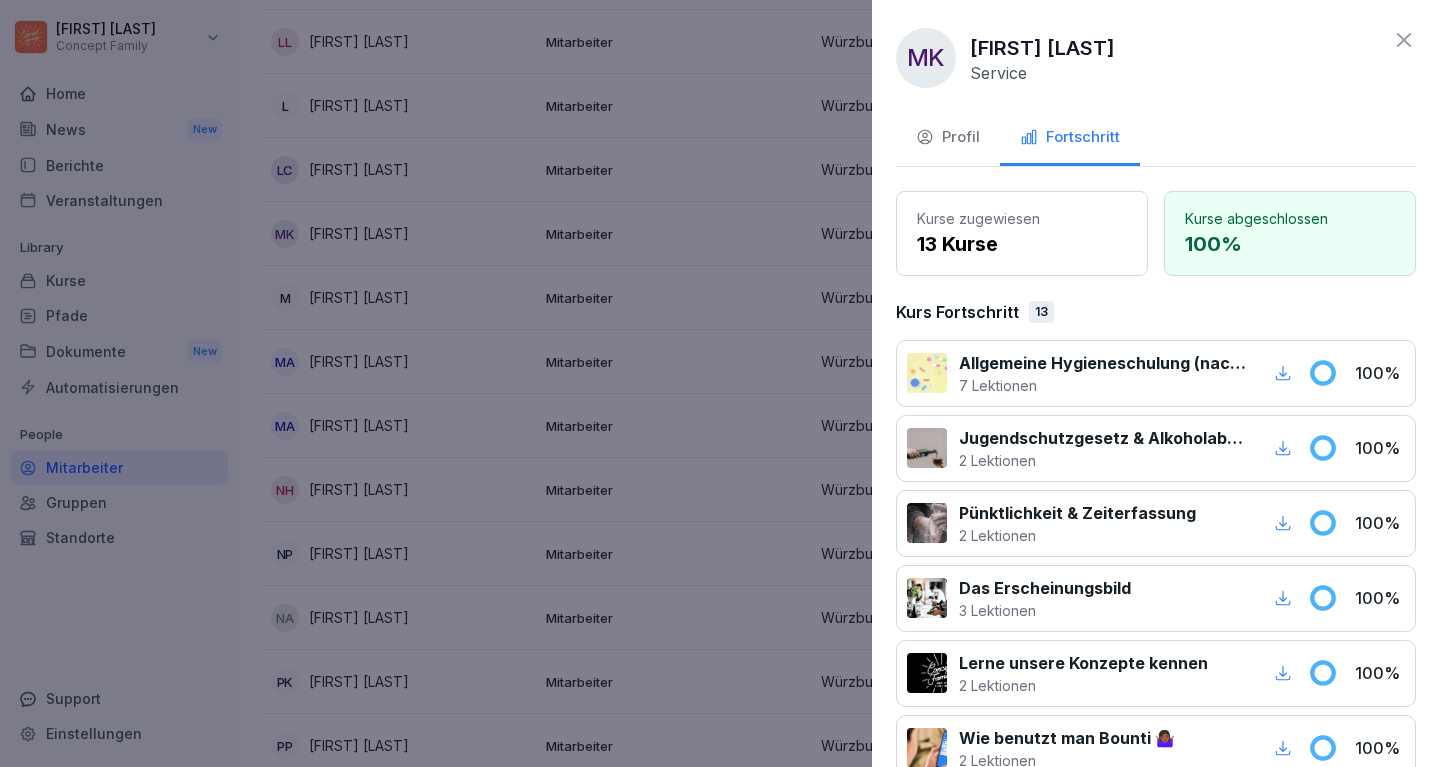 click 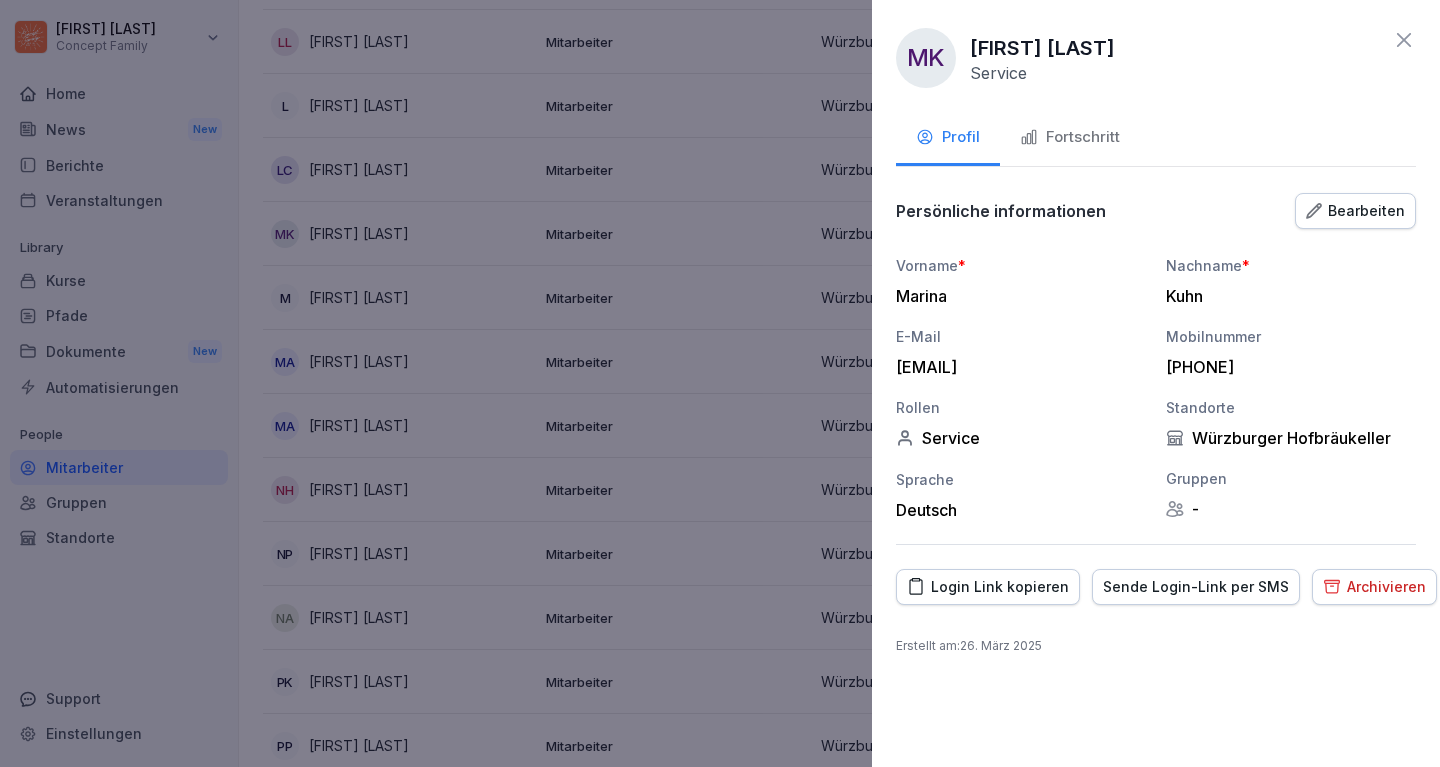 click 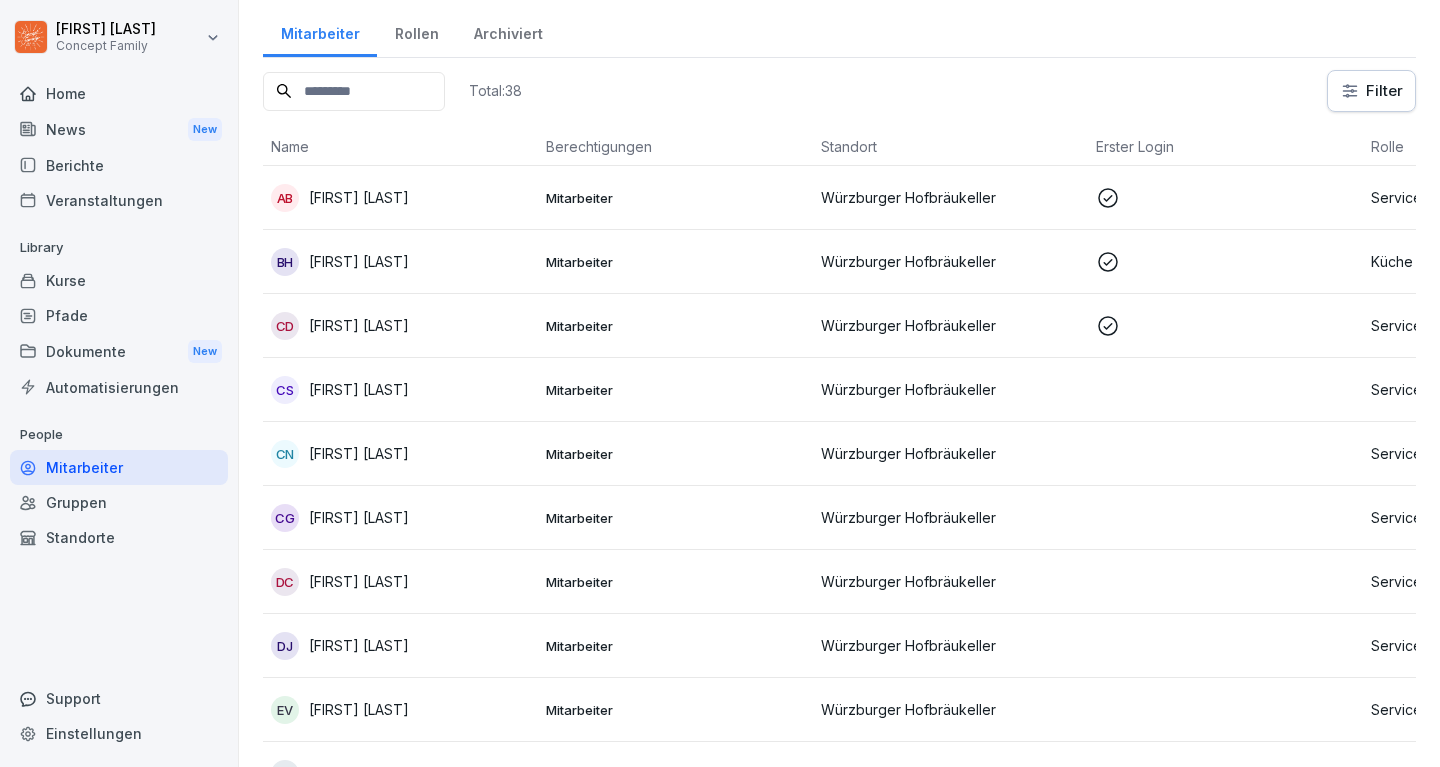 scroll, scrollTop: 59, scrollLeft: 0, axis: vertical 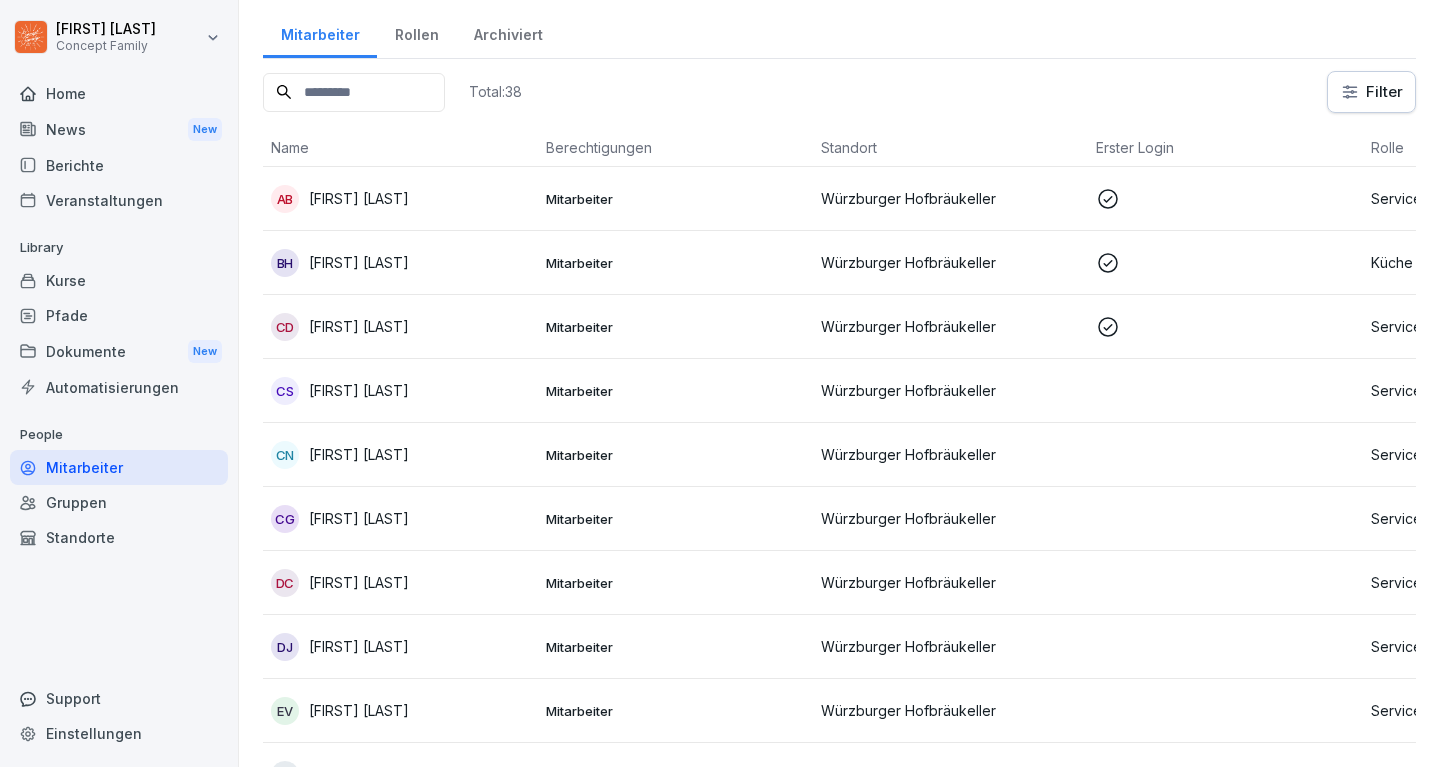 click on "Gruppen" at bounding box center [119, 502] 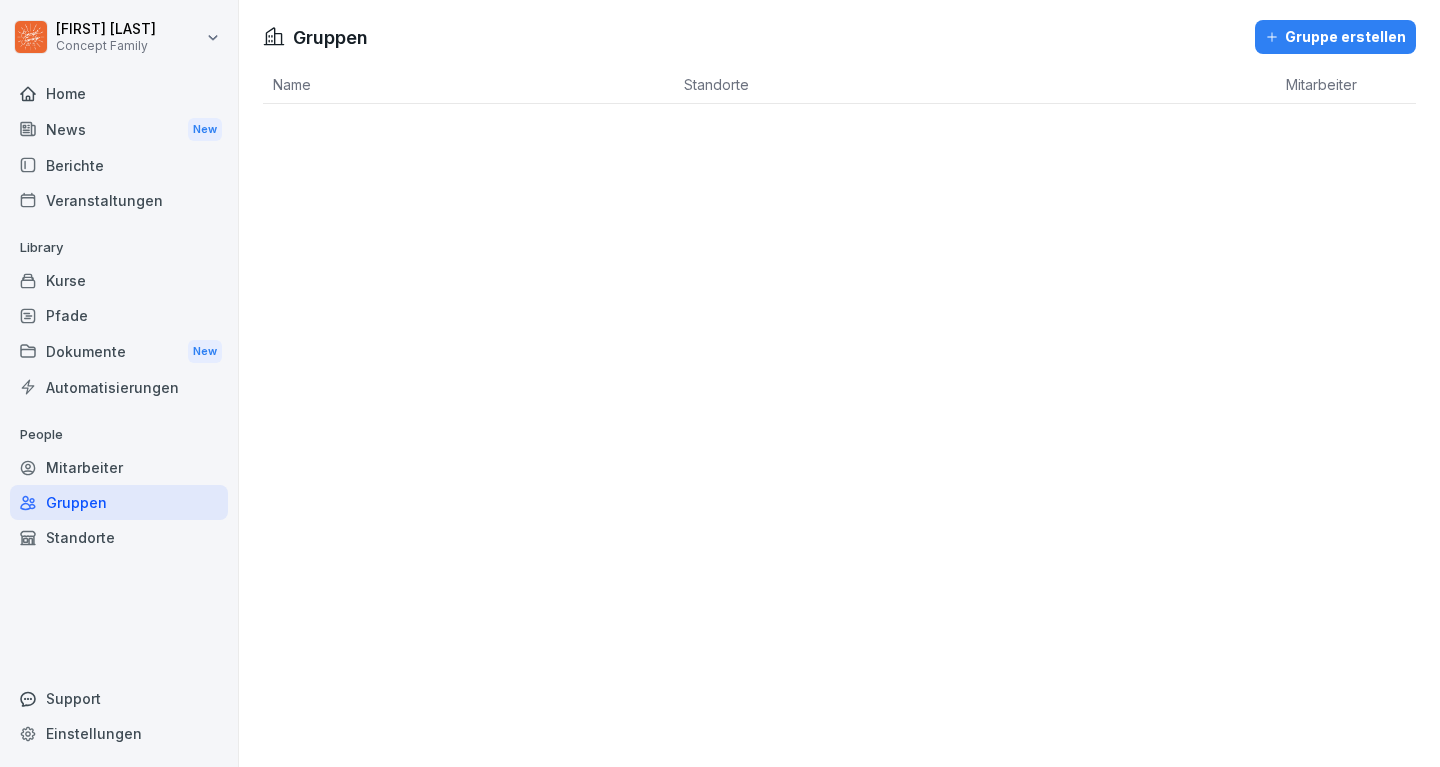 scroll, scrollTop: 0, scrollLeft: 0, axis: both 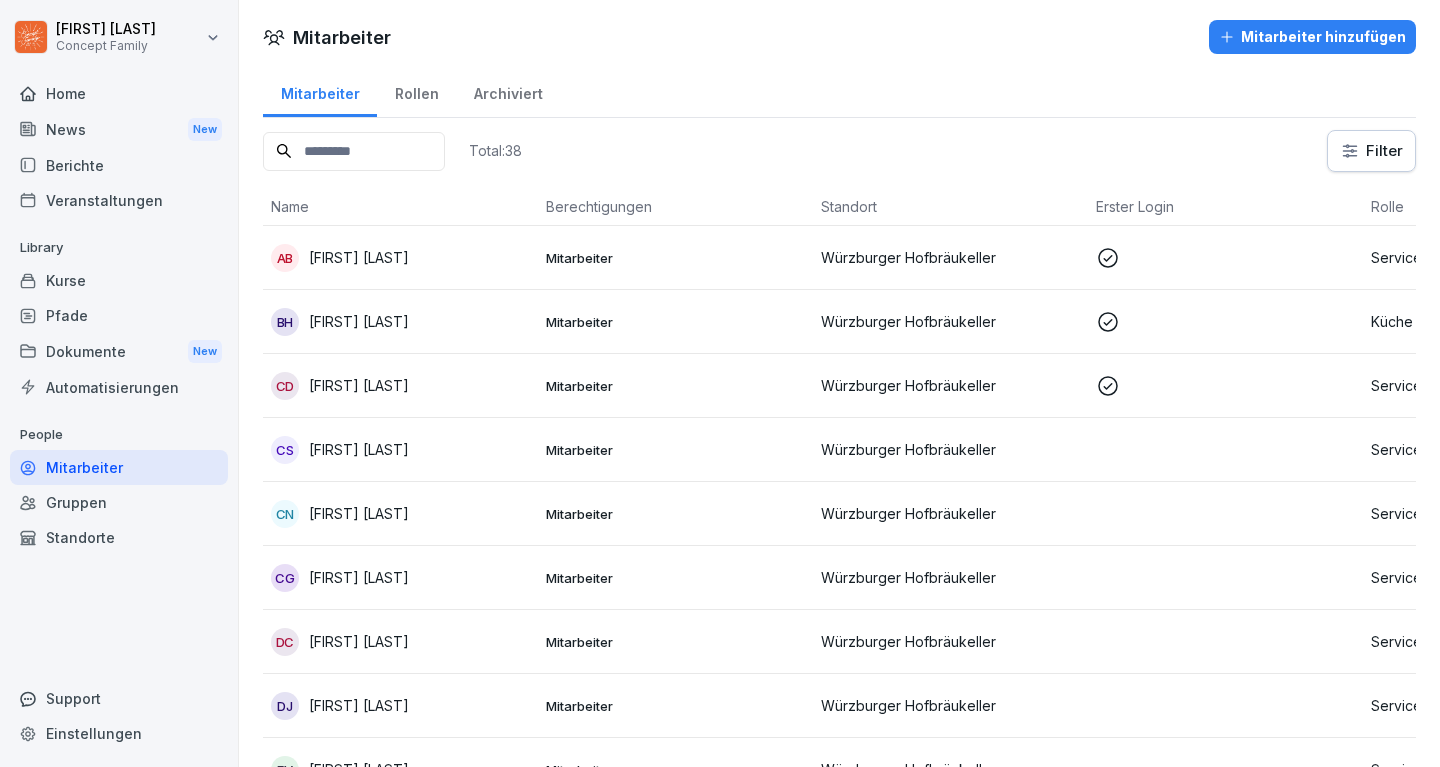 click on "Standorte" at bounding box center [119, 537] 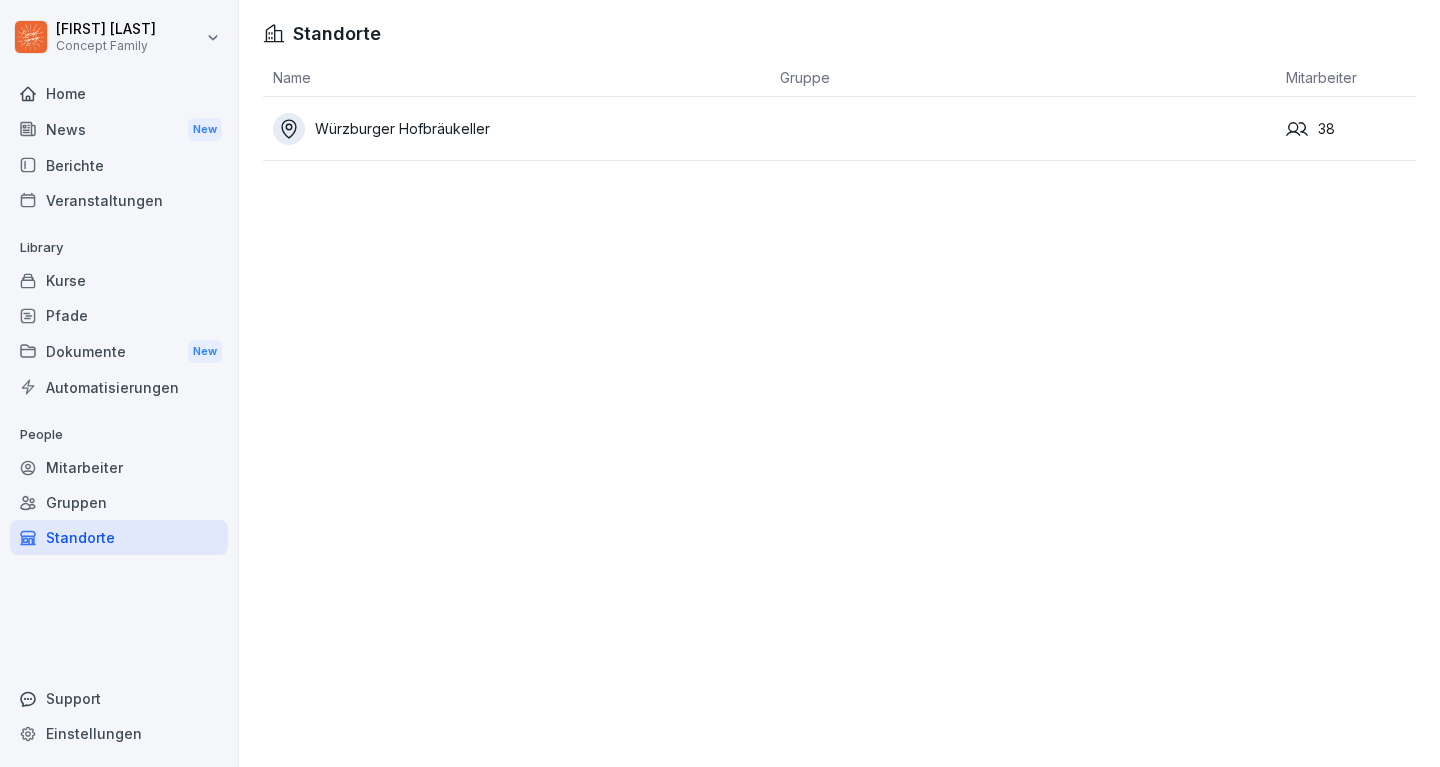 click on "[FIRST] [LAST] Concept Family Home News New Berichte Veranstaltungen Library Kurse Pfade Dokumente New Automatisierungen People Mitarbeiter Gruppen Standorte Support Einstellungen Standorte Name Gruppe Mitarbeiter Würzburger Hofbräukeller 38" at bounding box center [720, 383] 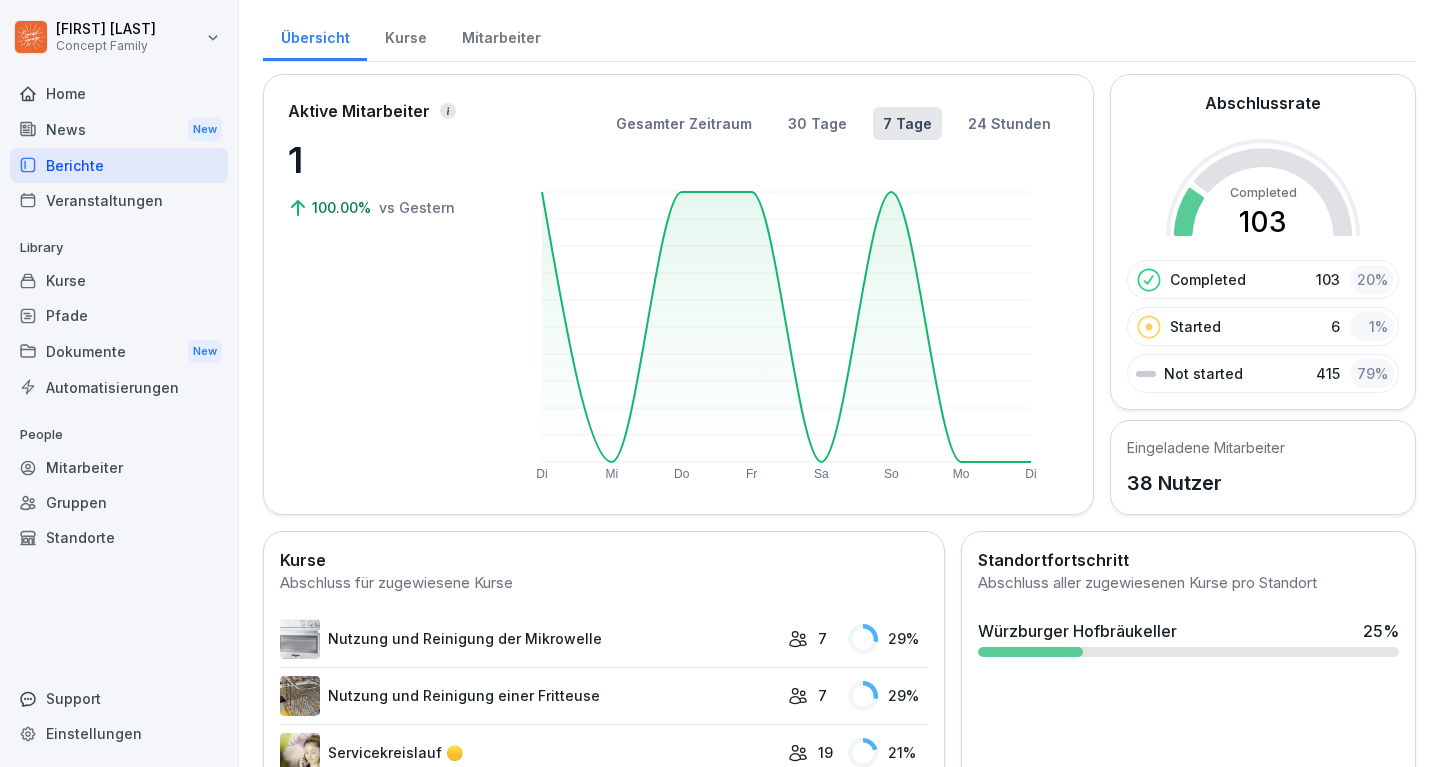 scroll, scrollTop: 47, scrollLeft: 0, axis: vertical 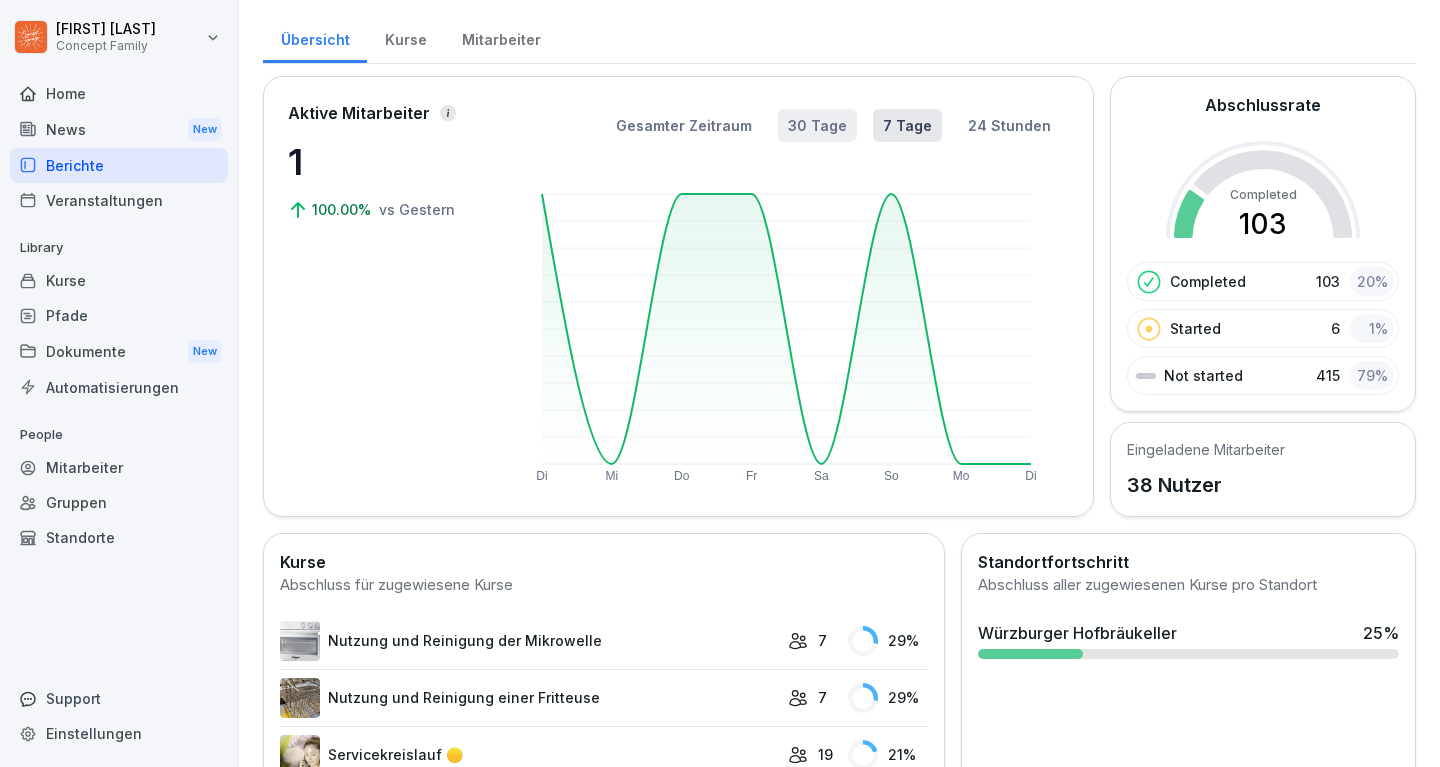 click on "30 Tage" at bounding box center (817, 125) 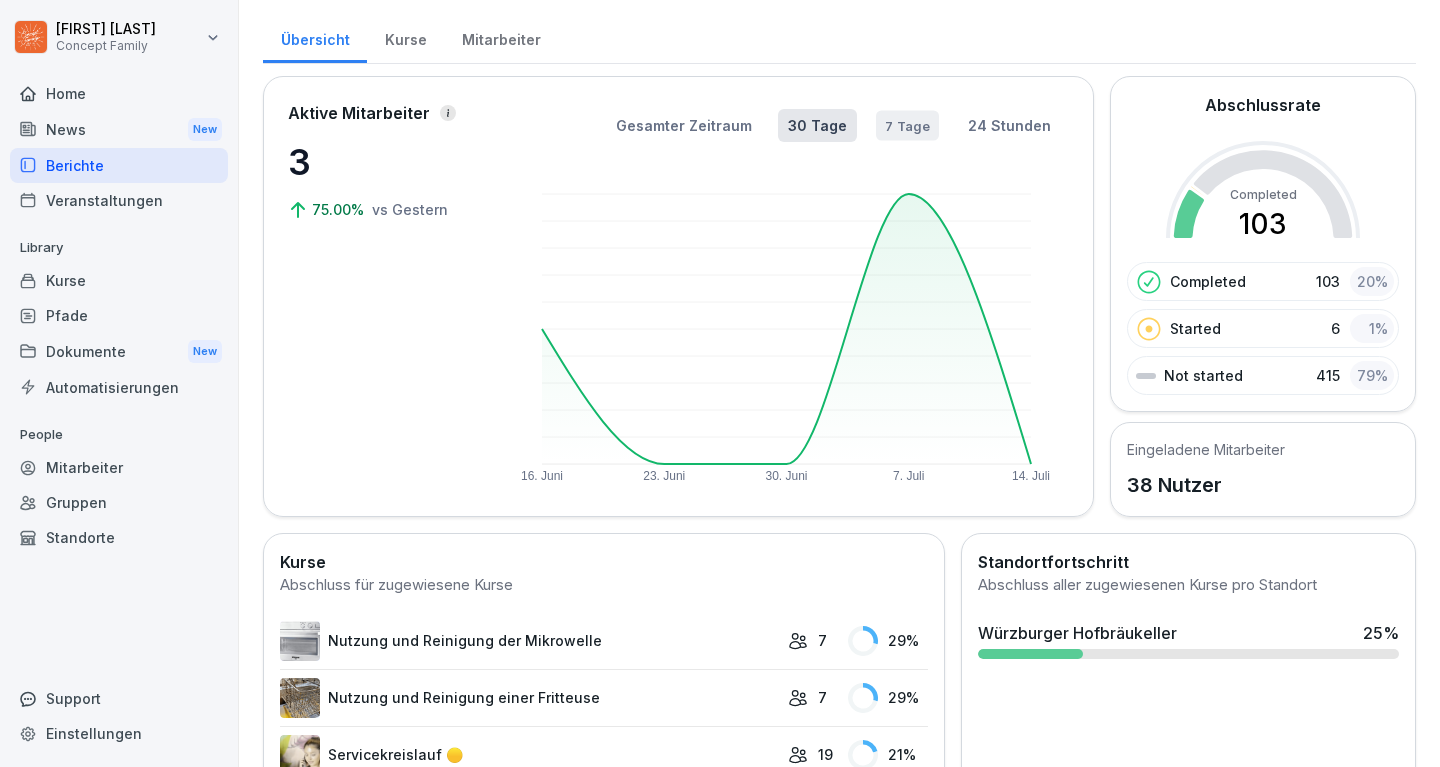 click on "7 Tage" at bounding box center [907, 125] 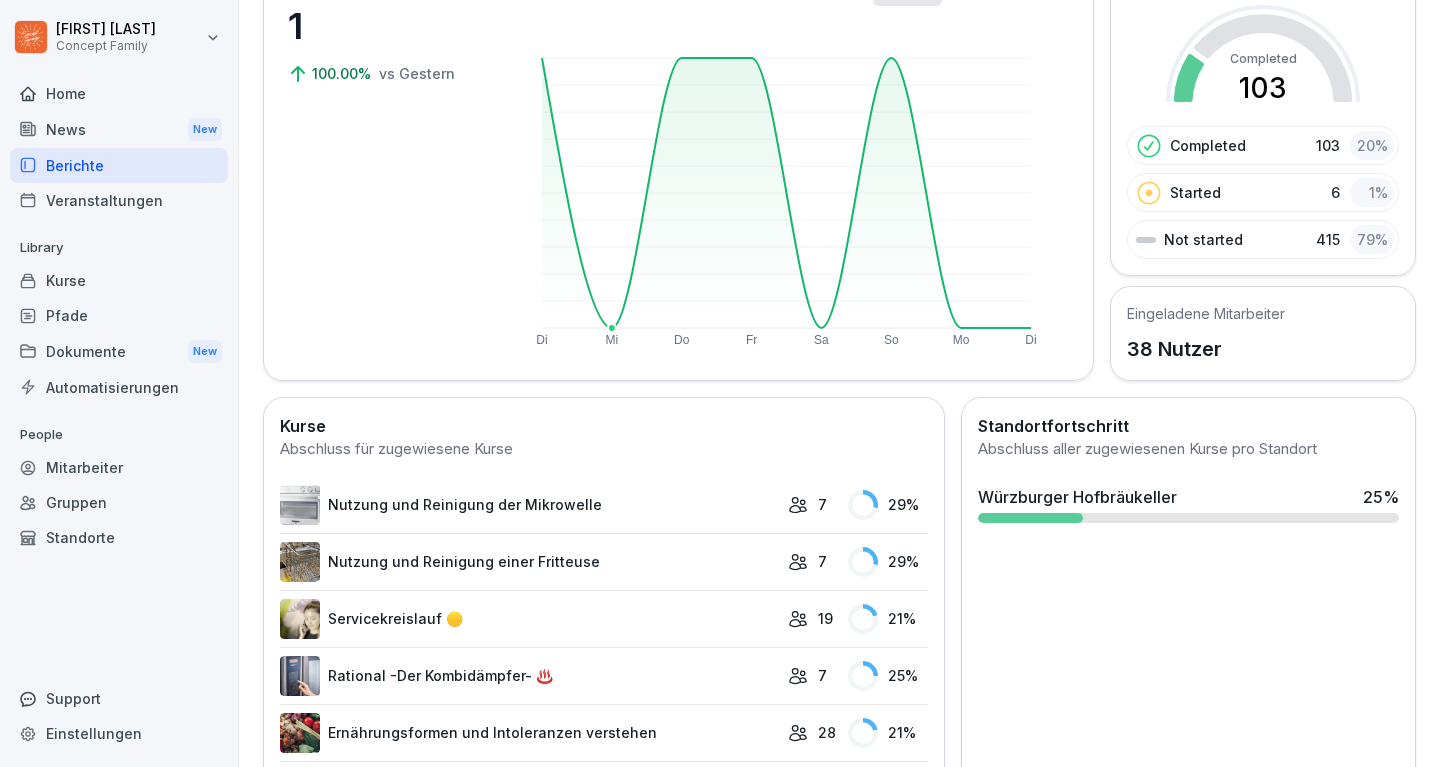 scroll, scrollTop: 187, scrollLeft: 0, axis: vertical 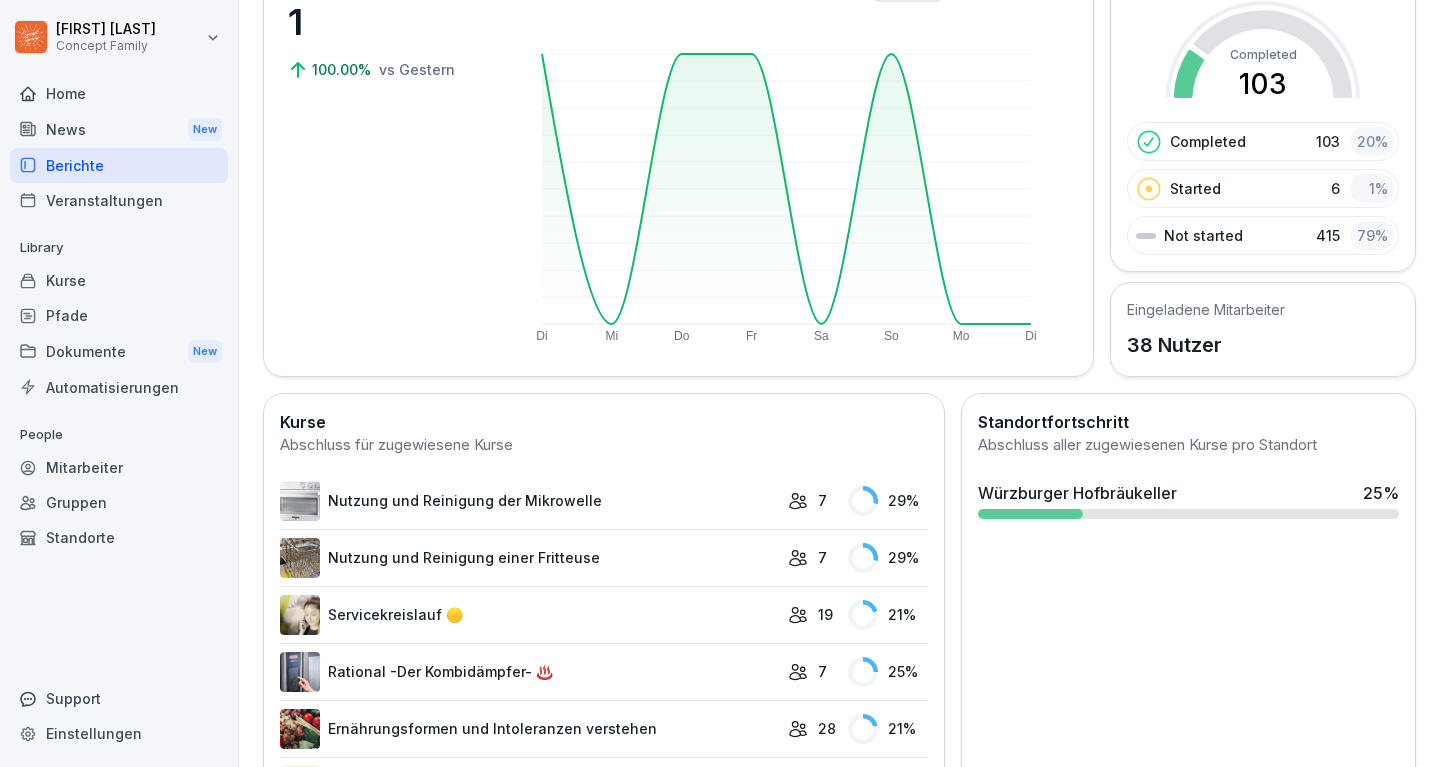 click on "Dokumente New" at bounding box center (119, 351) 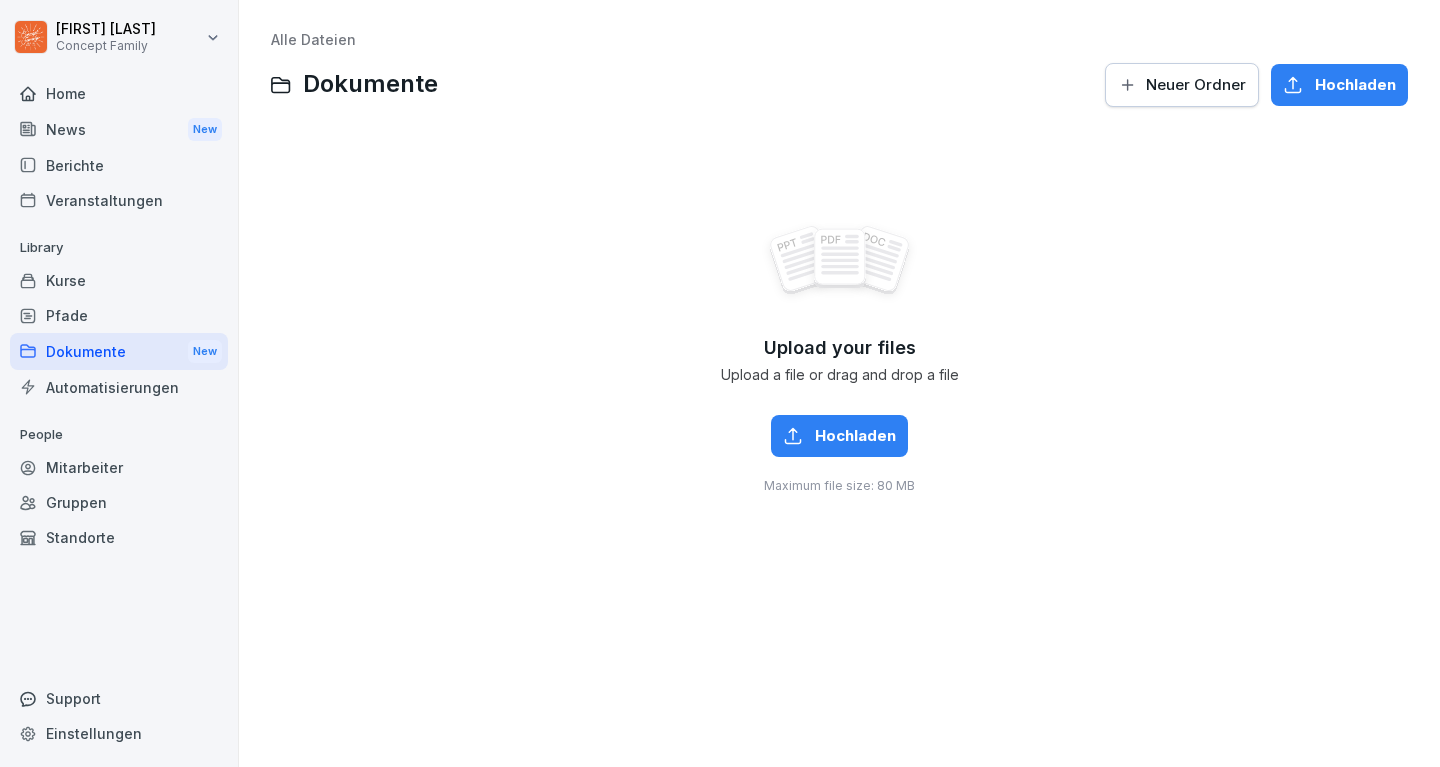 click on "Hochladen" at bounding box center [855, 436] 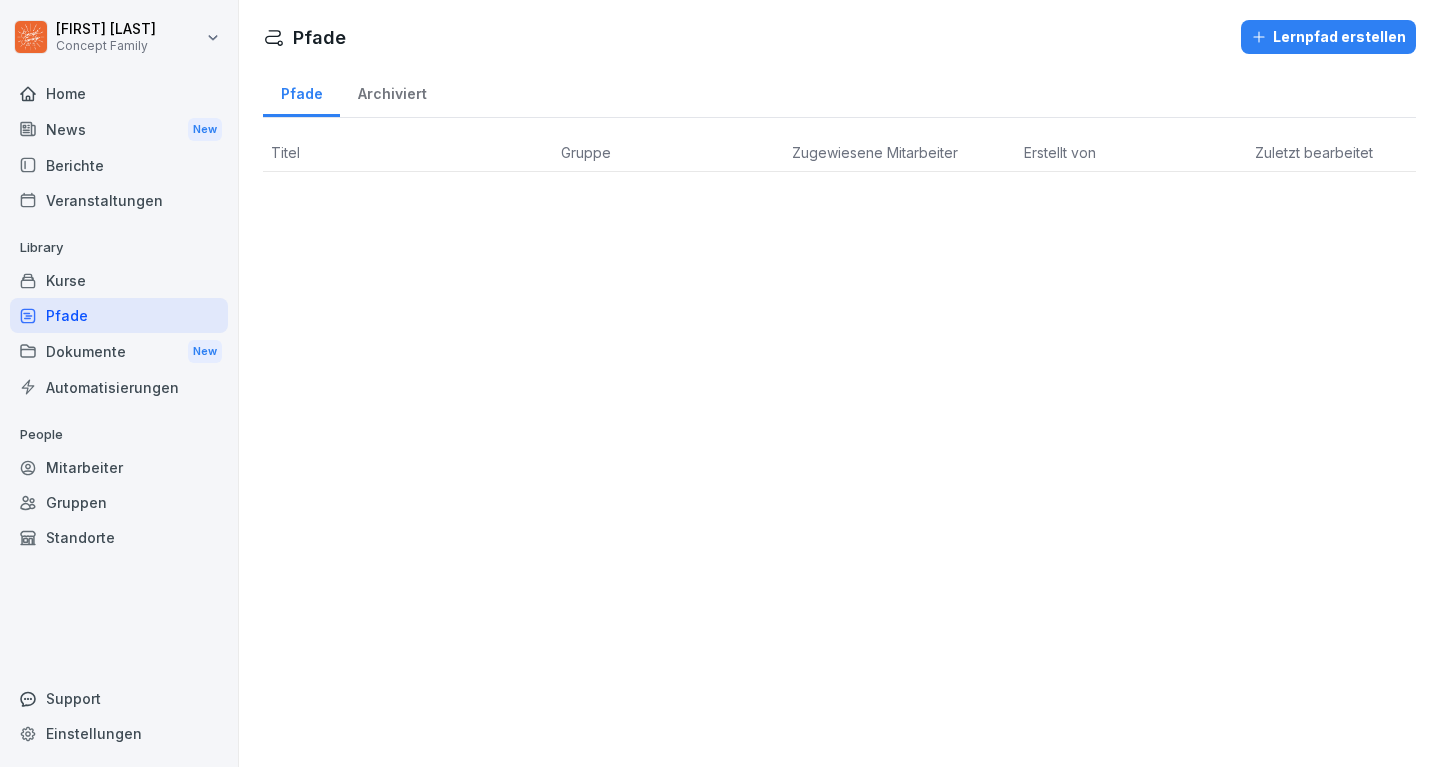 click on "Kurse" at bounding box center [119, 280] 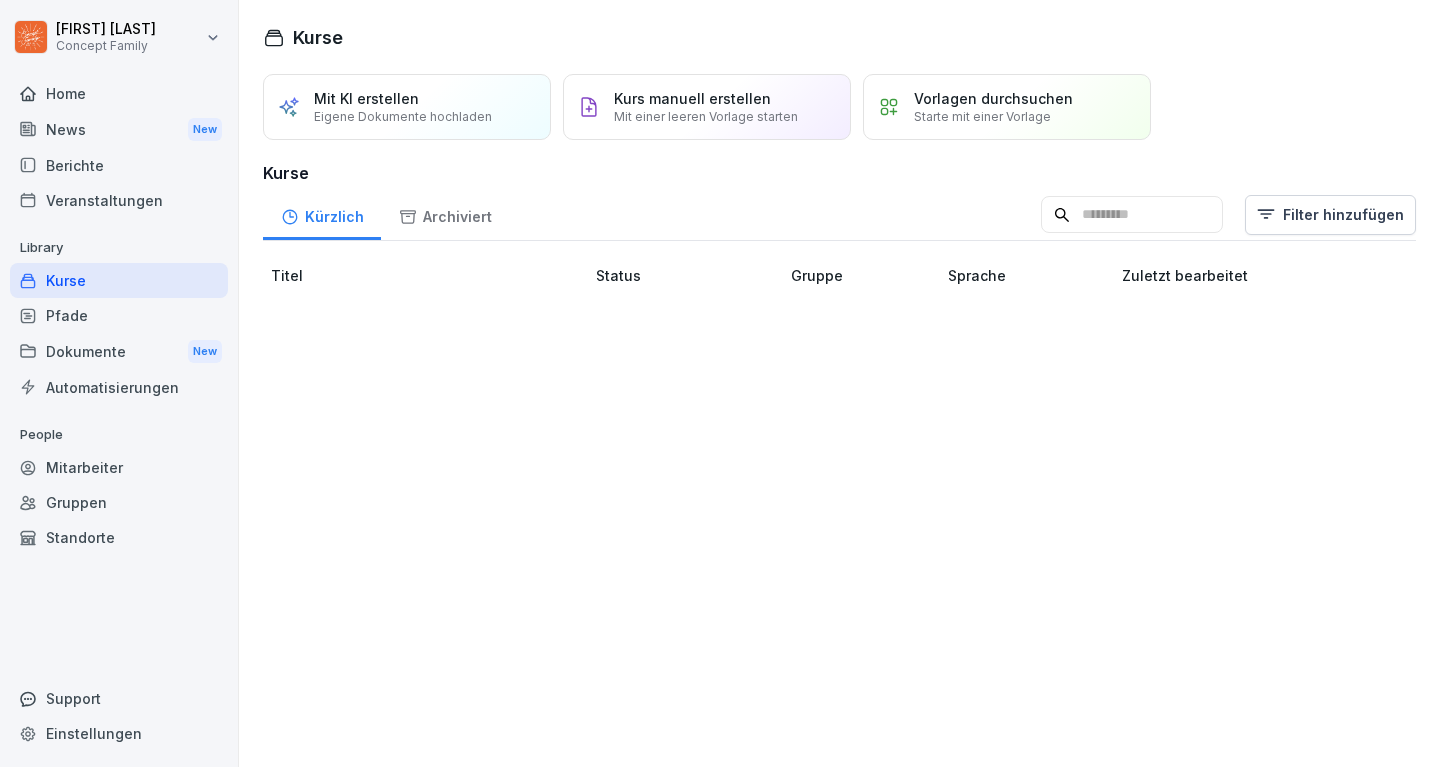click on "Eigene Dokumente hochladen" at bounding box center [403, 116] 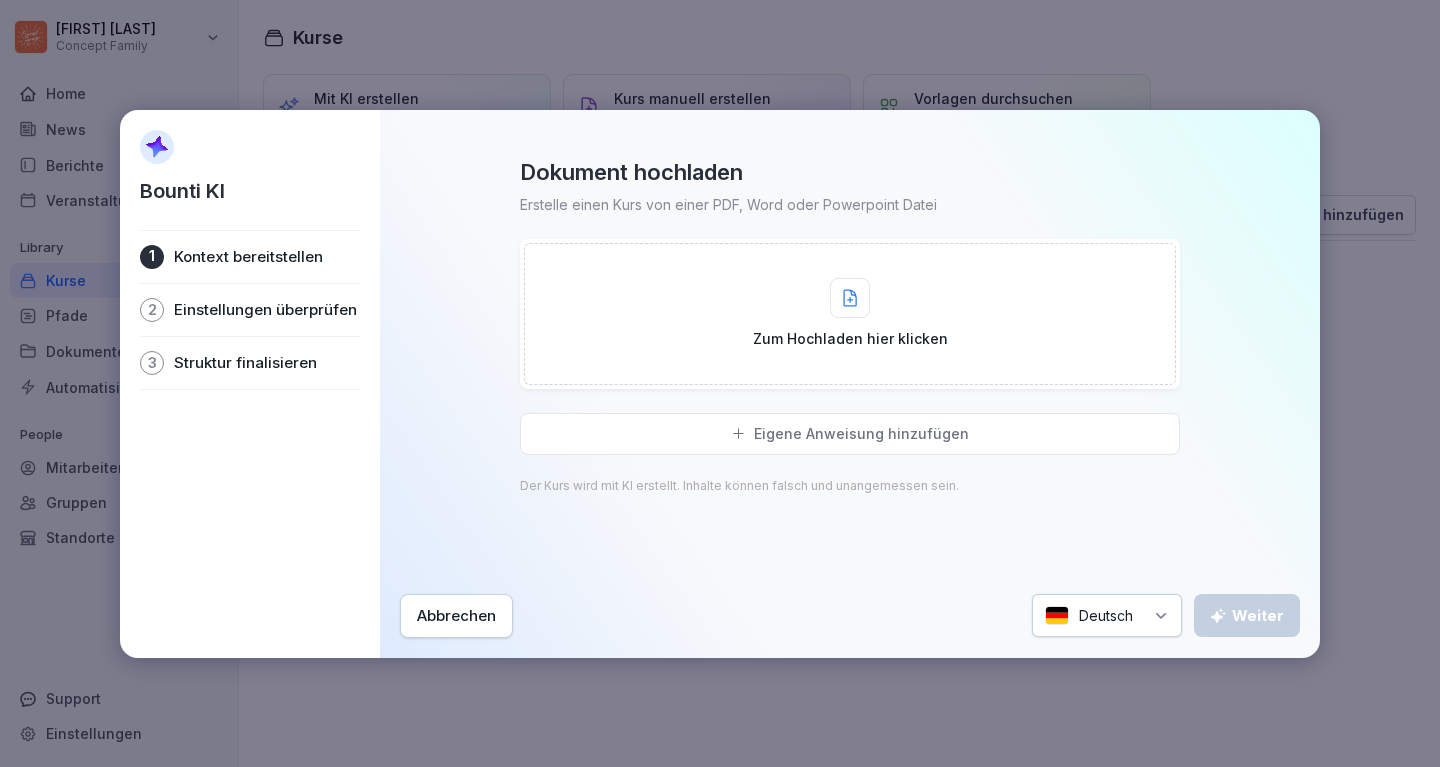 click on "Abbrechen" at bounding box center [456, 616] 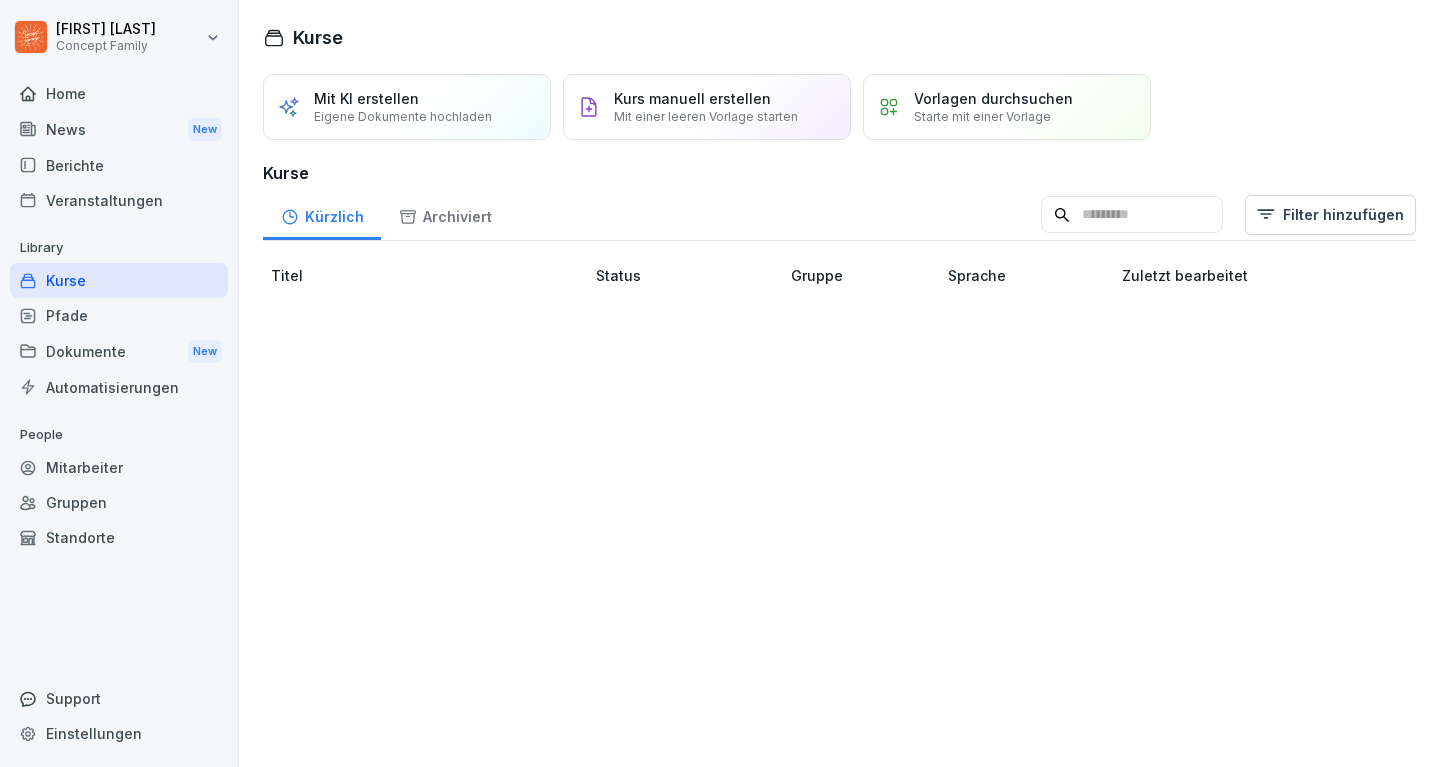 click on "Home" at bounding box center (119, 93) 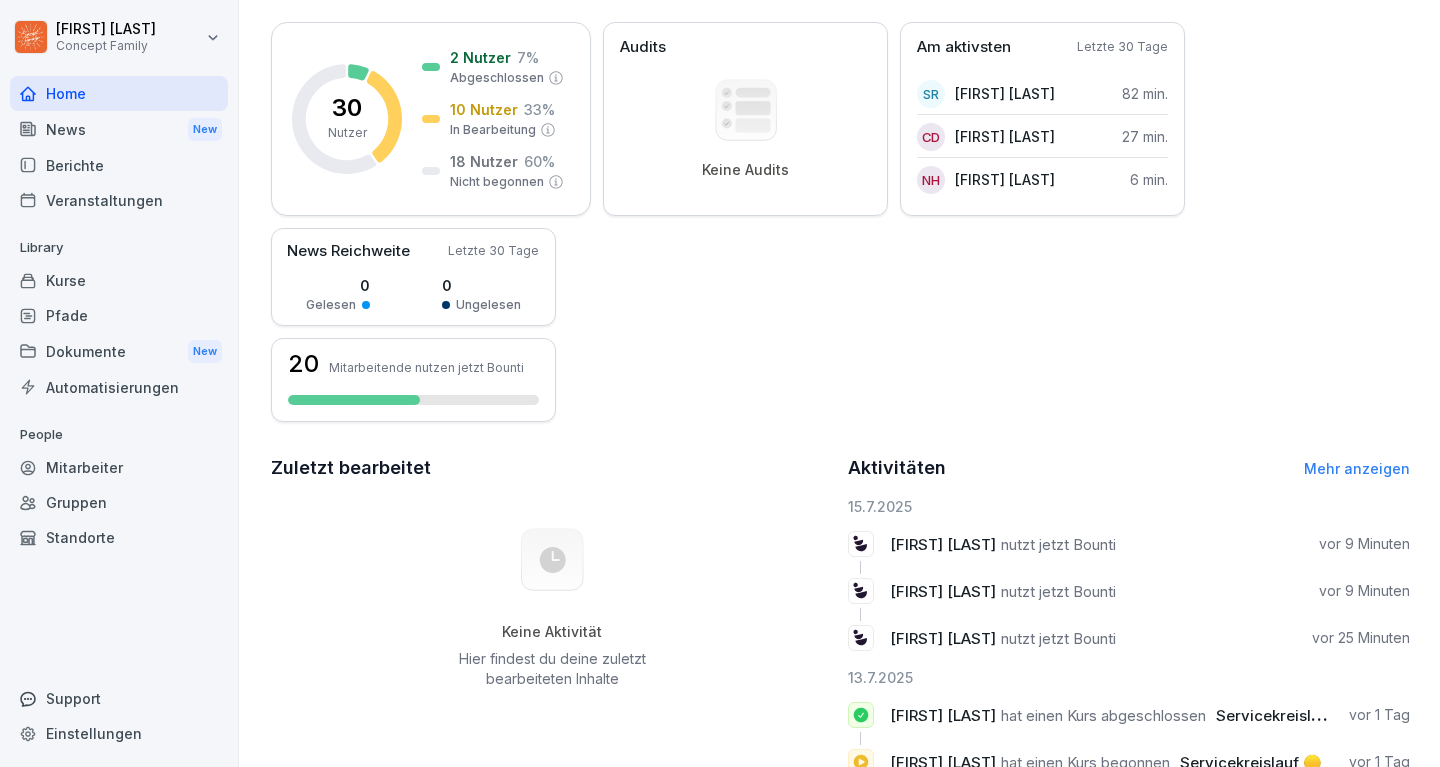 scroll, scrollTop: 282, scrollLeft: 0, axis: vertical 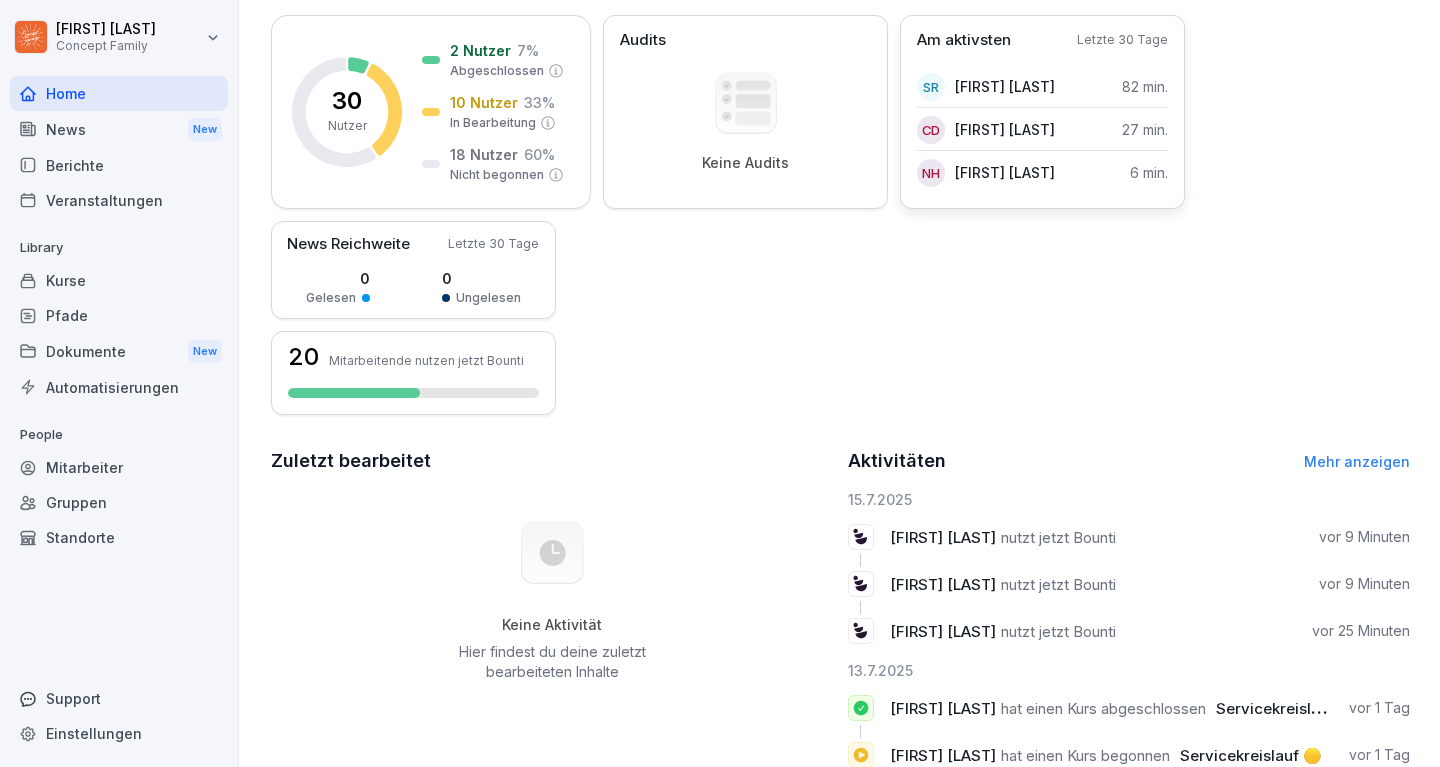 click on "[FIRST] [LAST]" at bounding box center [1042, 130] 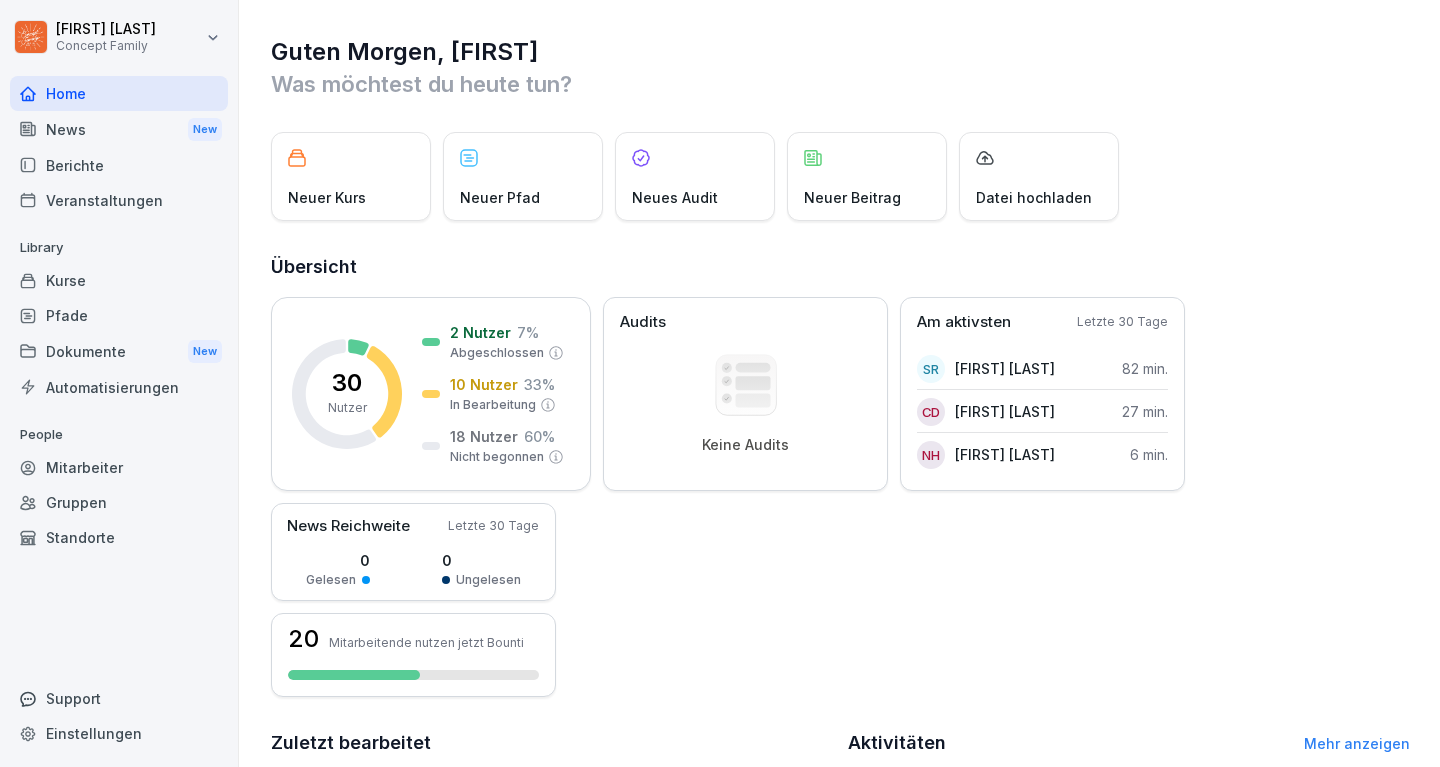 scroll, scrollTop: 0, scrollLeft: 0, axis: both 